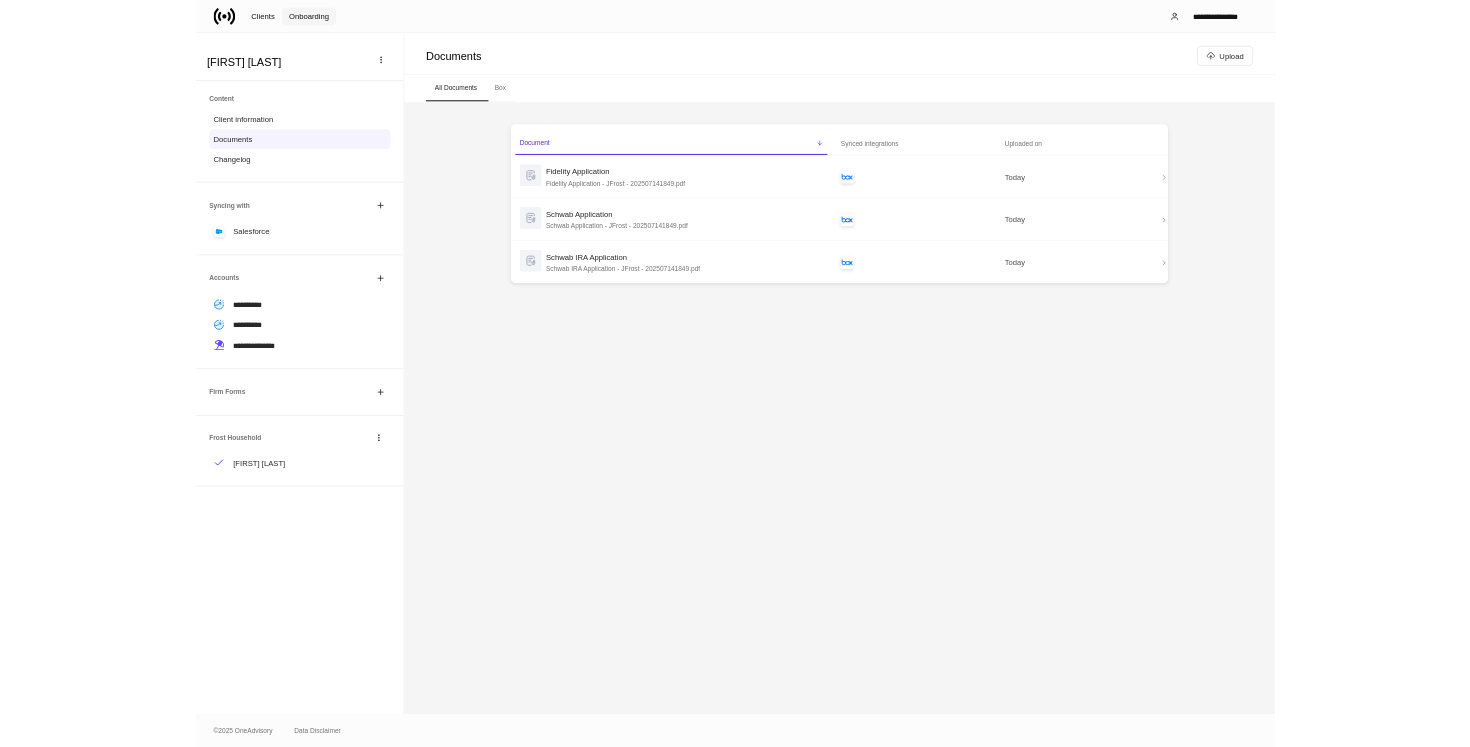 scroll, scrollTop: 0, scrollLeft: 0, axis: both 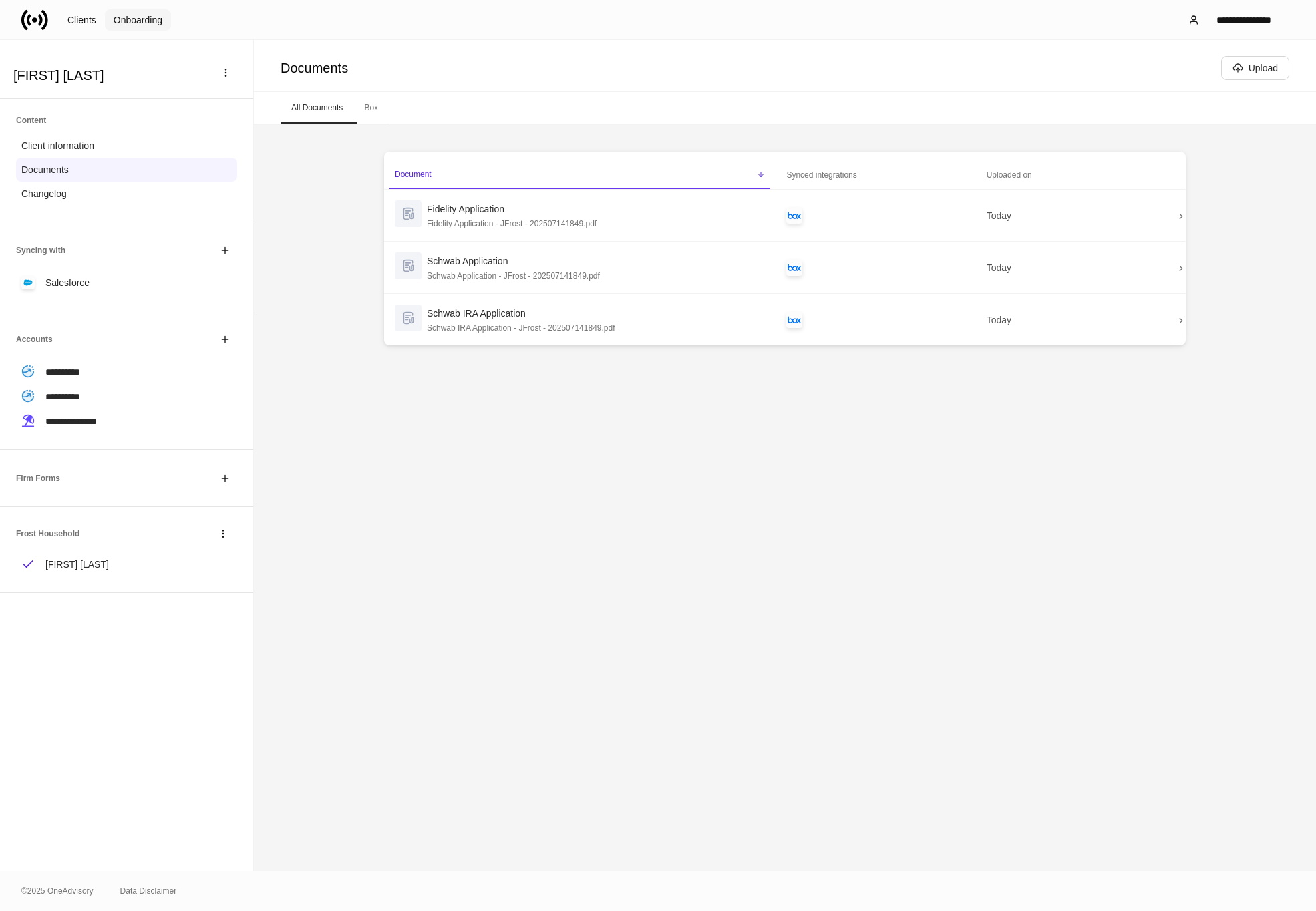 click on "Onboarding" at bounding box center [138, 20] 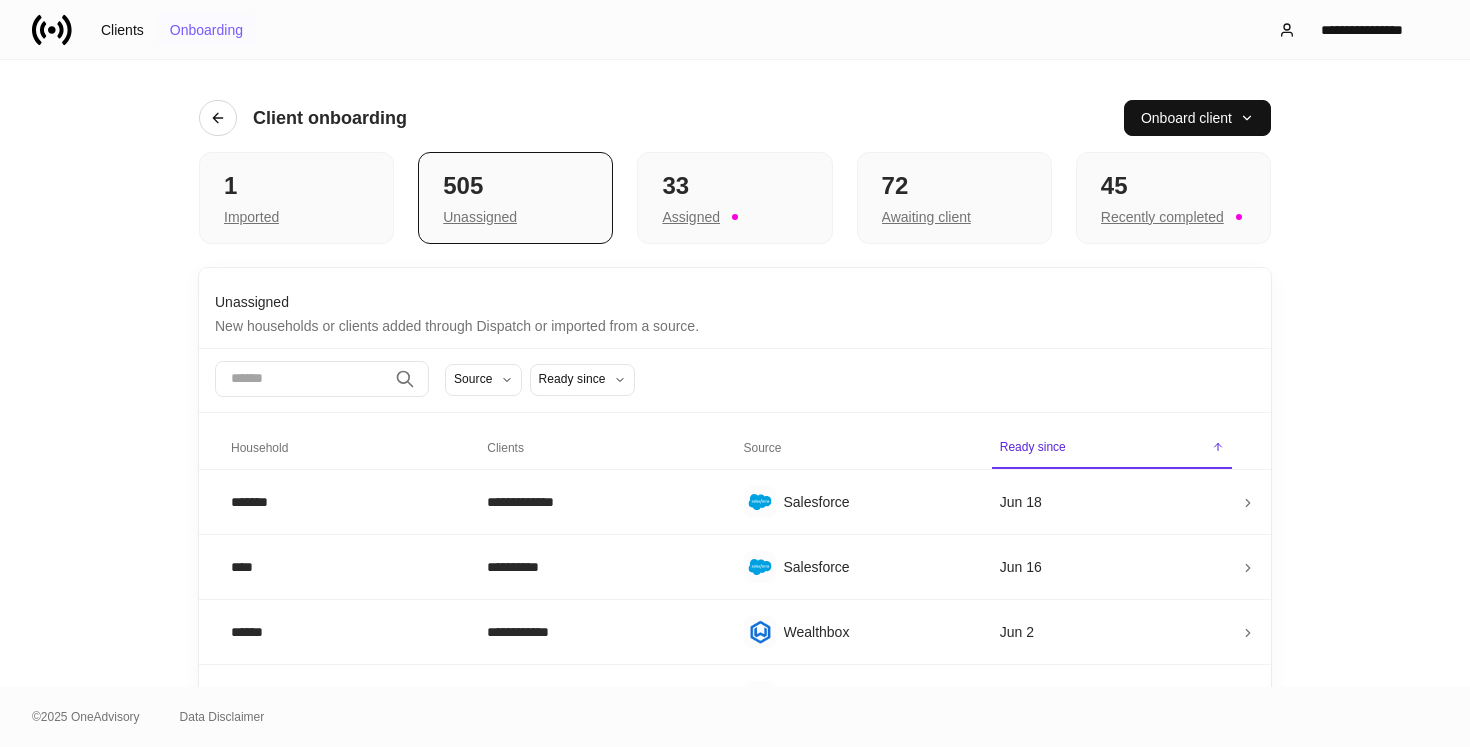 type 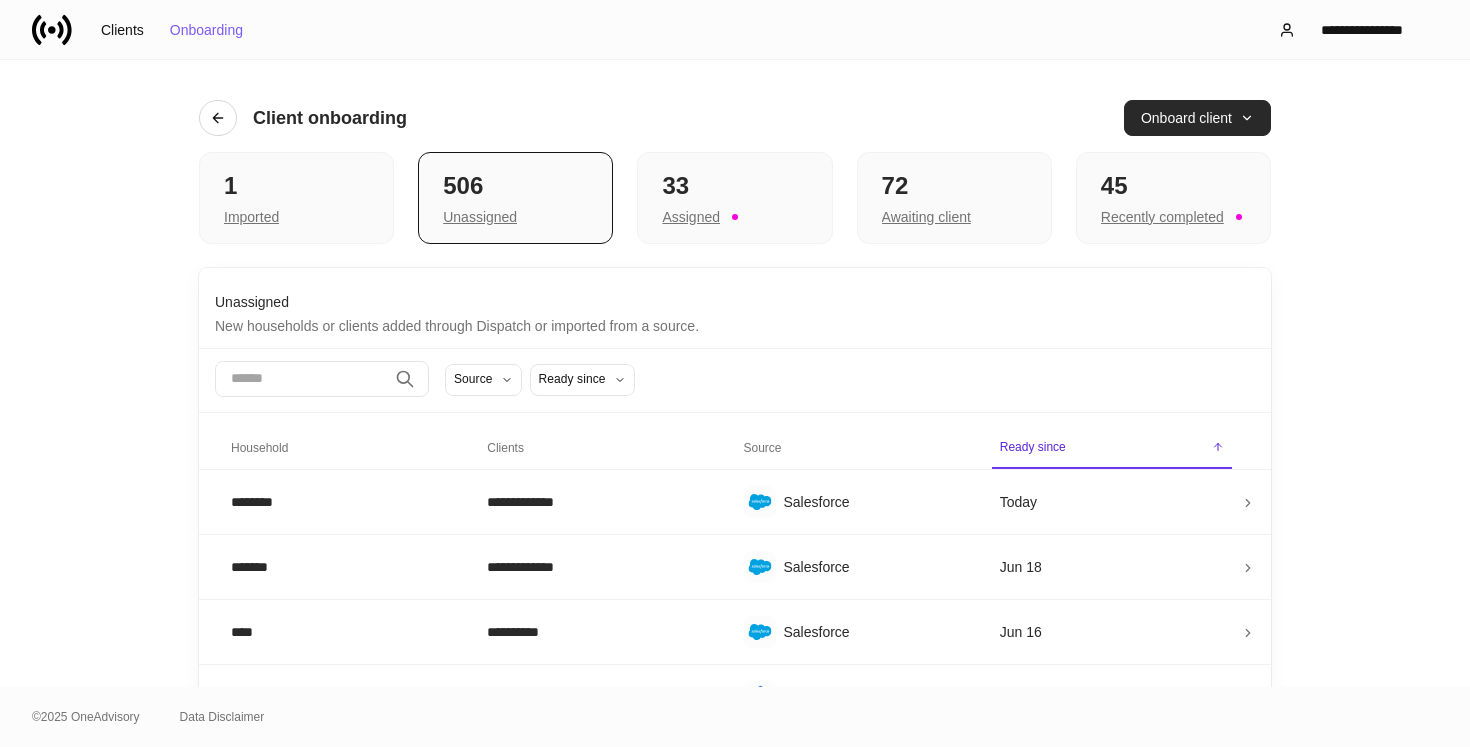 click on "Onboard client" at bounding box center [1197, 118] 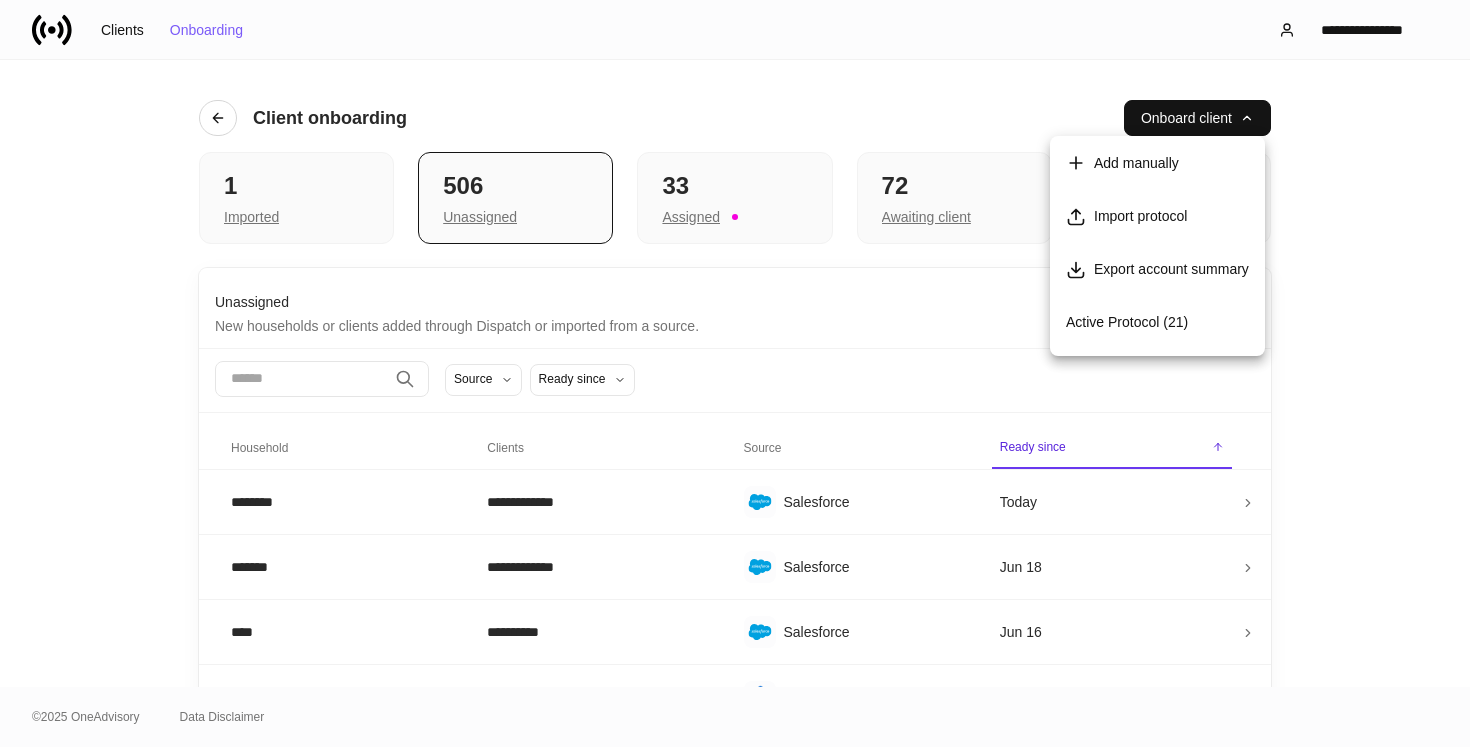 click at bounding box center [735, 373] 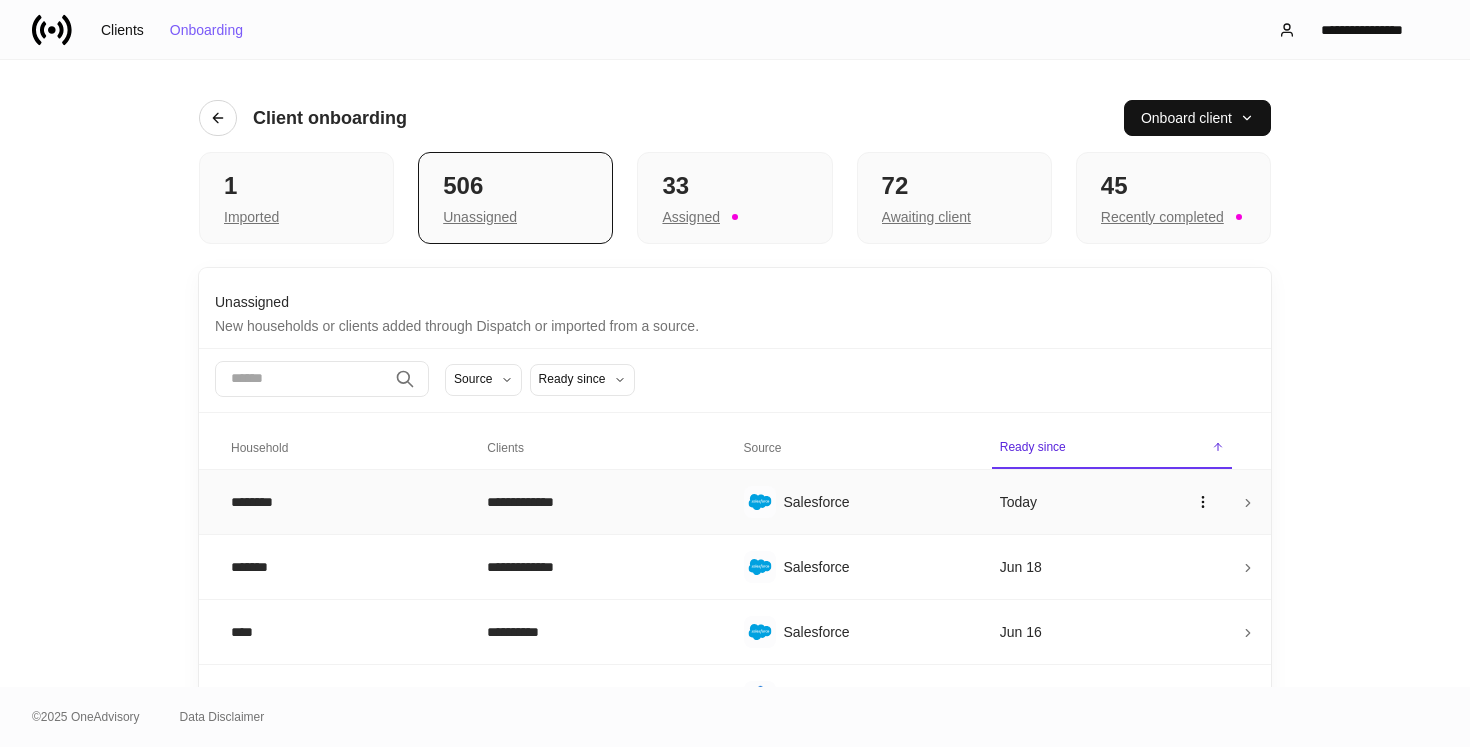 click on "**********" at bounding box center [599, 502] 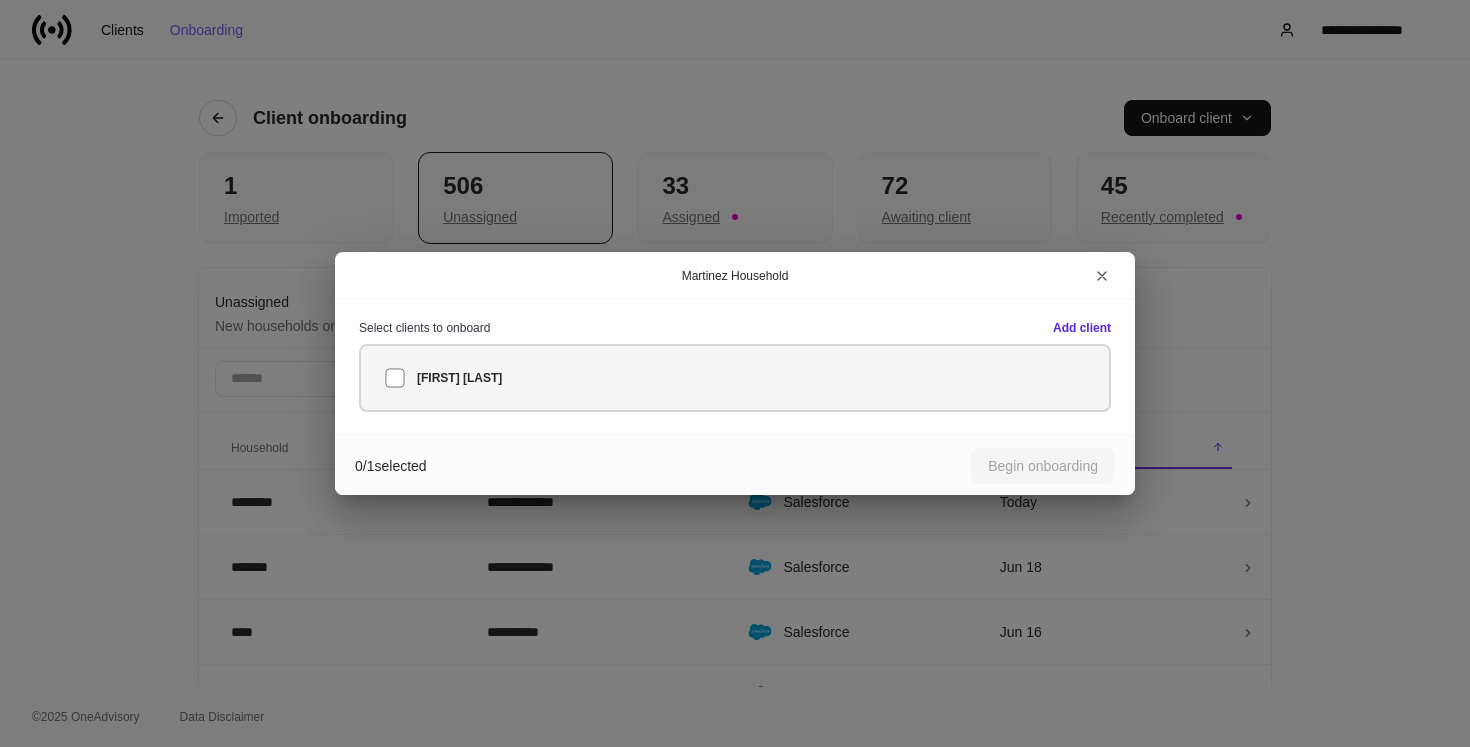 click on "Jose Martinez" at bounding box center (735, 378) 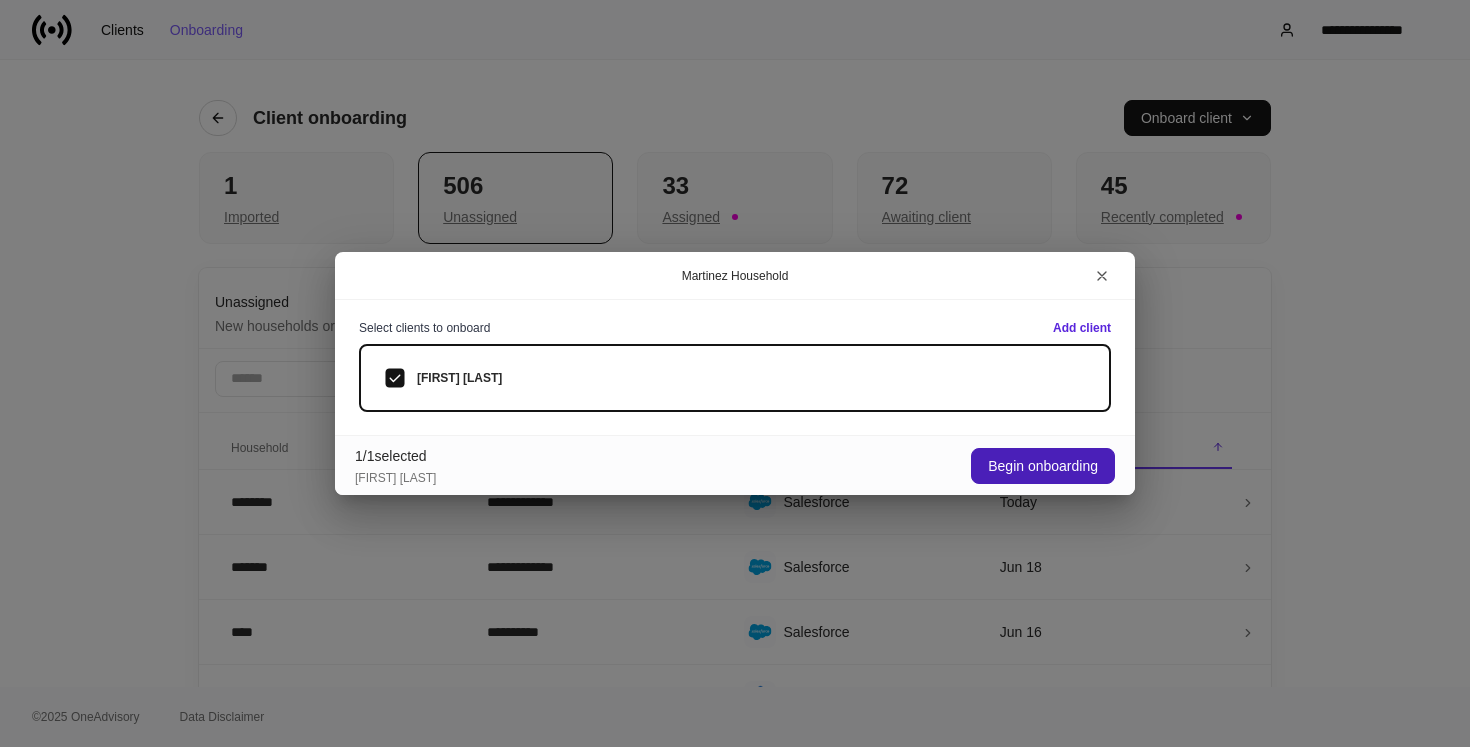 click on "Begin onboarding" at bounding box center [1043, 466] 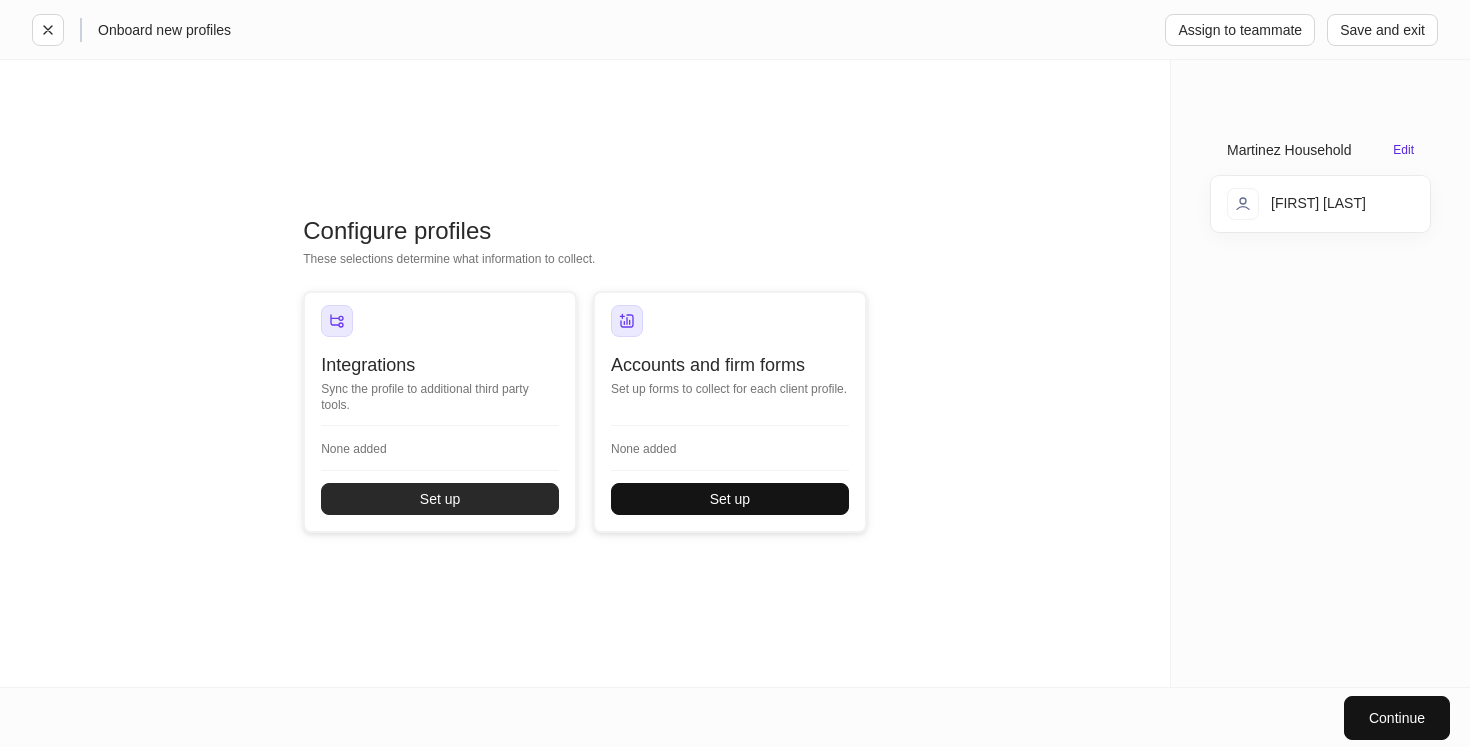 click on "Set up" at bounding box center (440, 499) 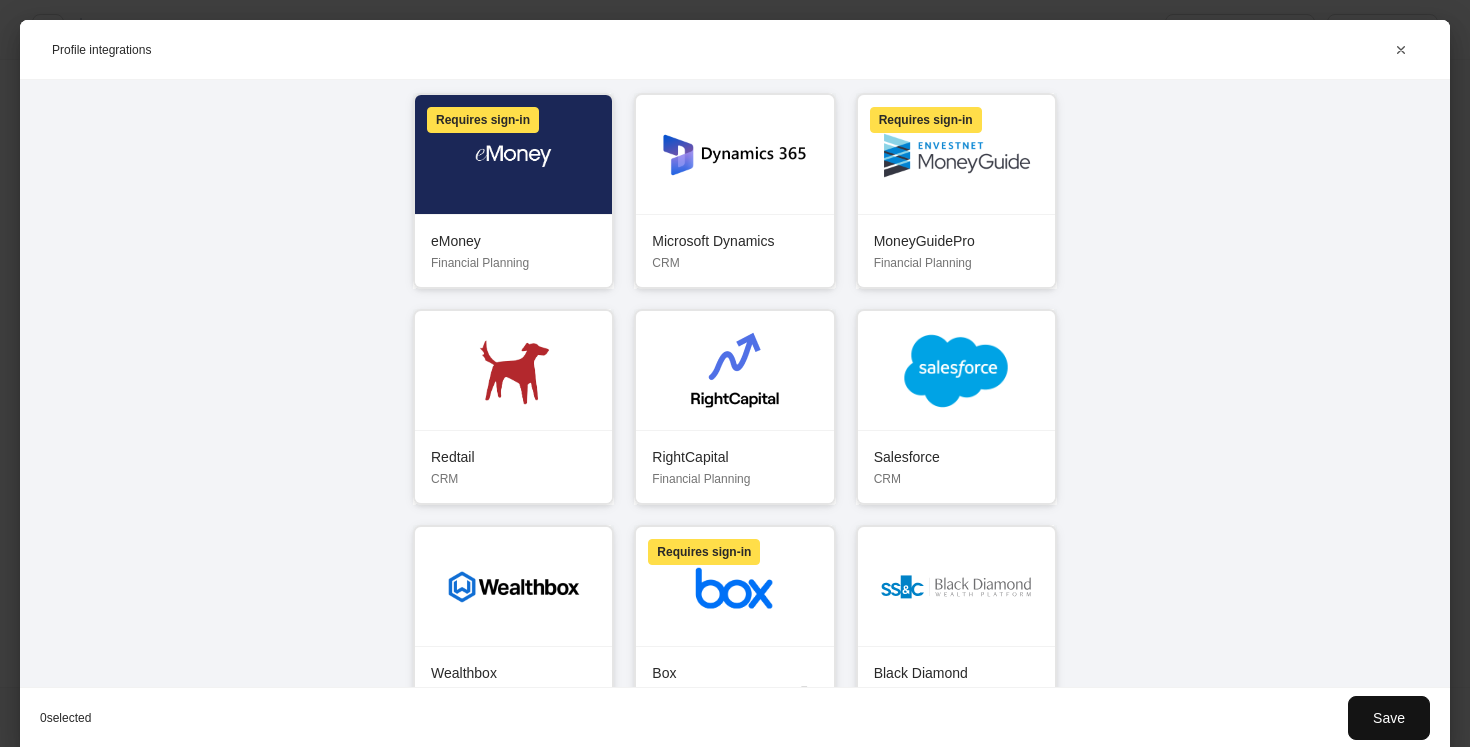 scroll, scrollTop: 174, scrollLeft: 0, axis: vertical 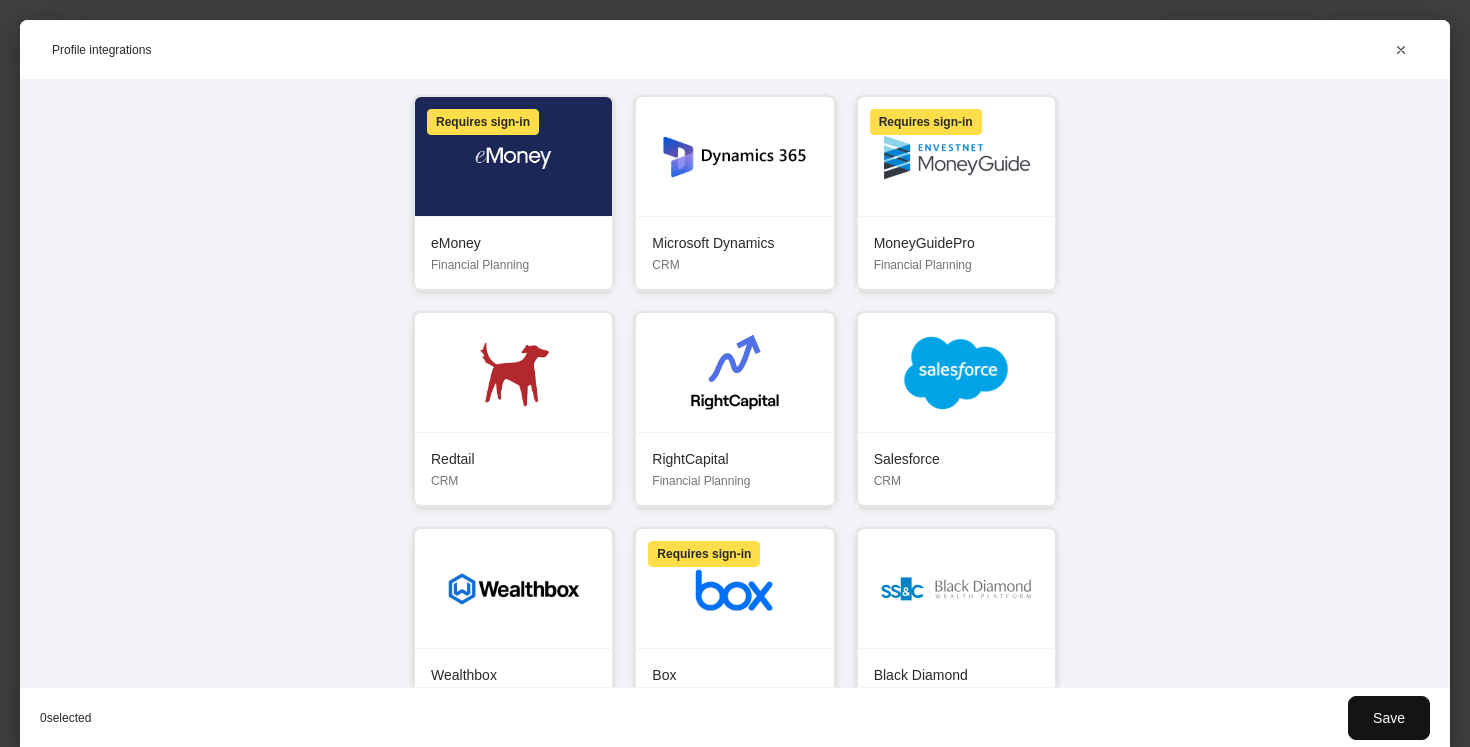 click at bounding box center (956, 373) 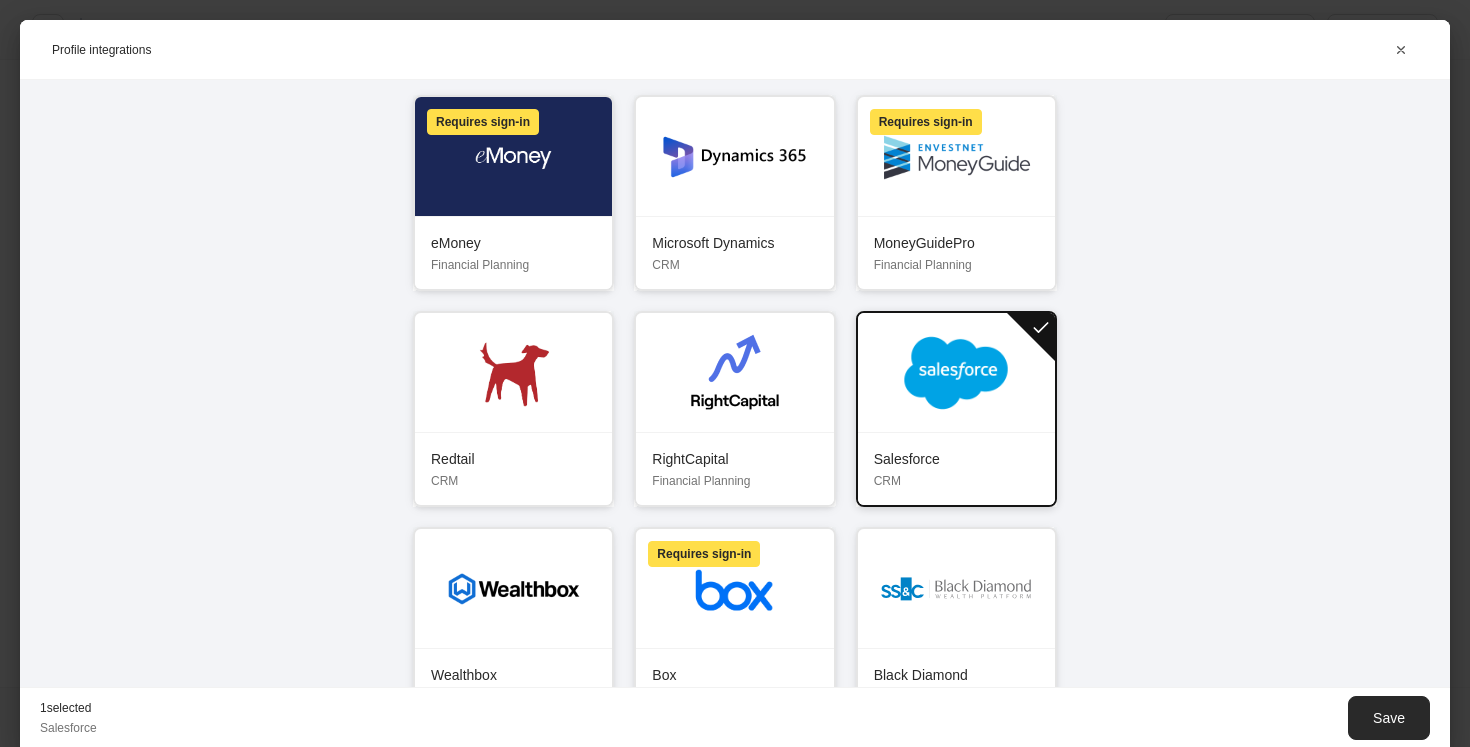 click on "Save" at bounding box center [1389, 718] 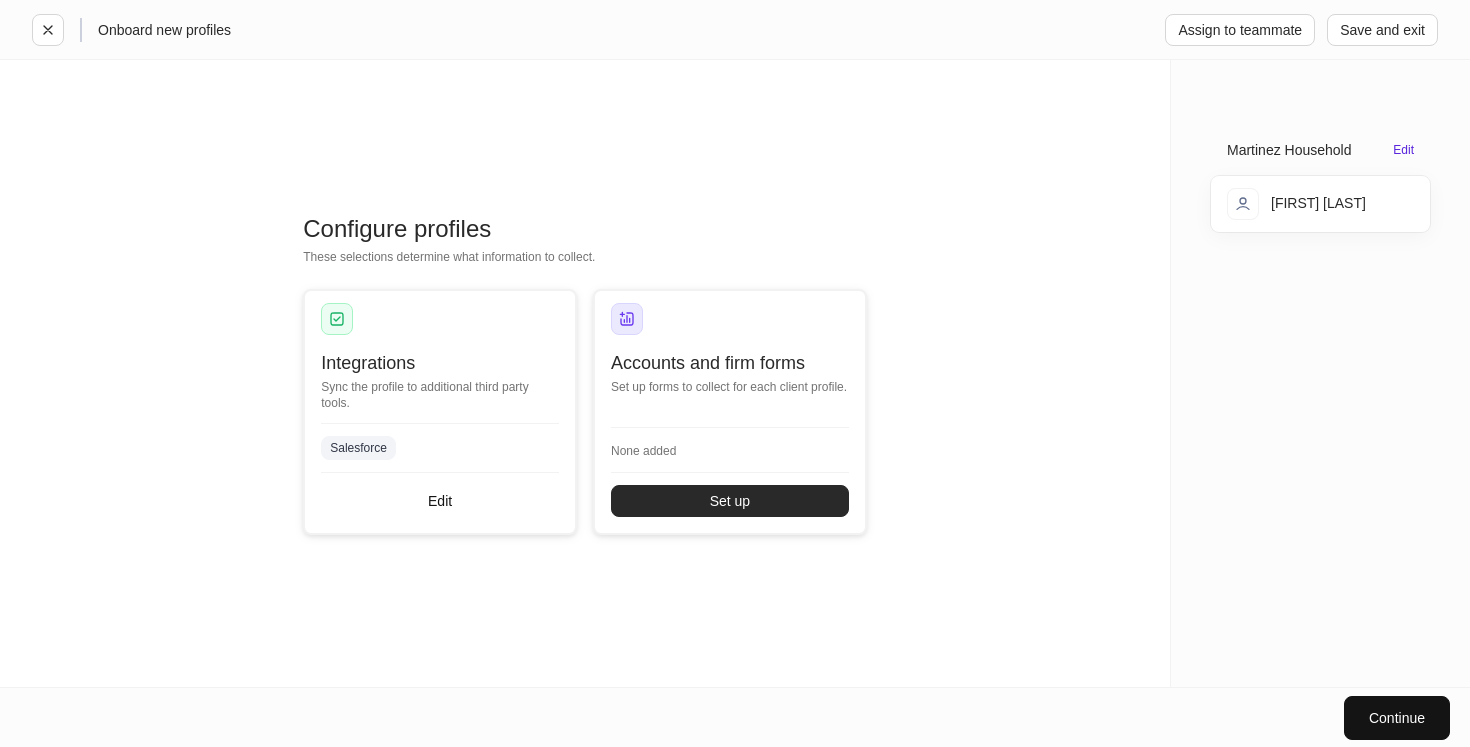 click on "Set up" at bounding box center [730, 501] 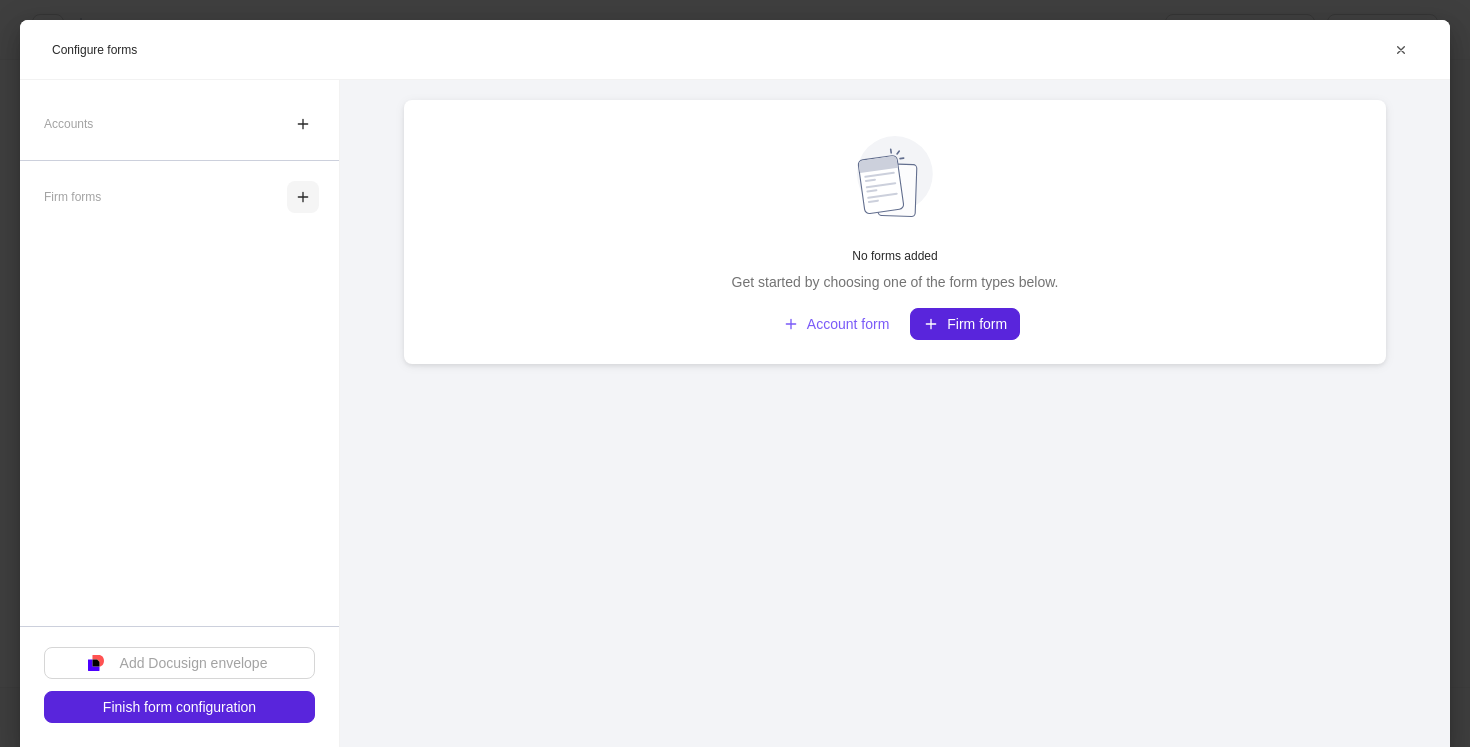 click 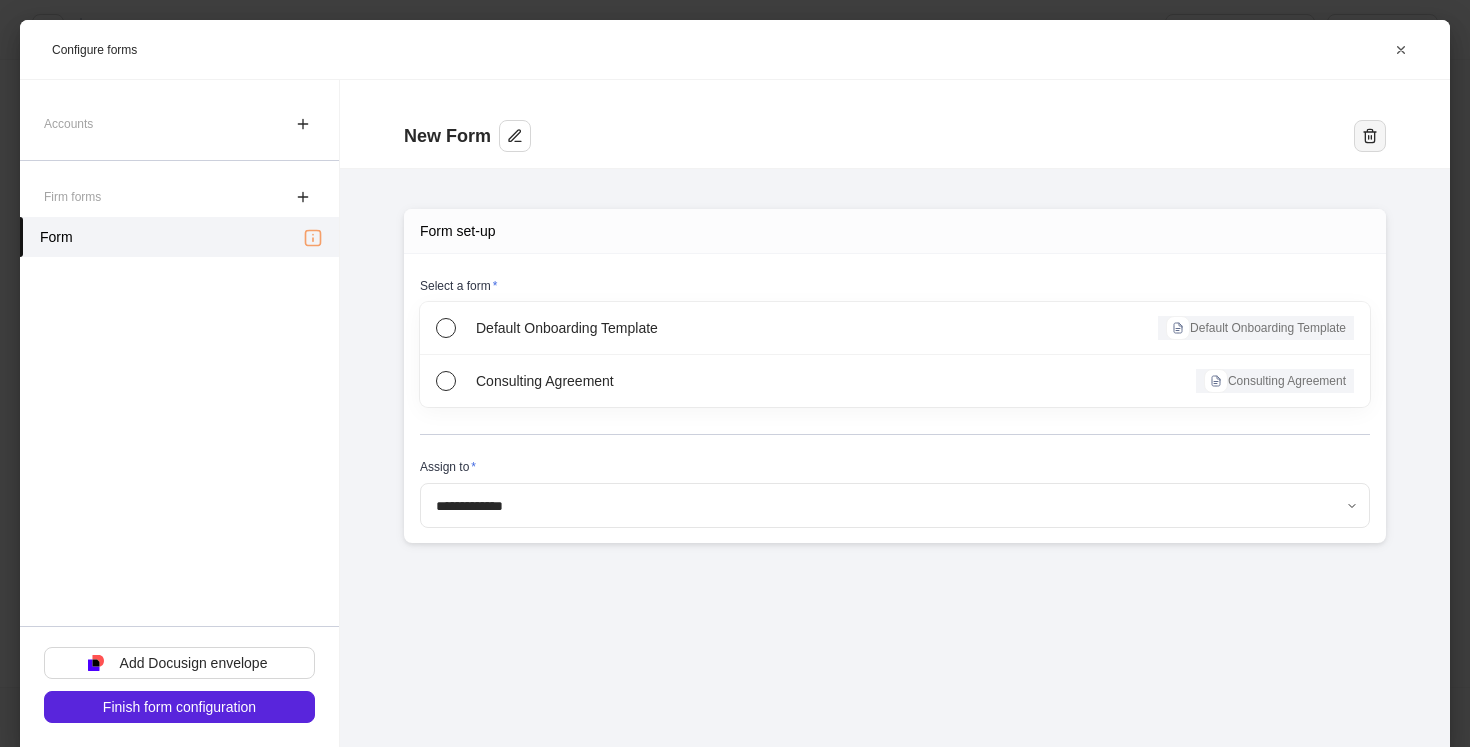 click 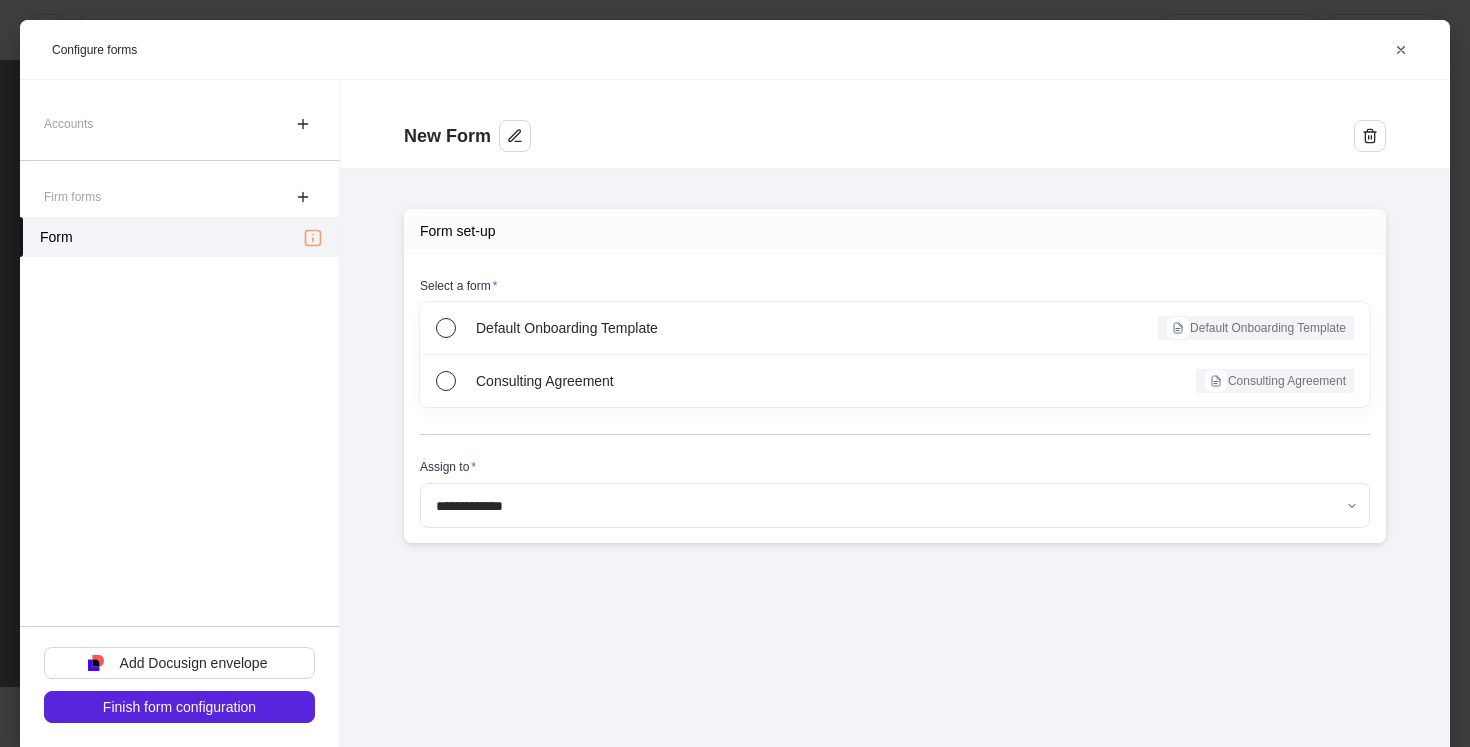 click on "Delete" at bounding box center [702, 881] 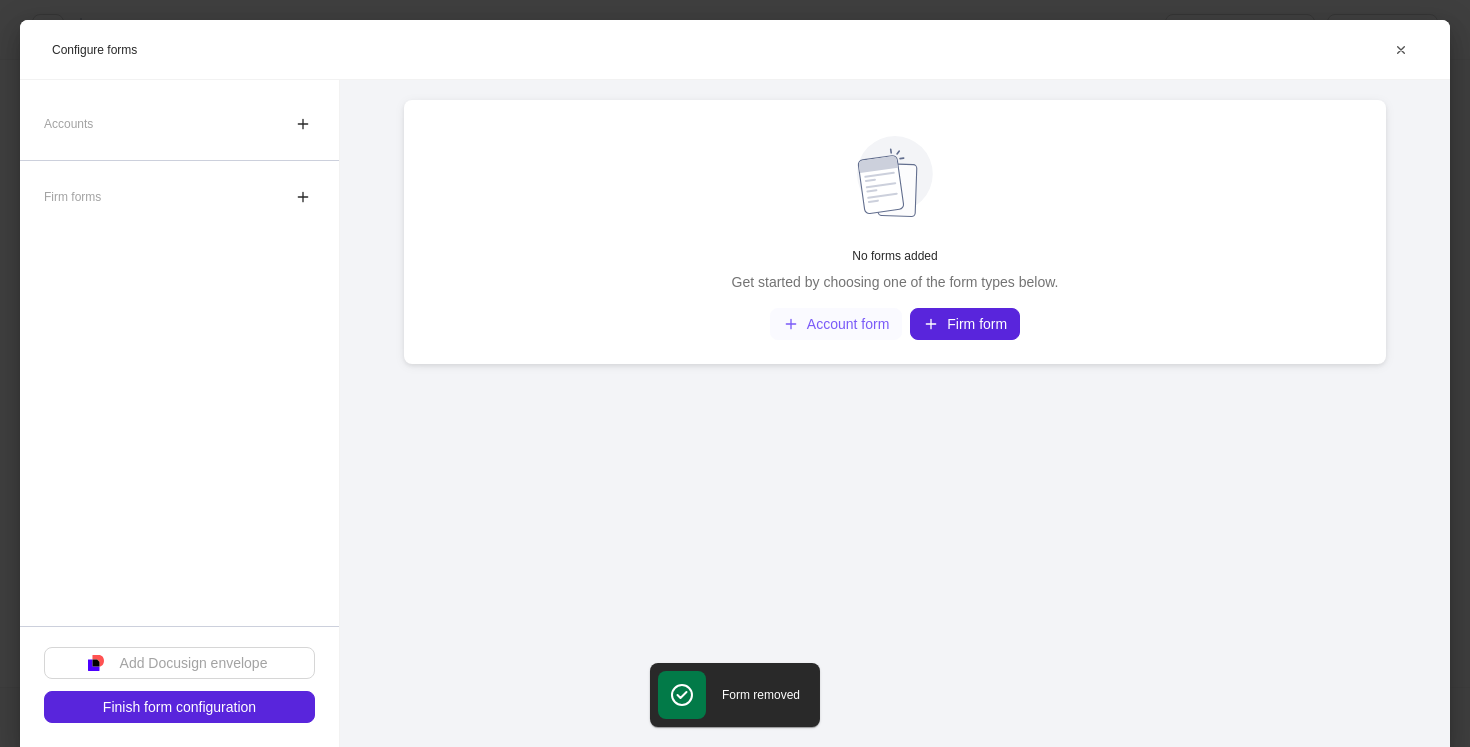 click on "Account form" at bounding box center (836, 324) 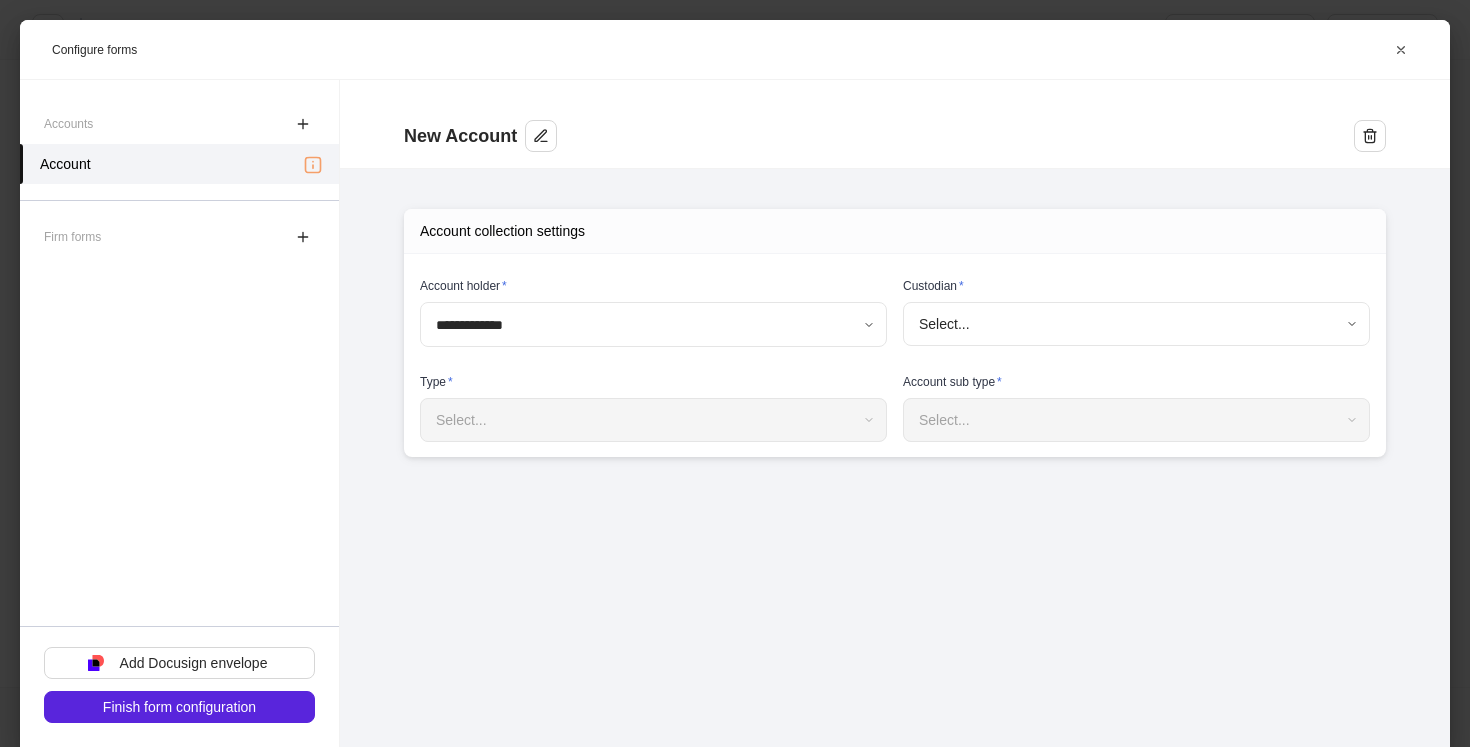 click on "**********" at bounding box center [735, 373] 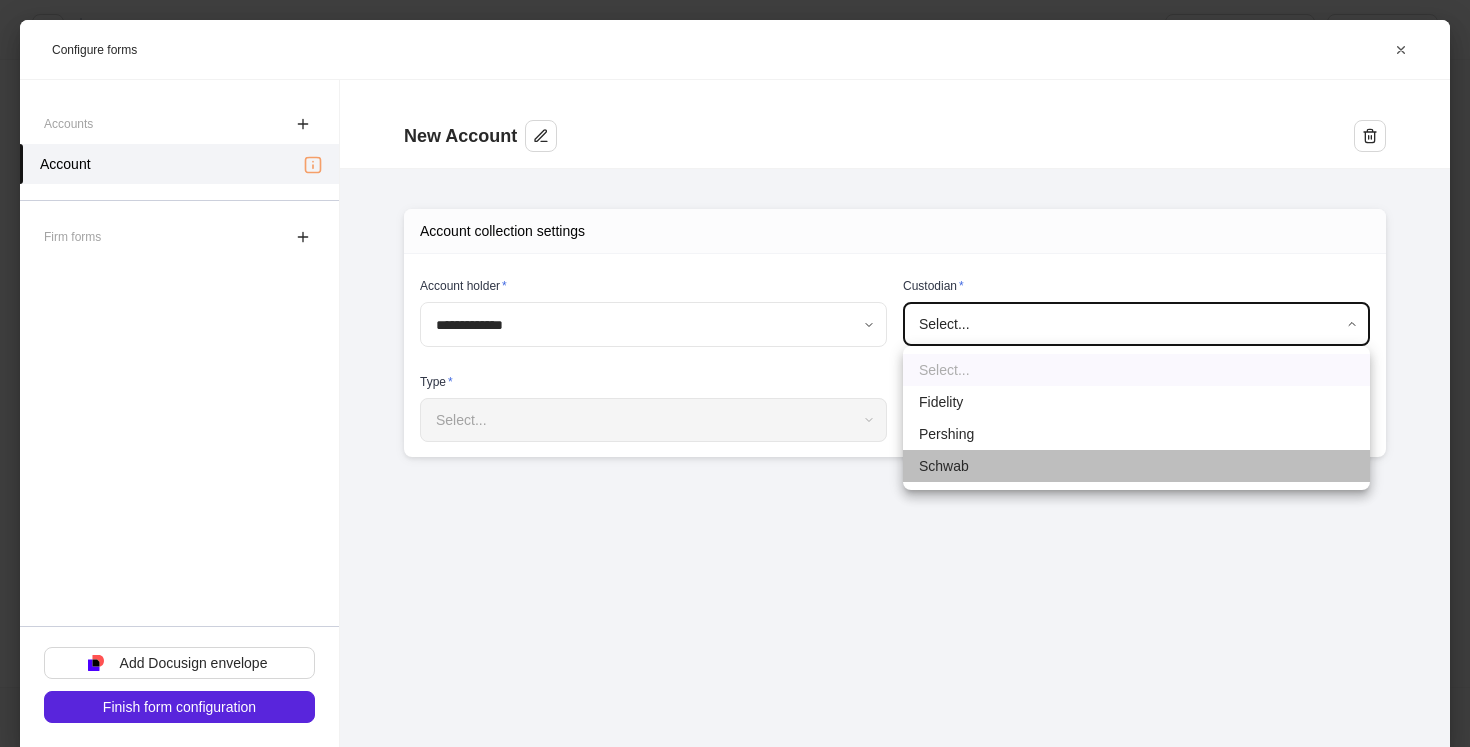 click on "Schwab" at bounding box center [1136, 466] 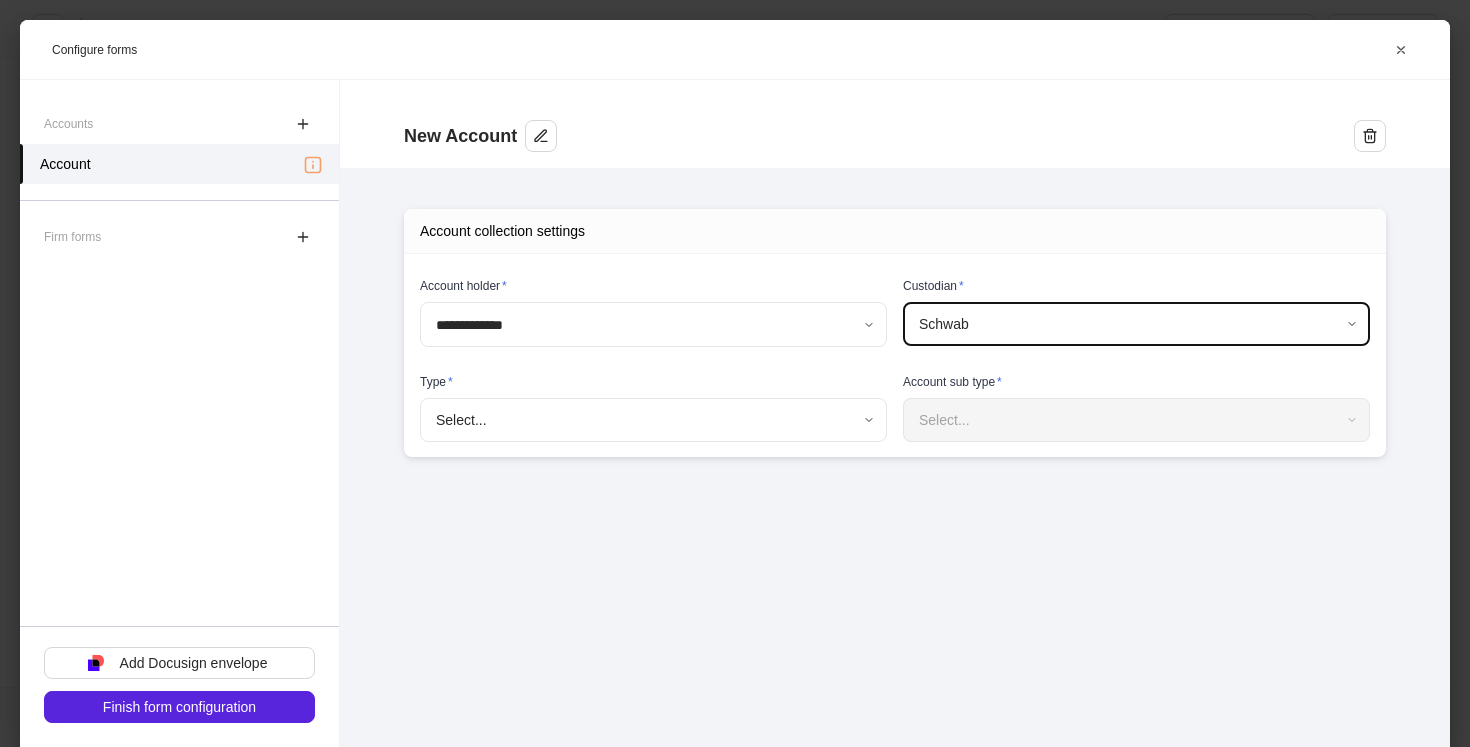 click on "**********" at bounding box center (735, 373) 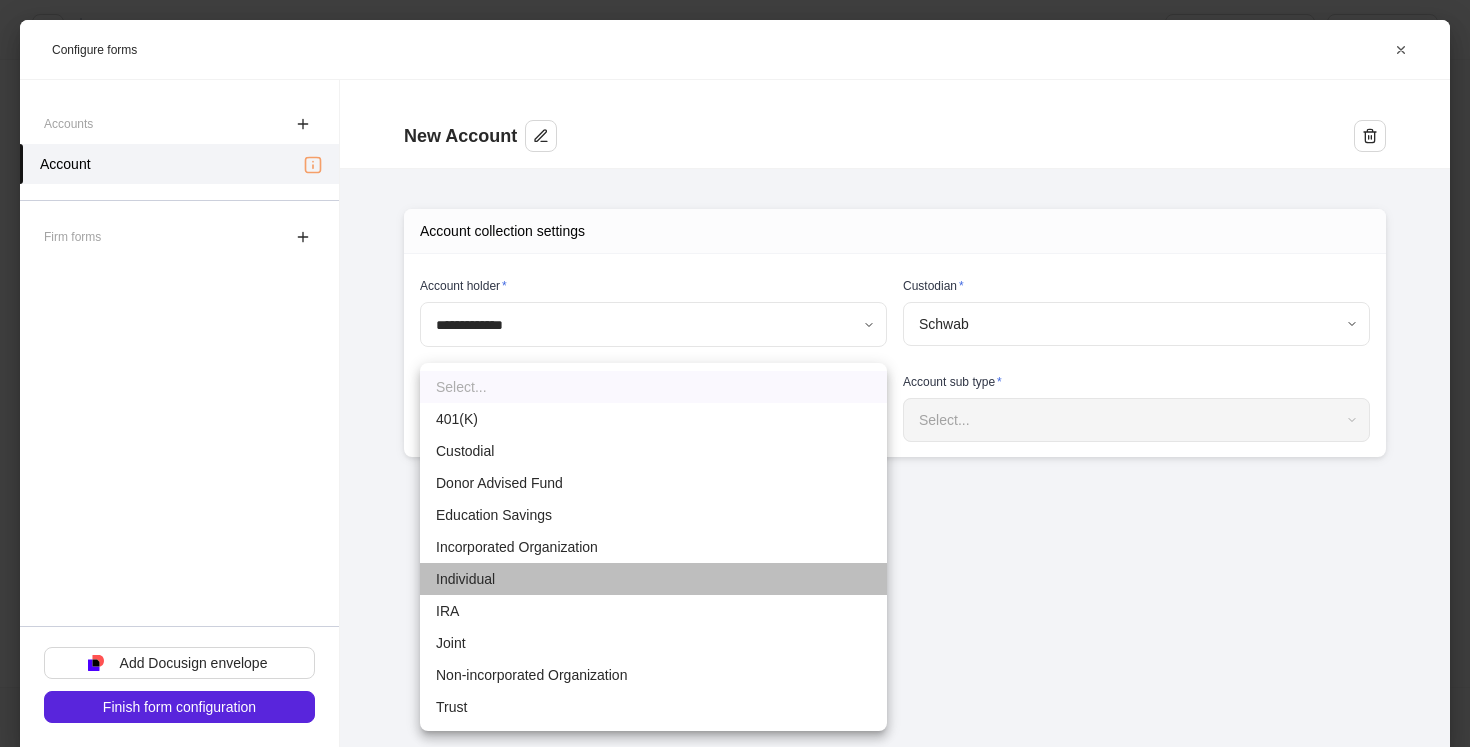 click on "Individual" at bounding box center [653, 579] 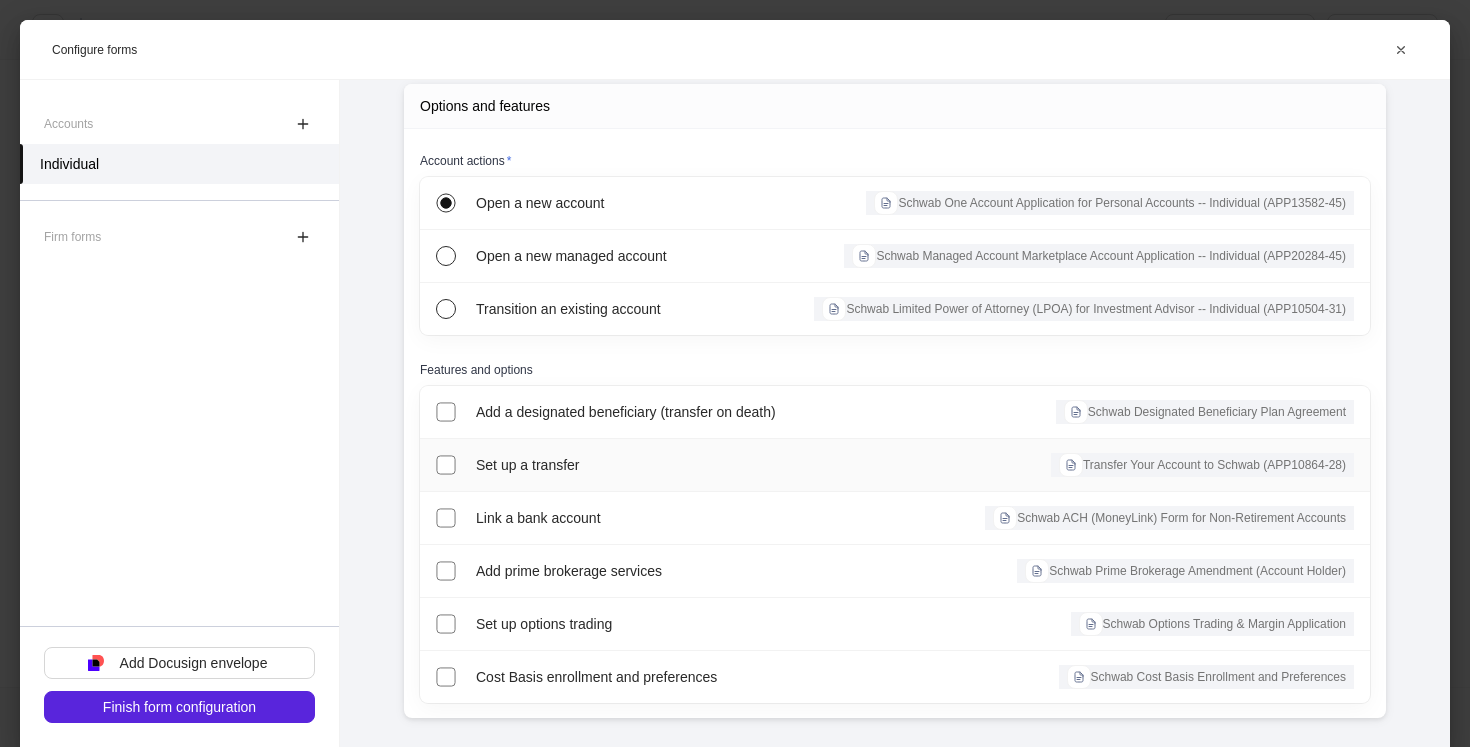 scroll, scrollTop: 403, scrollLeft: 0, axis: vertical 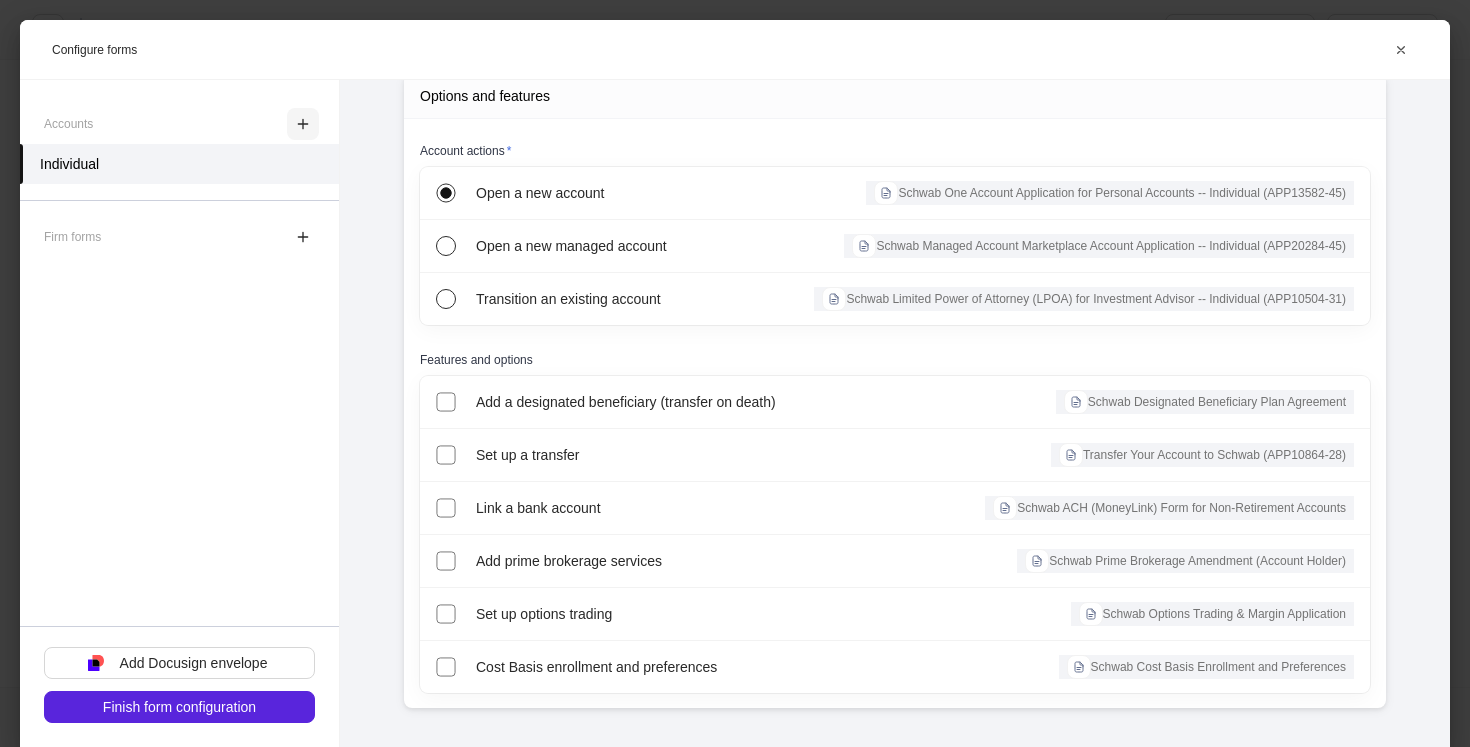 click at bounding box center (303, 124) 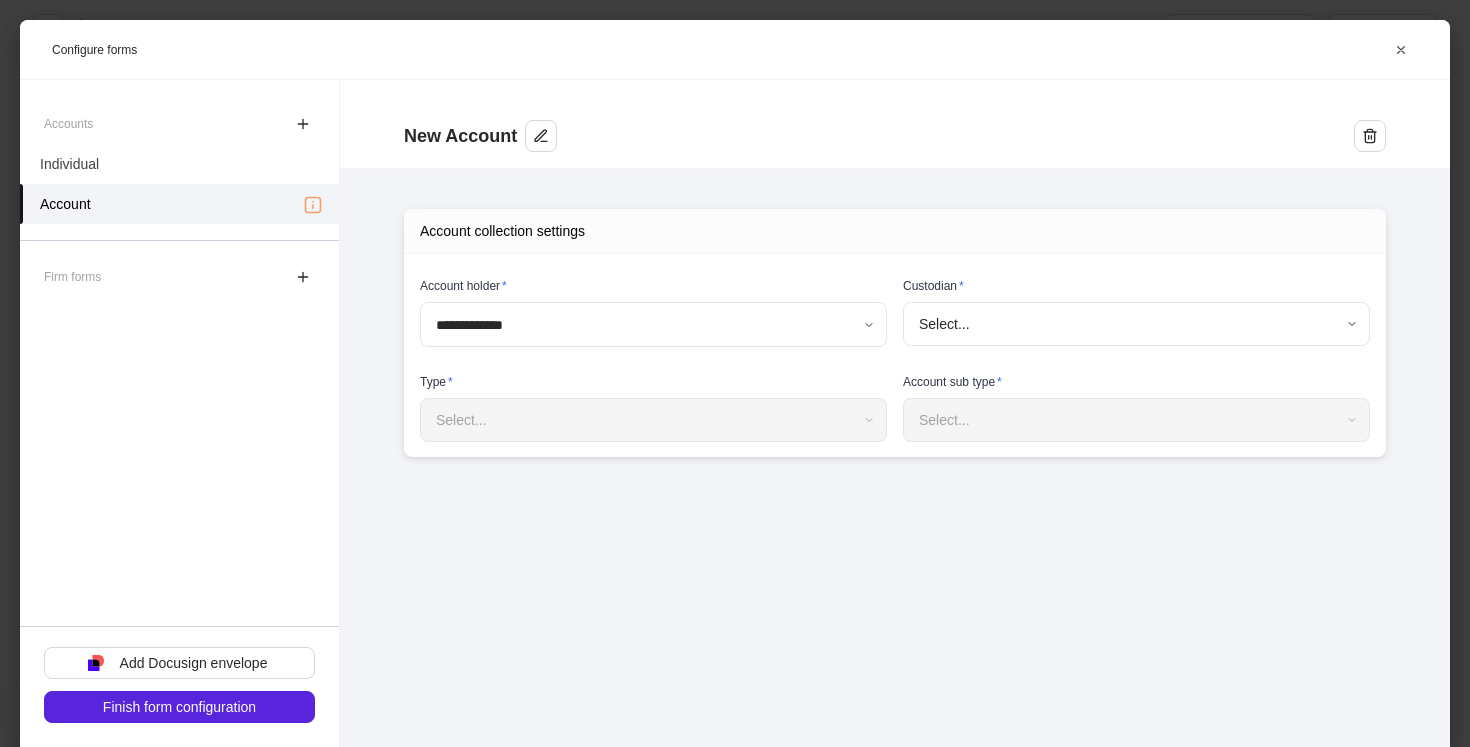 click on "**********" at bounding box center [735, 373] 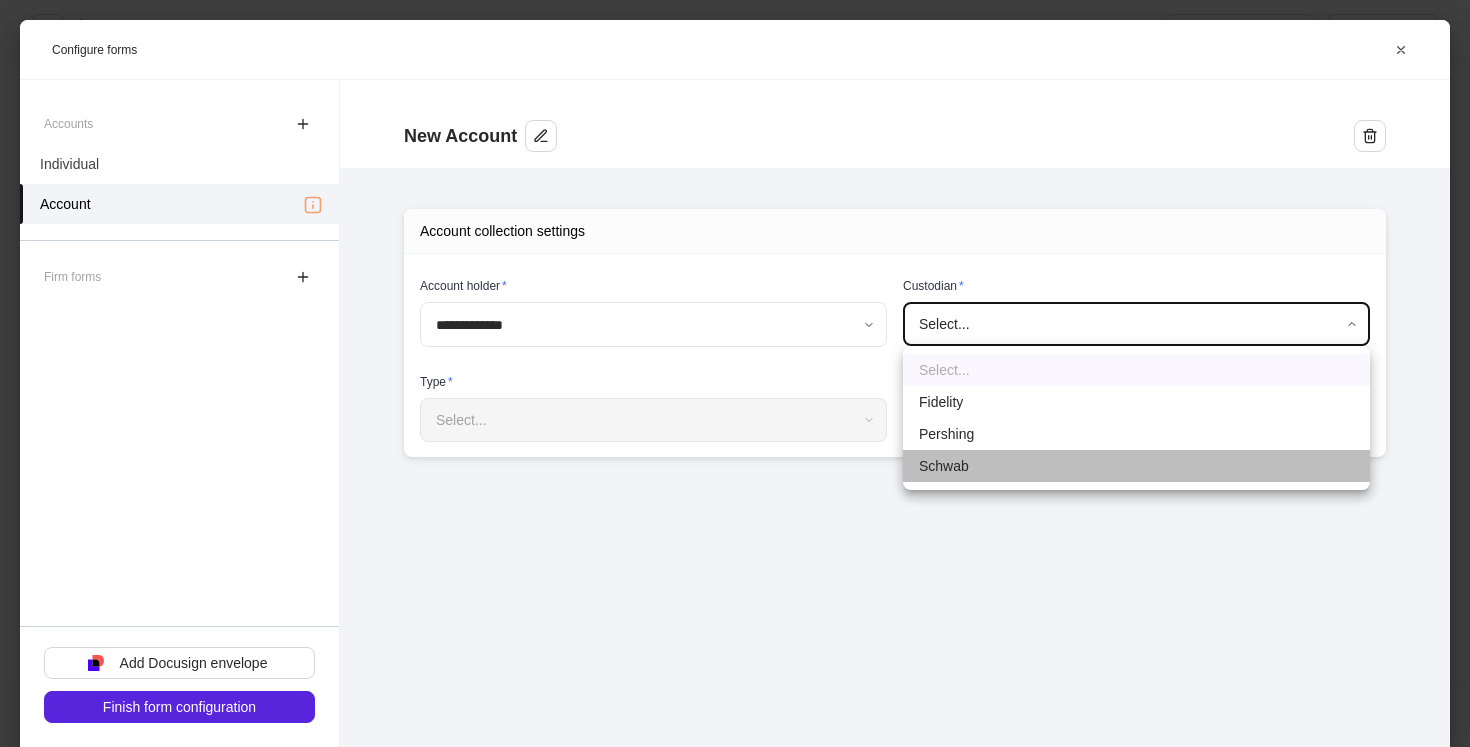 click on "Schwab" at bounding box center [1136, 466] 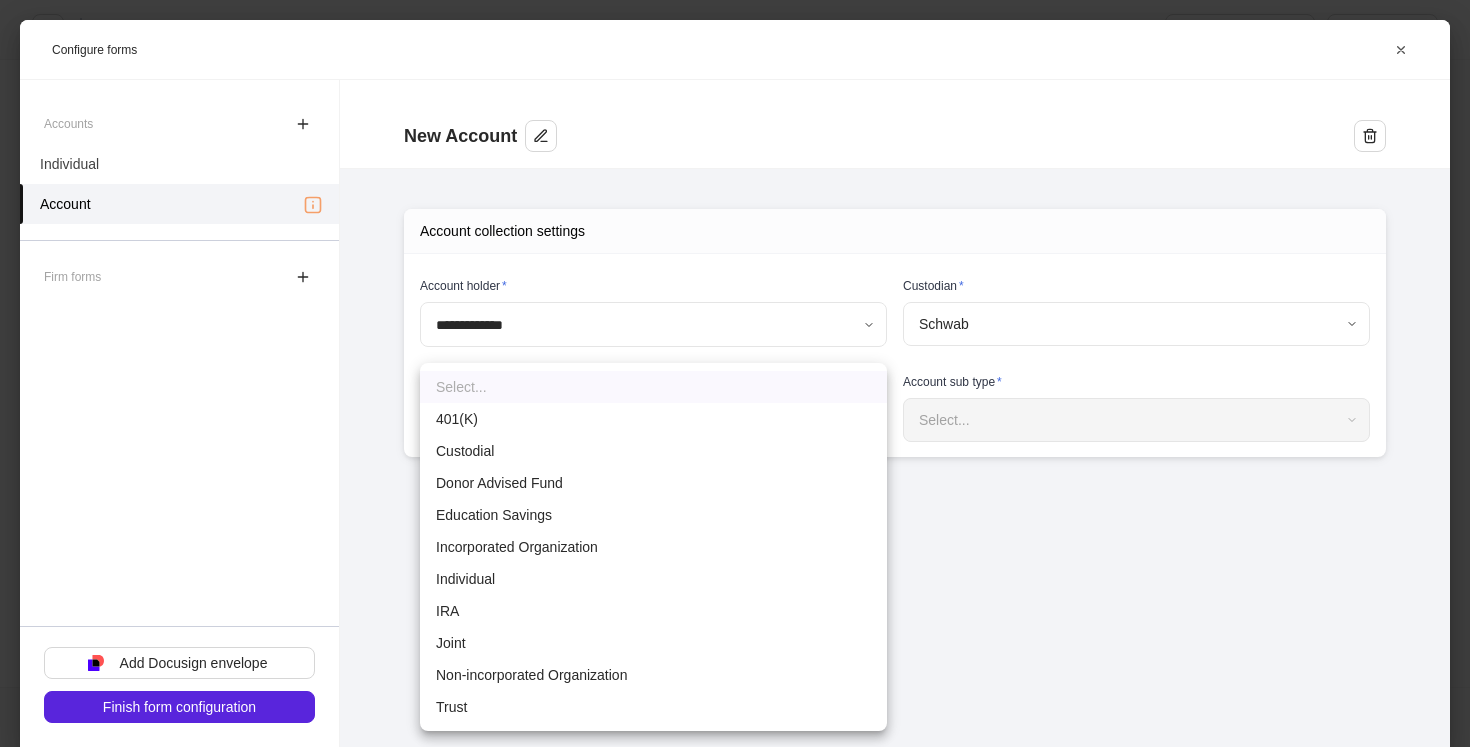 click on "**********" at bounding box center (735, 373) 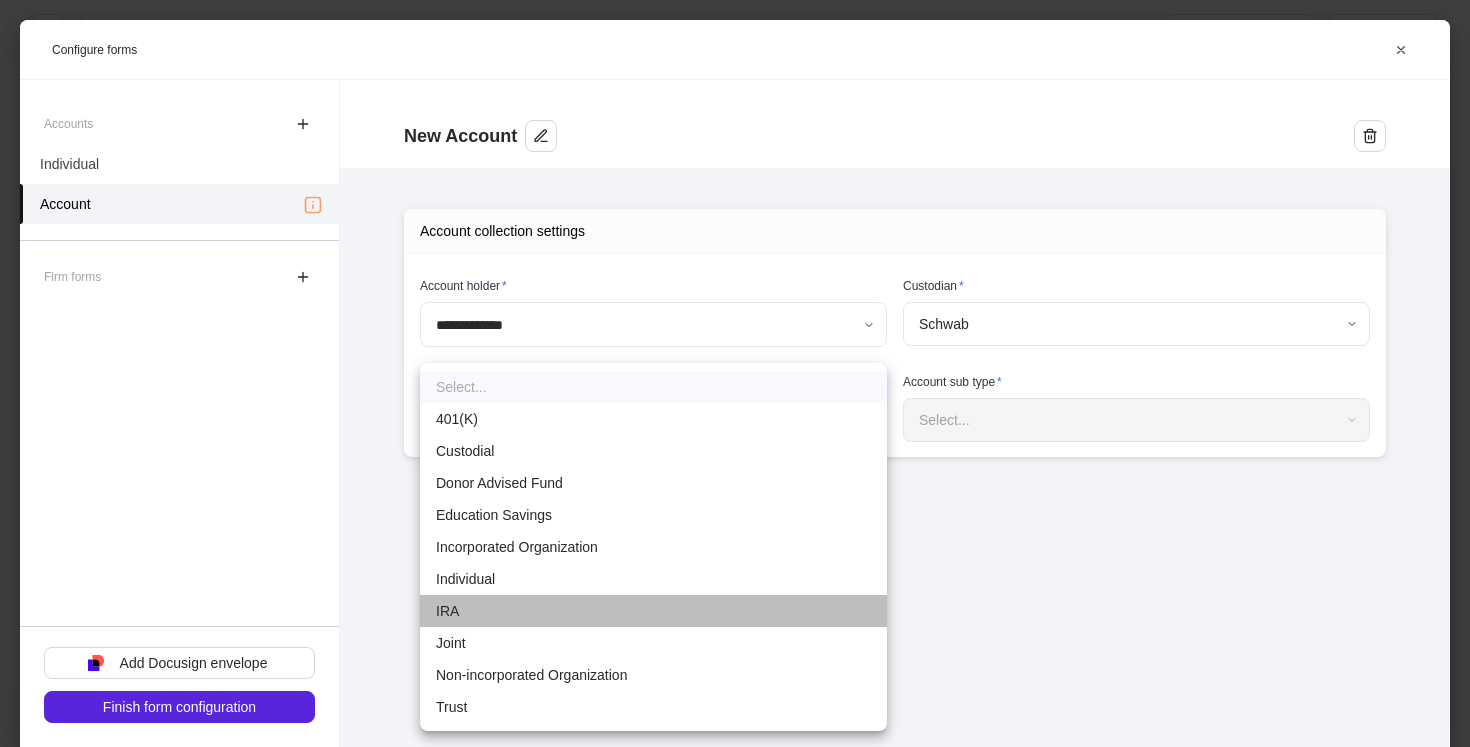 click on "IRA" at bounding box center (653, 611) 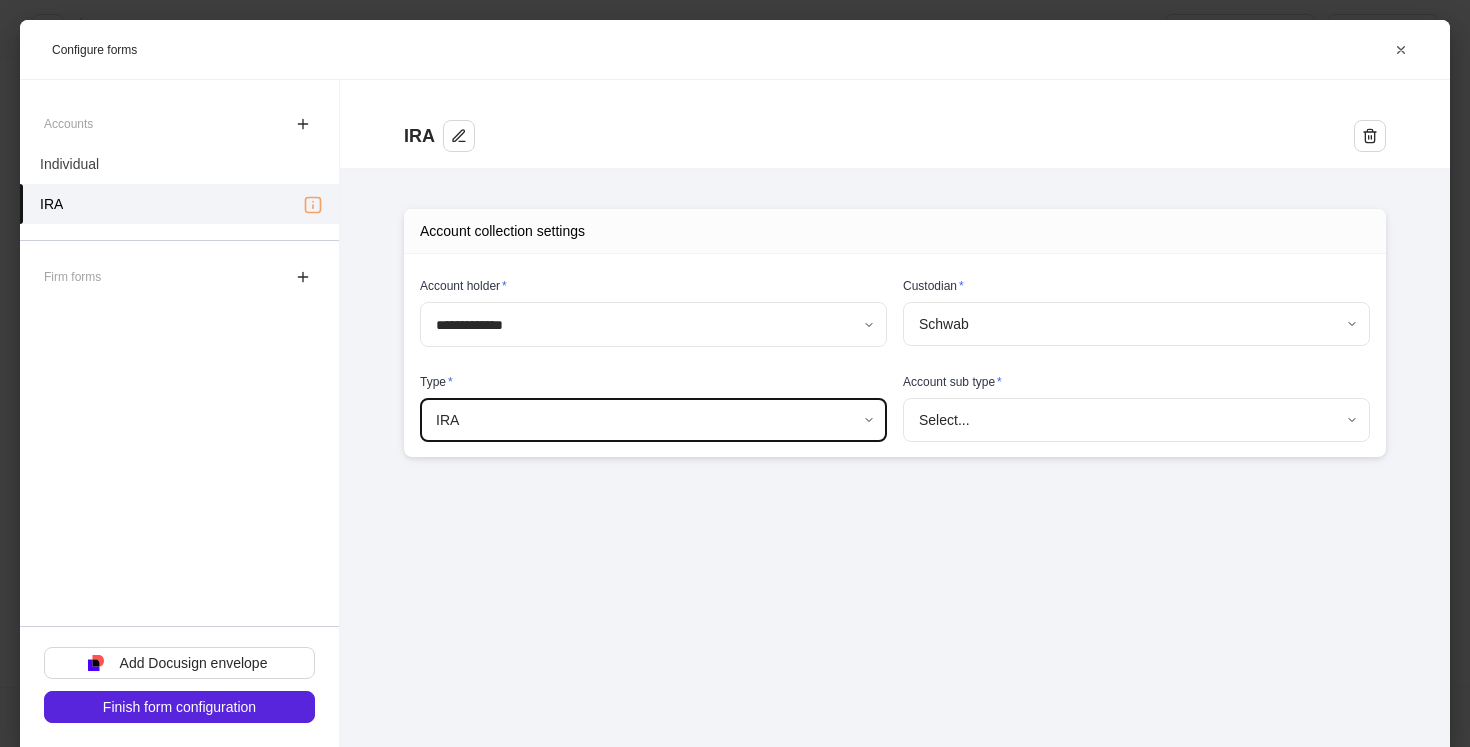 click on "**********" at bounding box center [735, 373] 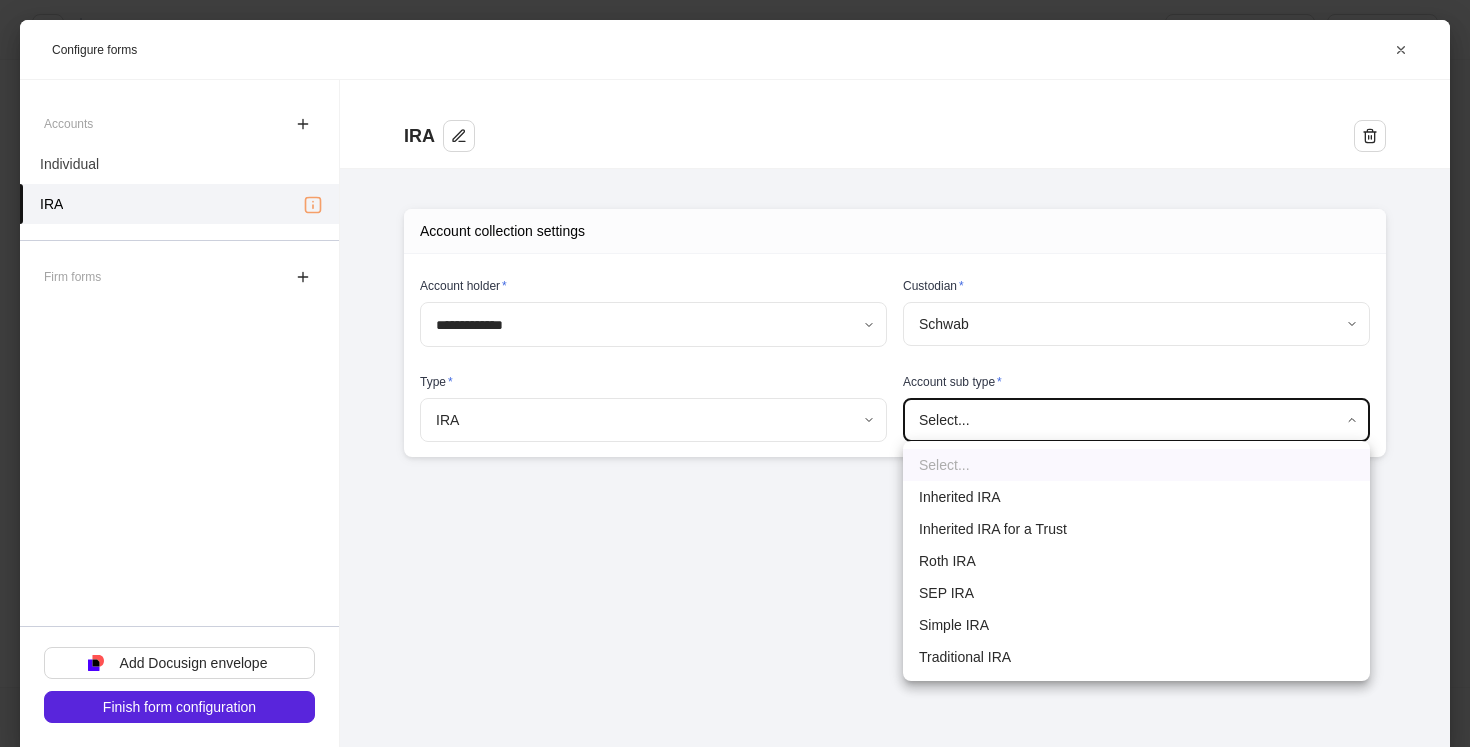 click on "Traditional IRA" at bounding box center [1136, 657] 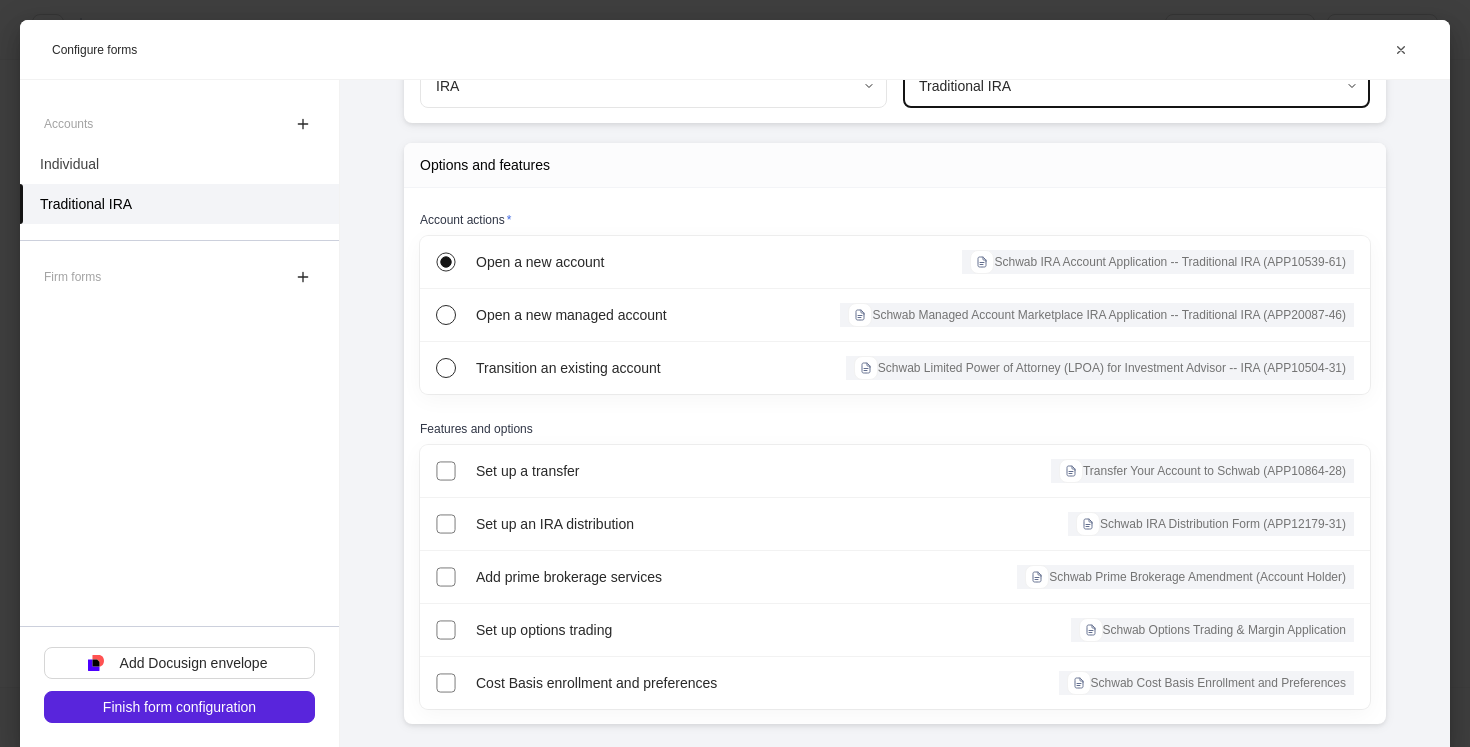 scroll, scrollTop: 350, scrollLeft: 0, axis: vertical 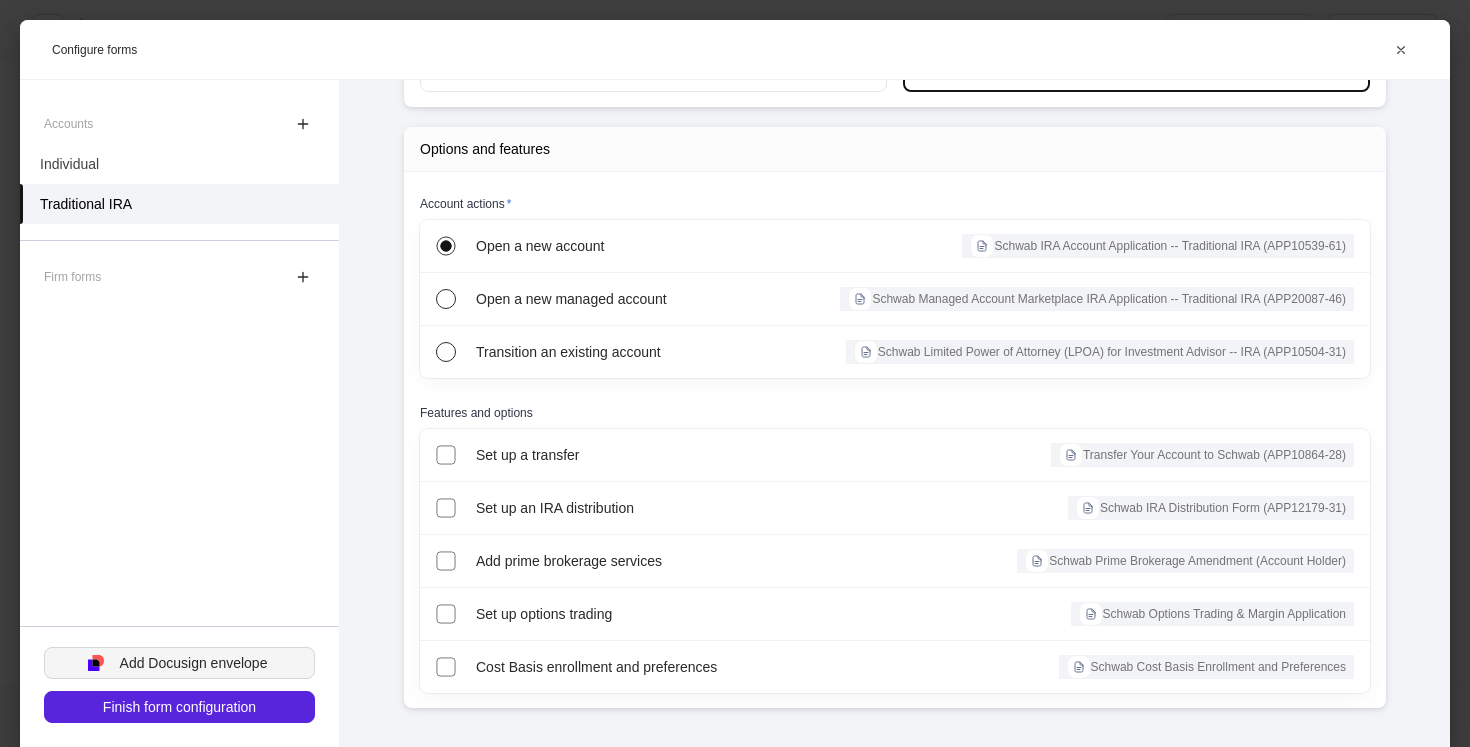 click on "Add Docusign envelope" at bounding box center (194, 663) 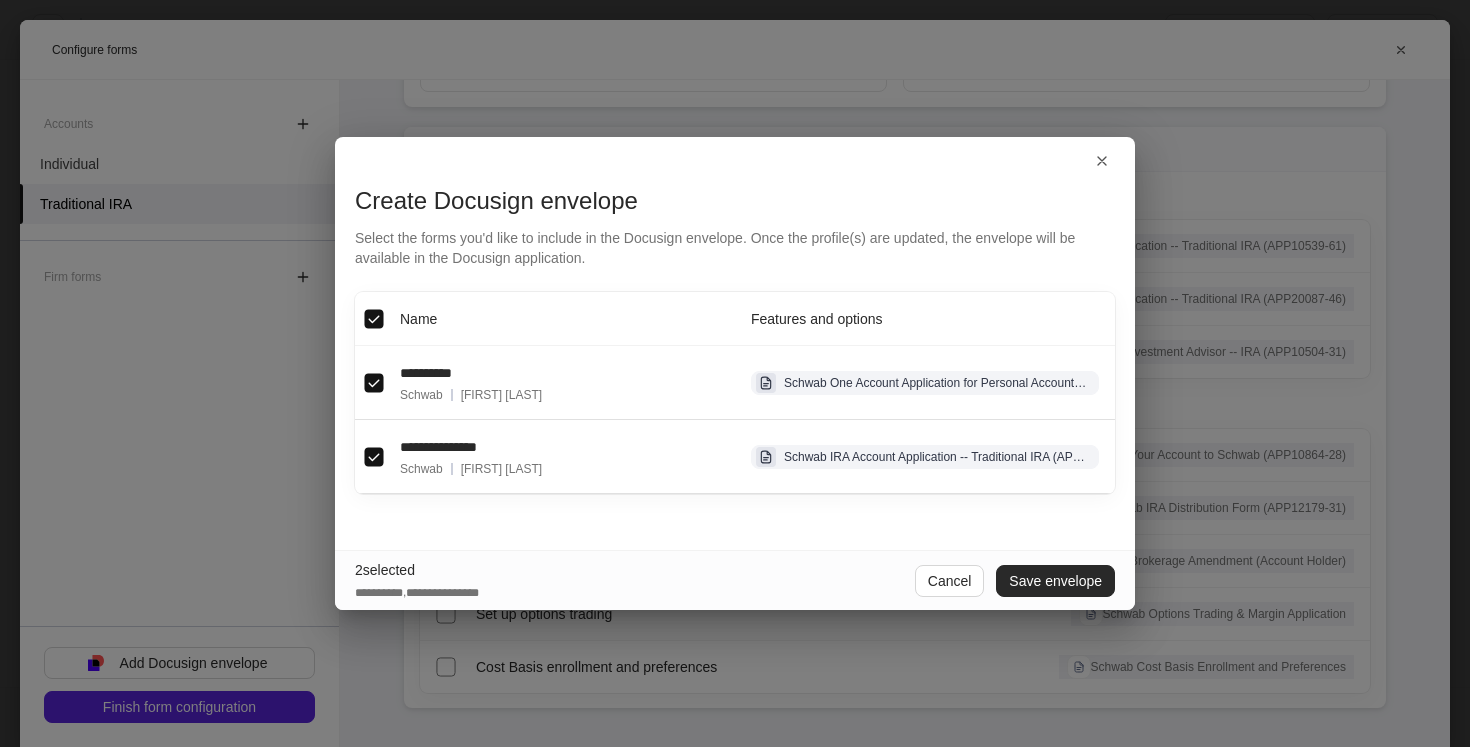 click on "Save envelope" at bounding box center [1055, 581] 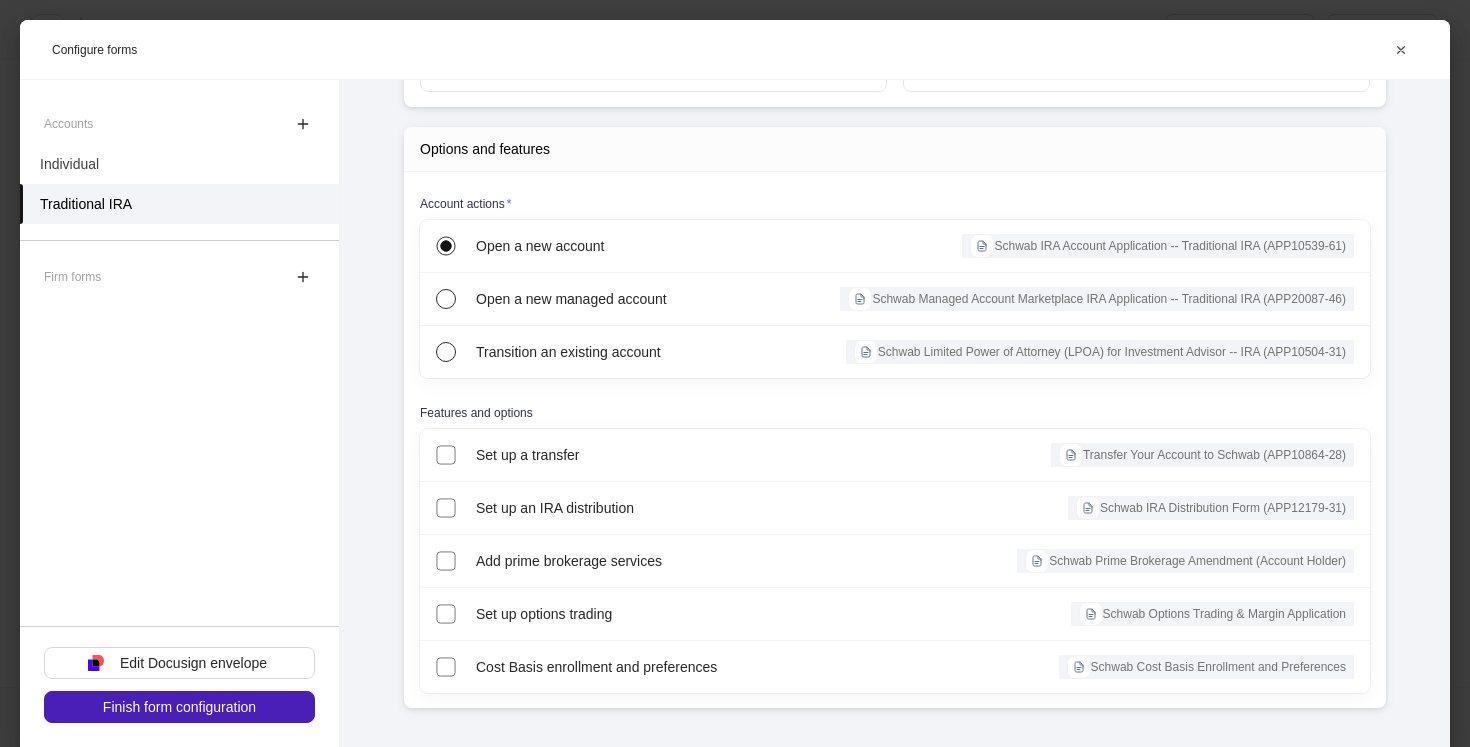 click on "Finish form configuration" at bounding box center (179, 707) 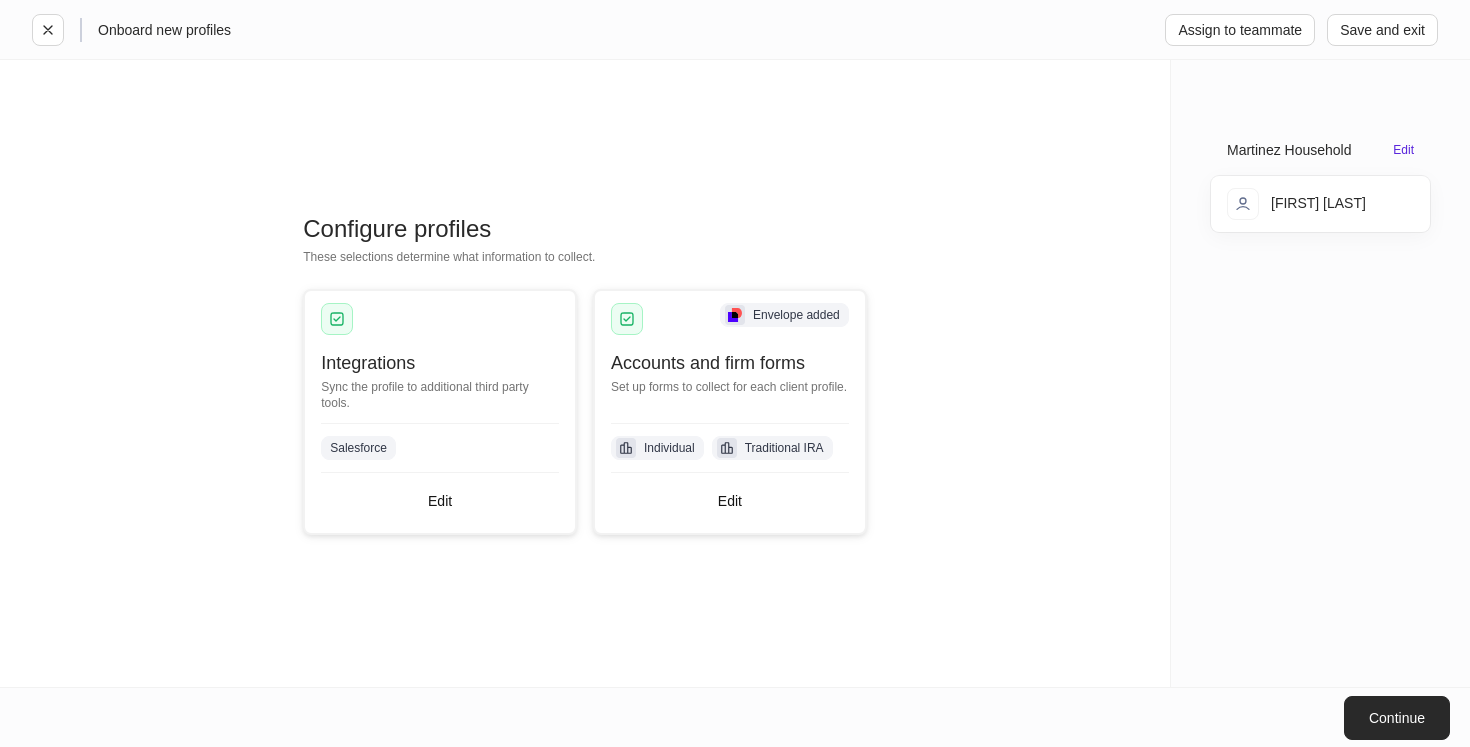 click on "Continue" at bounding box center (1397, 718) 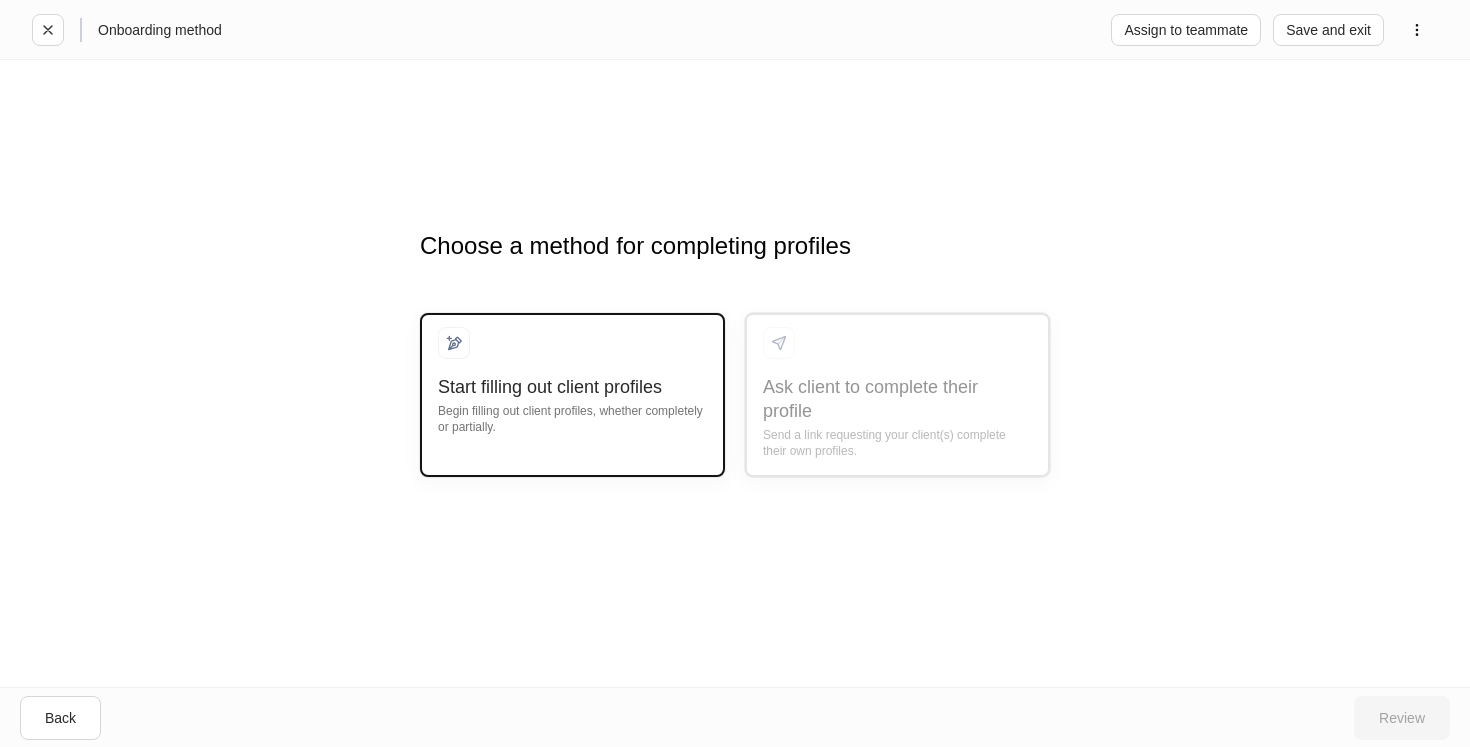 click on "Begin filling out client profiles, whether completely or partially." at bounding box center (572, 417) 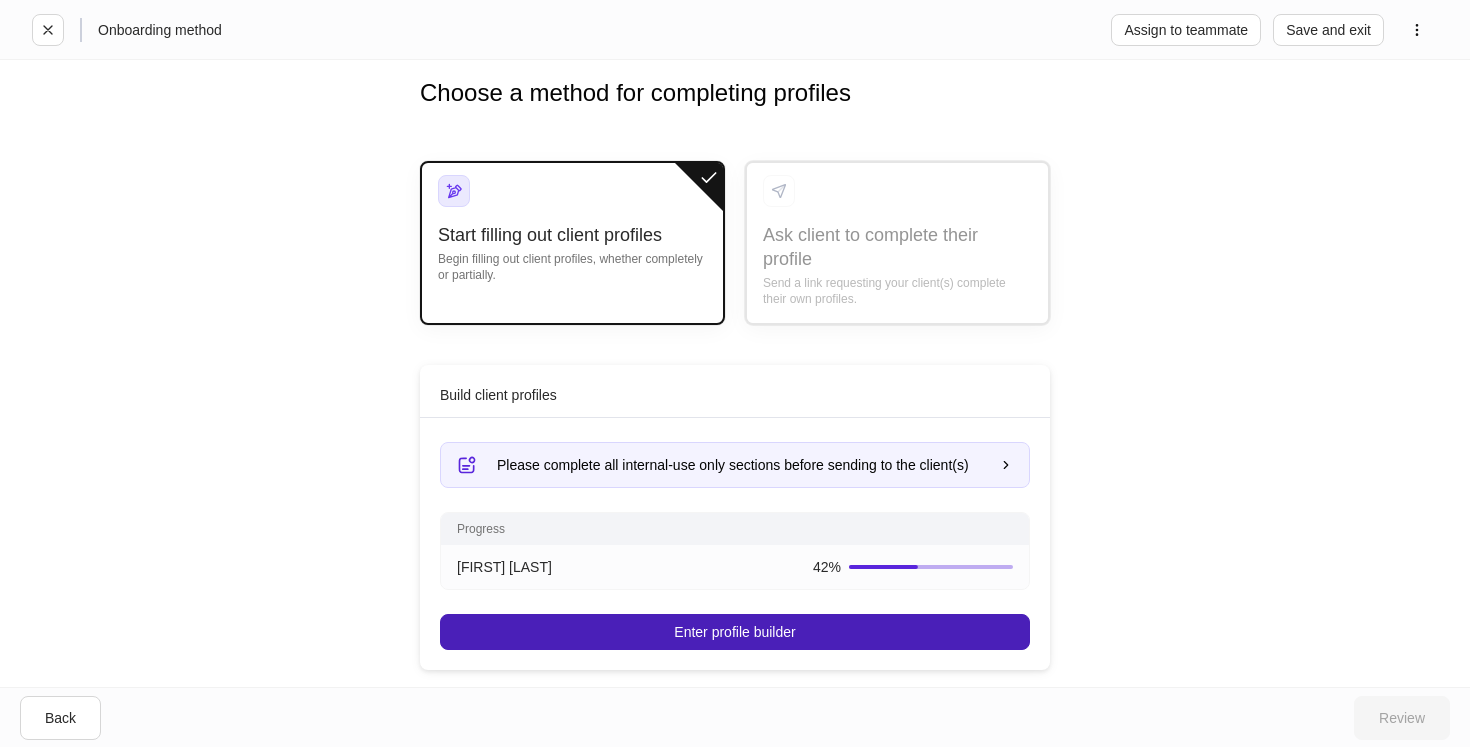 click on "Enter profile builder" at bounding box center (734, 632) 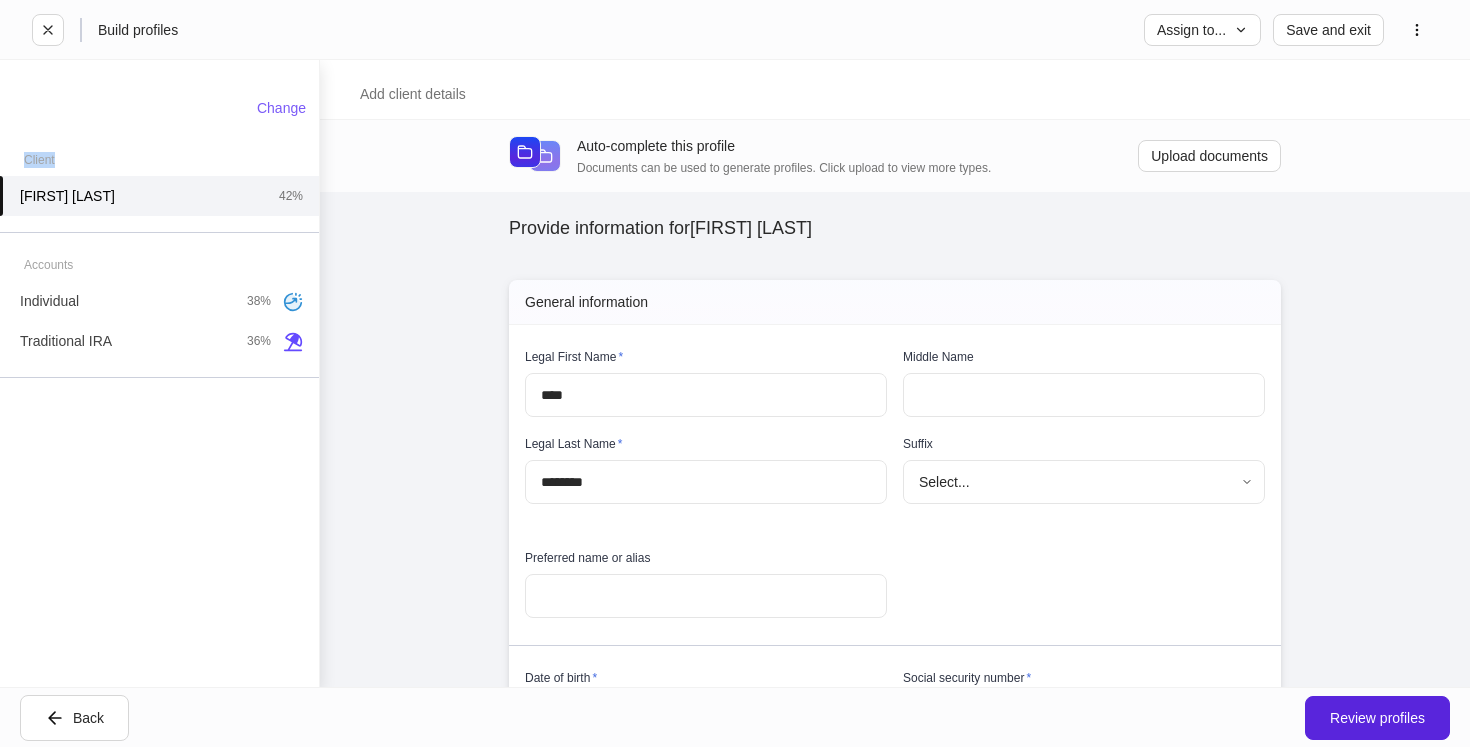 drag, startPoint x: 65, startPoint y: 158, endPoint x: 27, endPoint y: 158, distance: 38 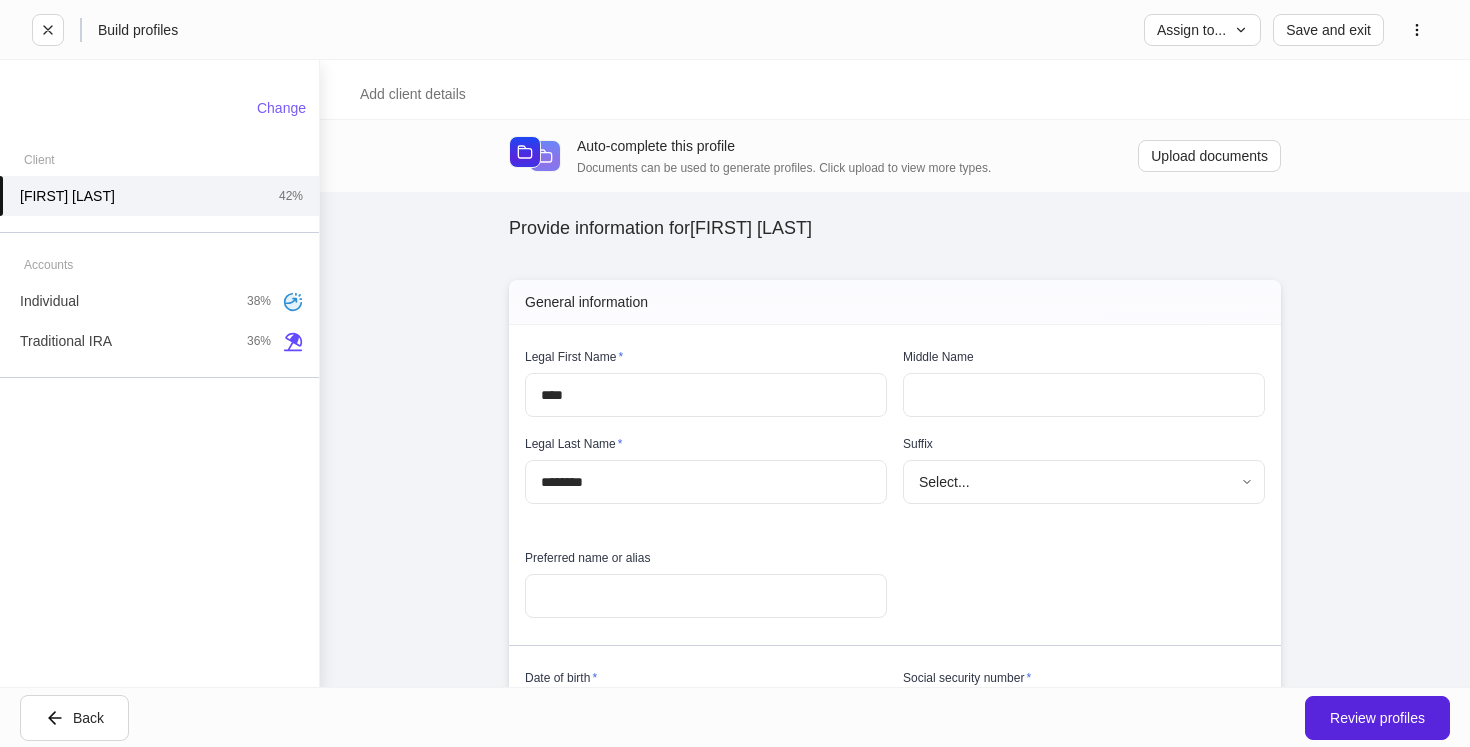 click on "Accounts" at bounding box center (159, 265) 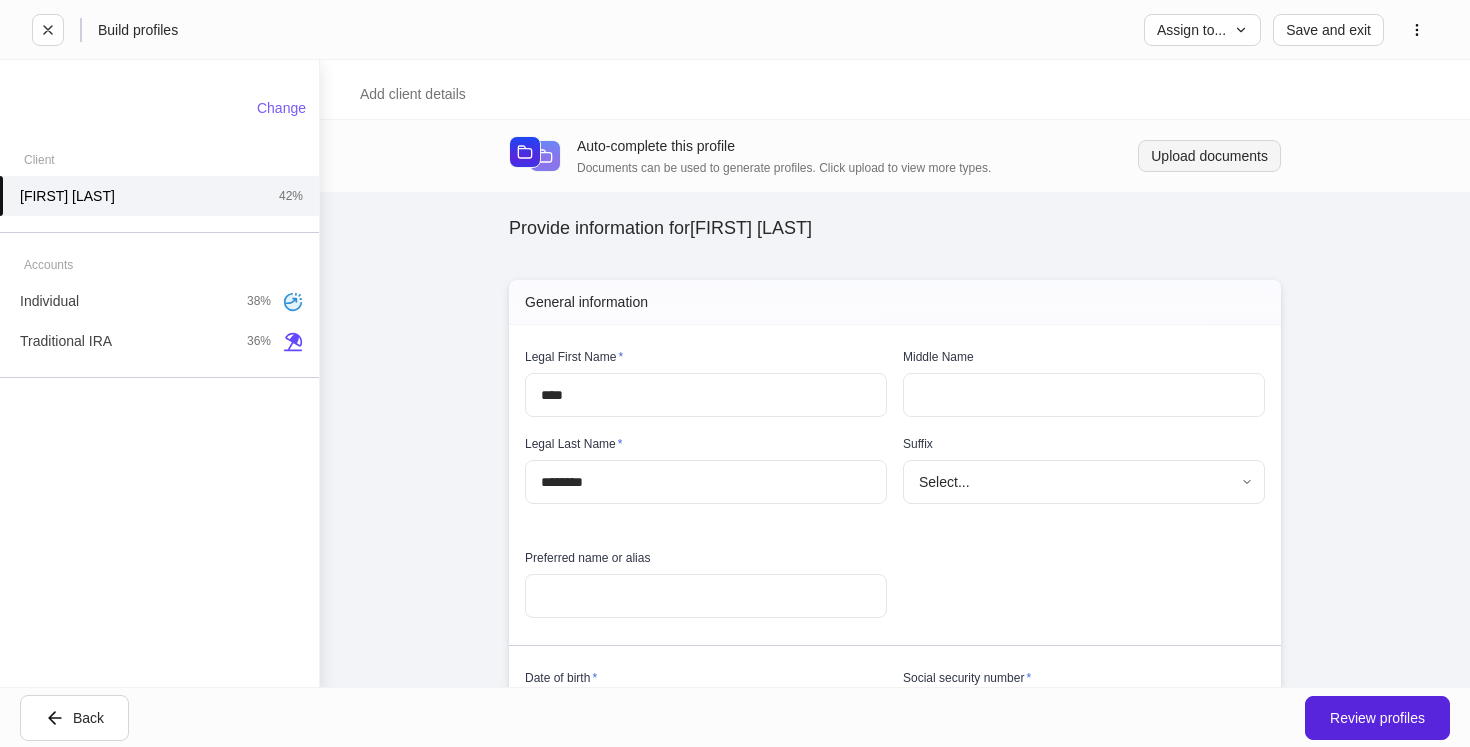 click on "Upload documents" at bounding box center (1209, 156) 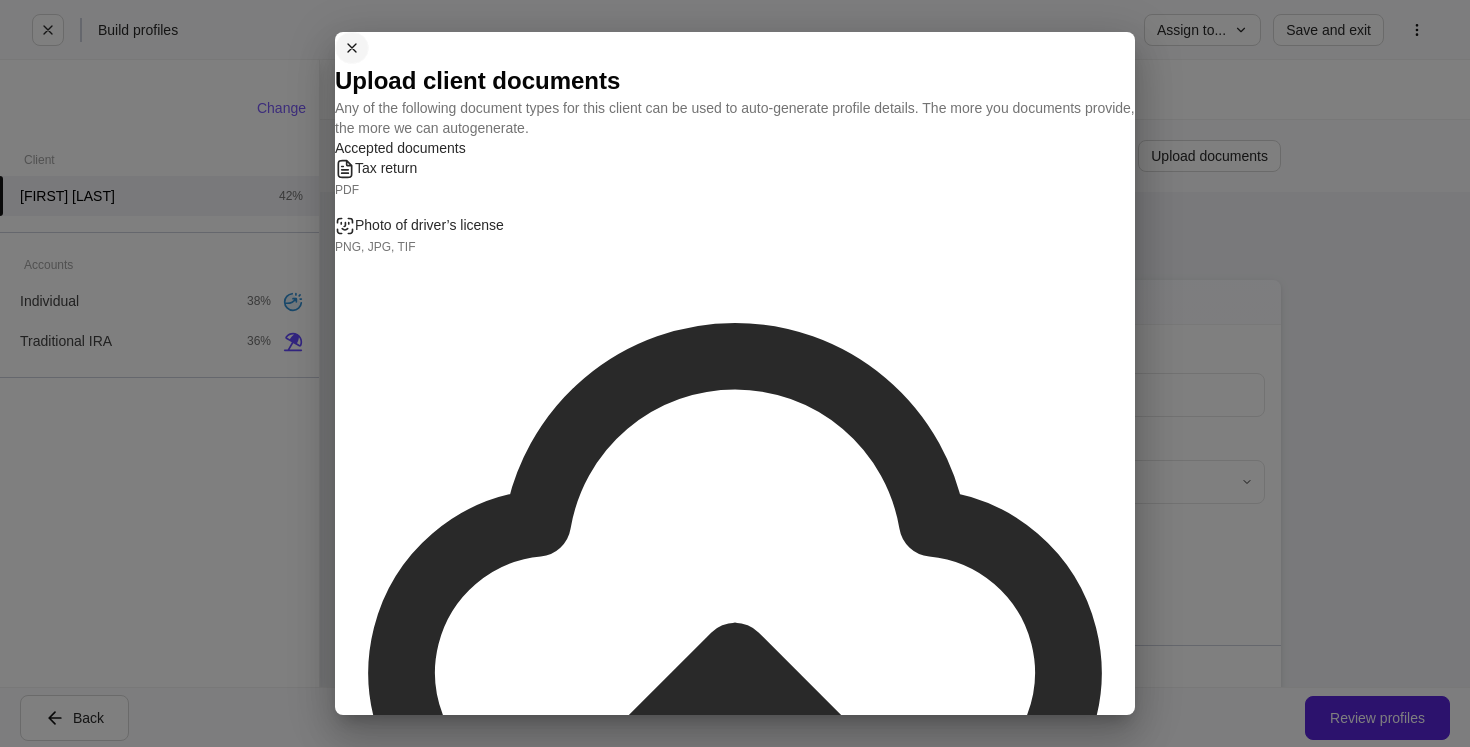 click 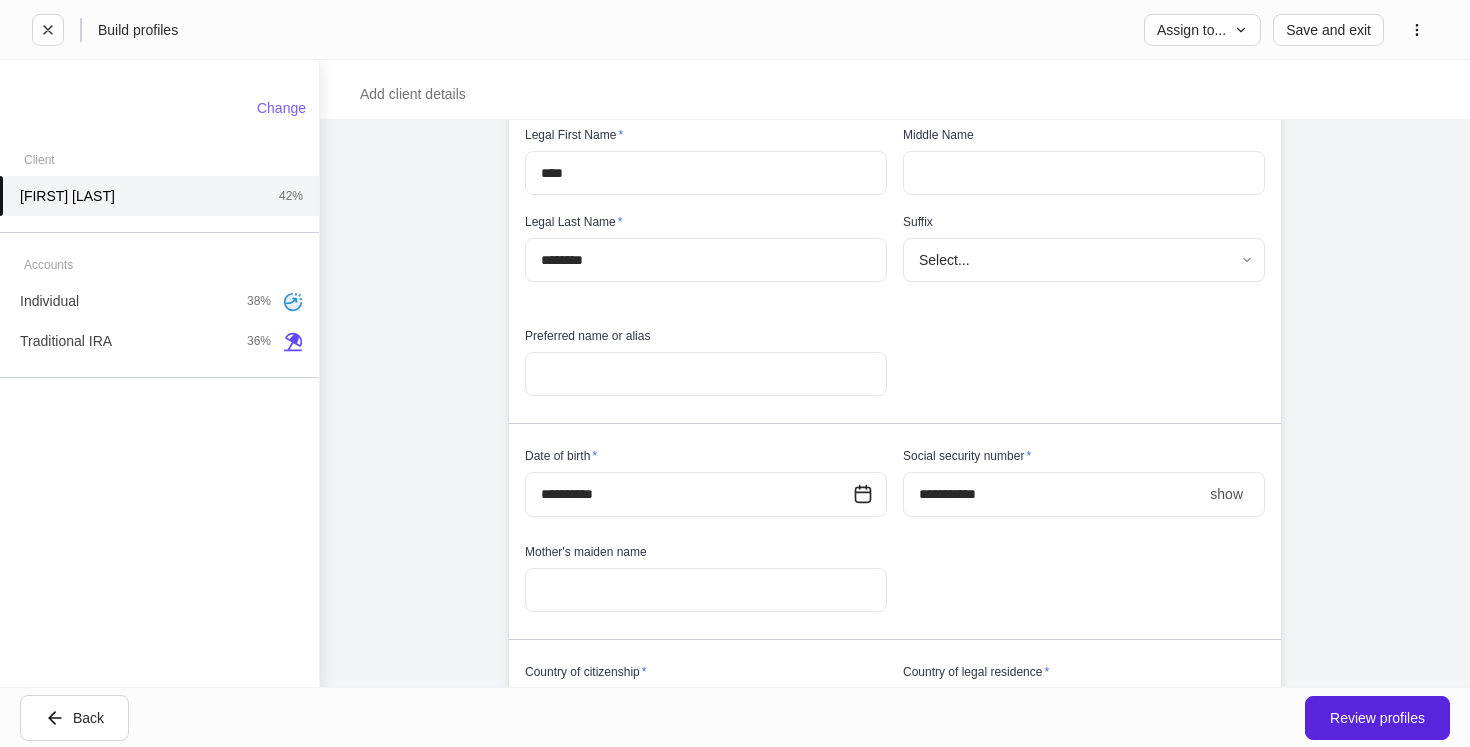 scroll, scrollTop: 223, scrollLeft: 0, axis: vertical 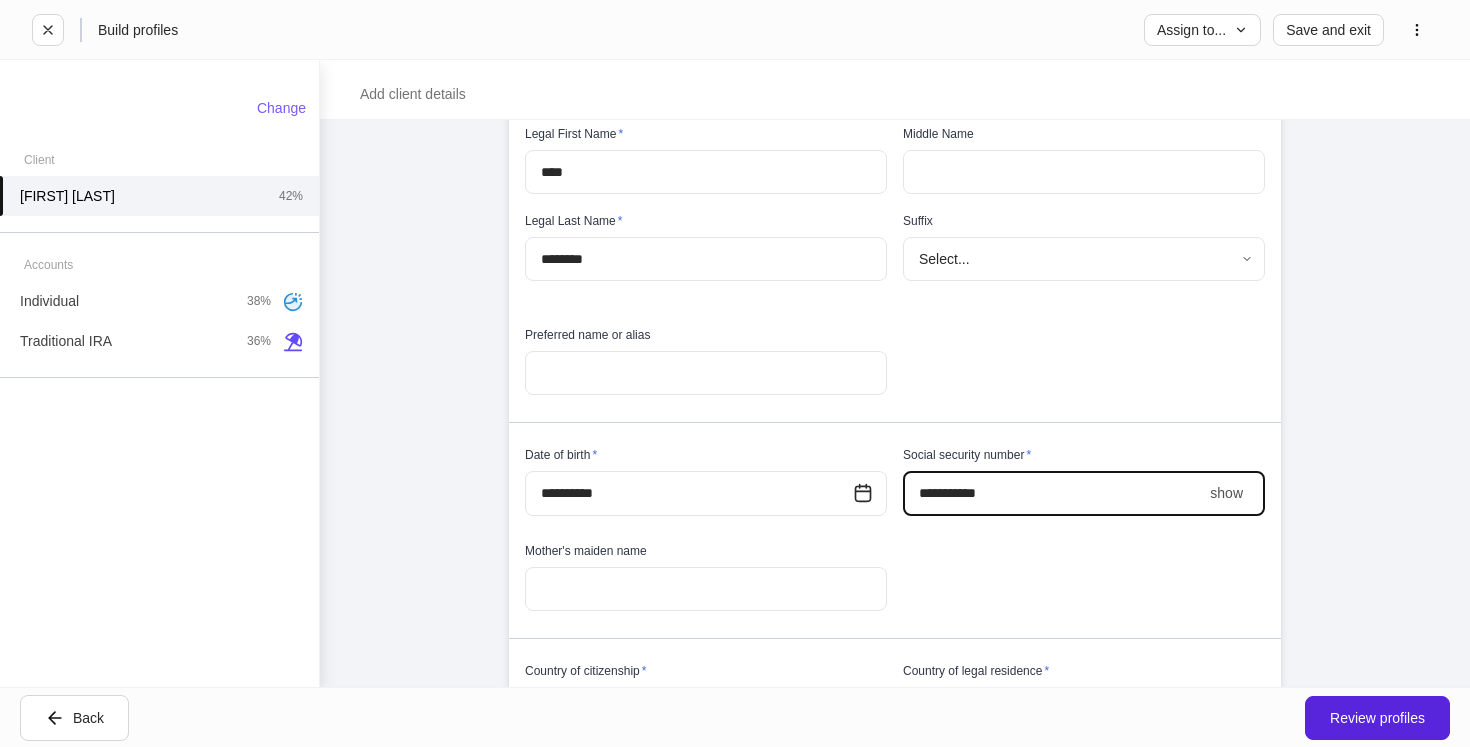 click on "****" at bounding box center (1052, 493) 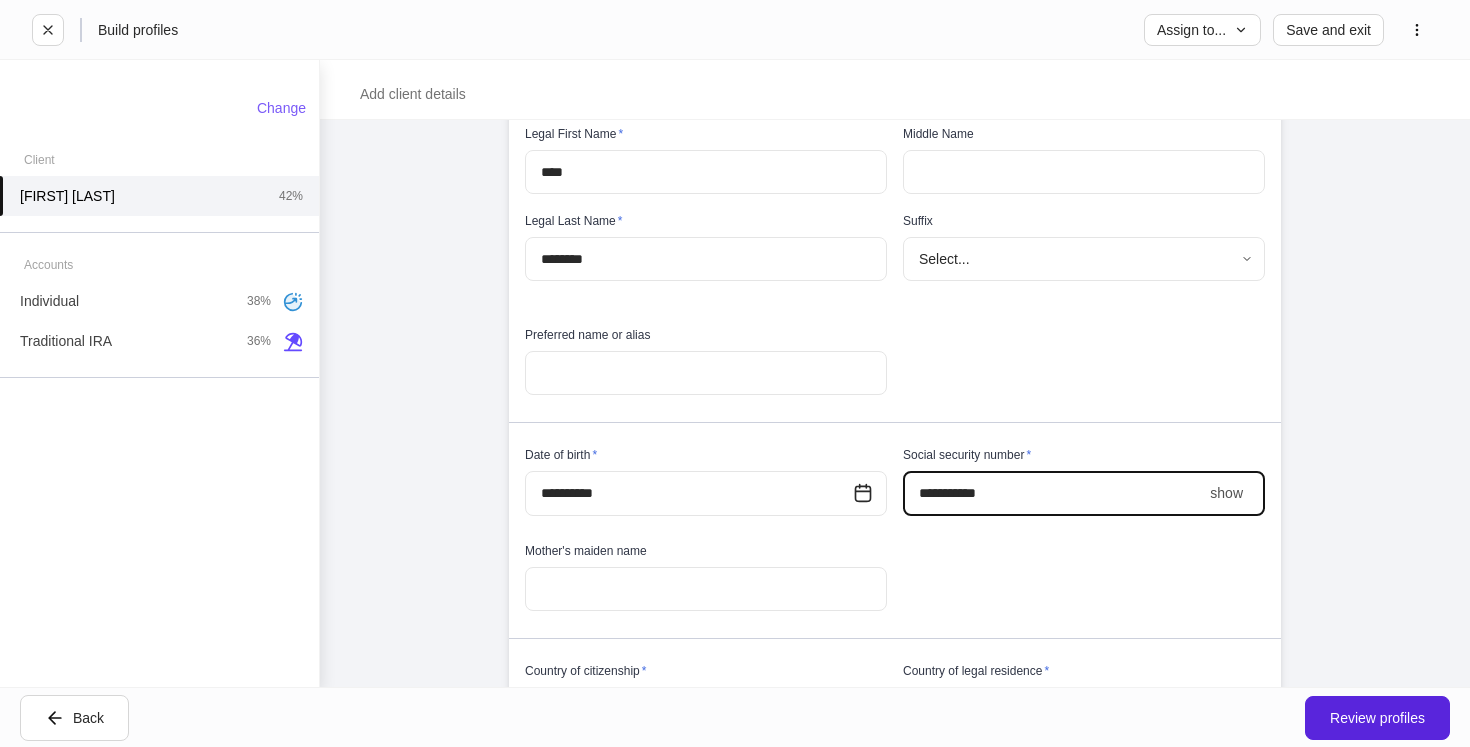 click on "show" at bounding box center [1226, 493] 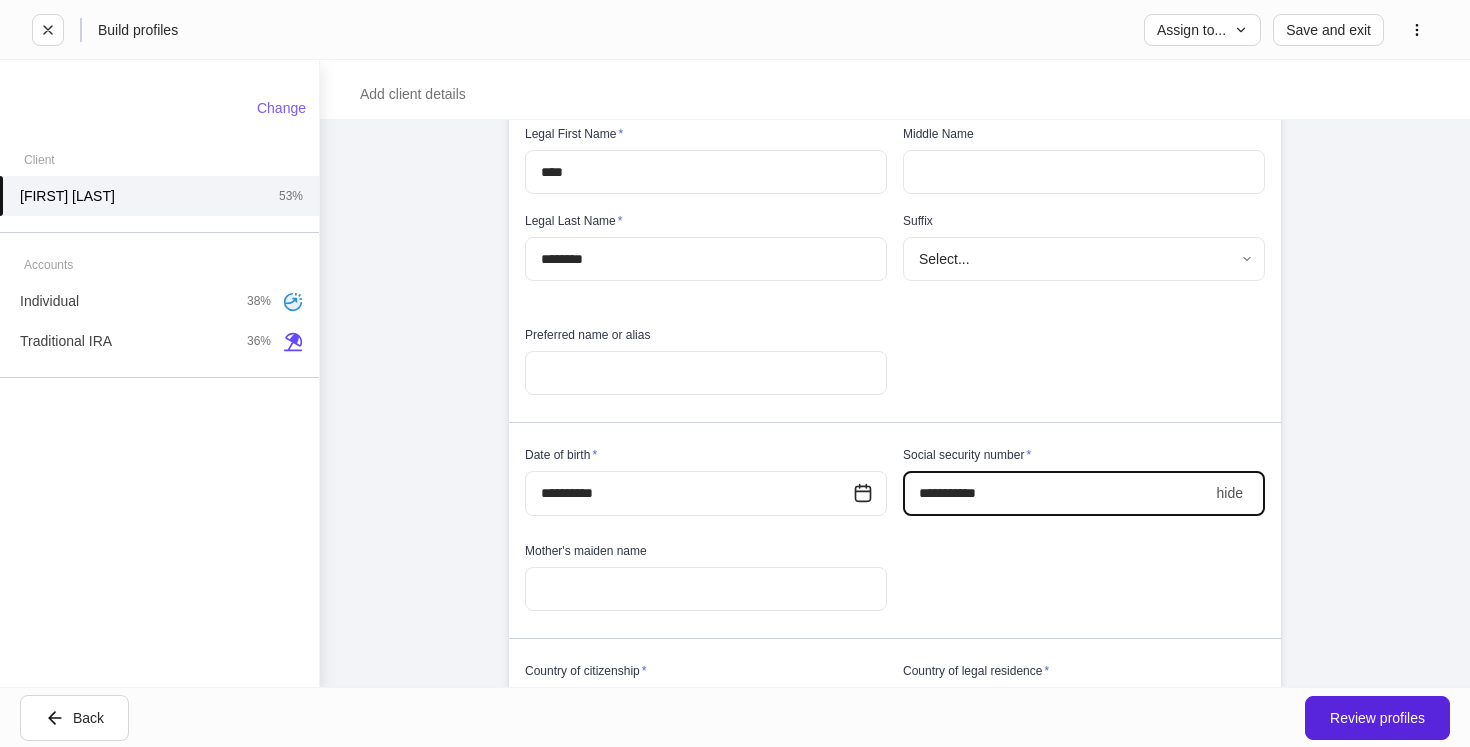 click on "**********" at bounding box center (1056, 493) 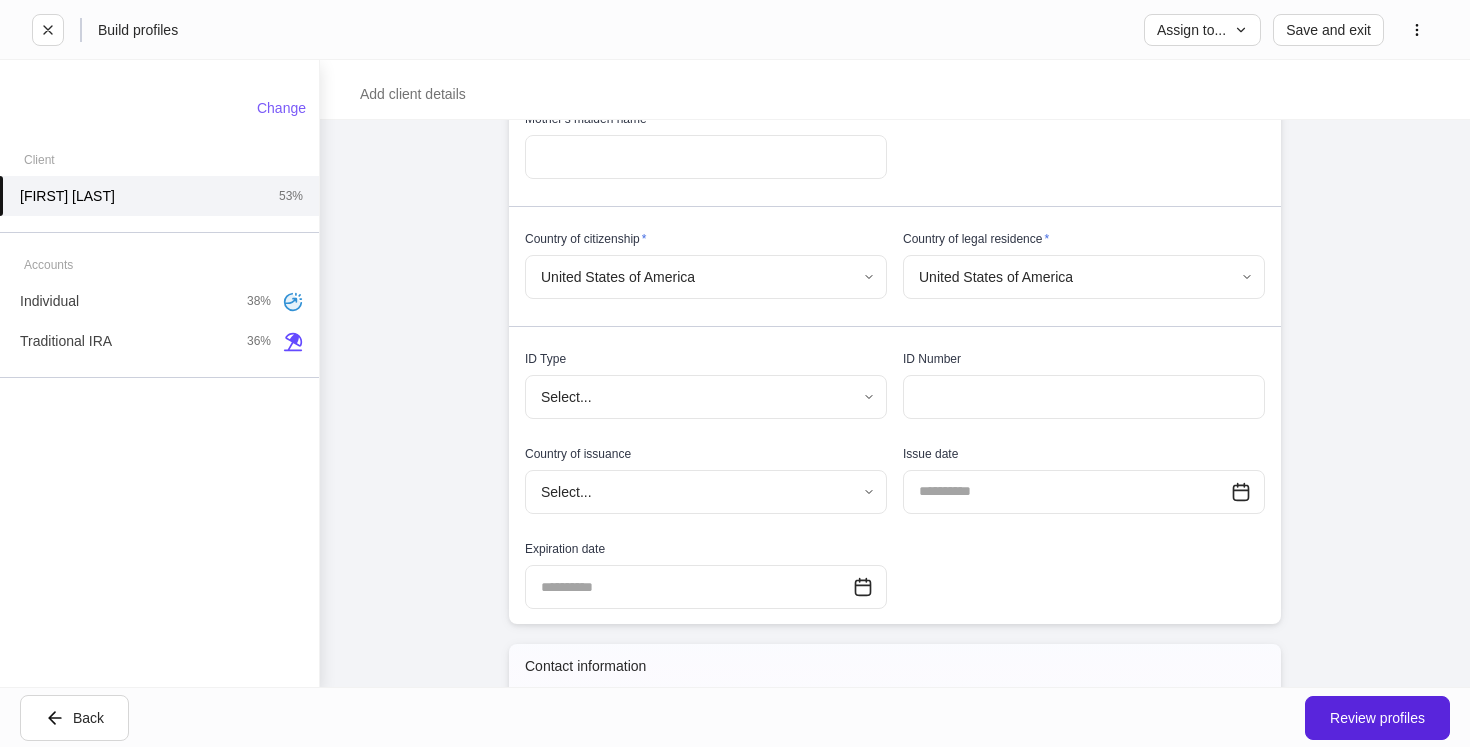 scroll, scrollTop: 665, scrollLeft: 0, axis: vertical 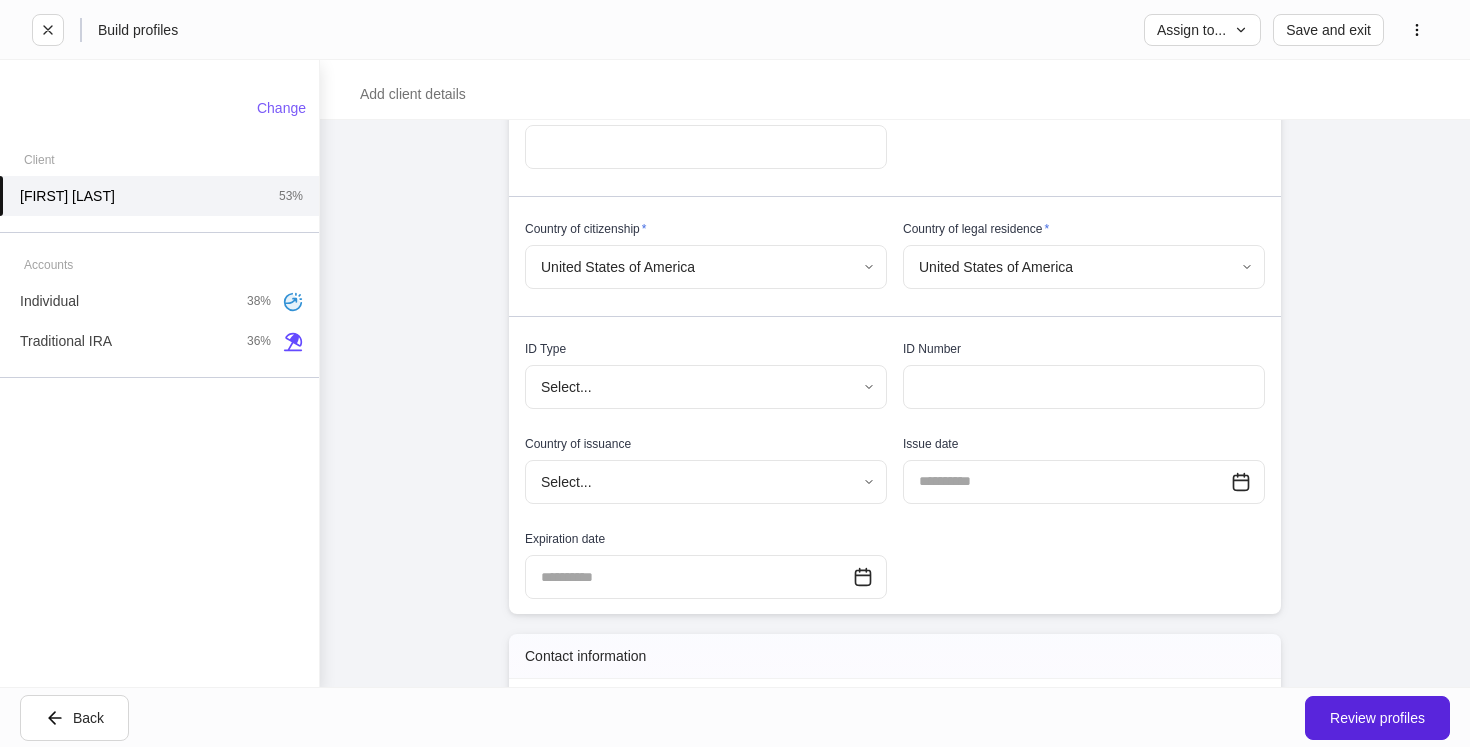 type on "**********" 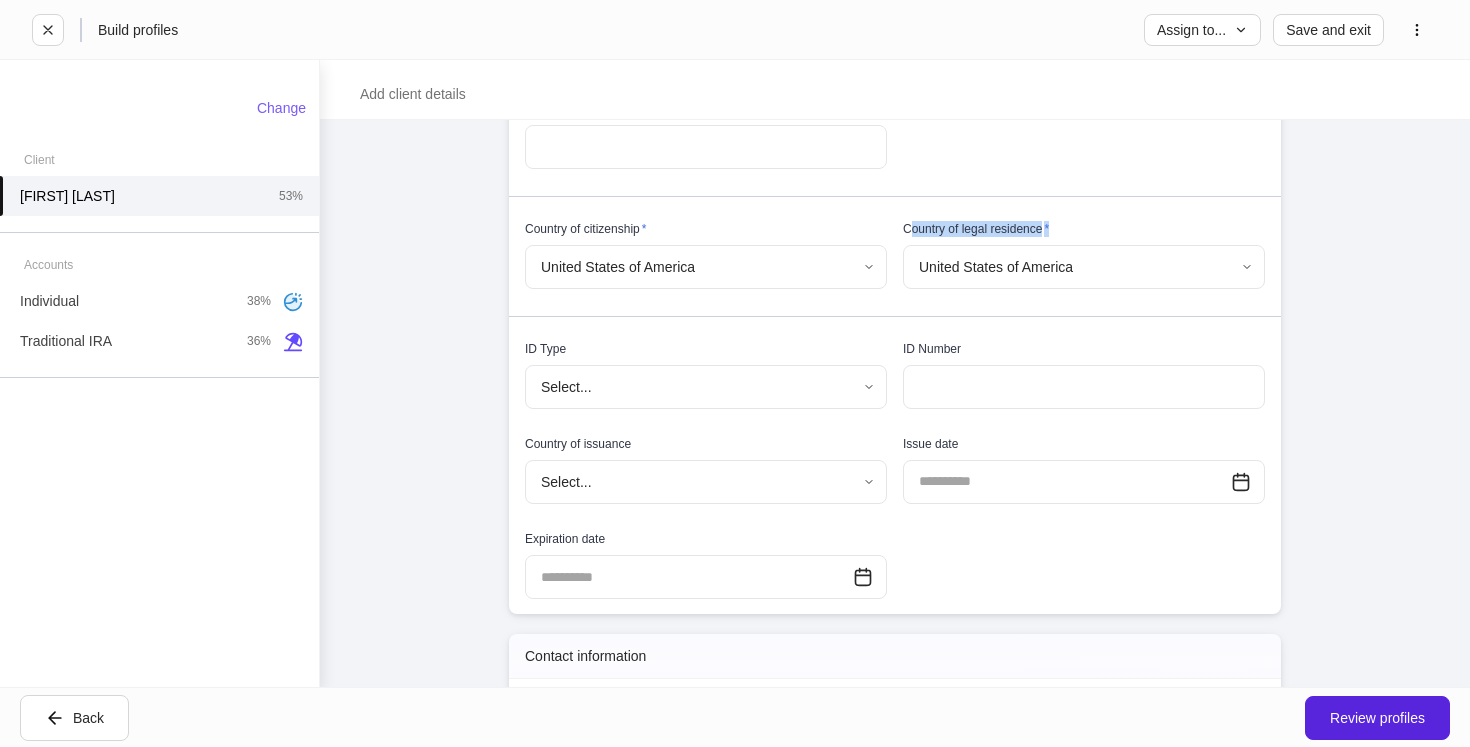 drag, startPoint x: 1067, startPoint y: 229, endPoint x: 907, endPoint y: 230, distance: 160.00313 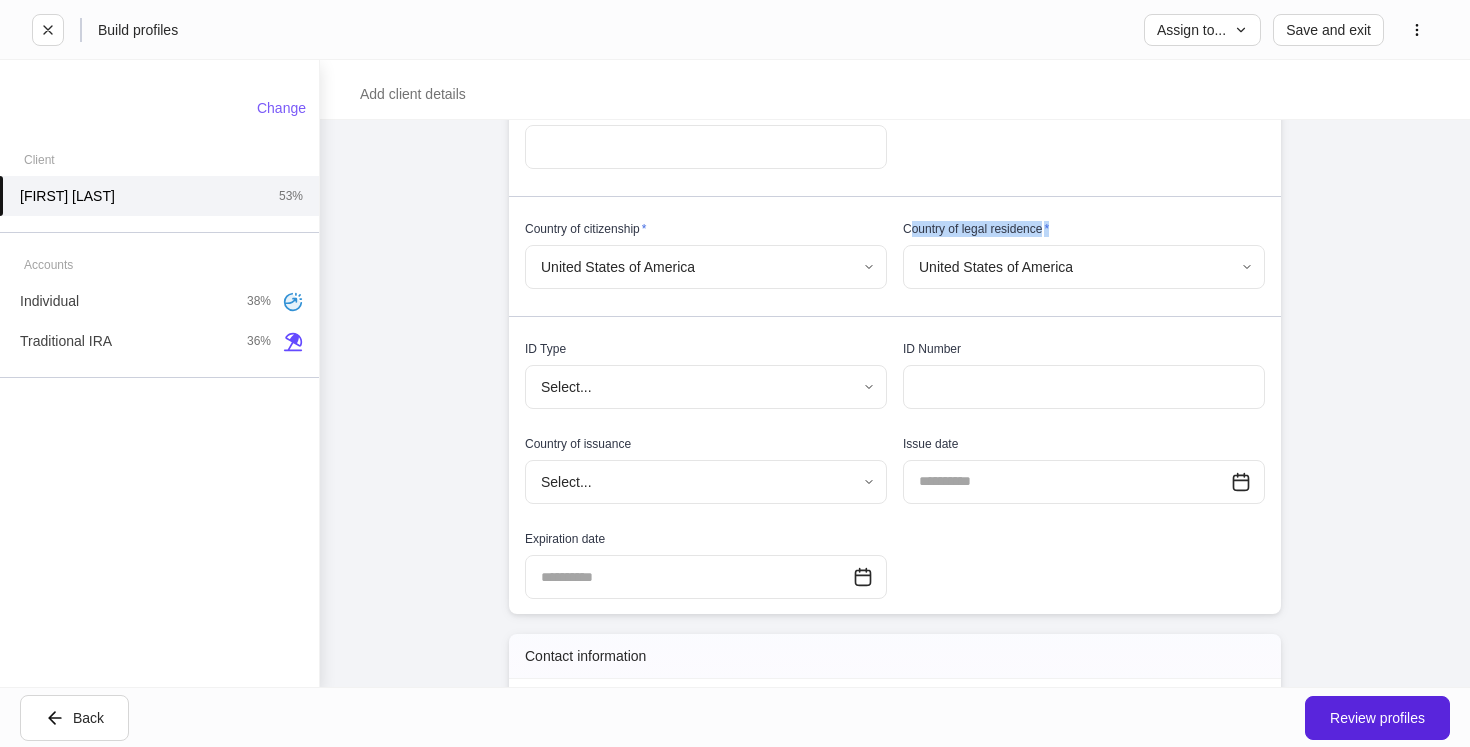 click on "Country of legal residence *" at bounding box center [1084, 233] 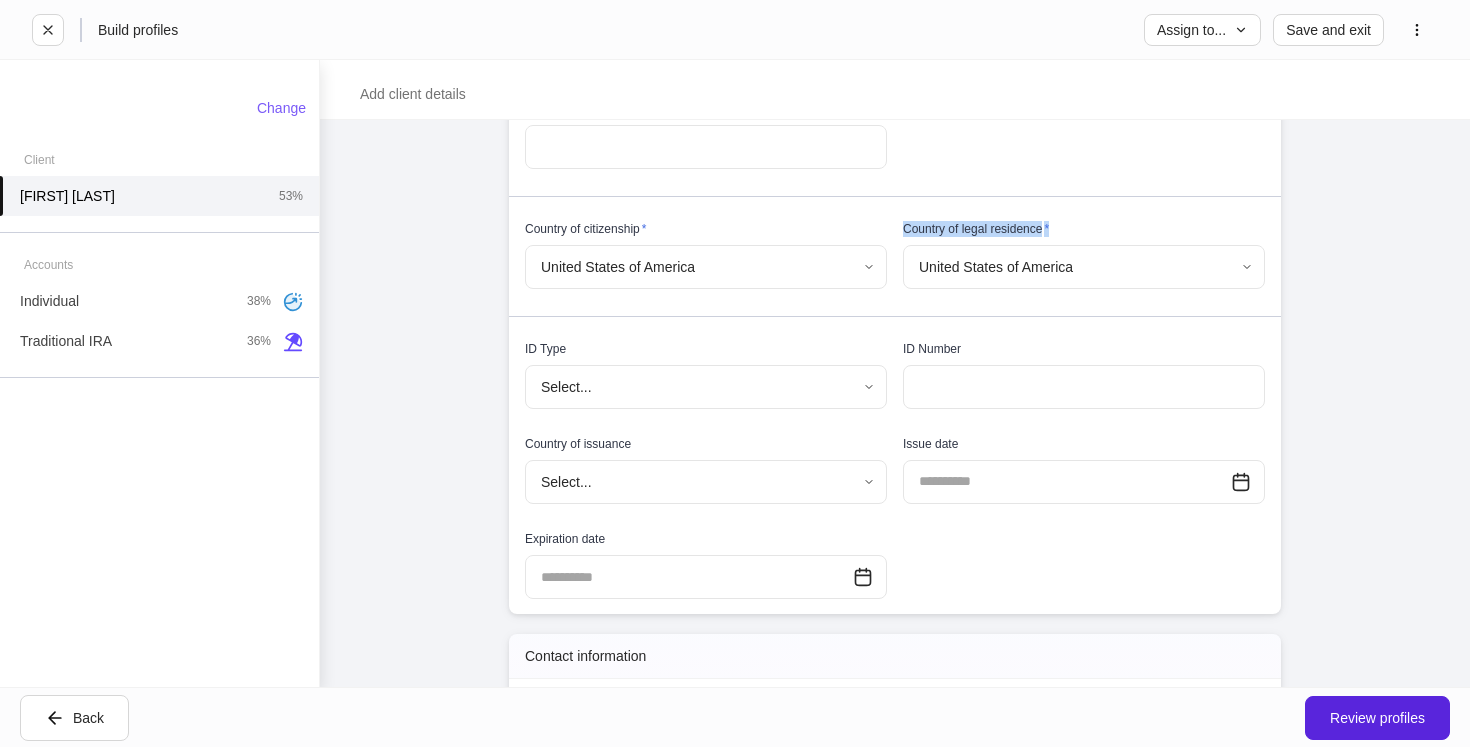 drag, startPoint x: 1058, startPoint y: 231, endPoint x: 1032, endPoint y: 219, distance: 28.635643 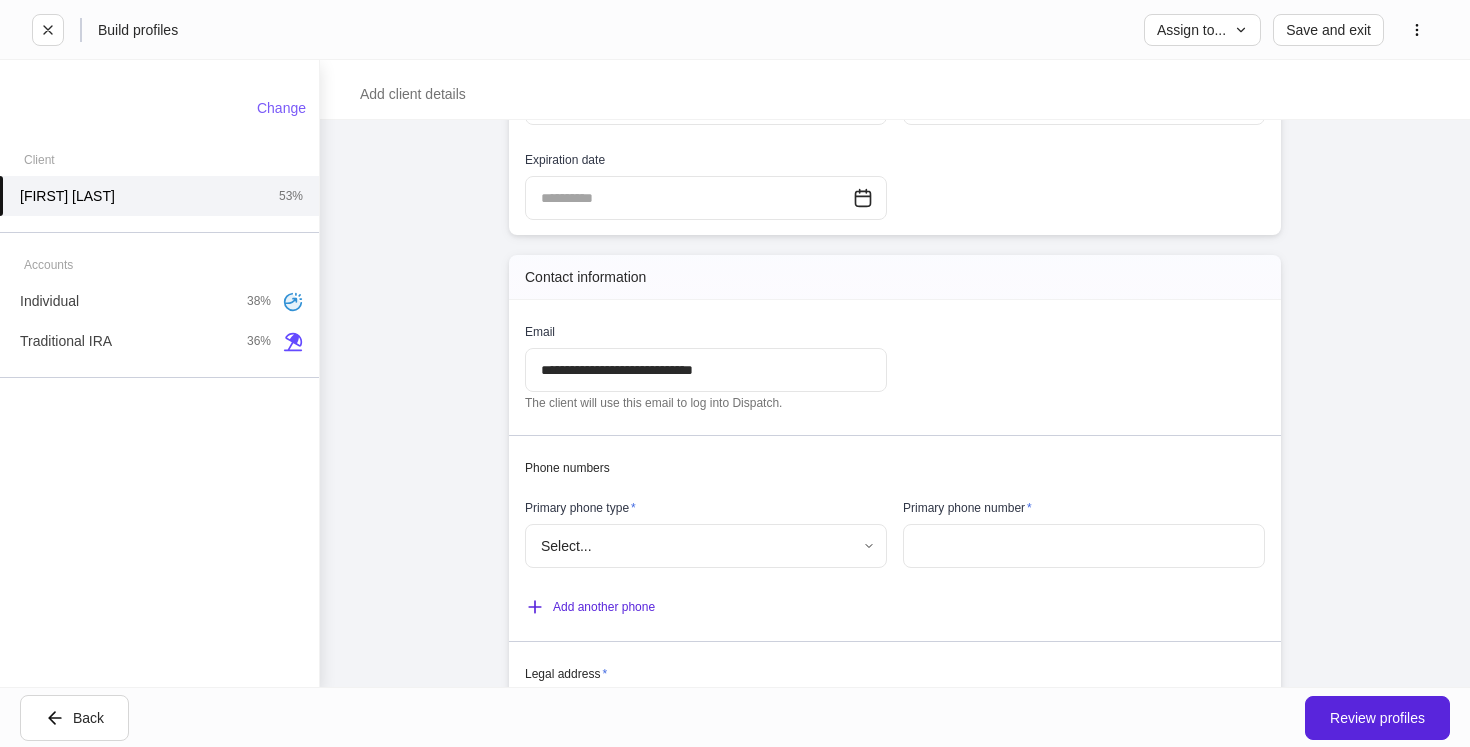 scroll, scrollTop: 1045, scrollLeft: 0, axis: vertical 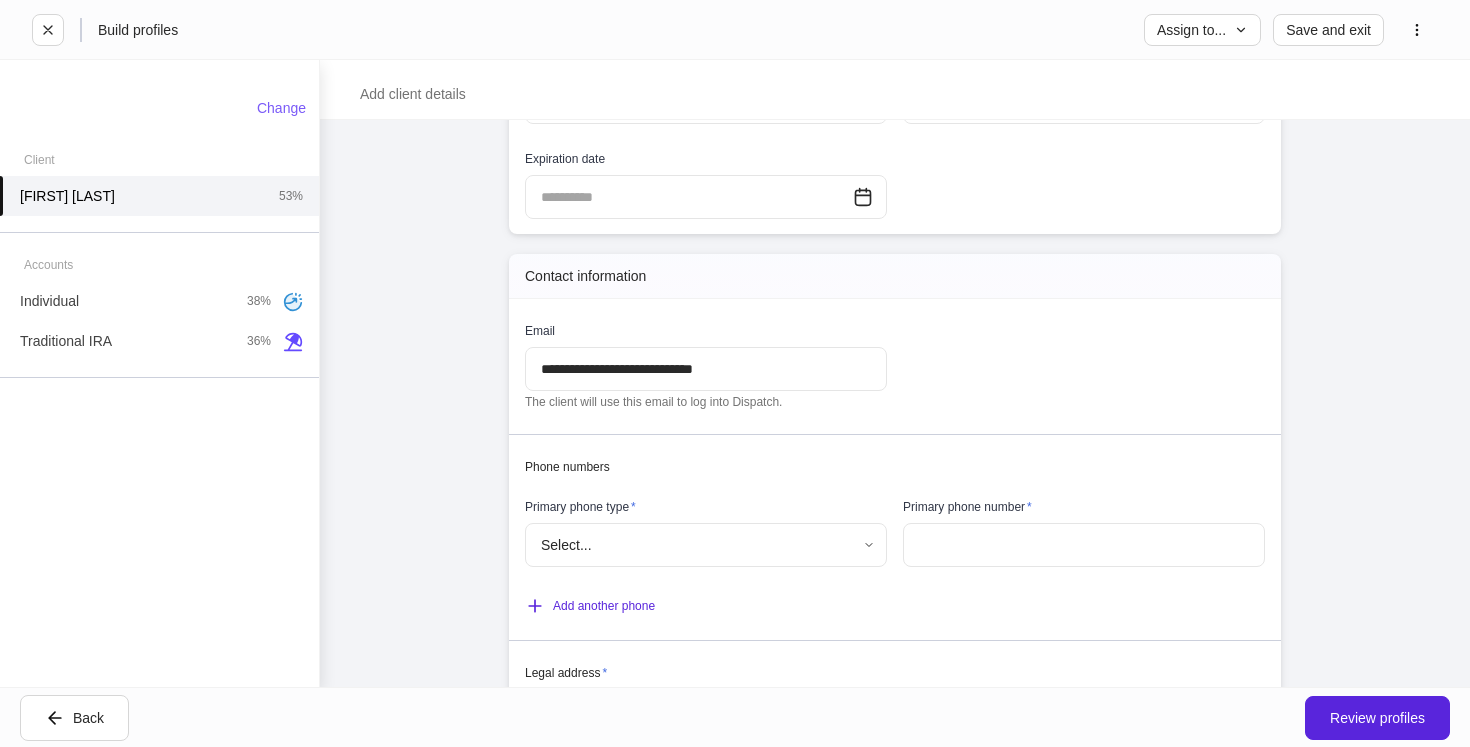 click on "**********" at bounding box center [735, 373] 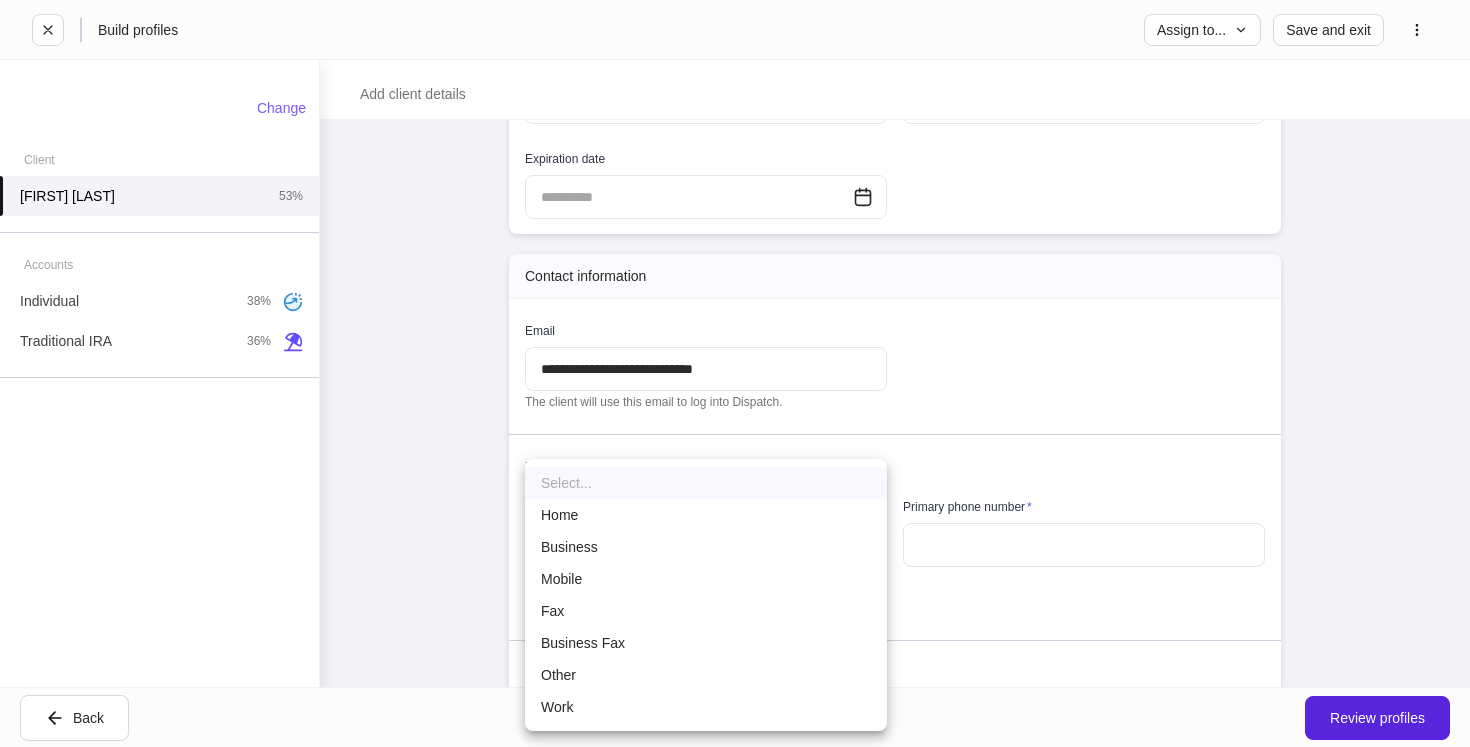 click on "Mobile" at bounding box center (706, 579) 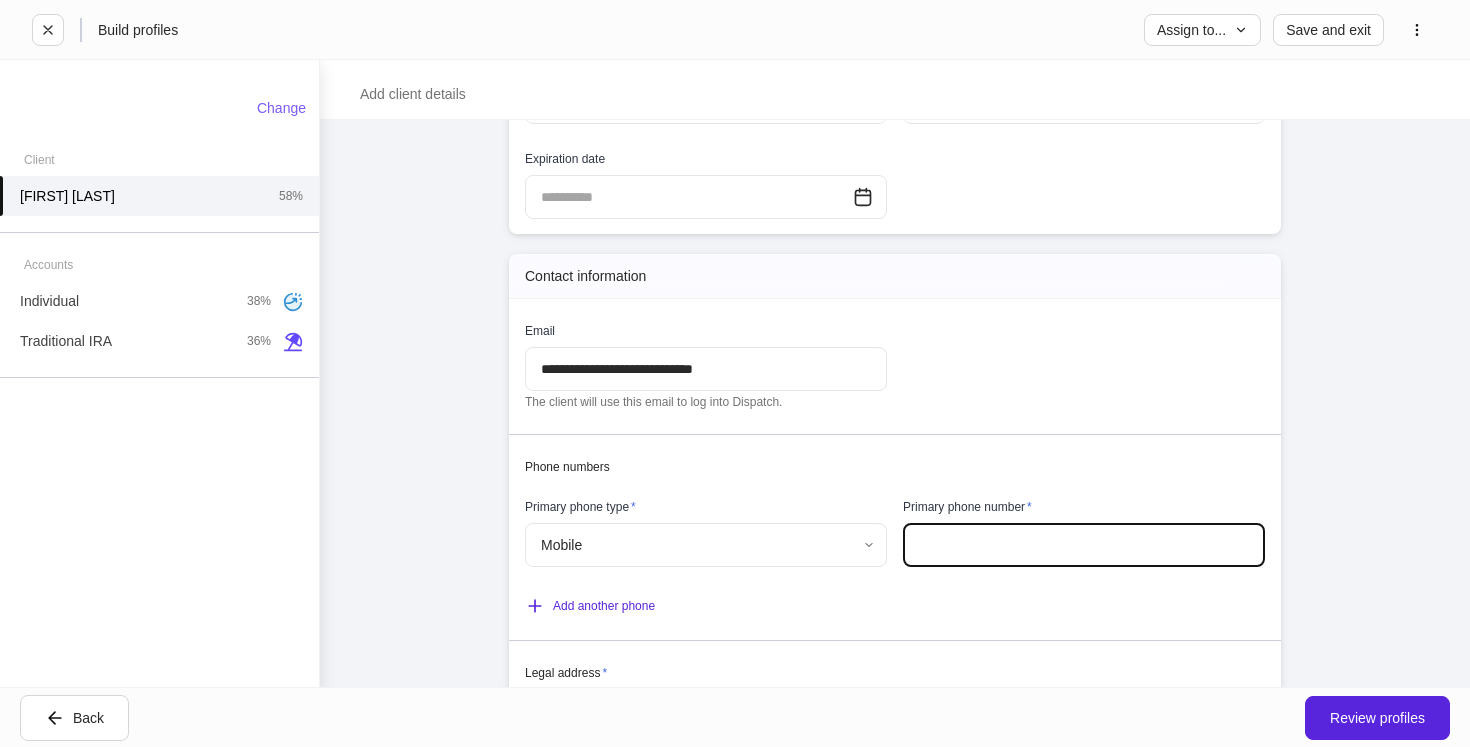 click at bounding box center (1084, 545) 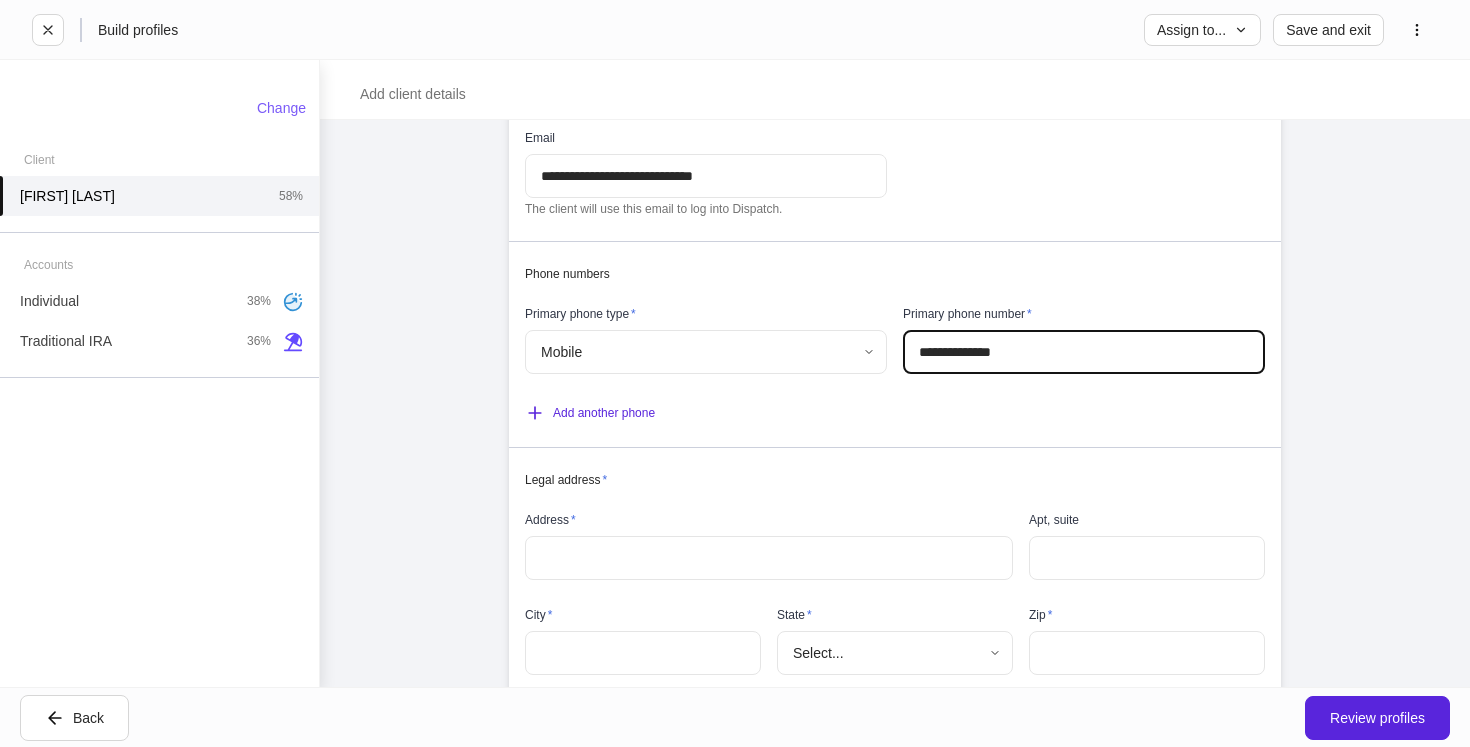 scroll, scrollTop: 1285, scrollLeft: 0, axis: vertical 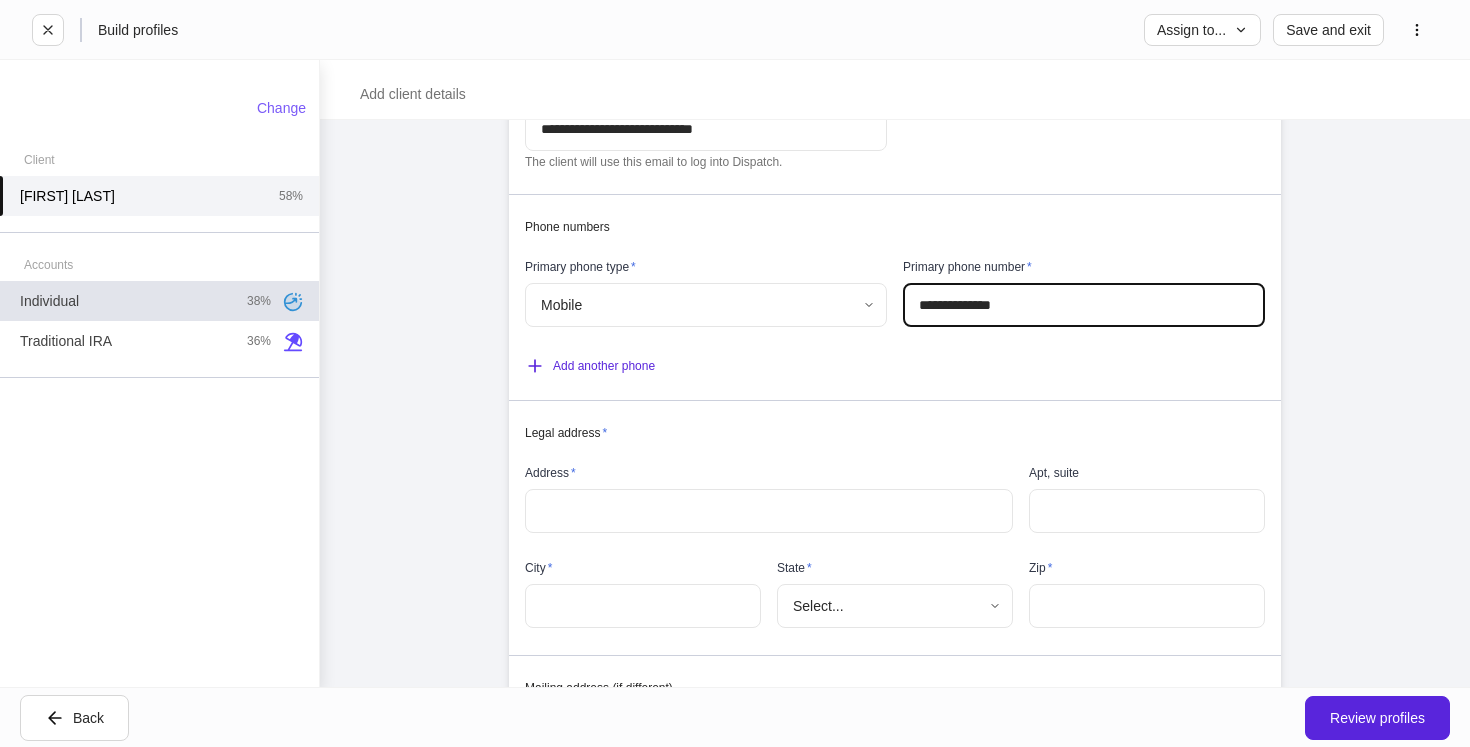 type on "**********" 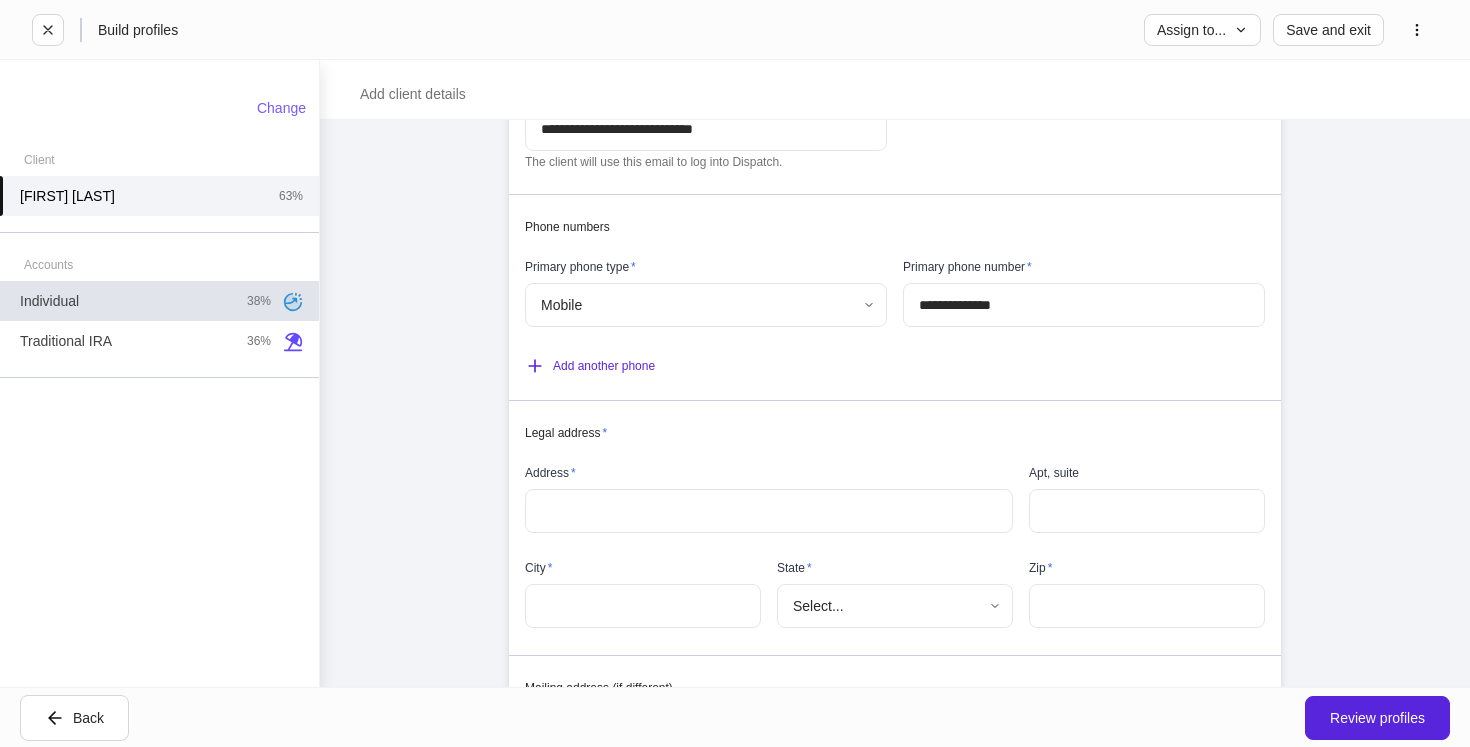 click on "Individual 38%" at bounding box center (159, 301) 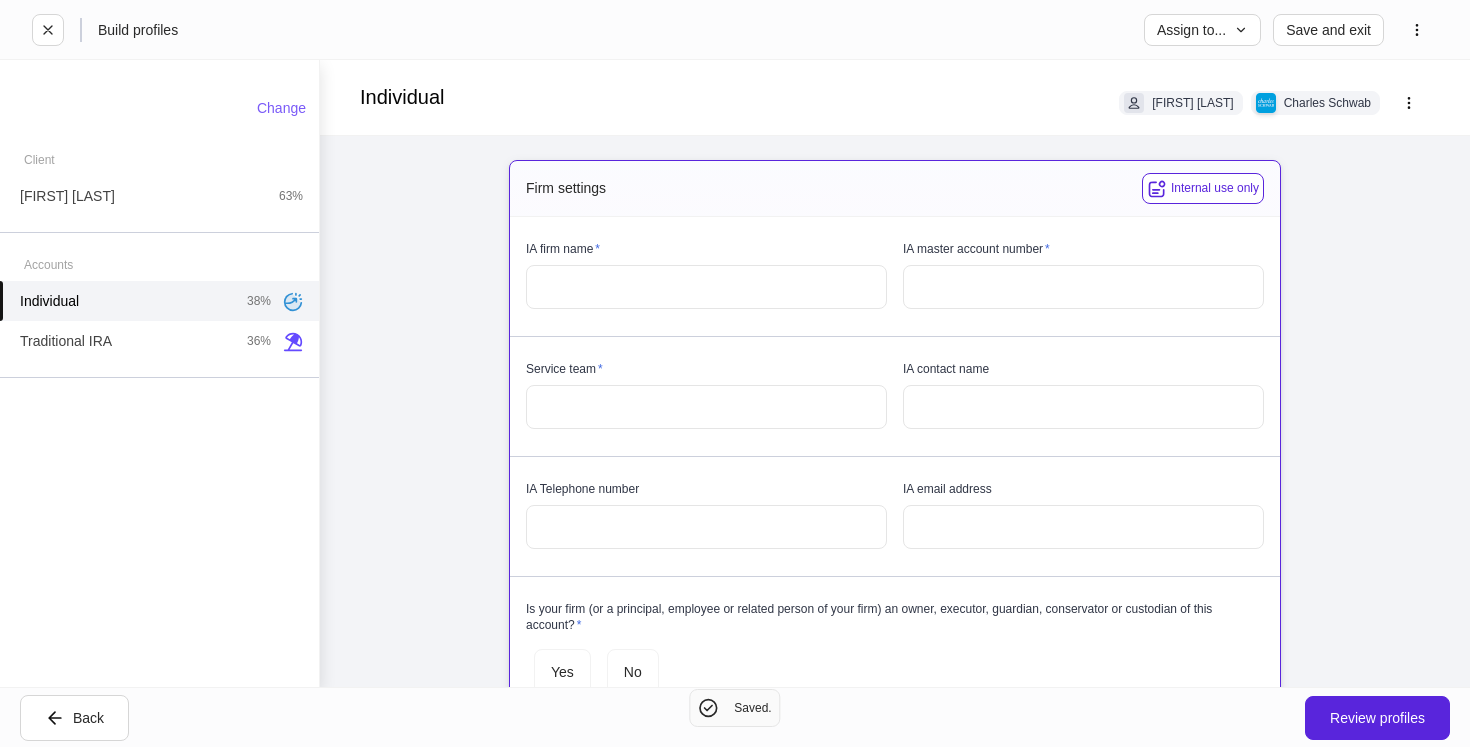 click at bounding box center (706, 287) 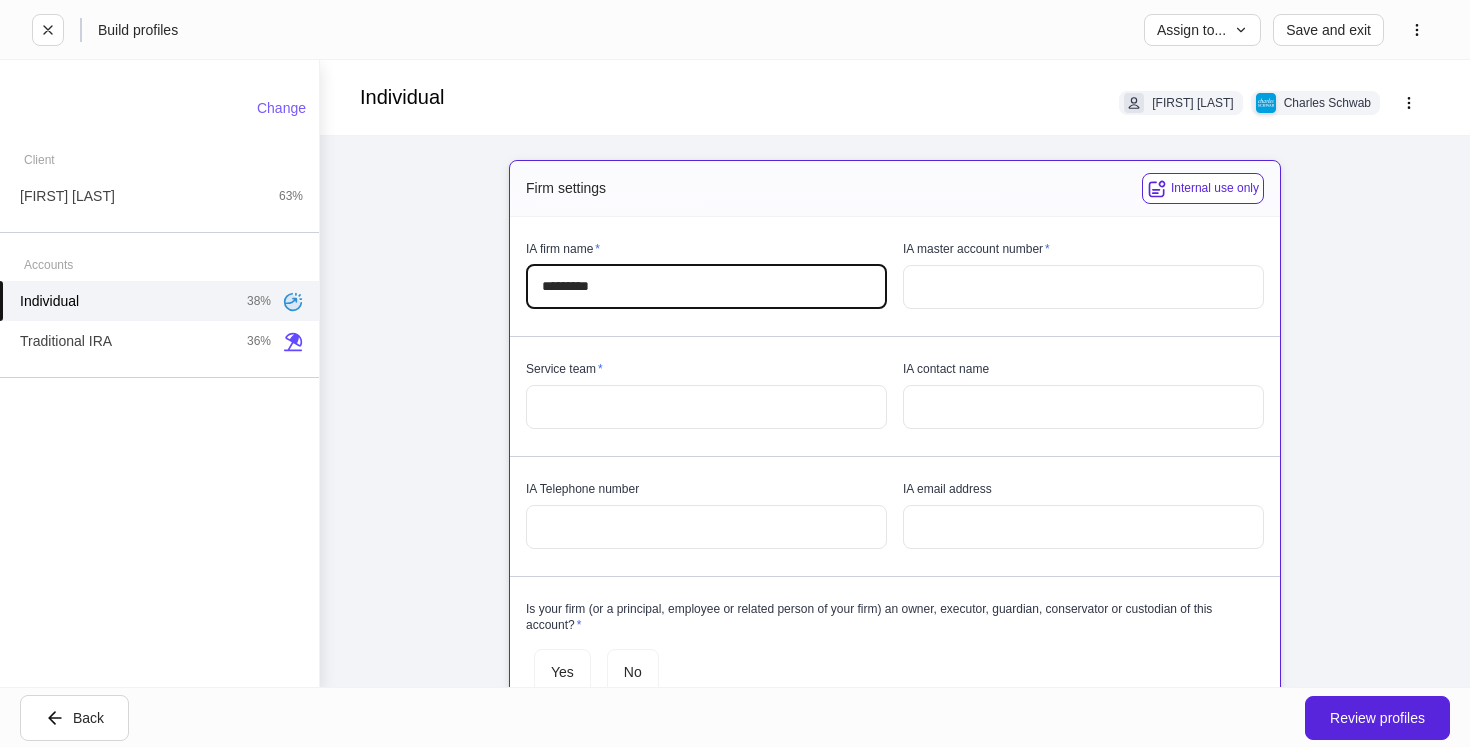 type on "********" 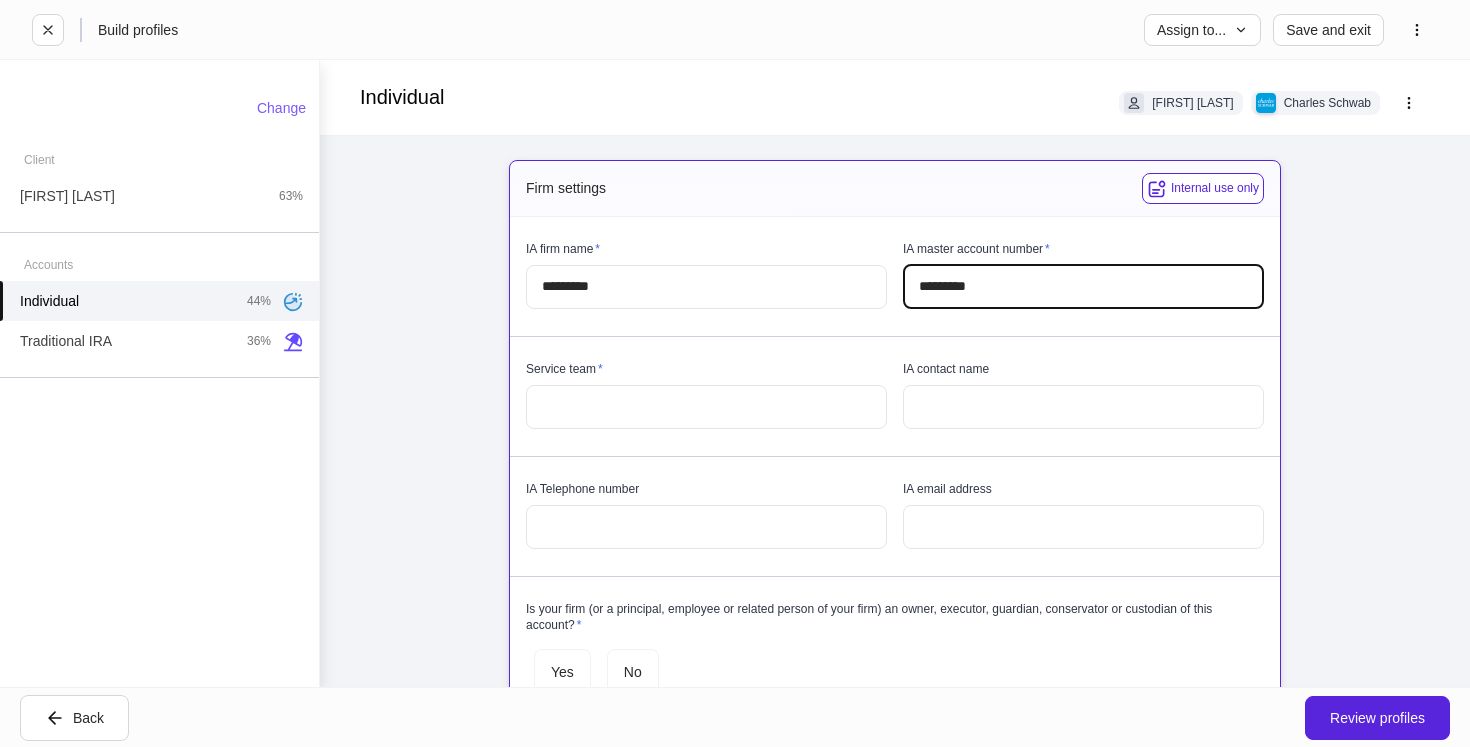 click on "IA firm name * ******** ​ IA master account number * ********* ​ Service team * ​ IA contact name ​ IA Telephone number ​ IA email address ​ Is your firm (or a principal, employee or related person of your firm) an owner, executor, guardian, conservator or custodian of this account? * Yes No" at bounding box center (887, 461) 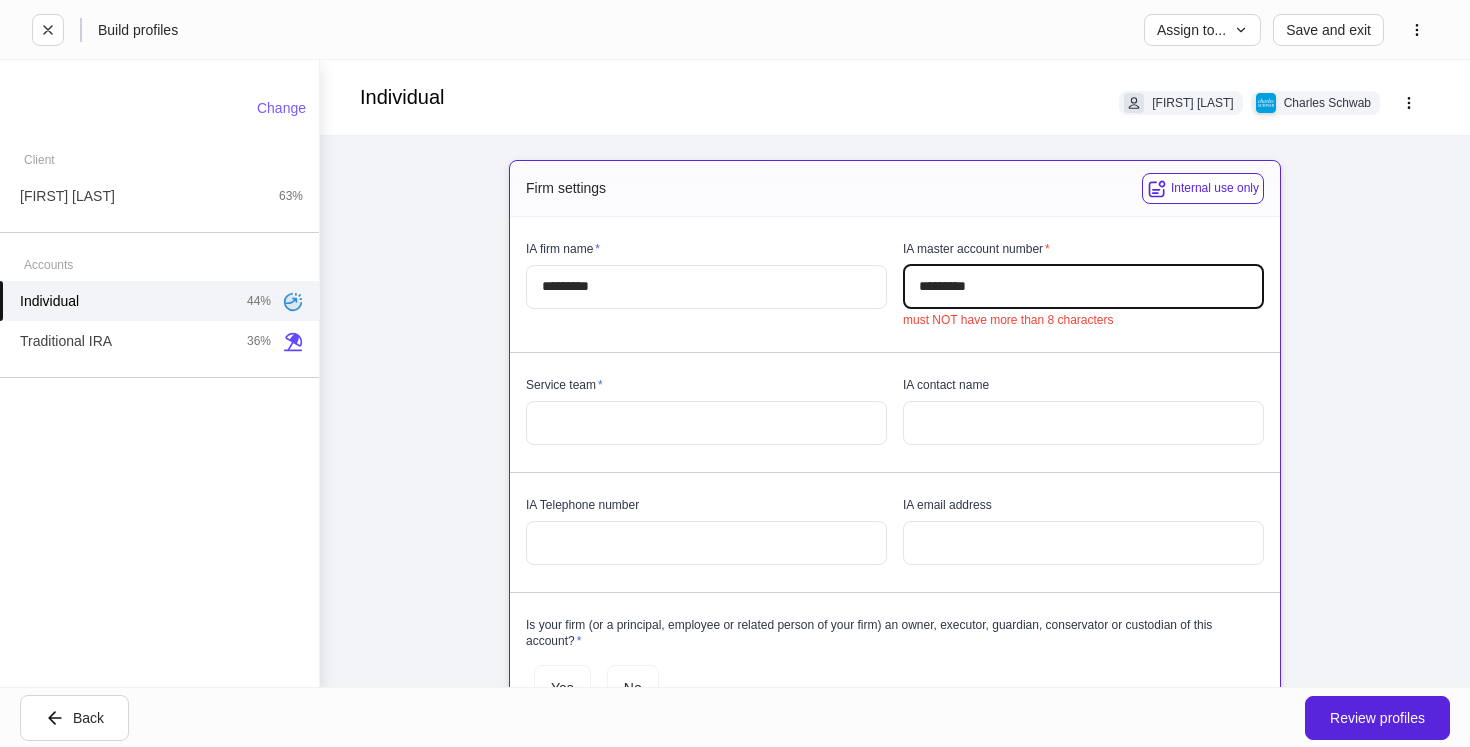 click on "*********" at bounding box center (1083, 287) 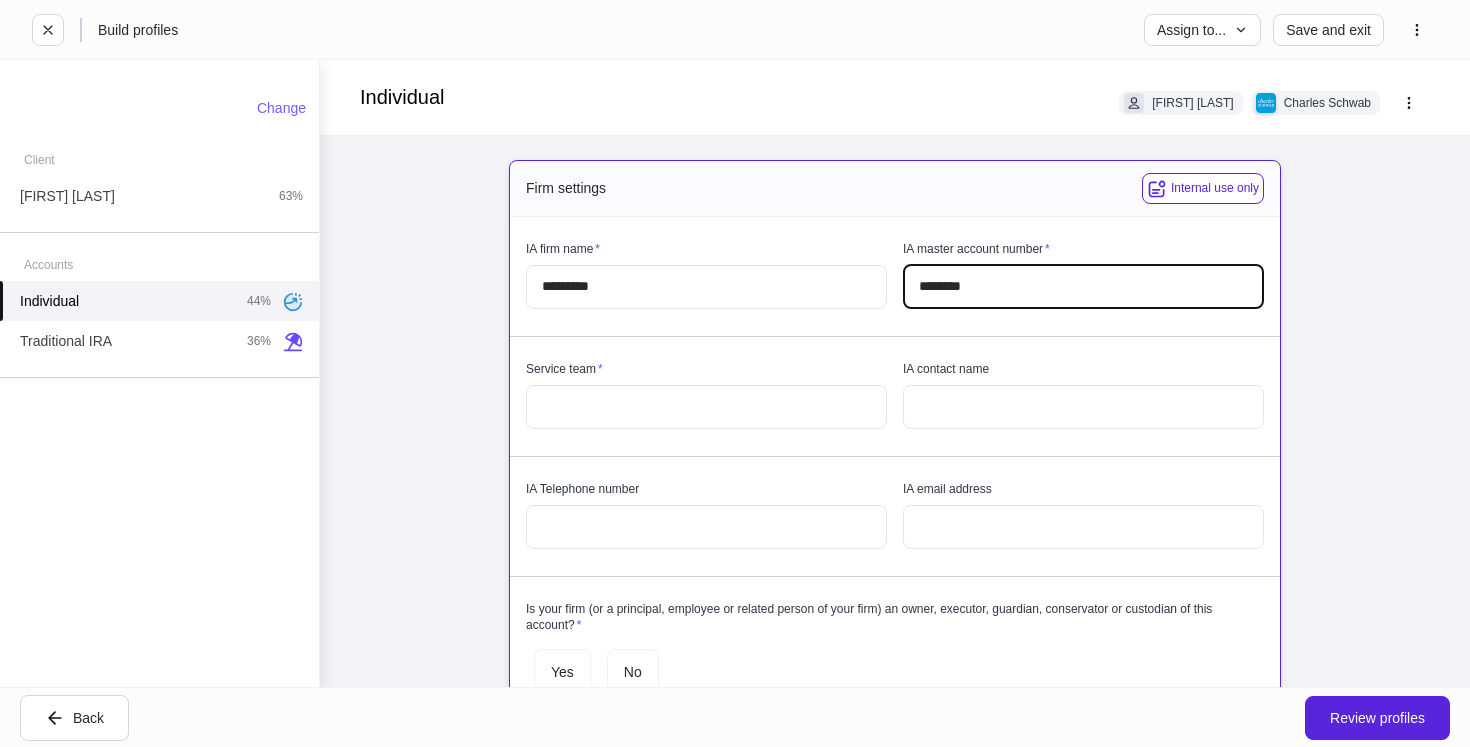 type on "********" 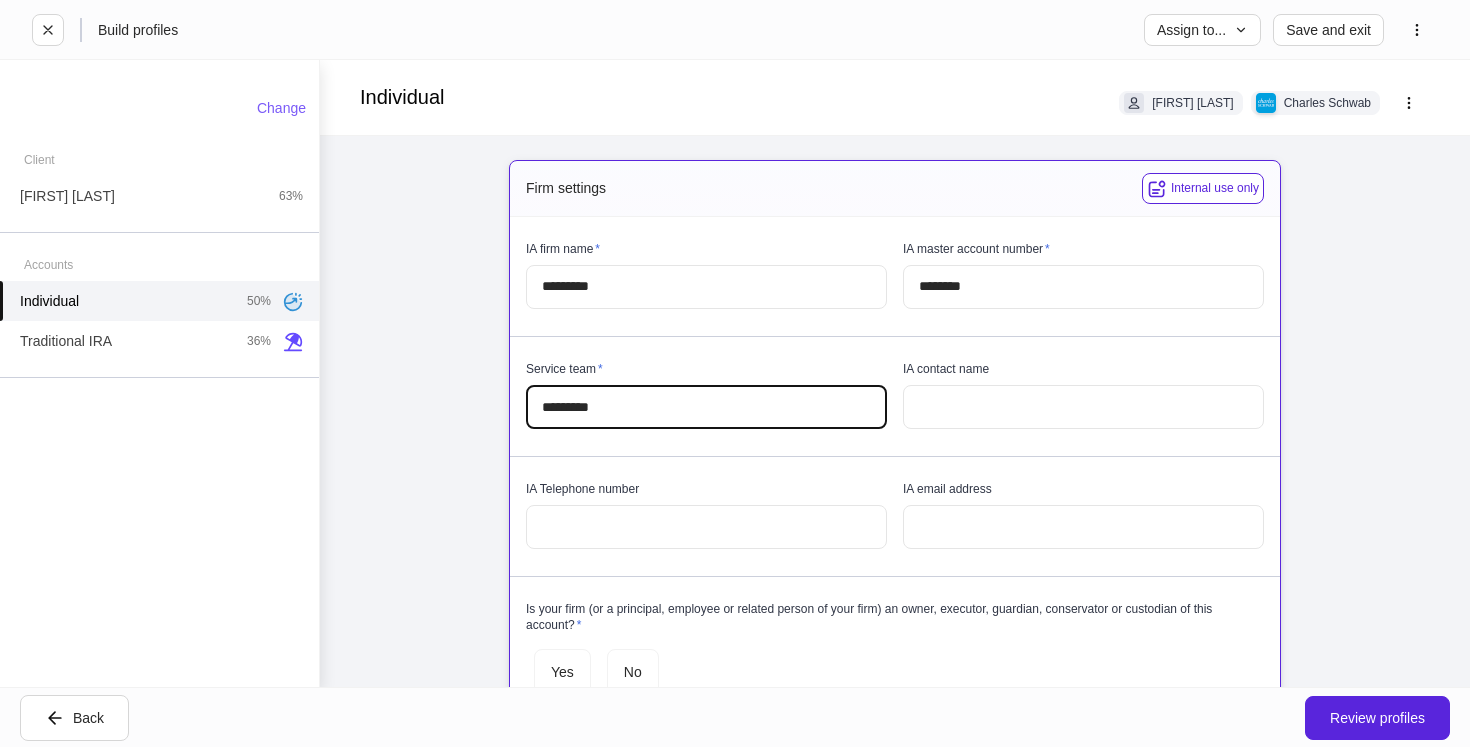 scroll, scrollTop: 138, scrollLeft: 0, axis: vertical 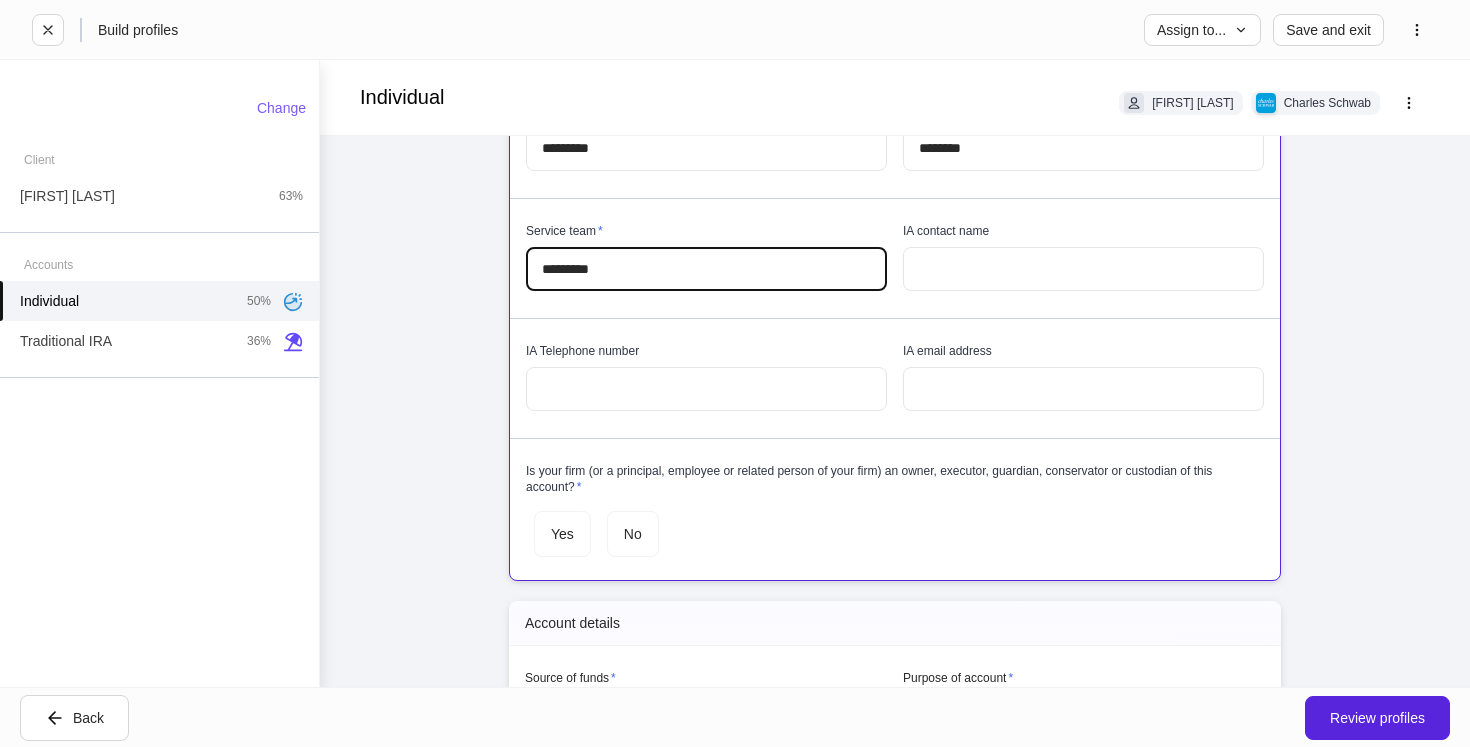 type on "********" 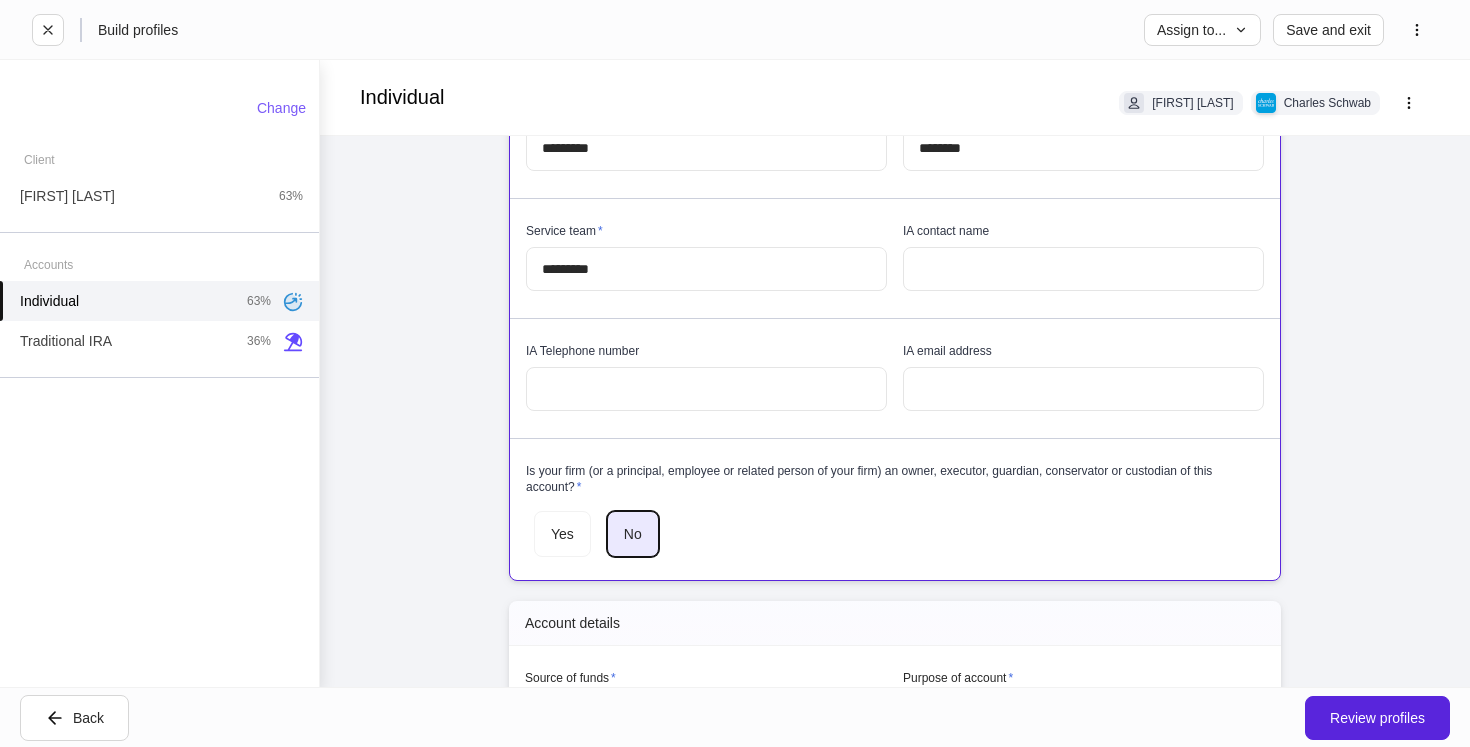 scroll, scrollTop: 22, scrollLeft: 0, axis: vertical 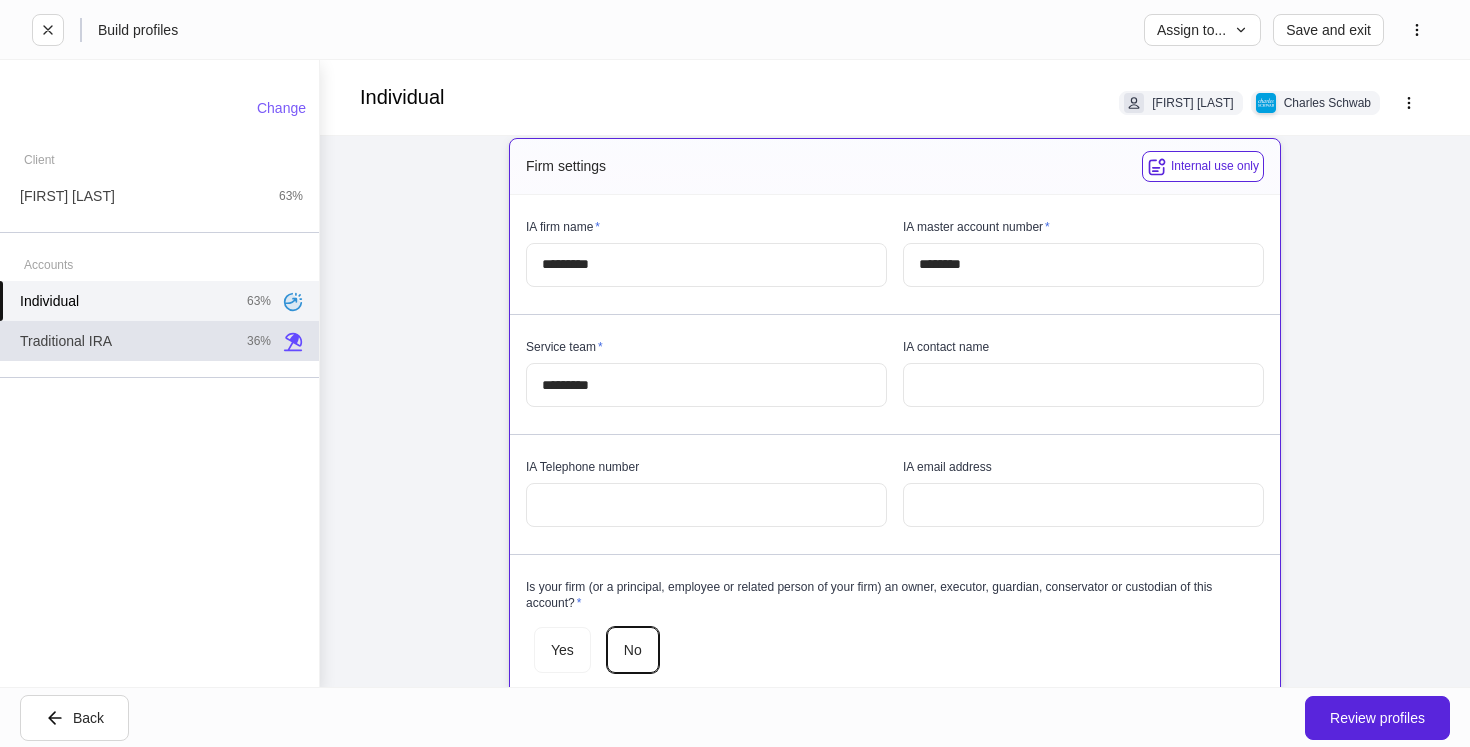 click on "Traditional IRA 36%" at bounding box center (159, 341) 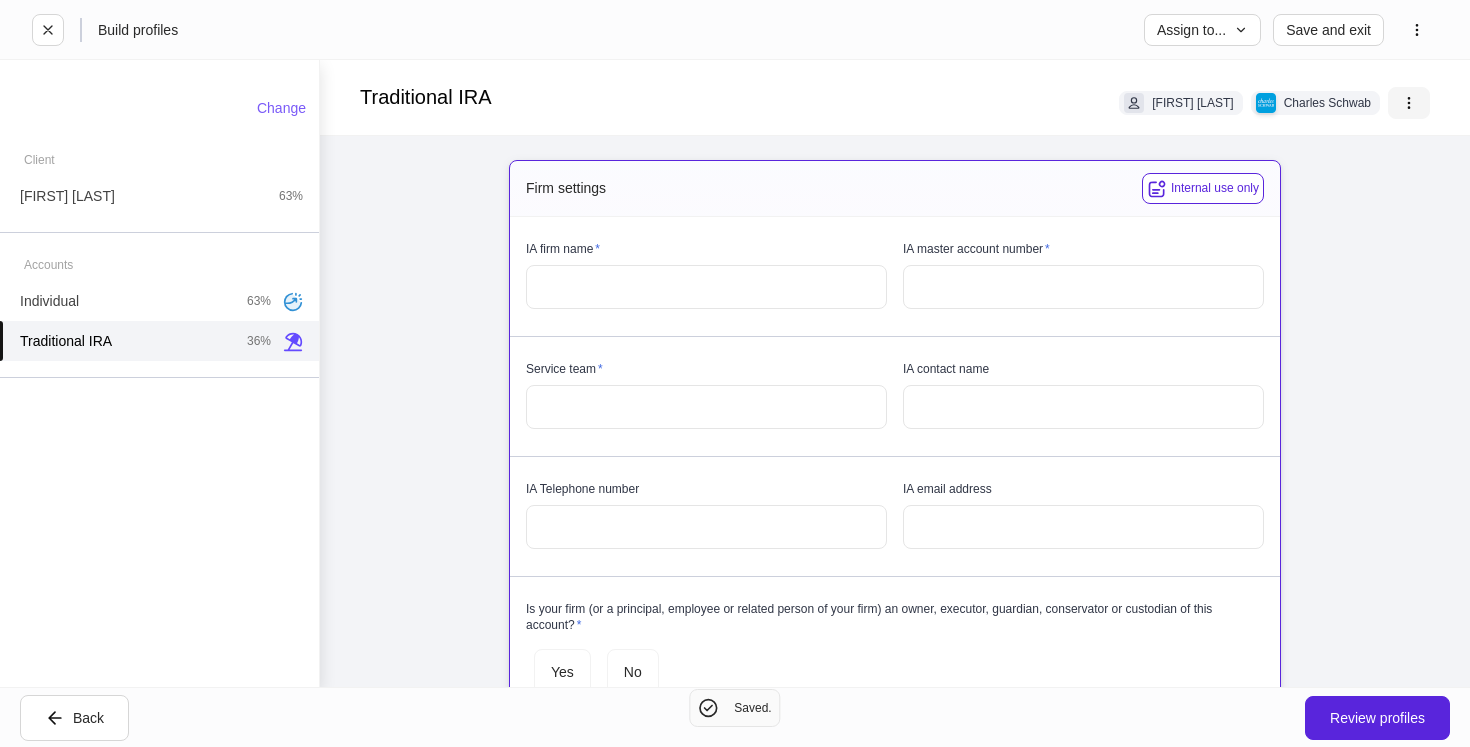 click 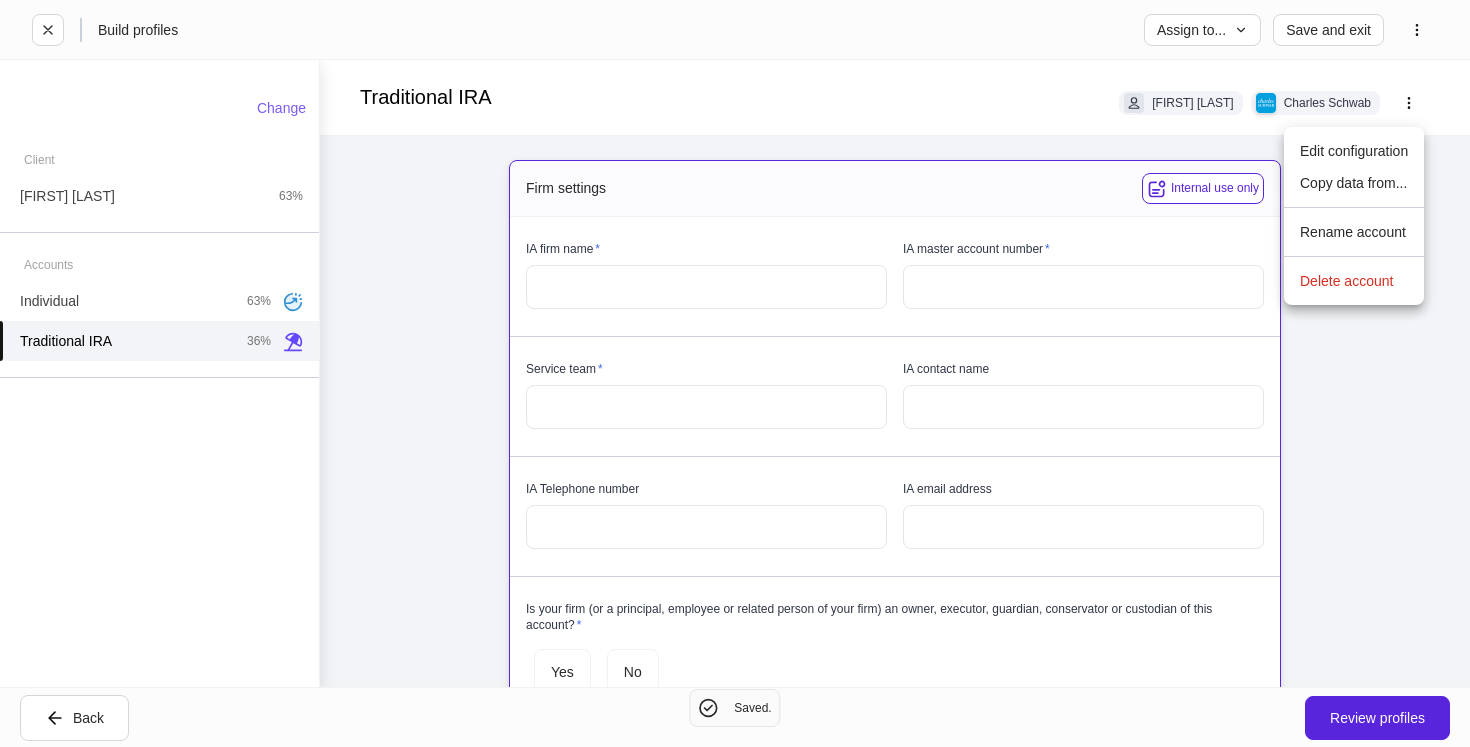 click on "Copy data from..." at bounding box center [1354, 183] 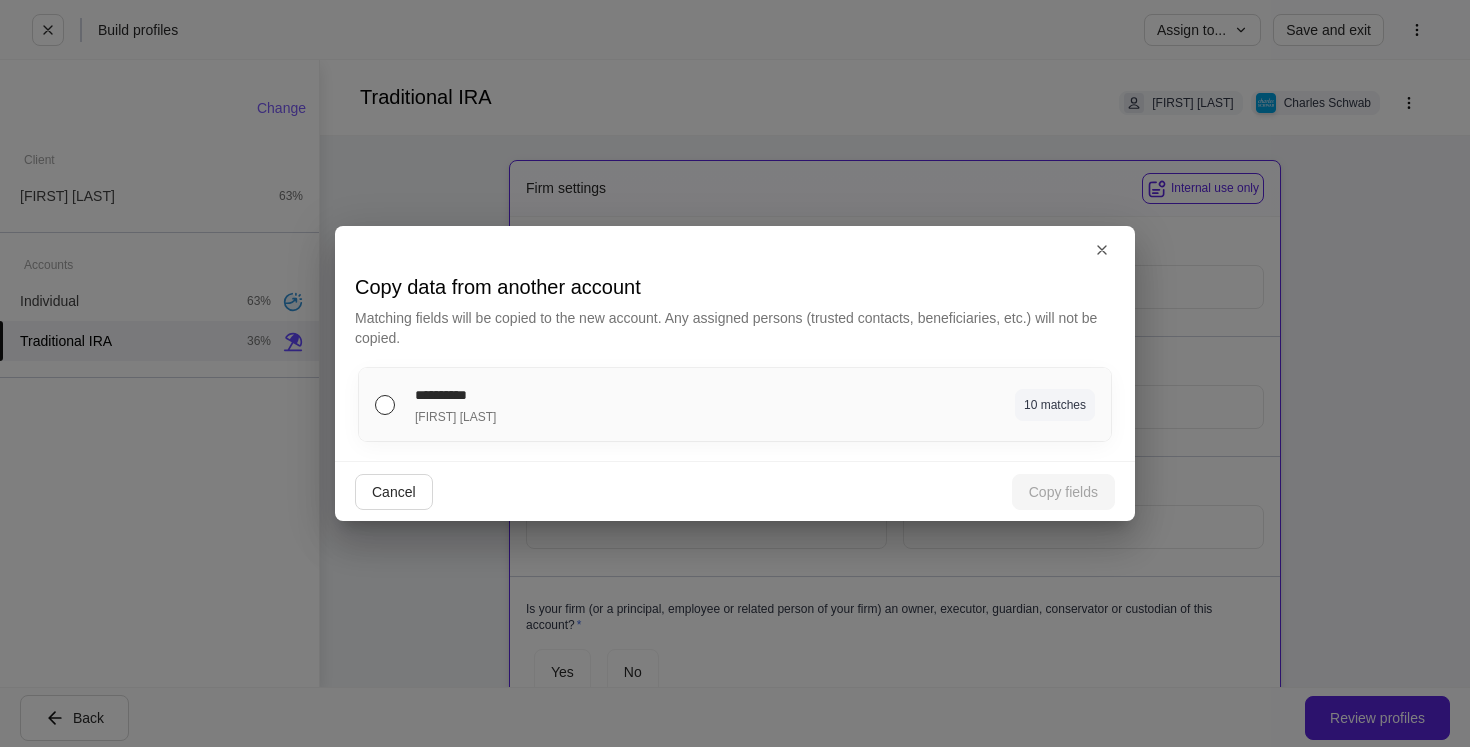 click on "**********" at bounding box center [577, 394] 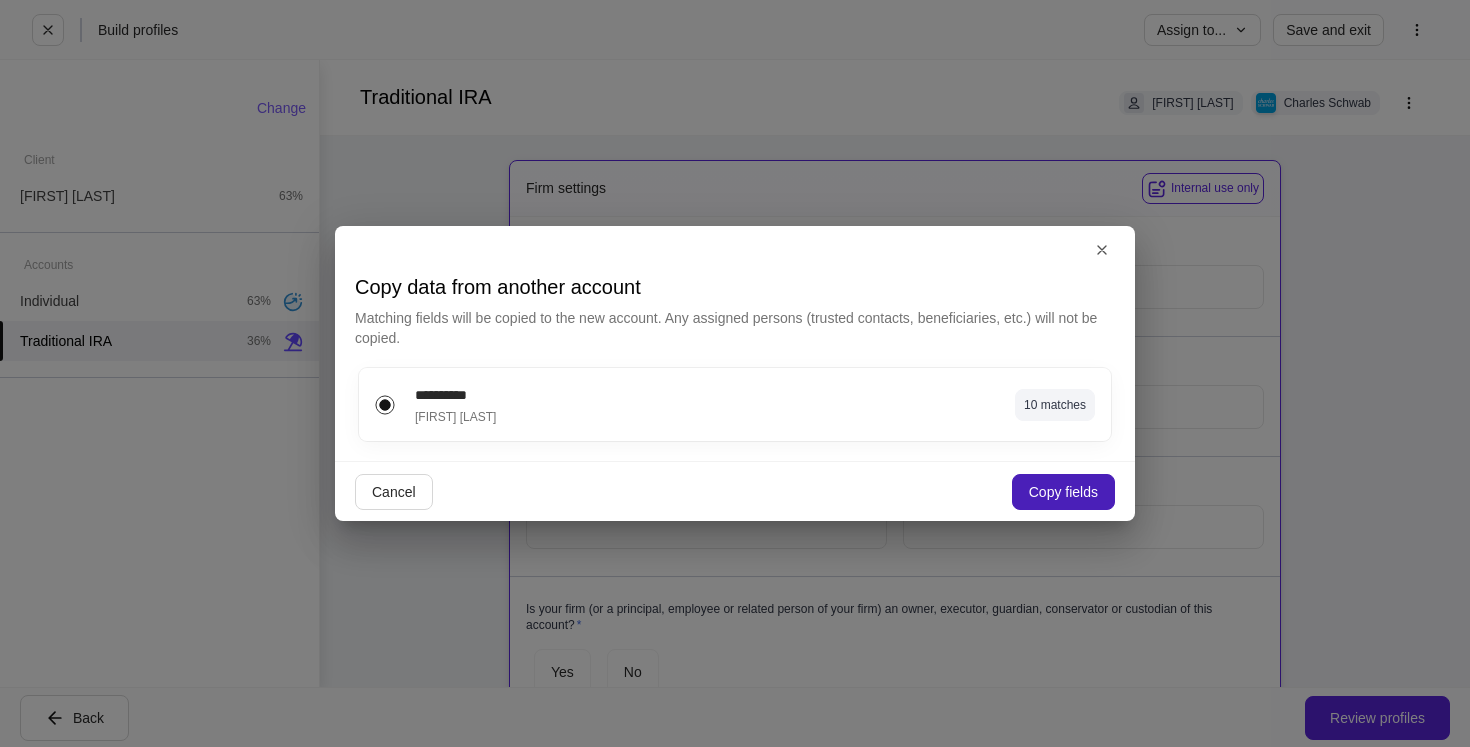 click on "Copy fields" at bounding box center (1063, 492) 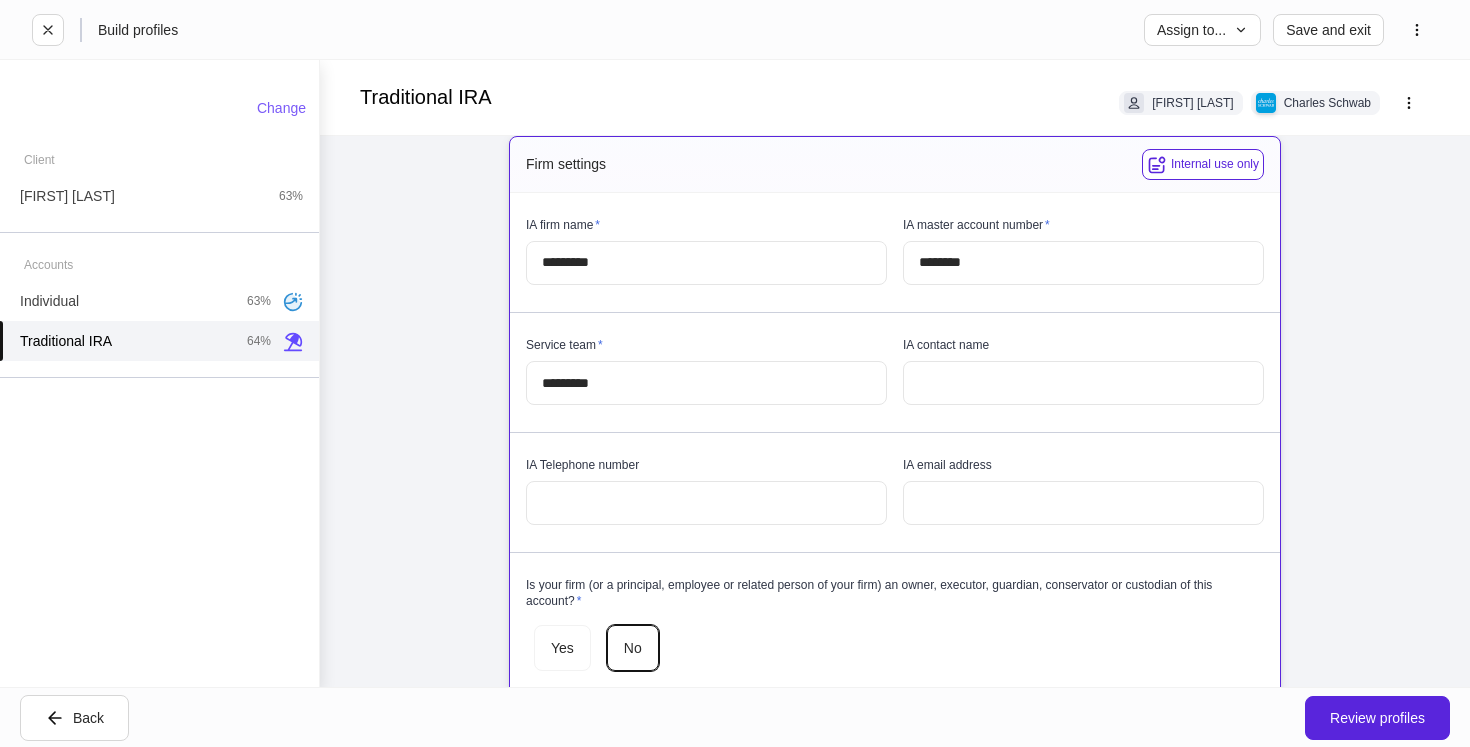 scroll, scrollTop: 0, scrollLeft: 0, axis: both 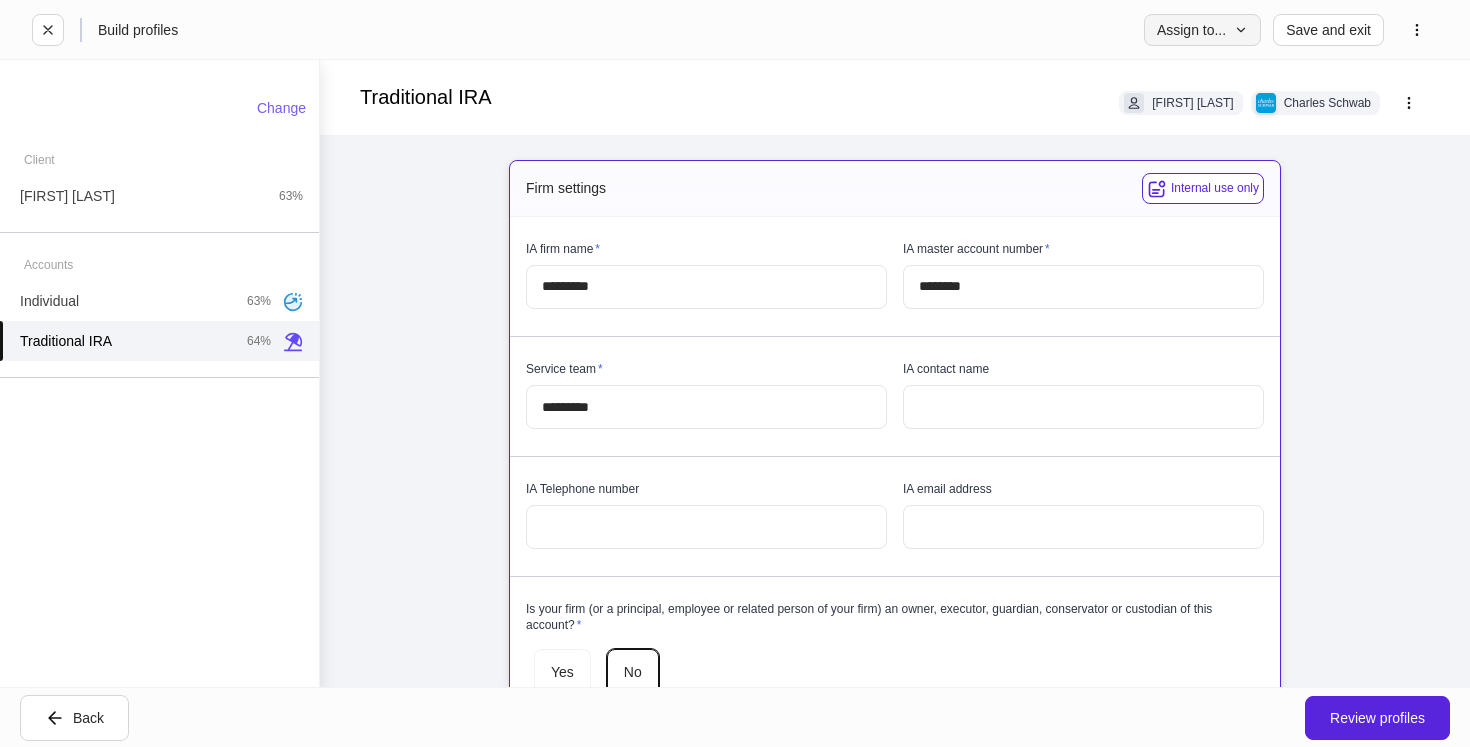click on "Assign to..." at bounding box center [1202, 30] 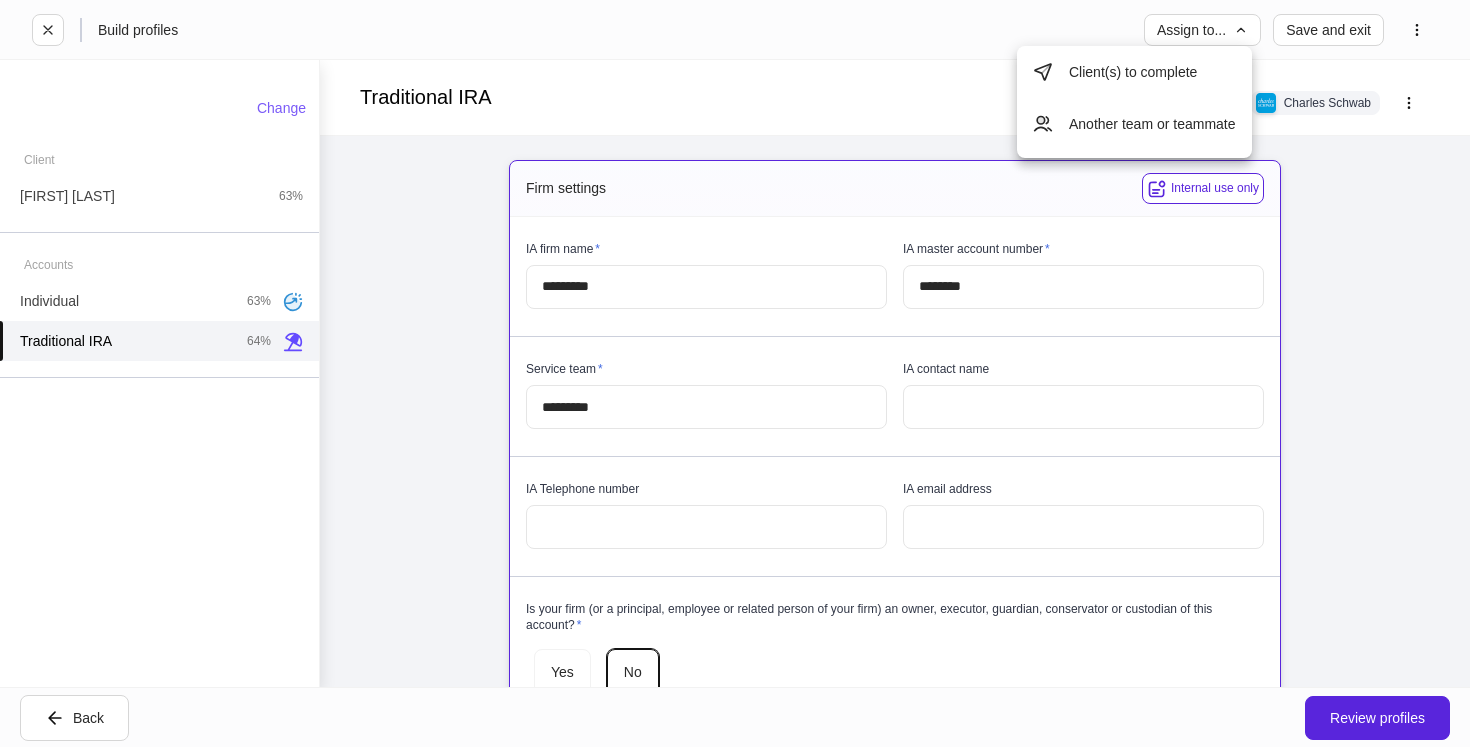 click on "Another team or teammate" at bounding box center [1134, 124] 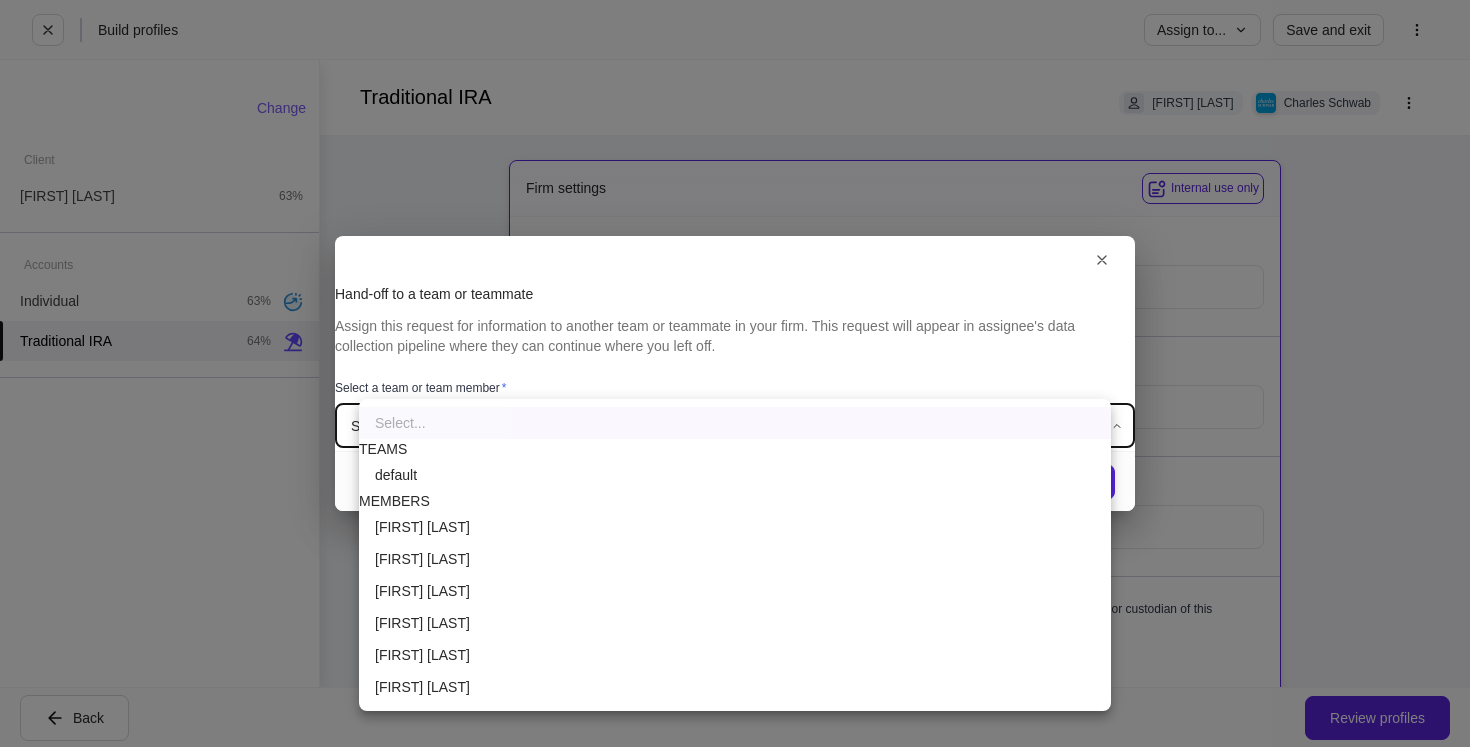 click on "Build profiles Assign to... Save and exit Traditional IRA Jose Martinez Charles Schwab Firm settings Internal use only IA firm name * ******** ​ IA master account number * ******** ​ Service team * ******** ​ IA contact name ​ IA Telephone number ​ IA email address ​ Is your firm (or a principal, employee or related person of your firm) an owner, executor, guardian, conservator or custodian of this account? * Yes No Account details Type of Traditional IRA * Select... ​ Account preferences   No, do not enroll my account in paperless documents. Paperless delivery If you already have an account enrolled in Paperless Documents using the email address provided and have logged on to www.schwaballiance.com in the past six months, your paperless enrollment will be complete once your account is opened. If you are using a different email address or have not logged on in the last six months, you will receive an email once your account is opened. Mobile phone number for paperless delivery * ​" at bounding box center (735, 373) 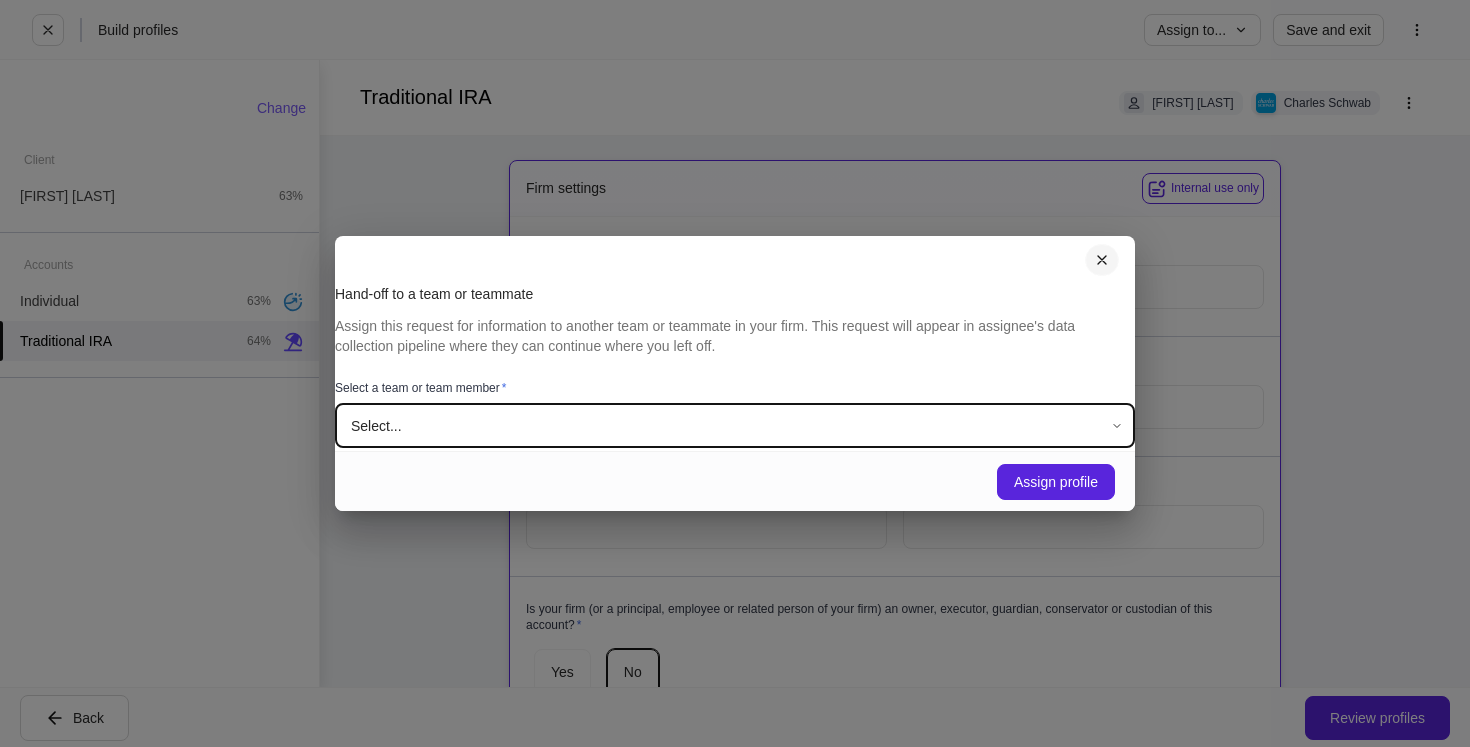 click 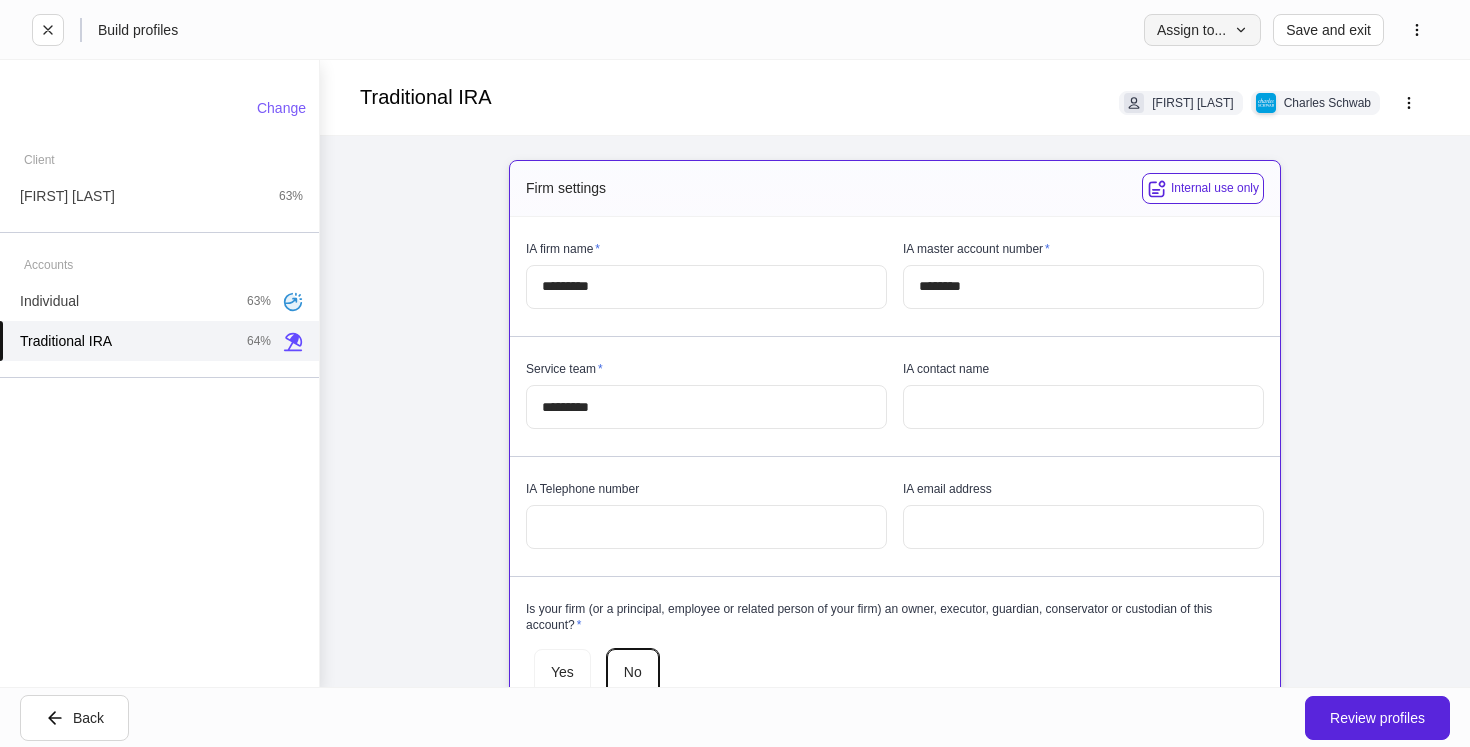 click on "Assign to..." at bounding box center (1202, 30) 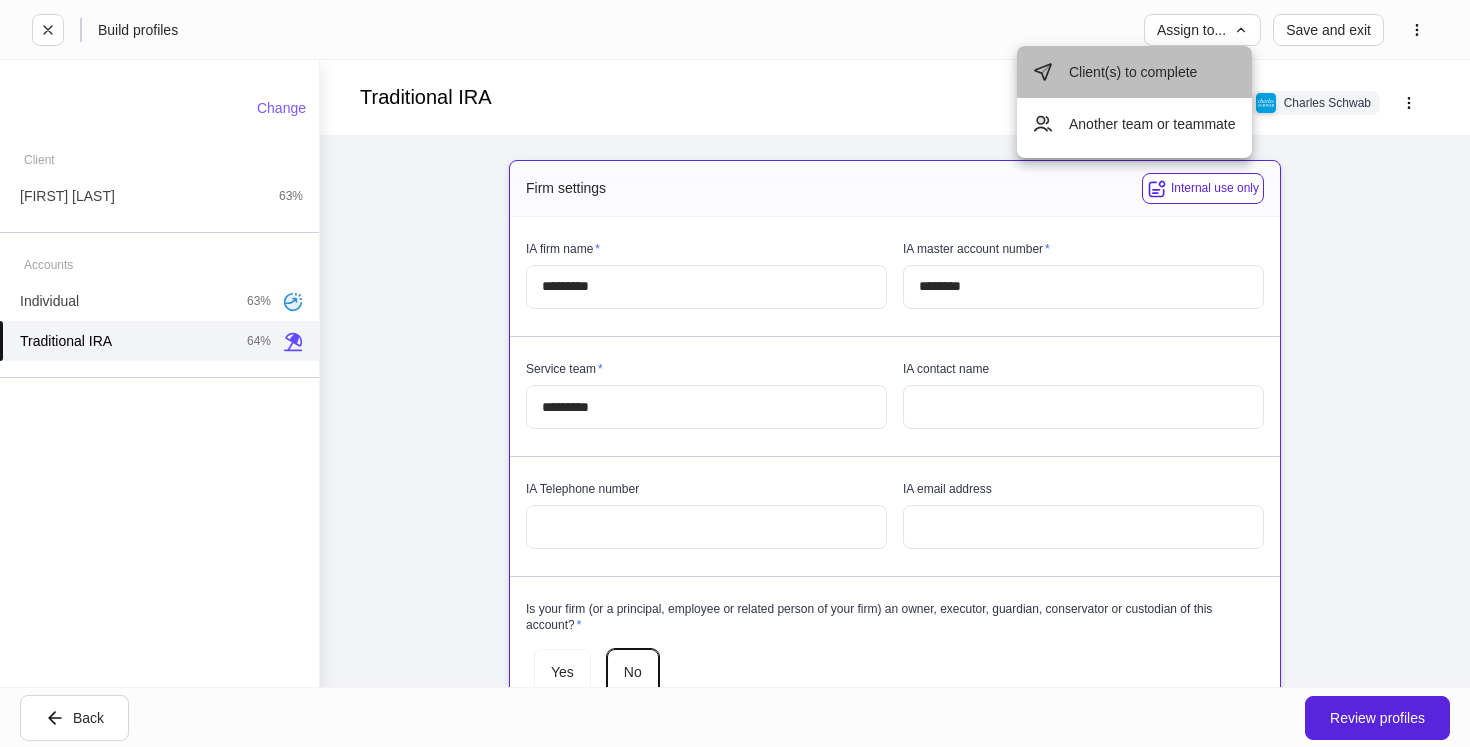 click on "Client(s) to complete" at bounding box center [1134, 72] 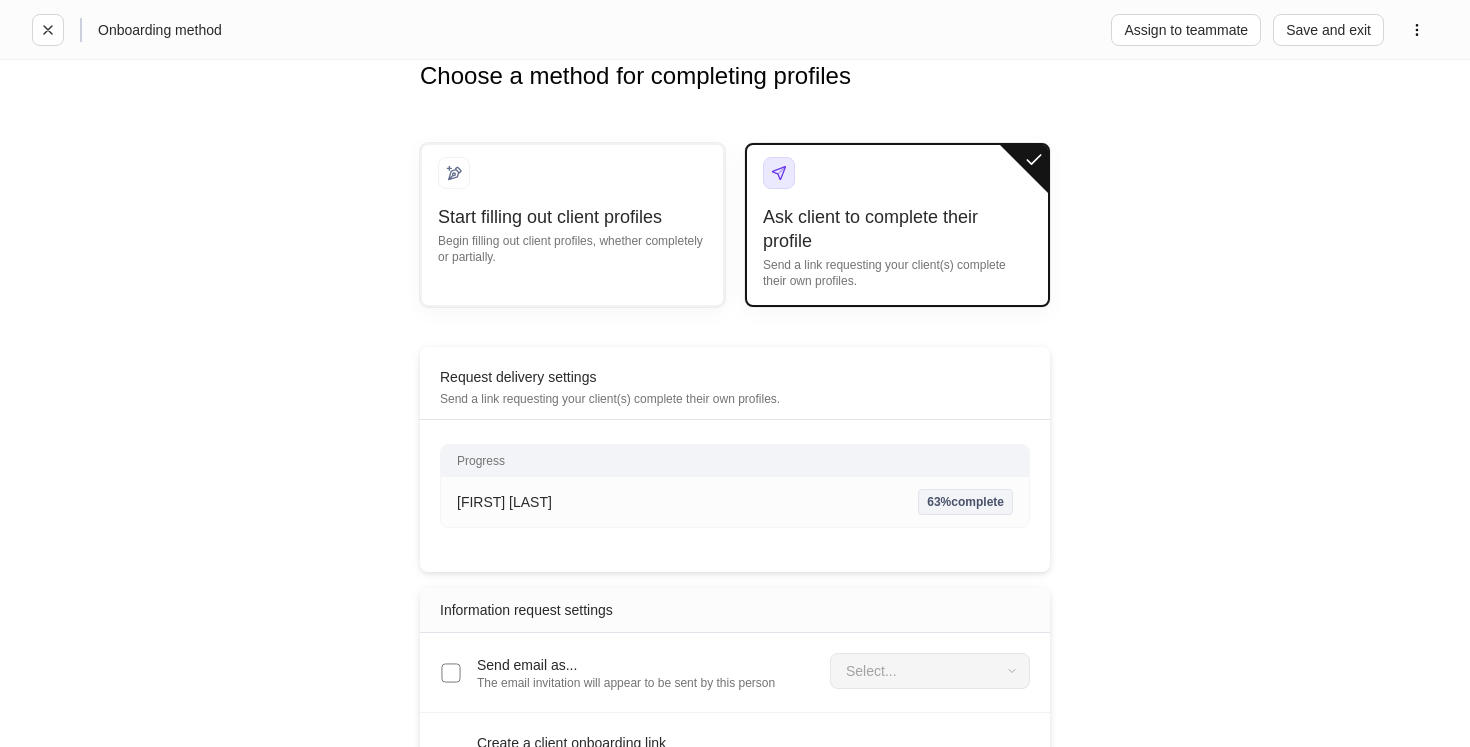 scroll, scrollTop: 119, scrollLeft: 0, axis: vertical 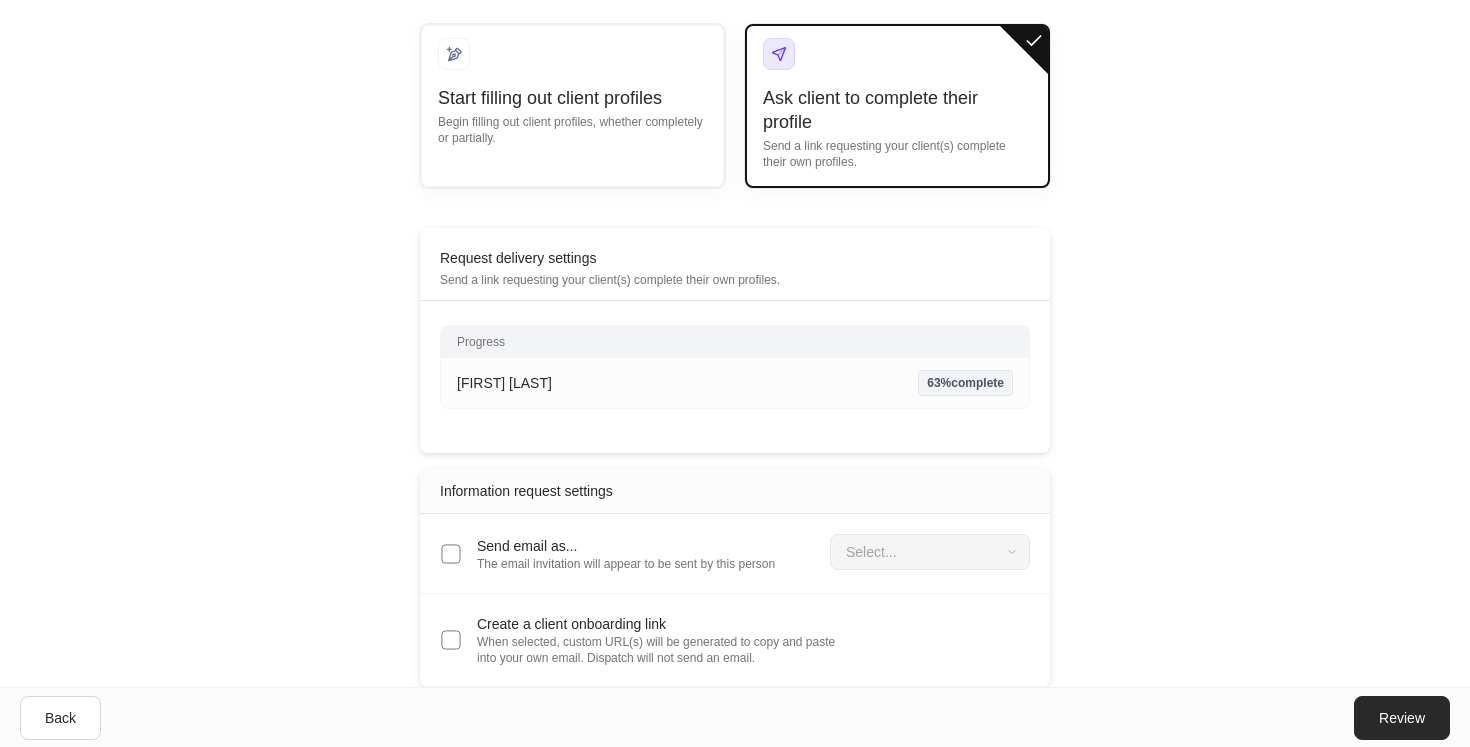 click on "Review" at bounding box center (1402, 718) 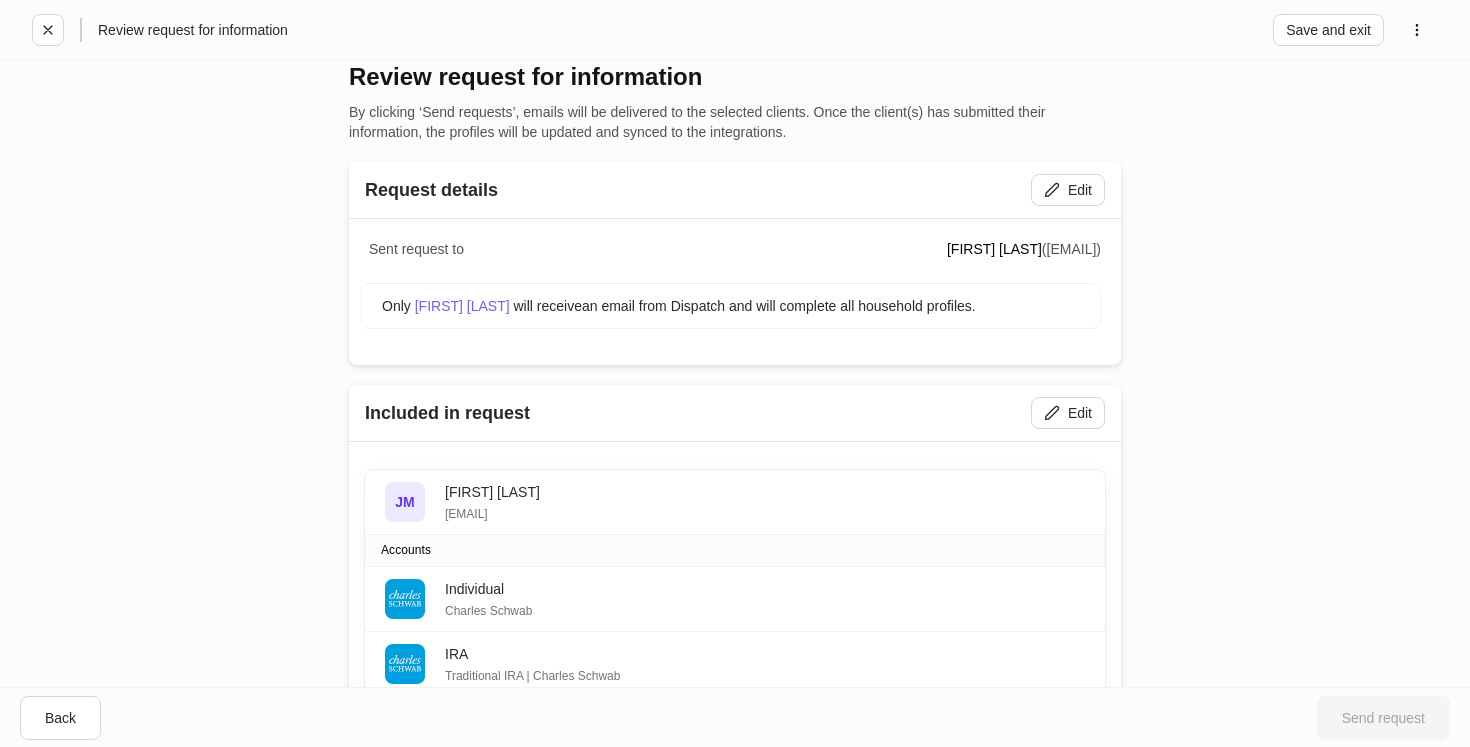 scroll, scrollTop: 0, scrollLeft: 0, axis: both 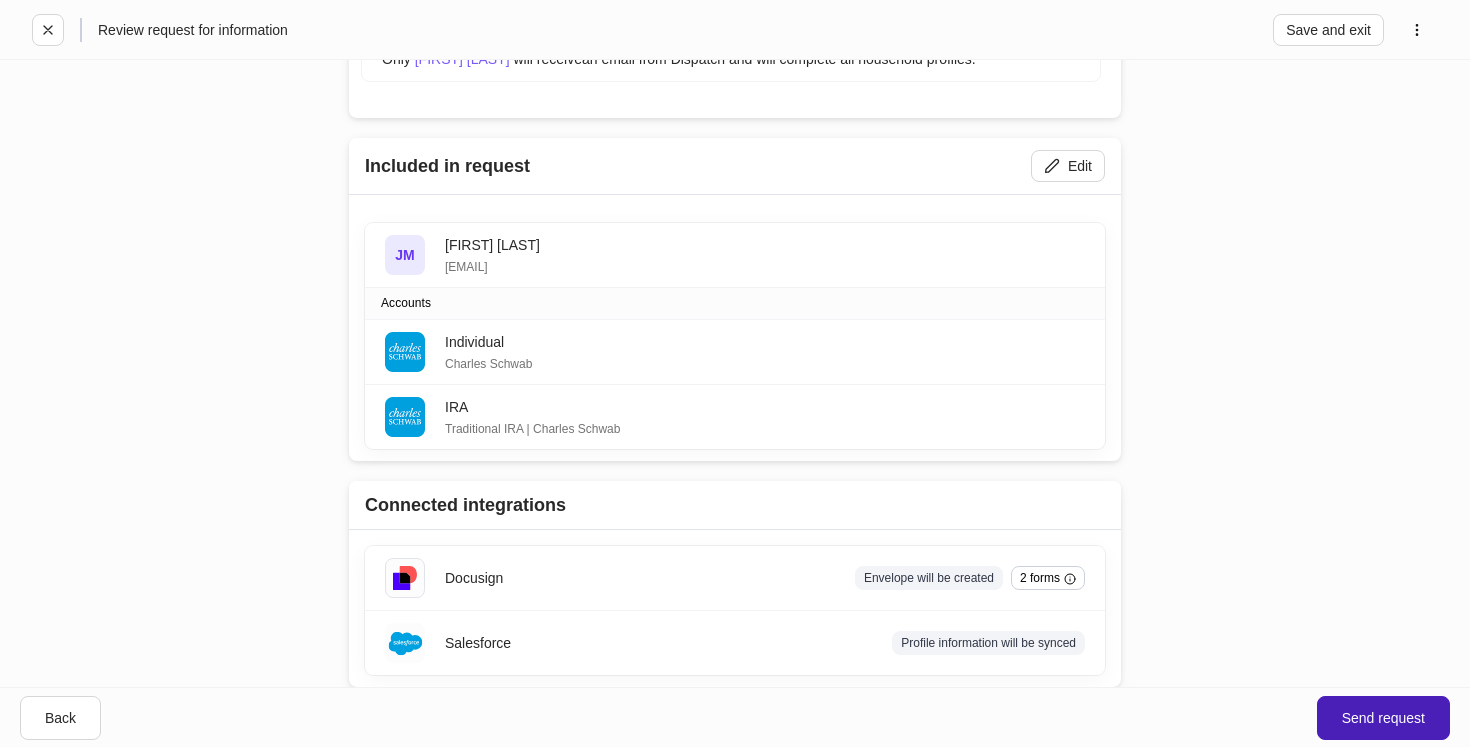 click on "Send request" at bounding box center (1383, 718) 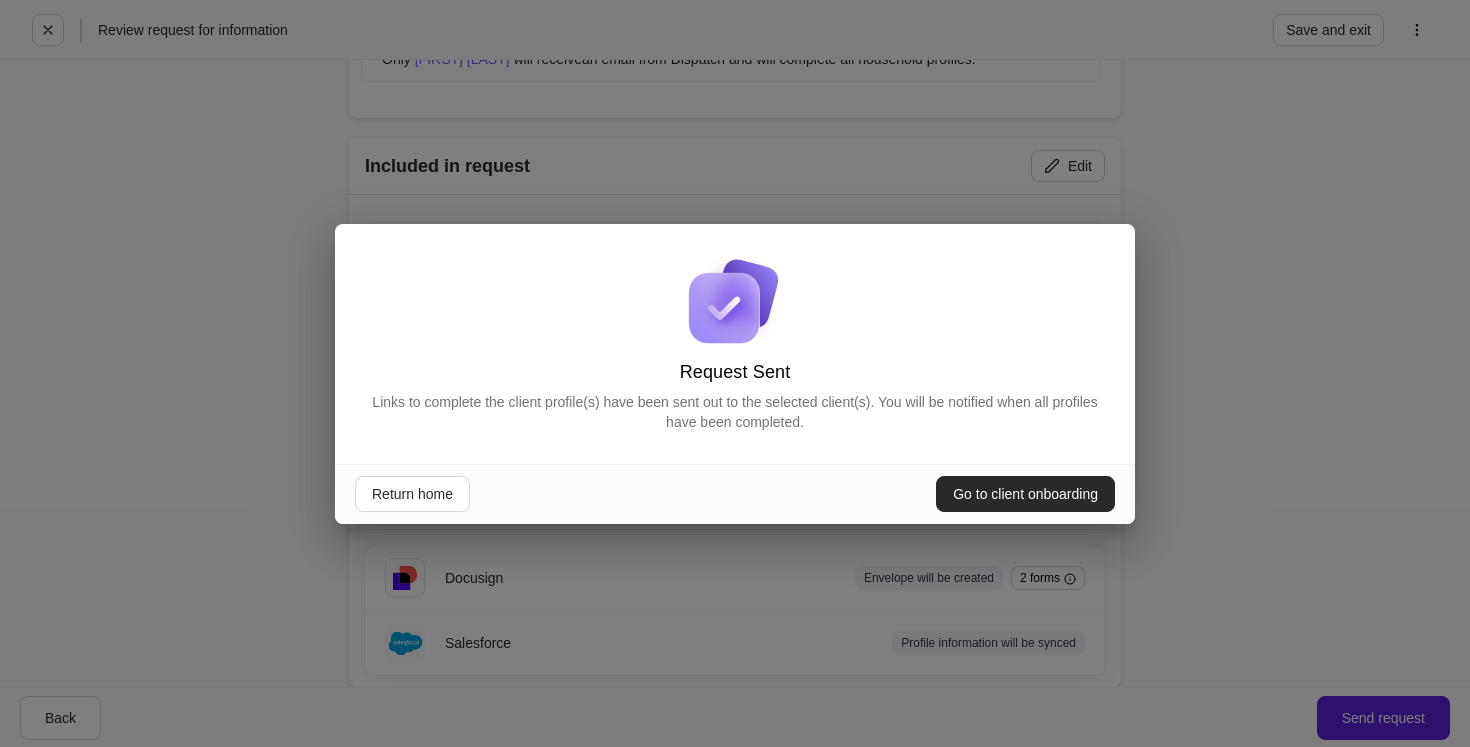 click on "Go to client onboarding" at bounding box center (1025, 494) 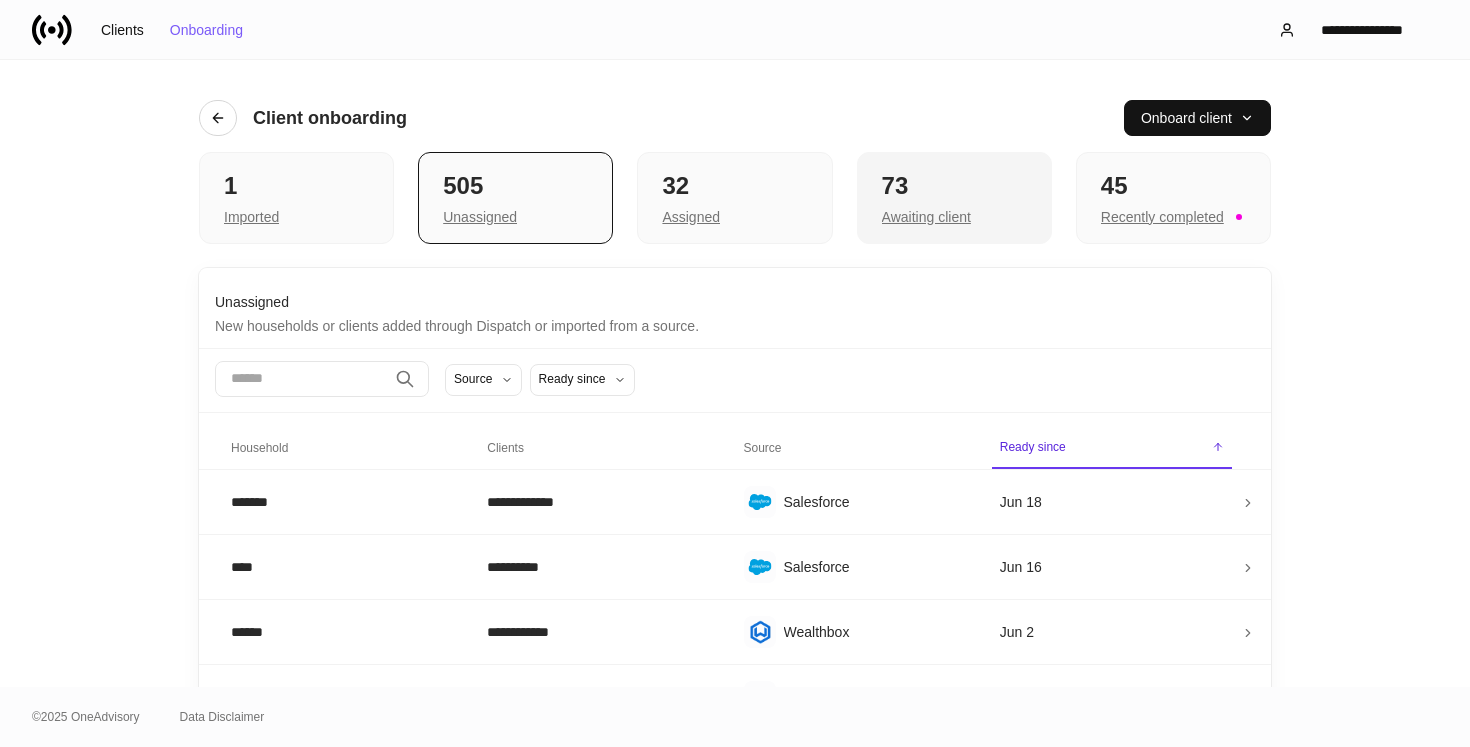 click on "73" at bounding box center (954, 186) 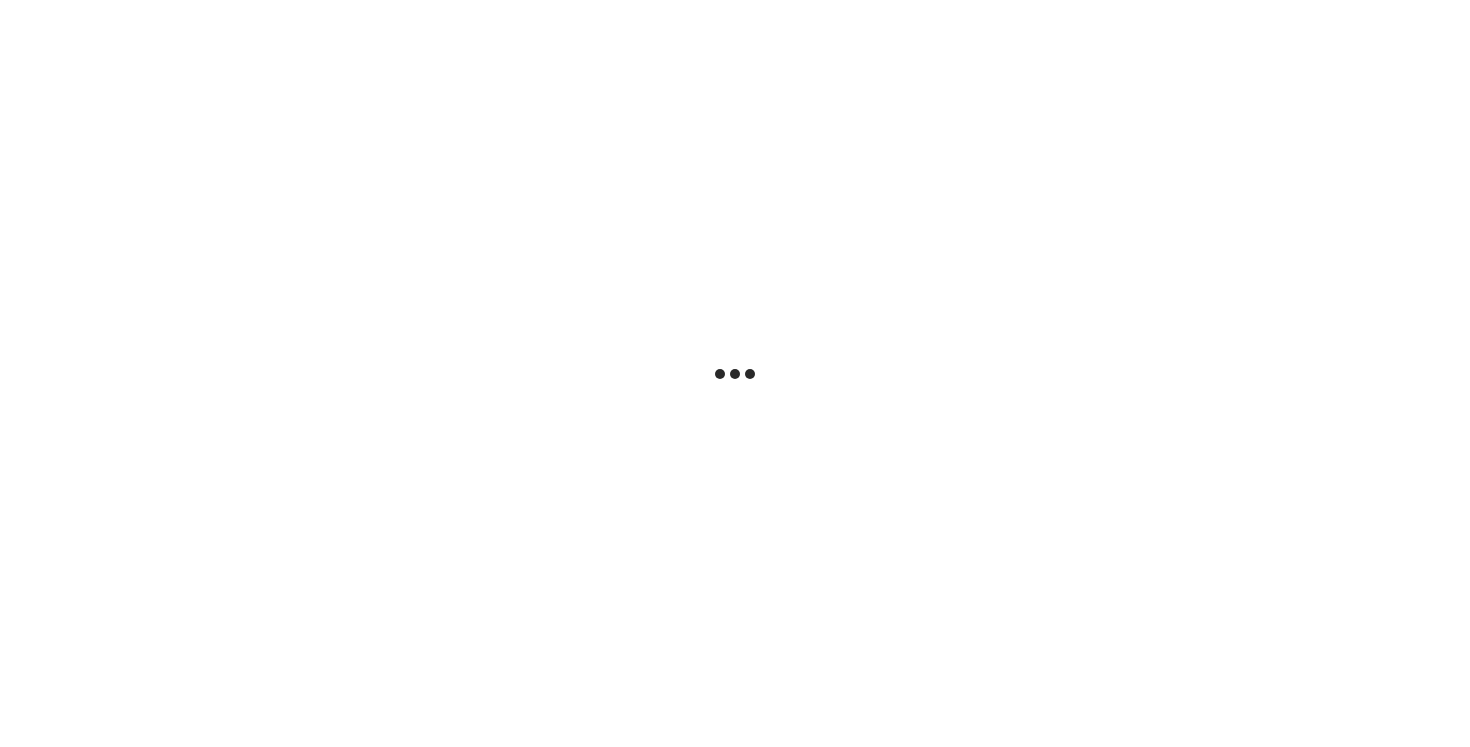 scroll, scrollTop: 0, scrollLeft: 0, axis: both 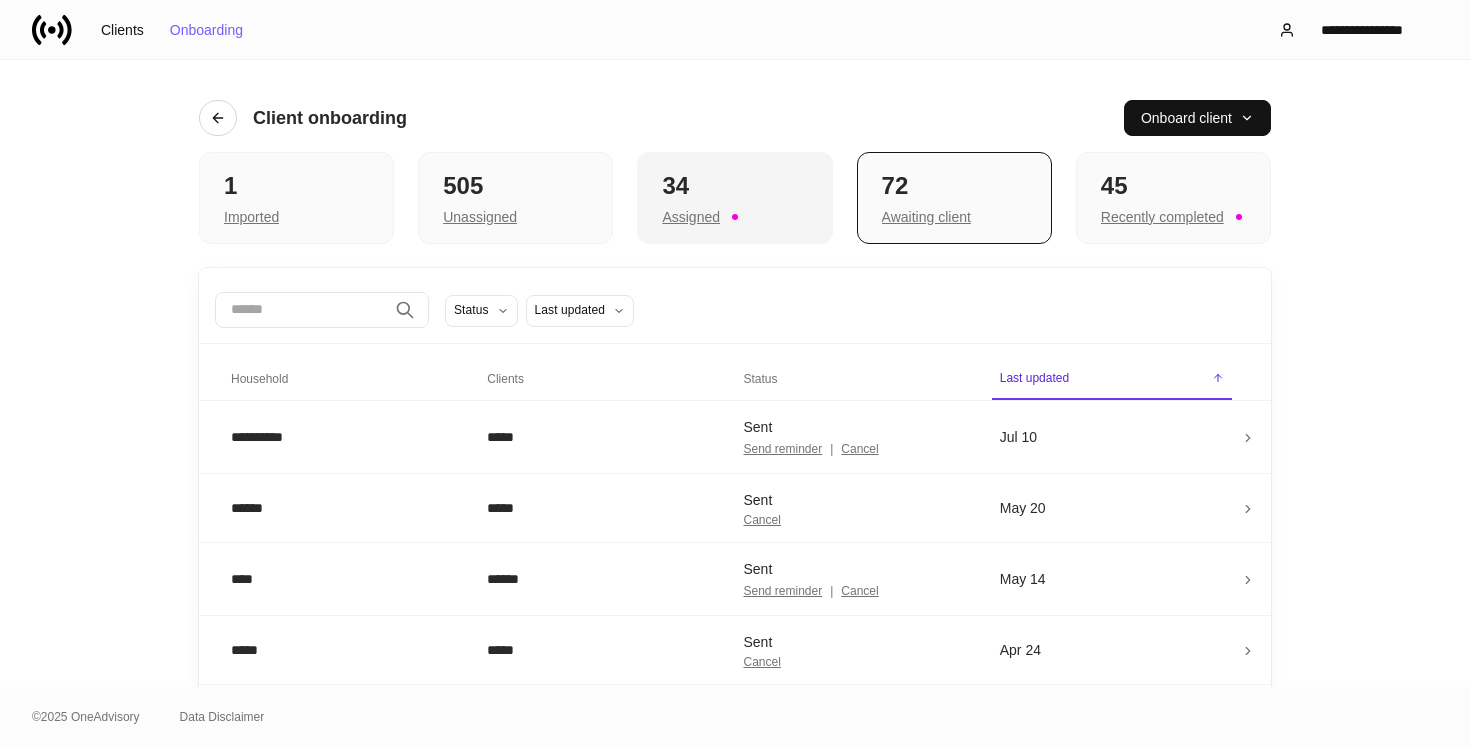 click on "Assigned" at bounding box center [734, 215] 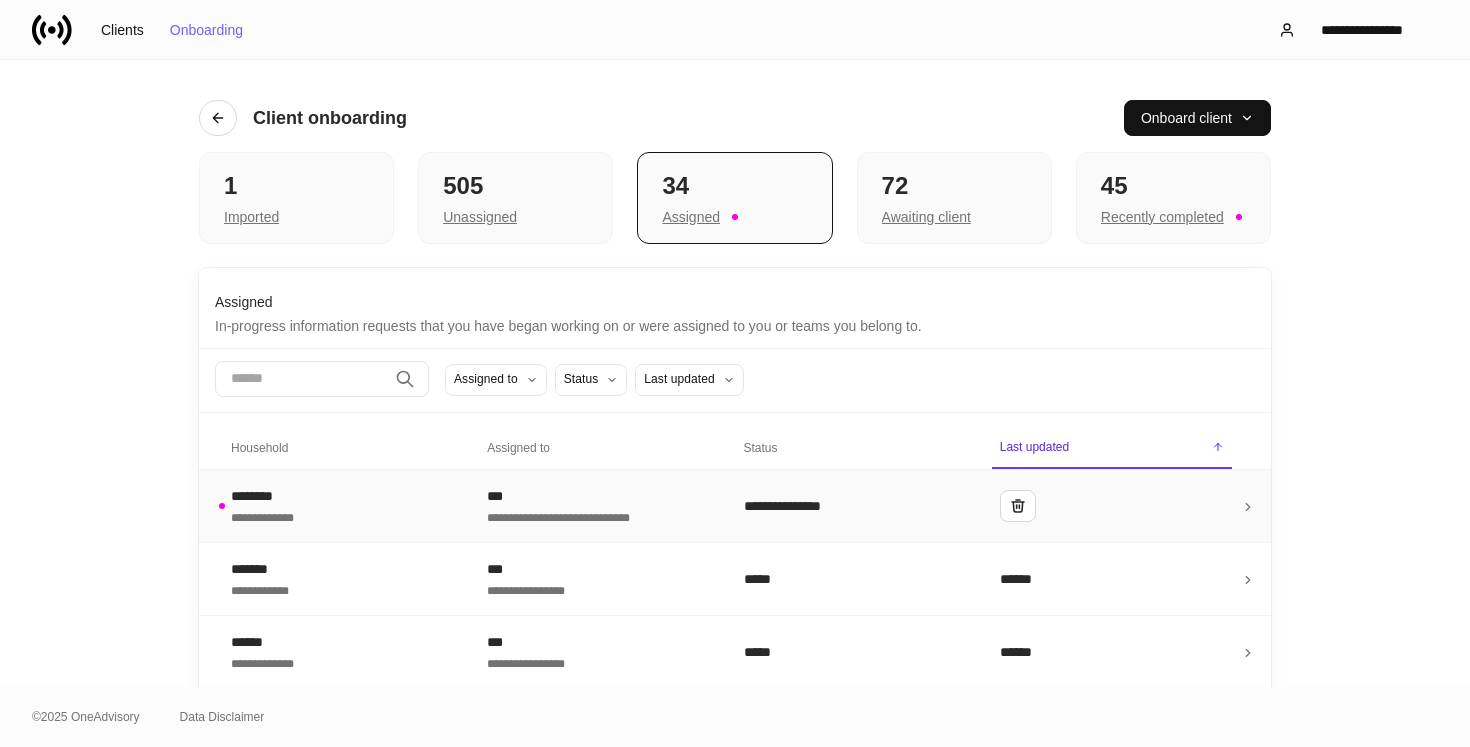 click on "**********" at bounding box center [599, 516] 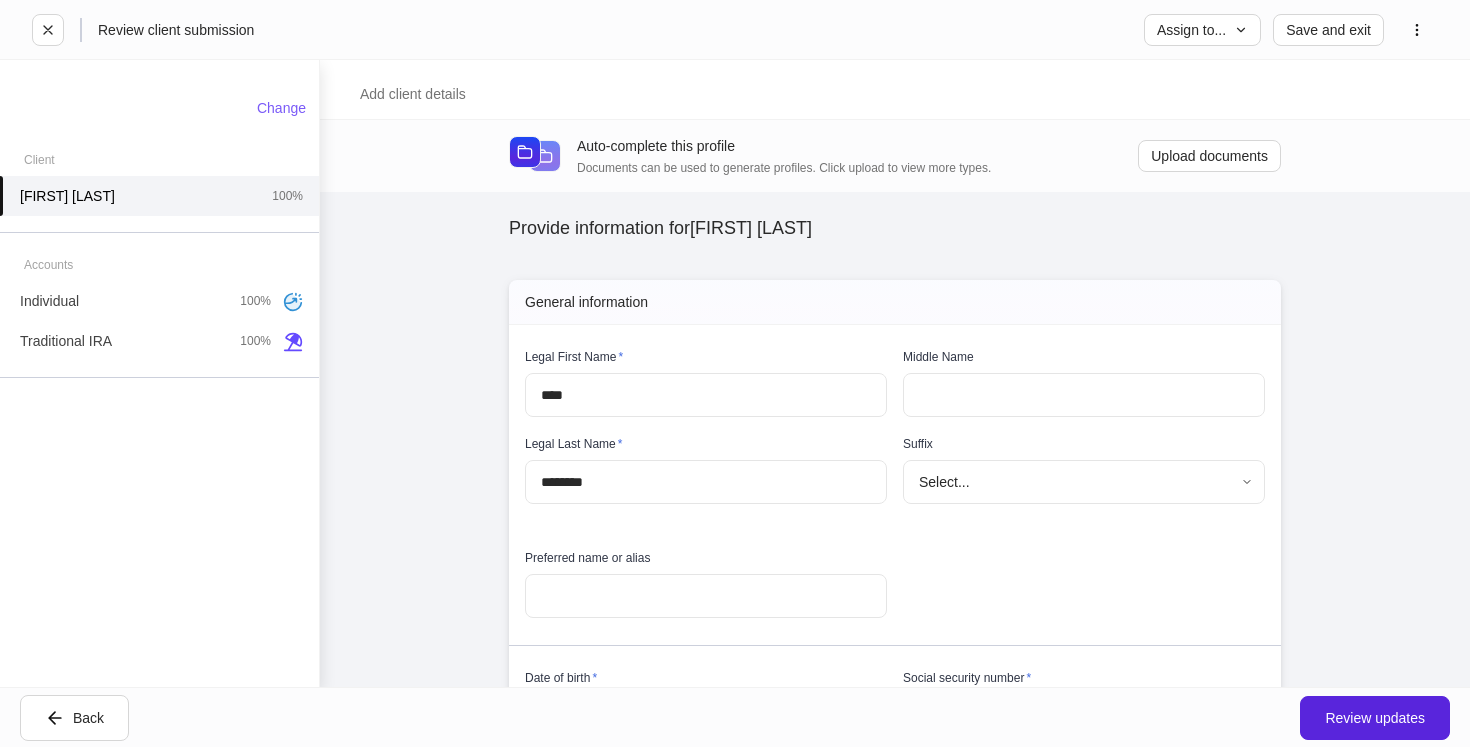 type on "**********" 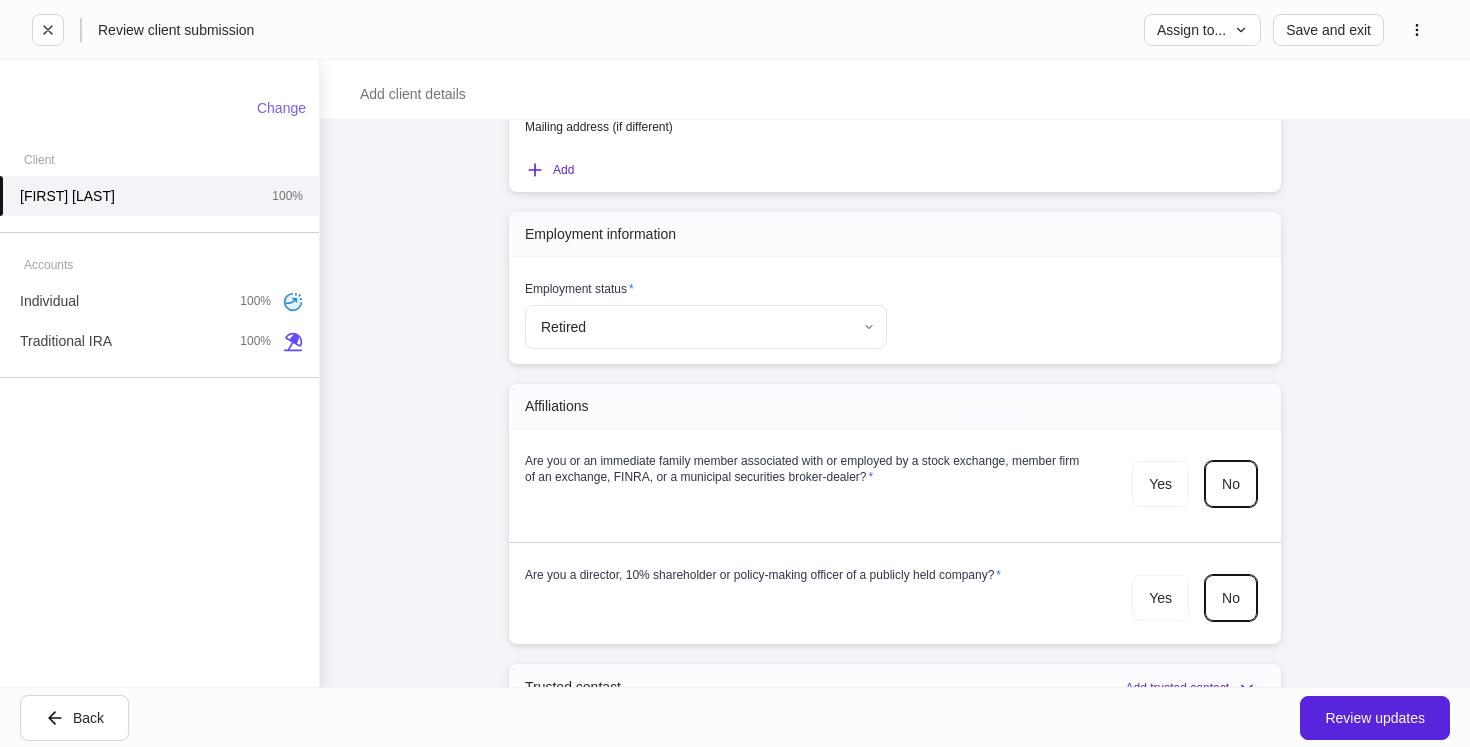 scroll, scrollTop: 1865, scrollLeft: 0, axis: vertical 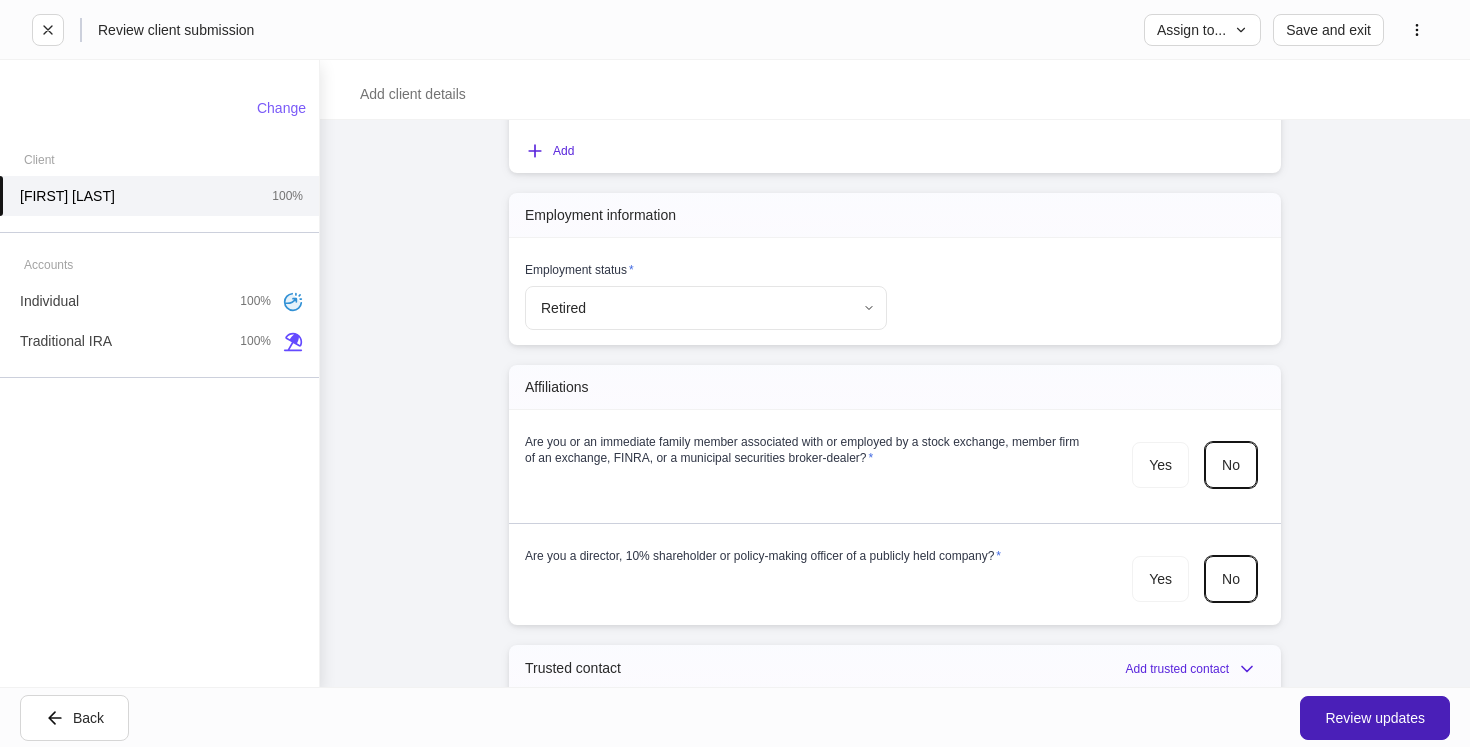 click on "Review updates" at bounding box center (1375, 718) 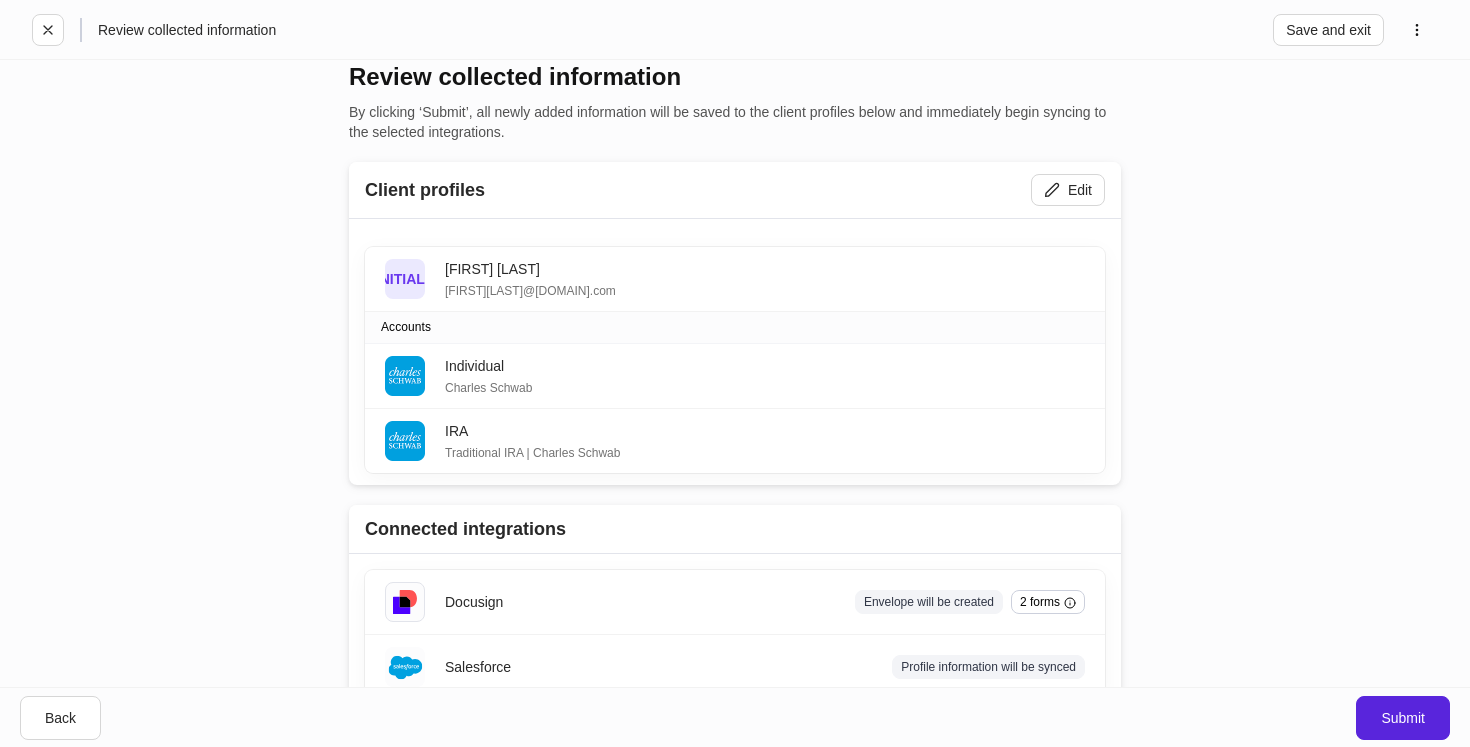scroll, scrollTop: 24, scrollLeft: 0, axis: vertical 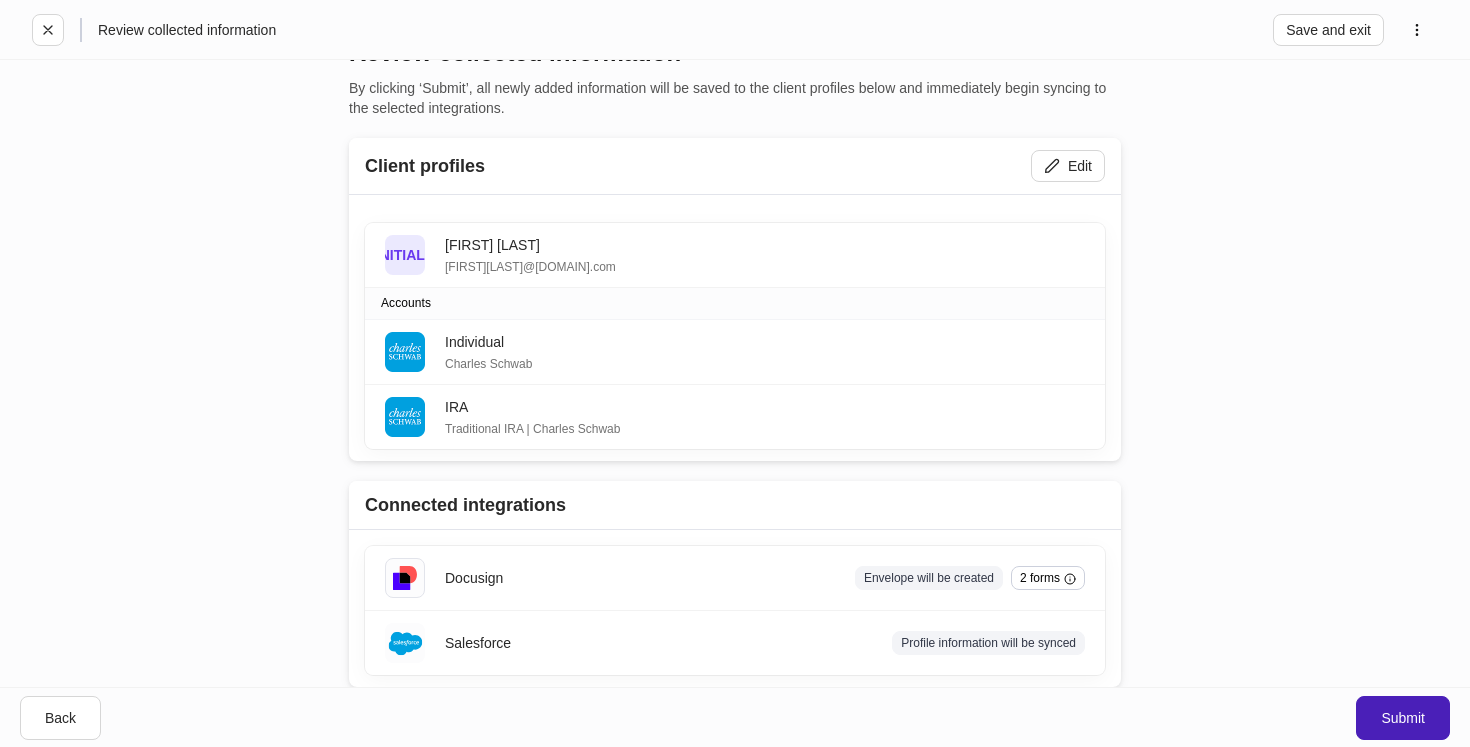 click on "Submit" at bounding box center [1403, 718] 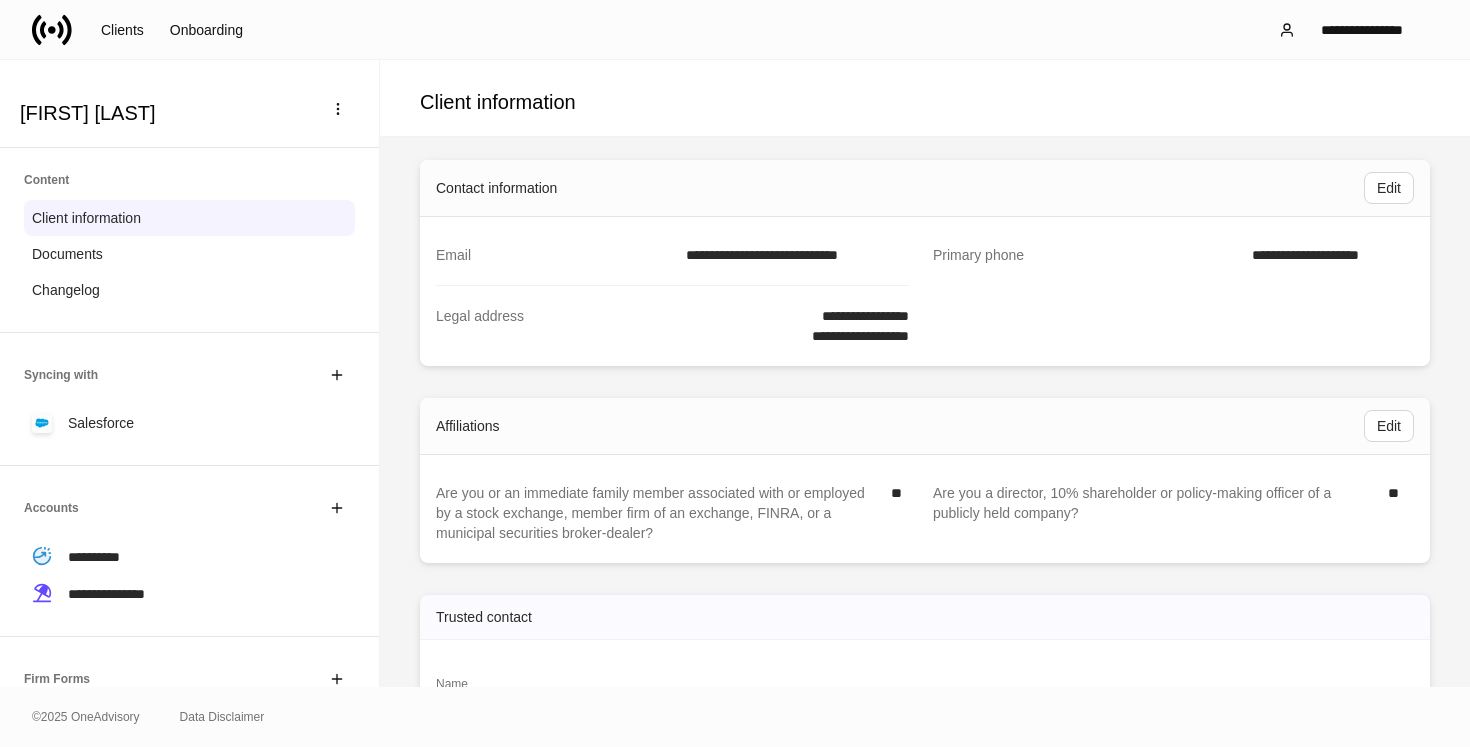 scroll, scrollTop: 583, scrollLeft: 0, axis: vertical 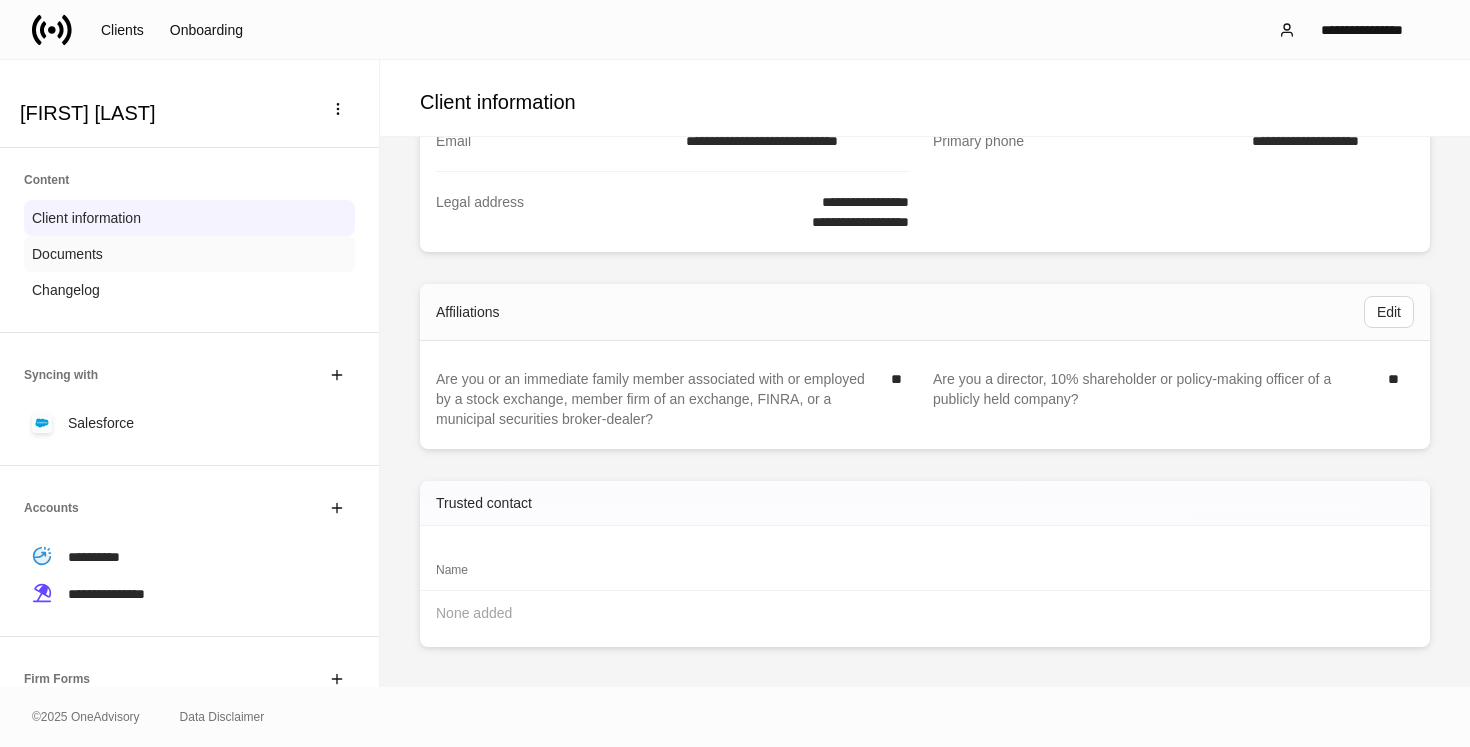 click on "Documents" at bounding box center (189, 254) 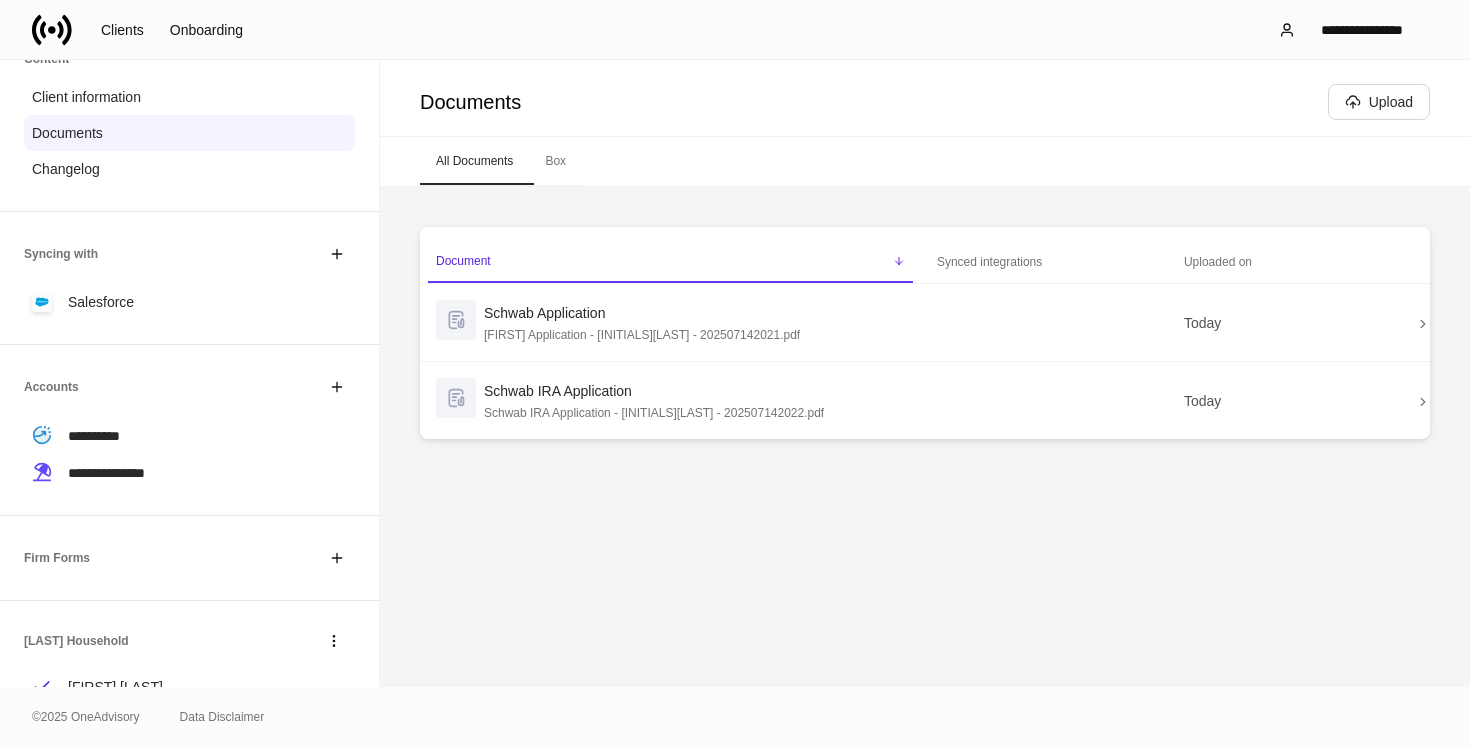 scroll, scrollTop: 122, scrollLeft: 0, axis: vertical 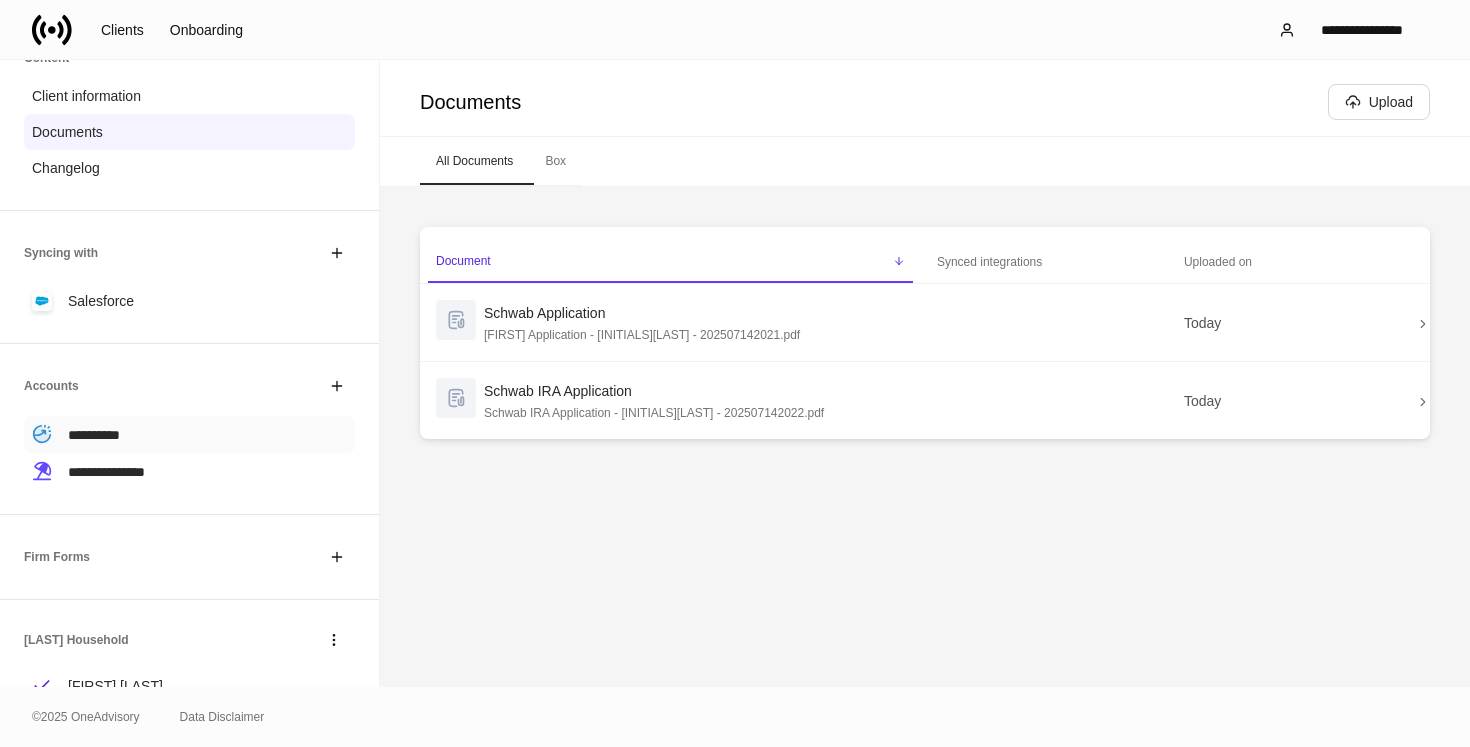 click on "**********" at bounding box center (189, 434) 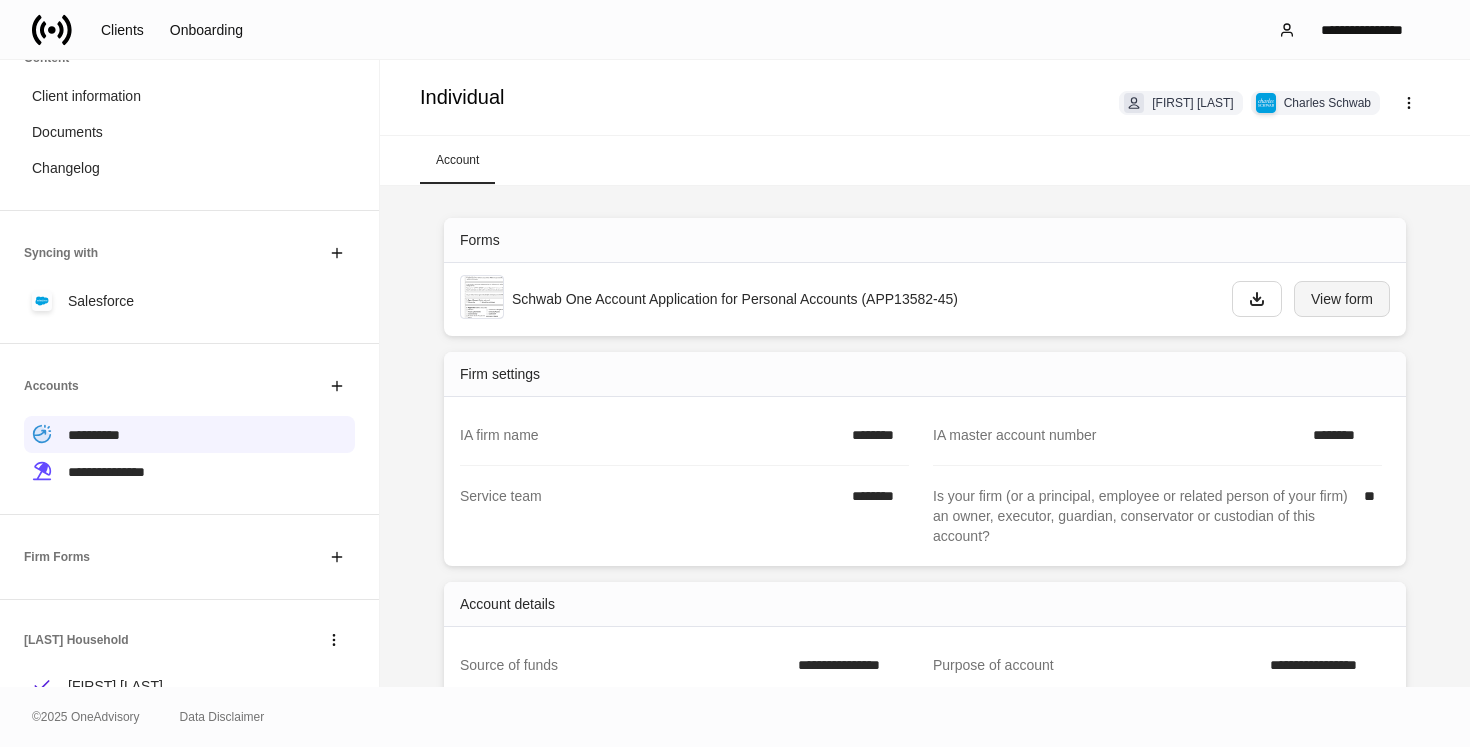 click on "View form" at bounding box center [1342, 299] 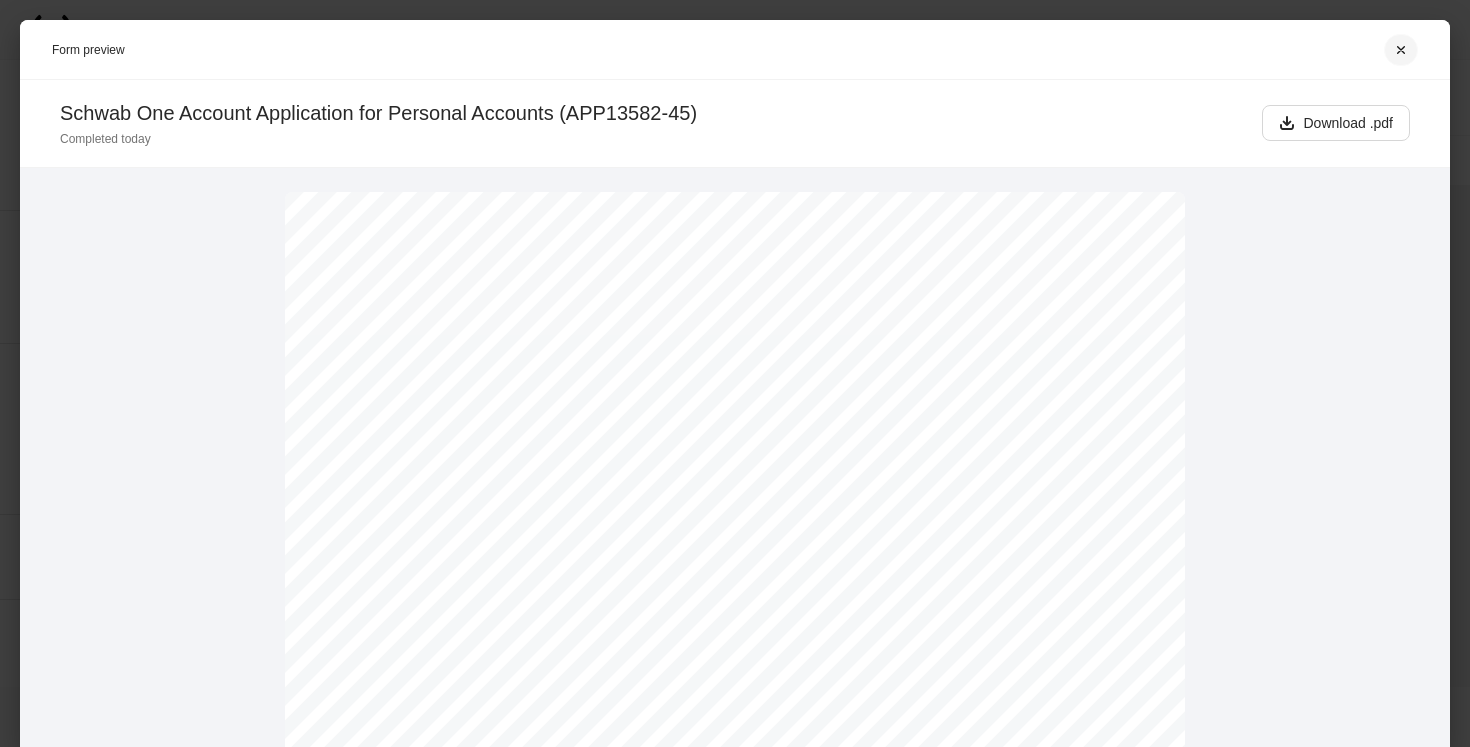click 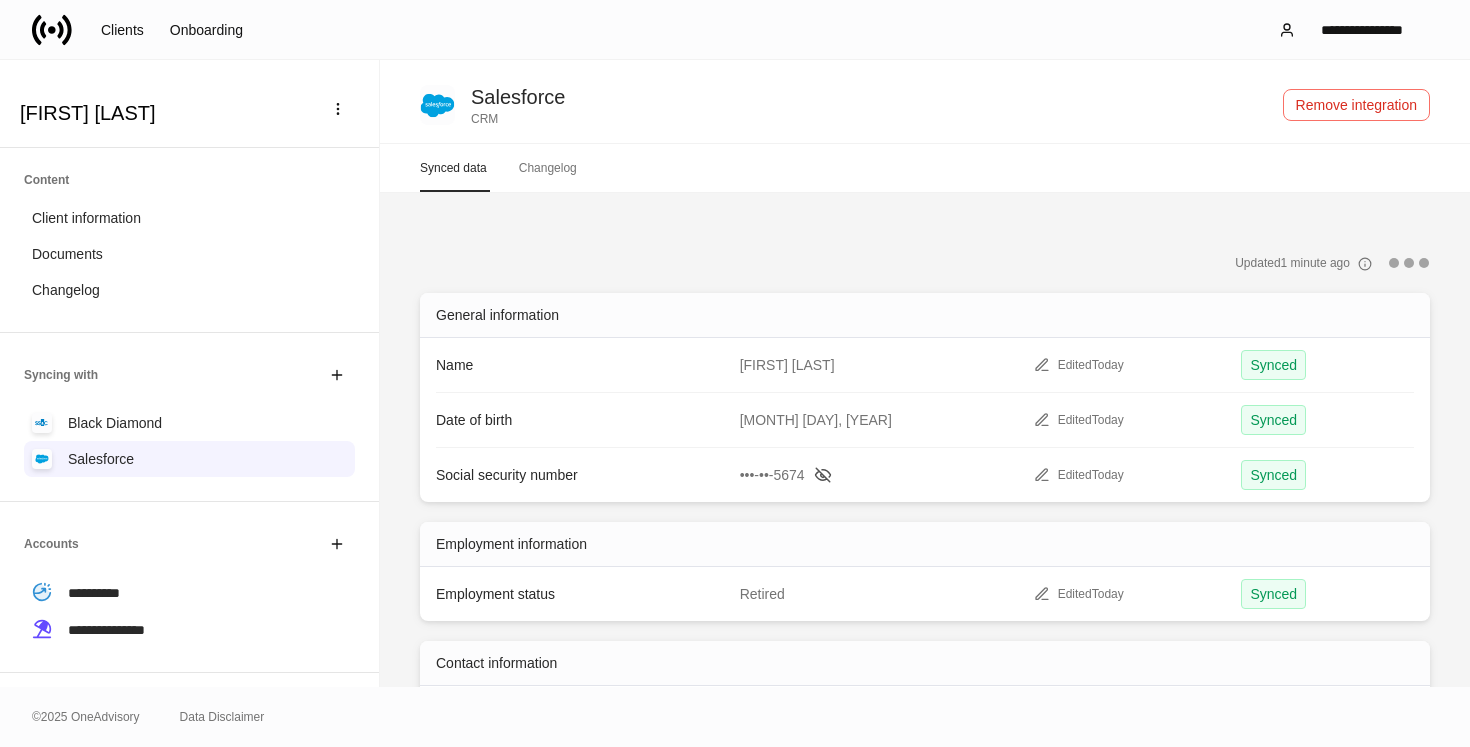 scroll, scrollTop: 0, scrollLeft: 0, axis: both 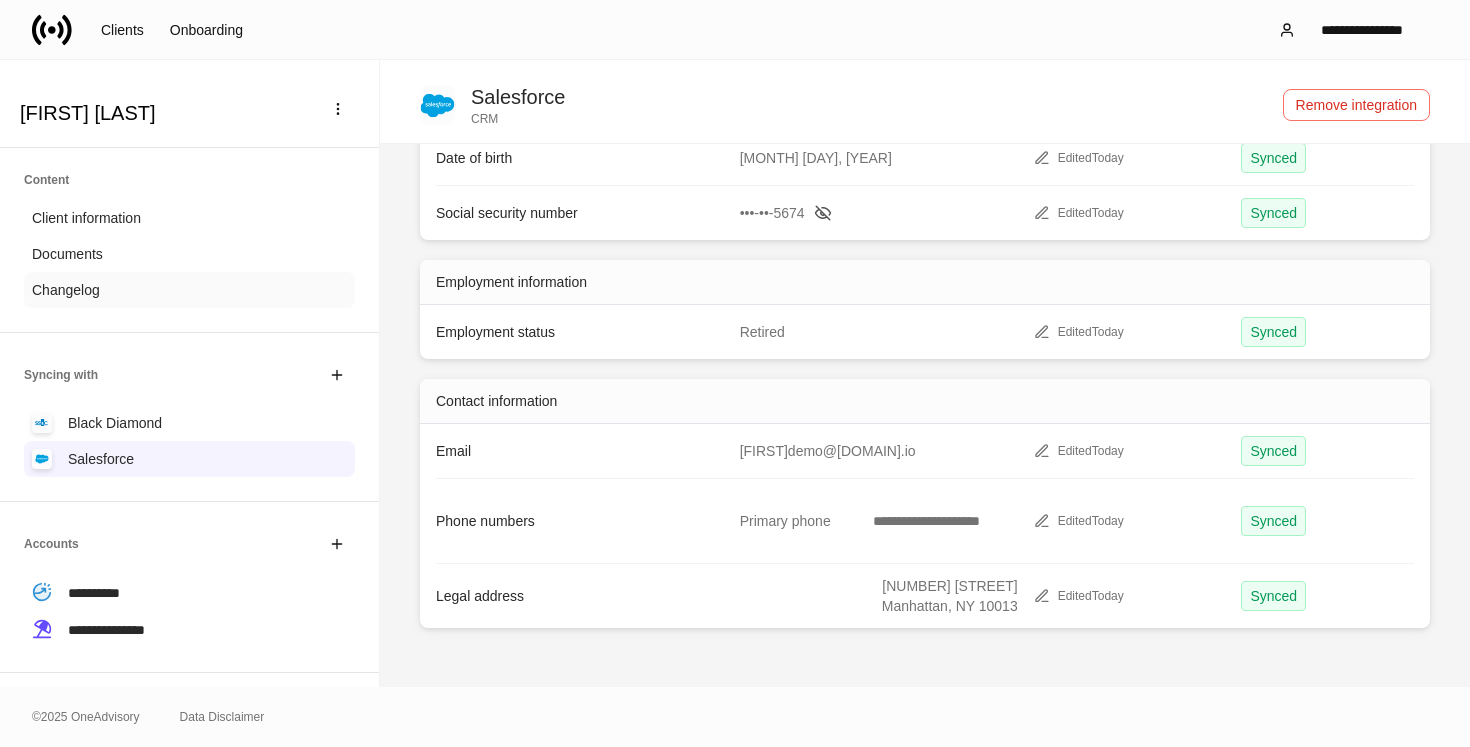 click on "Changelog" at bounding box center [189, 290] 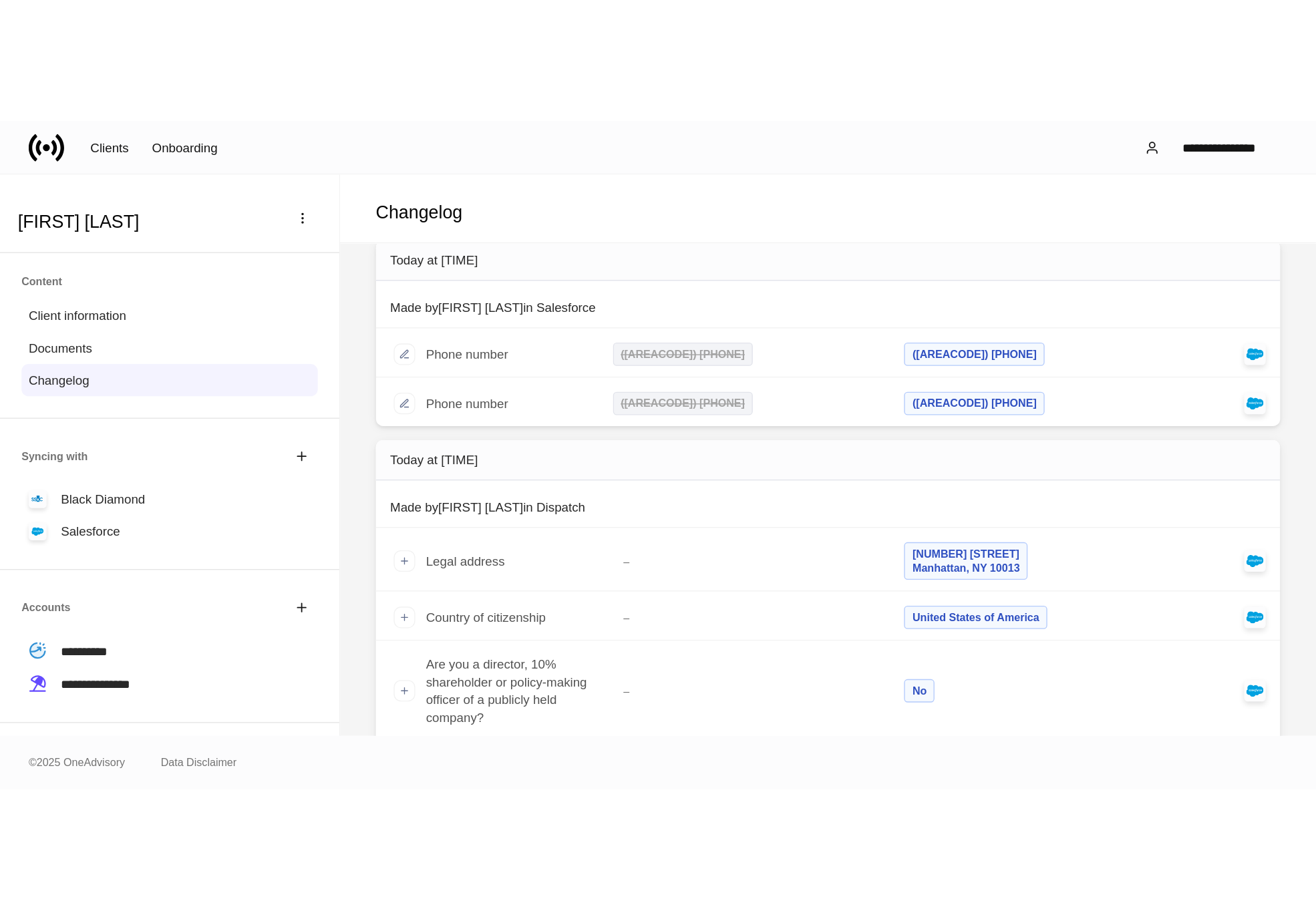 scroll, scrollTop: 9, scrollLeft: 0, axis: vertical 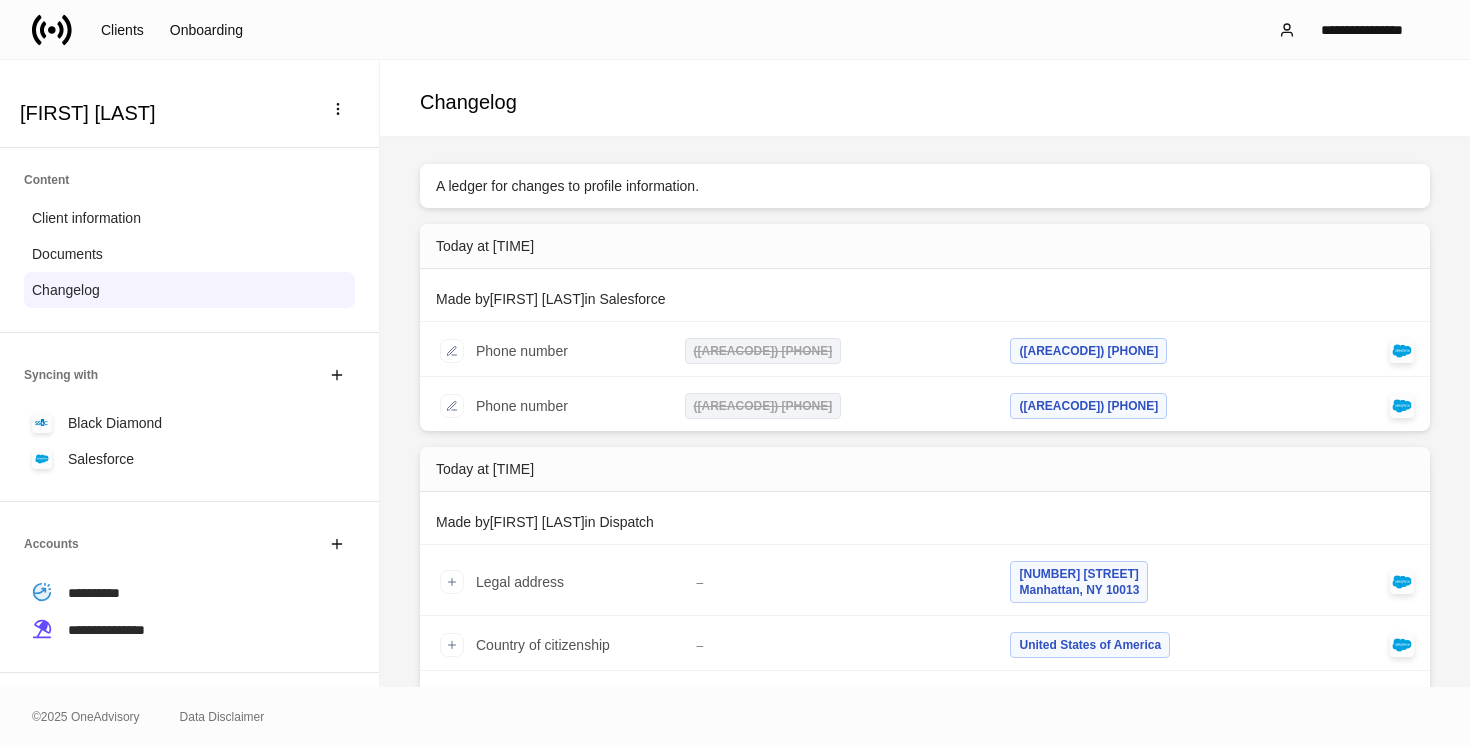 click on "Content Client information Documents Changelog" at bounding box center [189, 240] 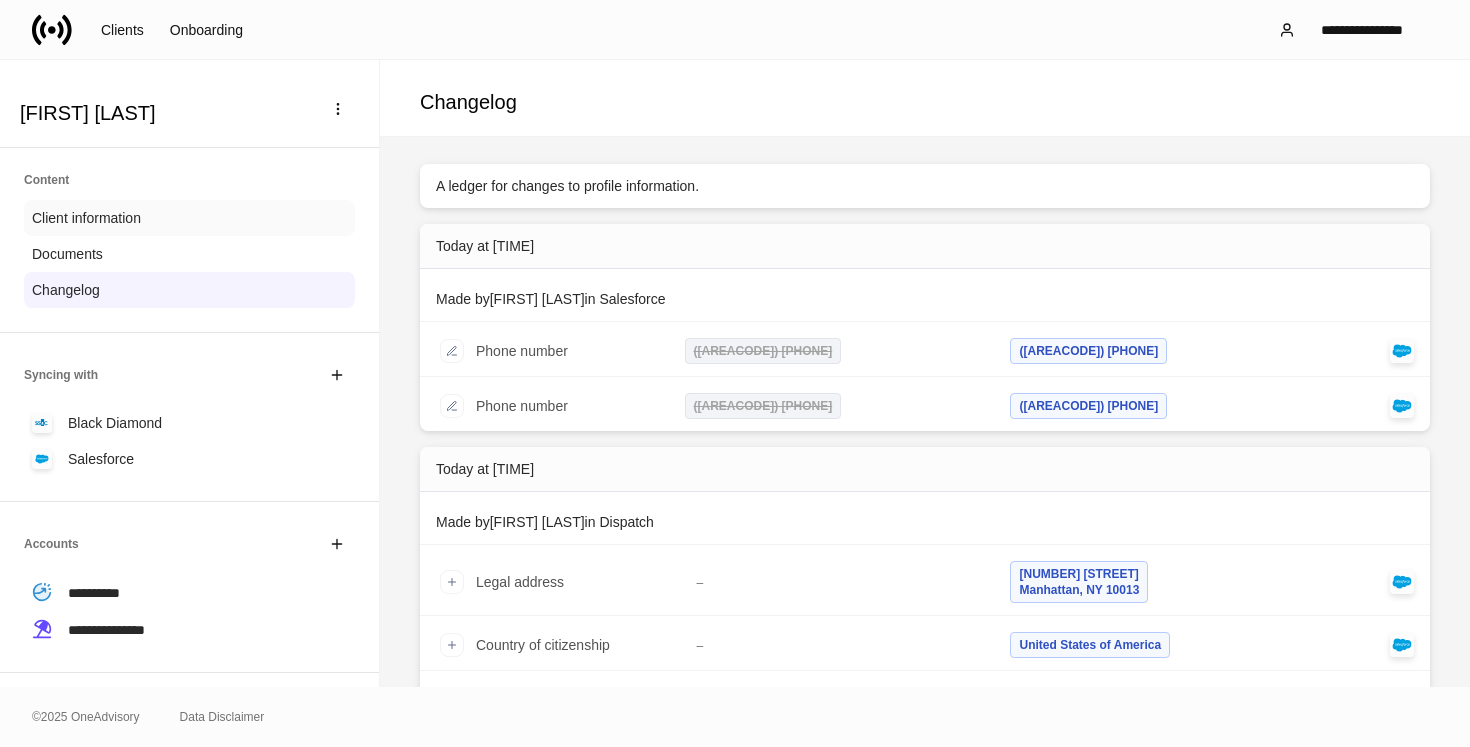 click on "Client information" at bounding box center [189, 218] 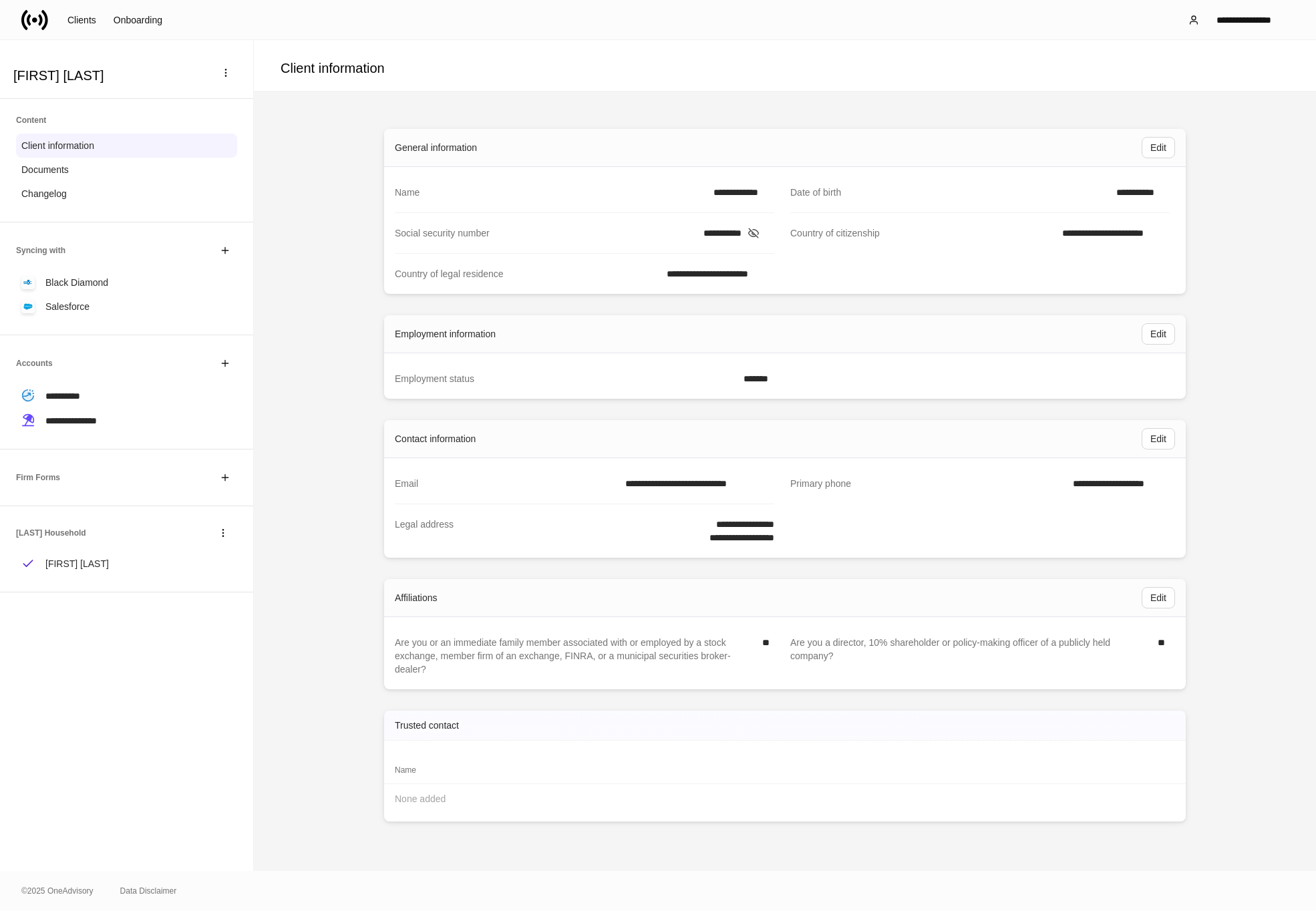 scroll, scrollTop: 0, scrollLeft: 0, axis: both 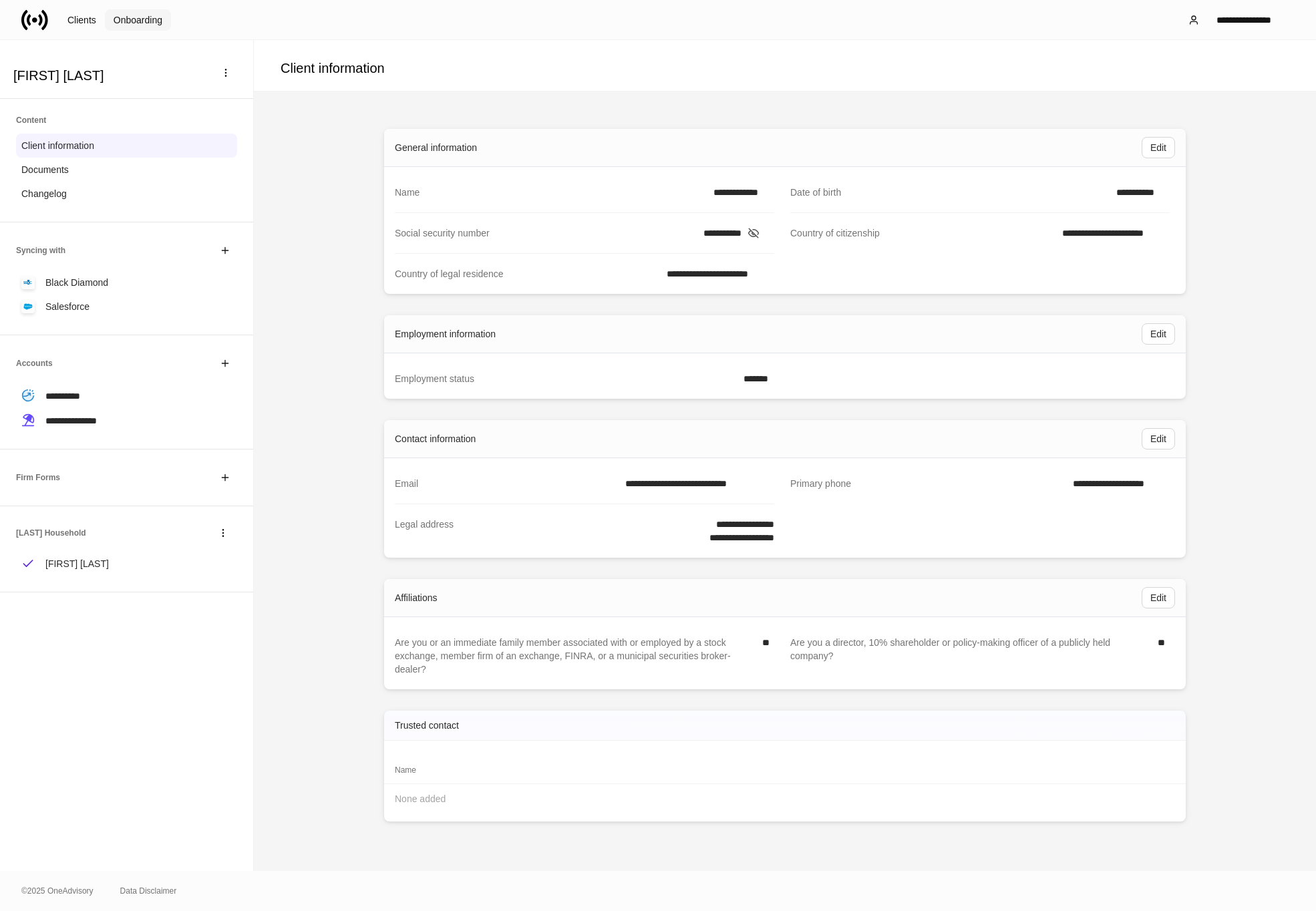 click on "Onboarding" at bounding box center (138, 20) 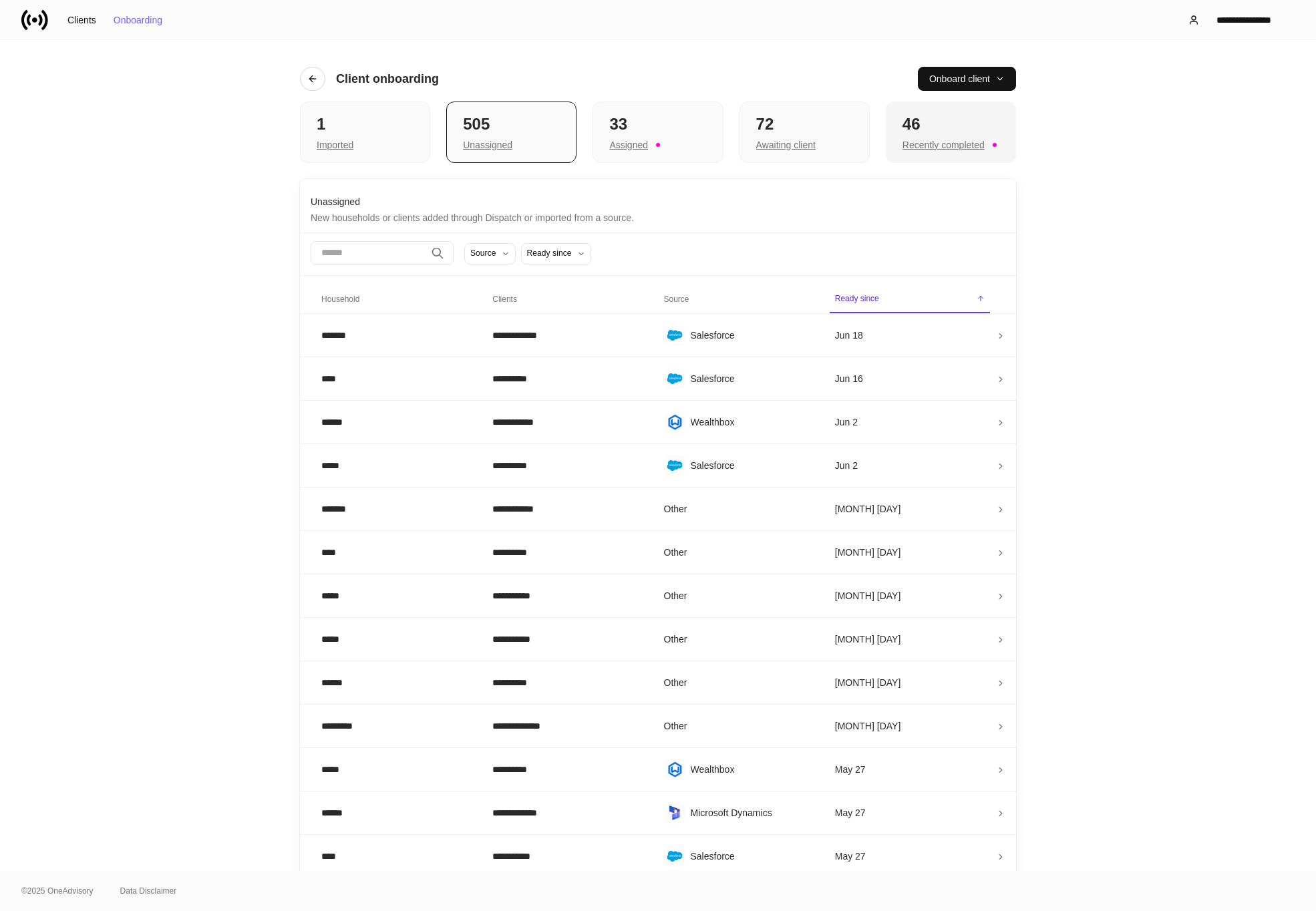 click on "Recently completed" at bounding box center (951, 144) 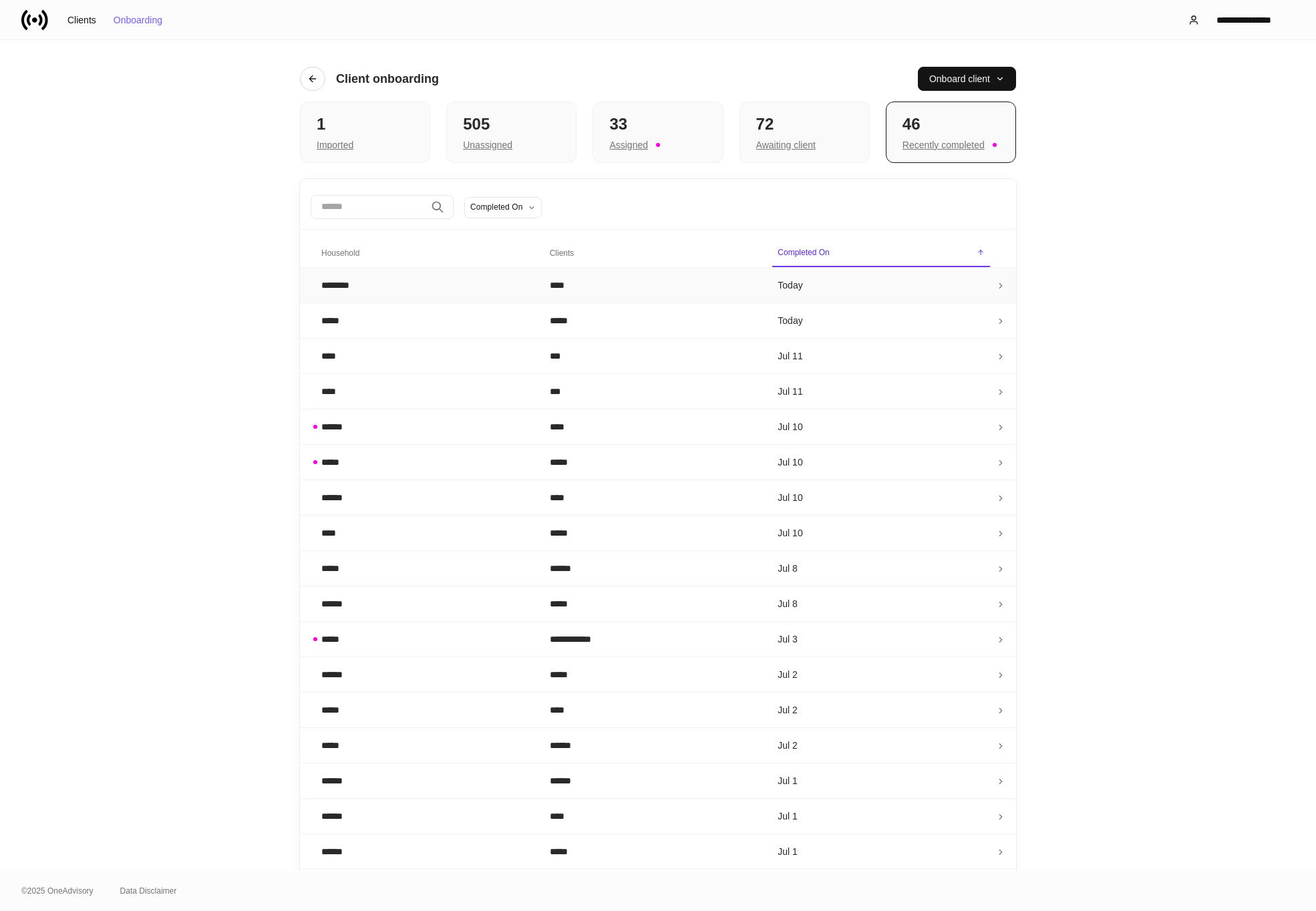 click on "****" at bounding box center (653, 285) 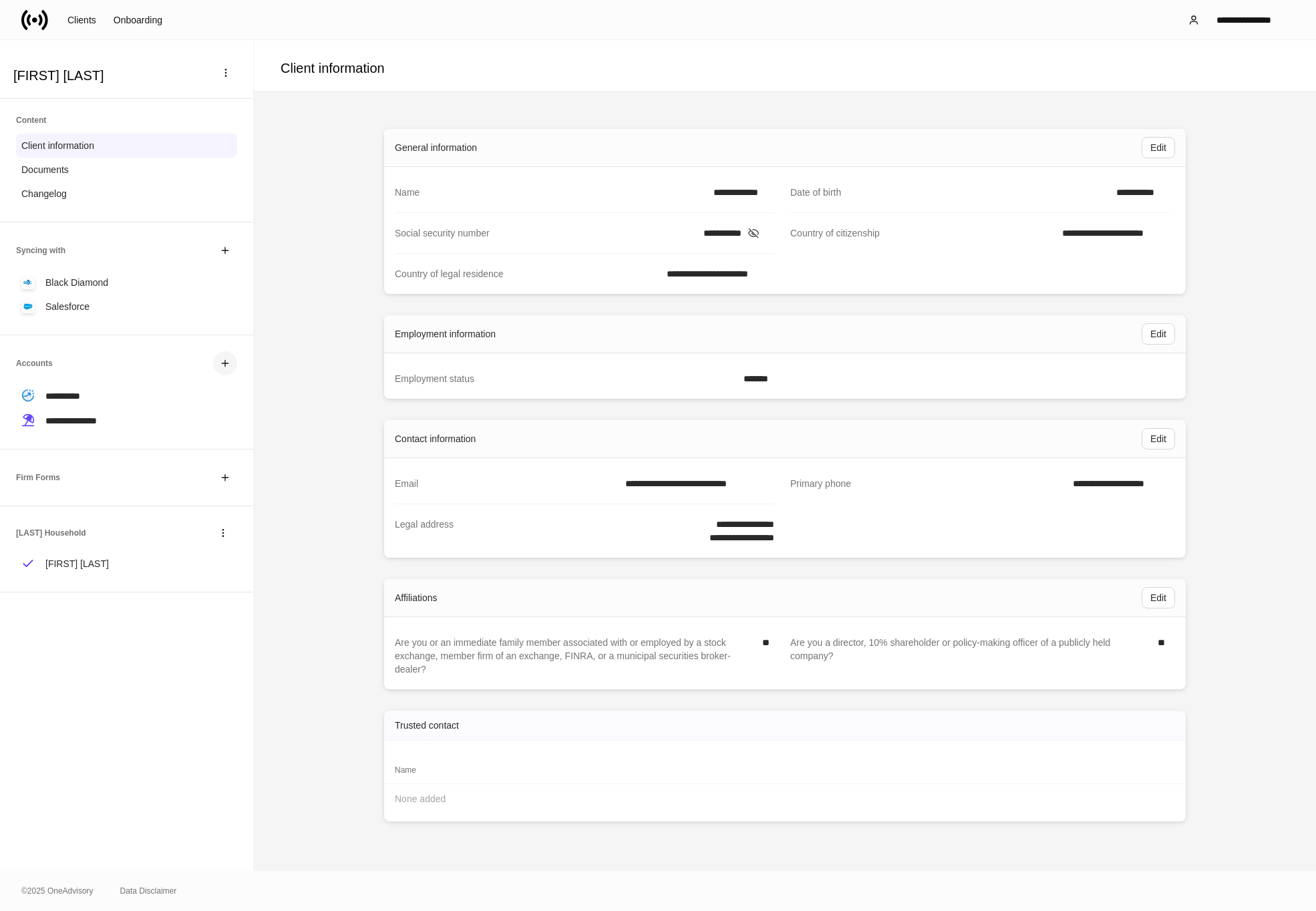 click at bounding box center [225, 363] 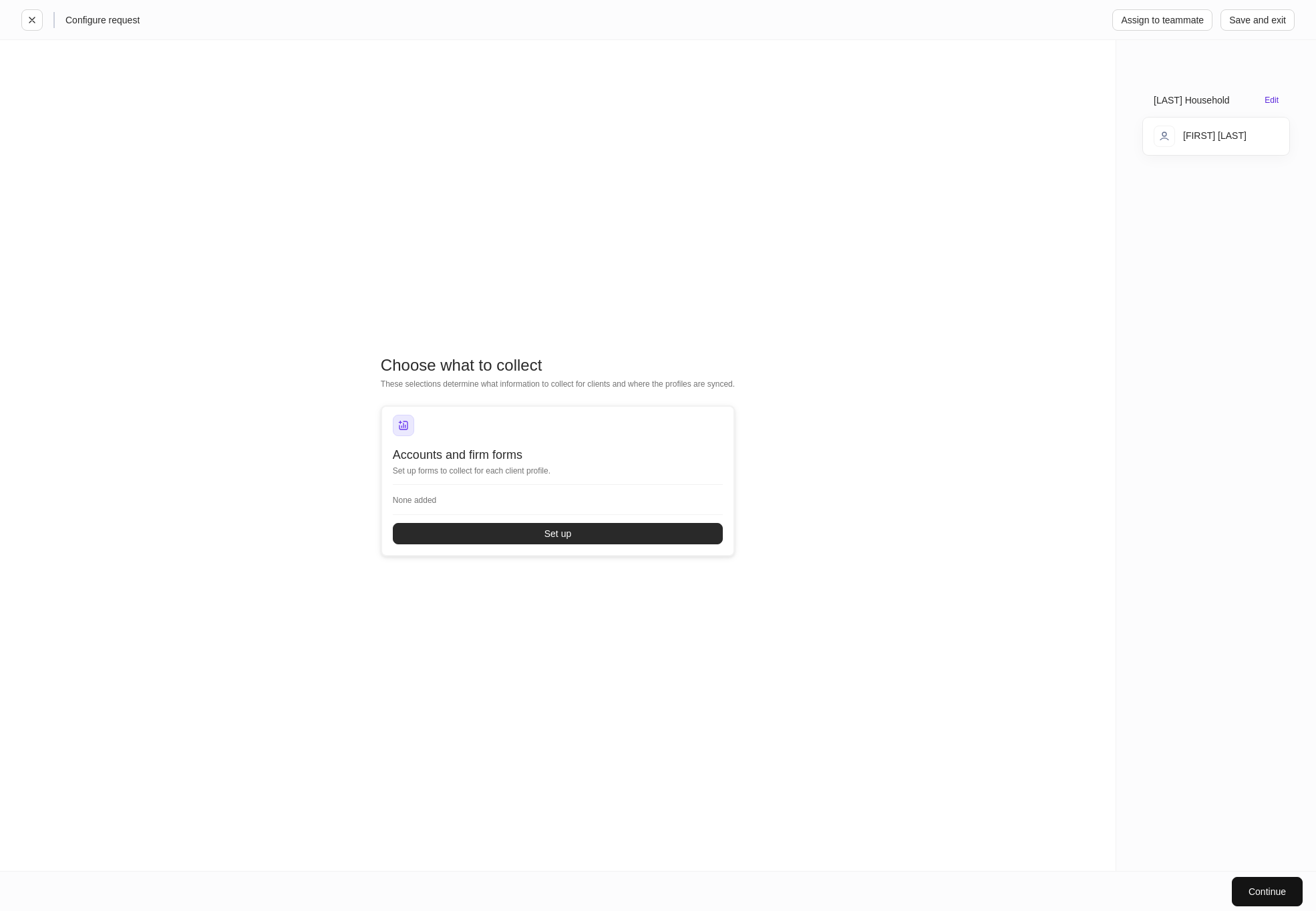 click on "Set up" at bounding box center [558, 534] 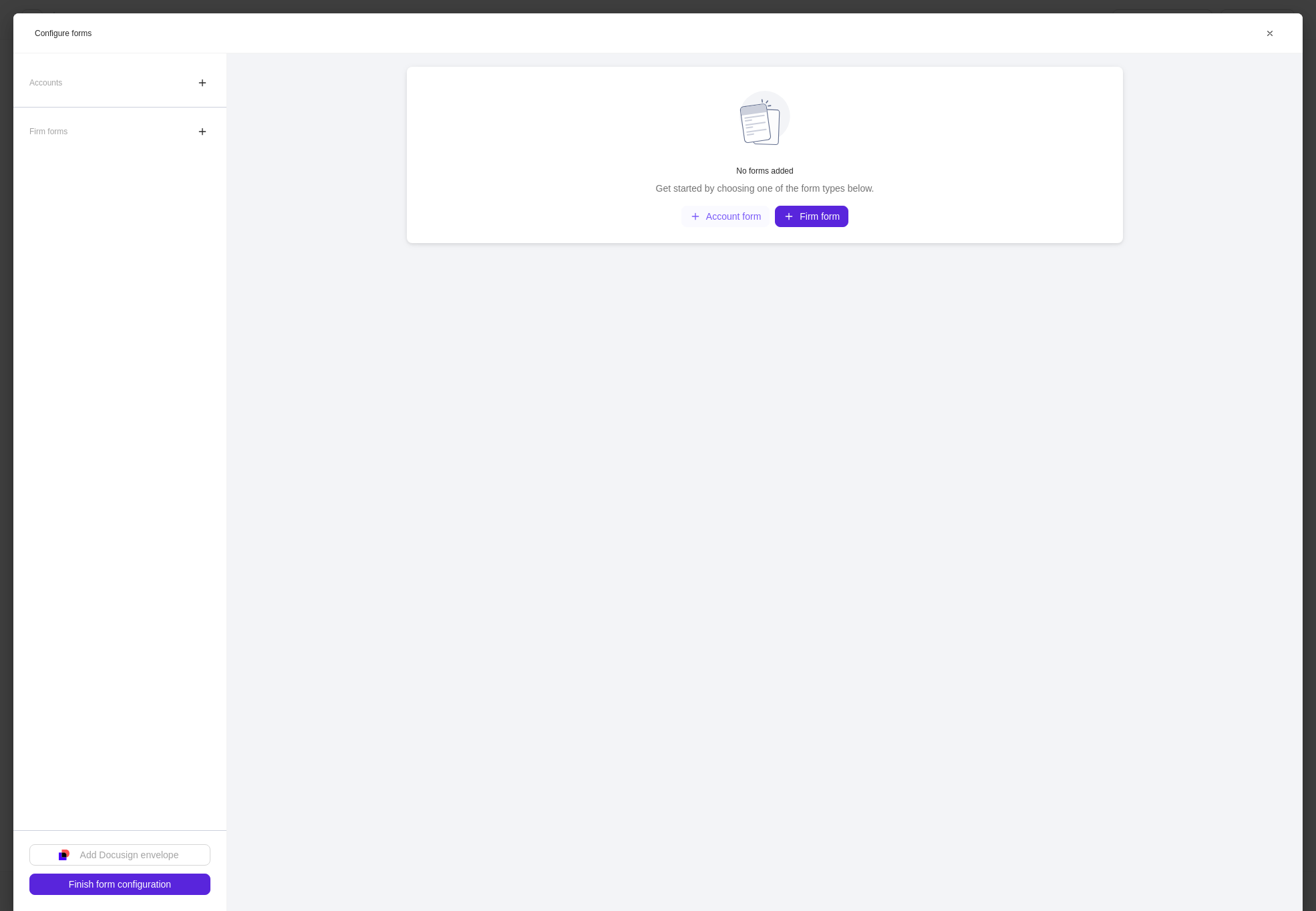 click on "Account form" at bounding box center (725, 216) 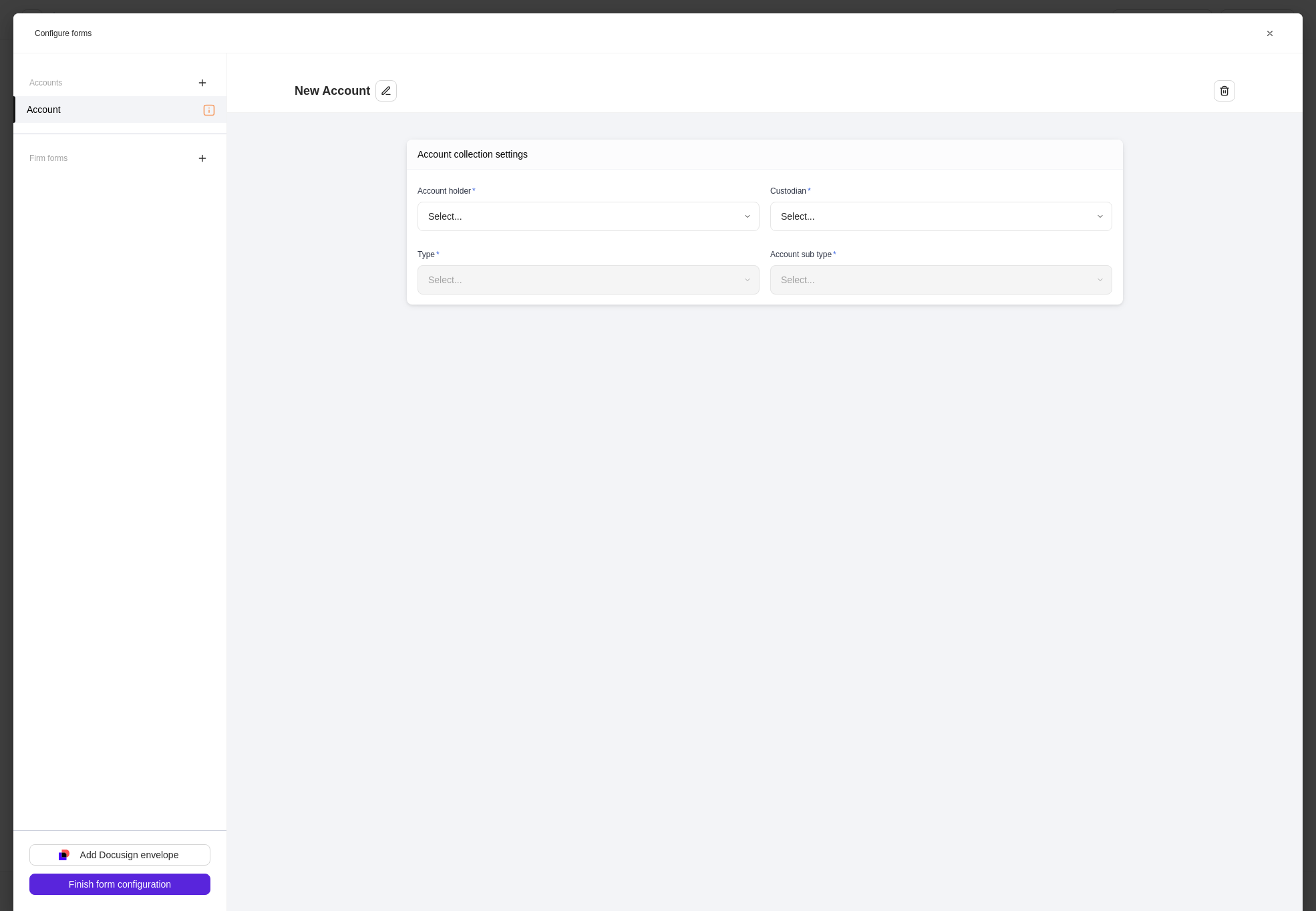 type on "**********" 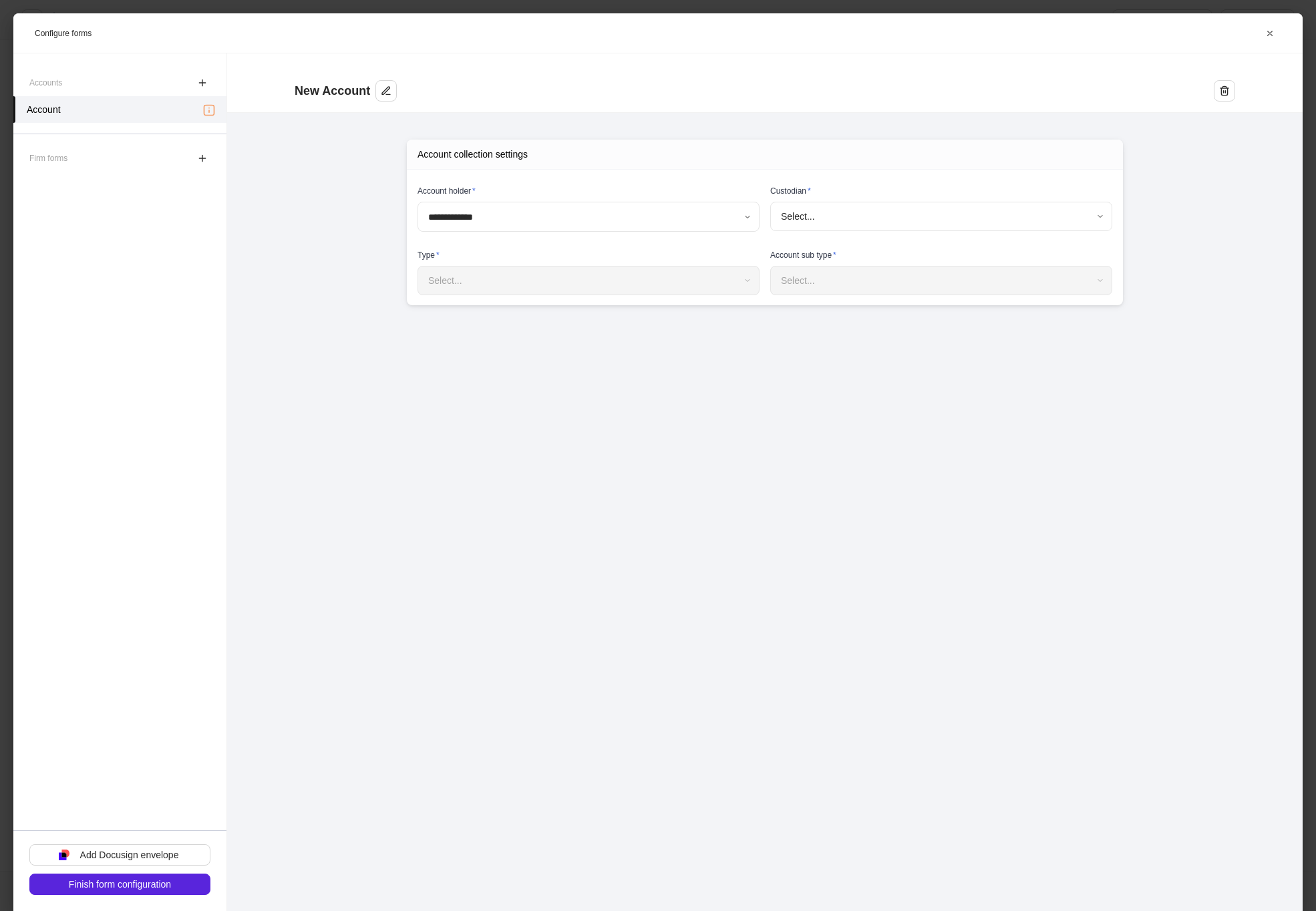 click on "**********" at bounding box center (658, 456) 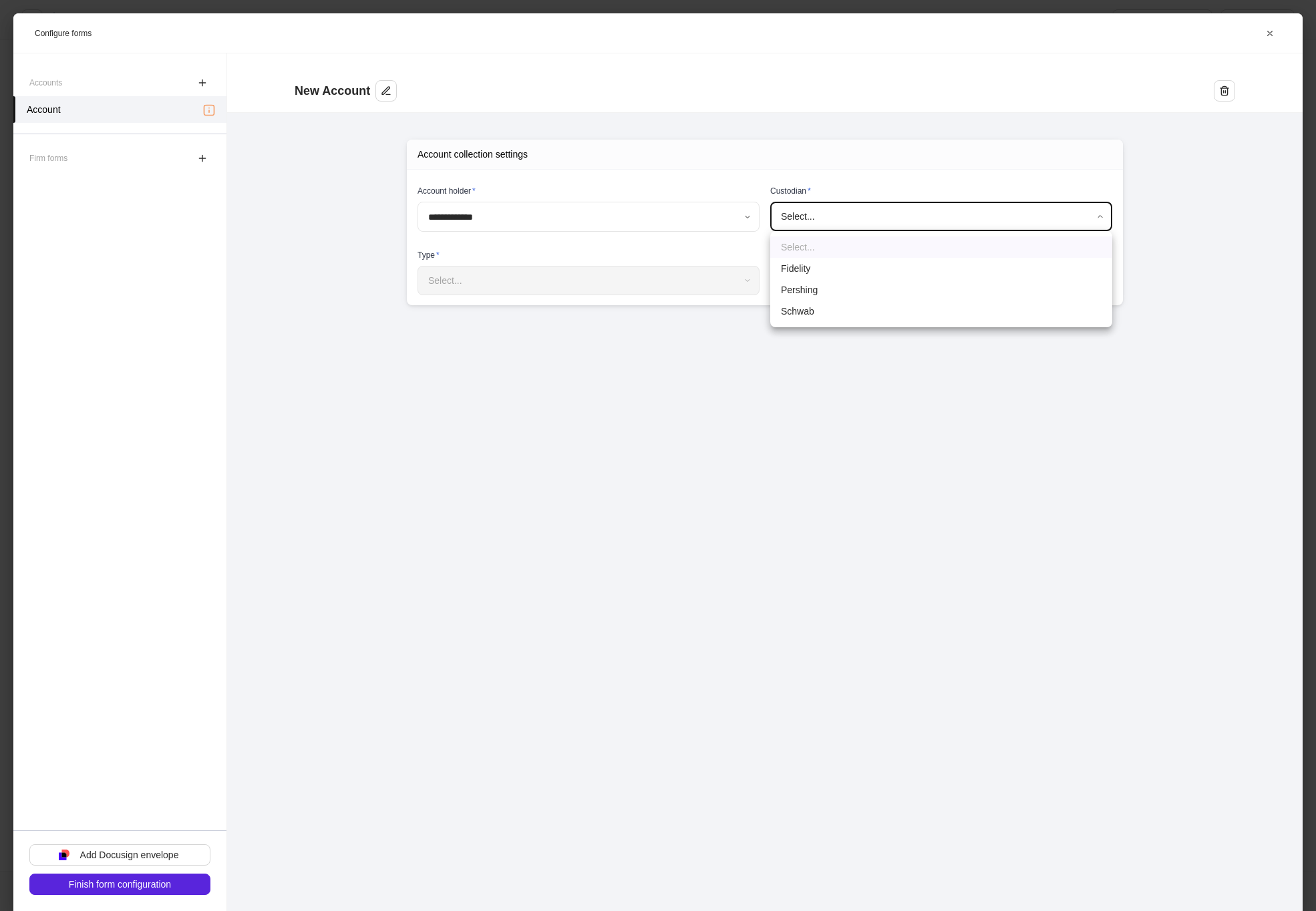 click on "Pershing" at bounding box center (941, 290) 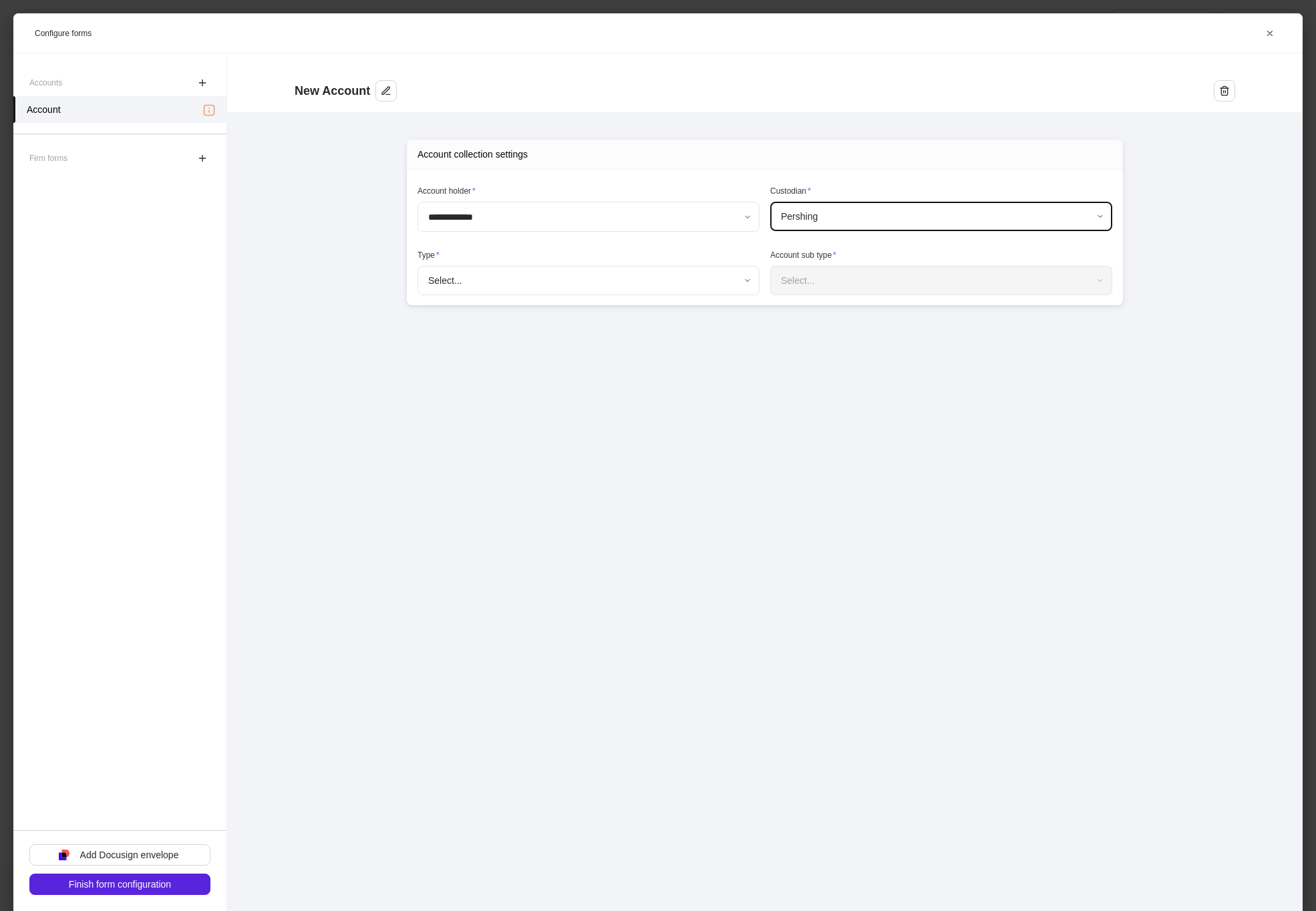 click on "**********" at bounding box center (658, 456) 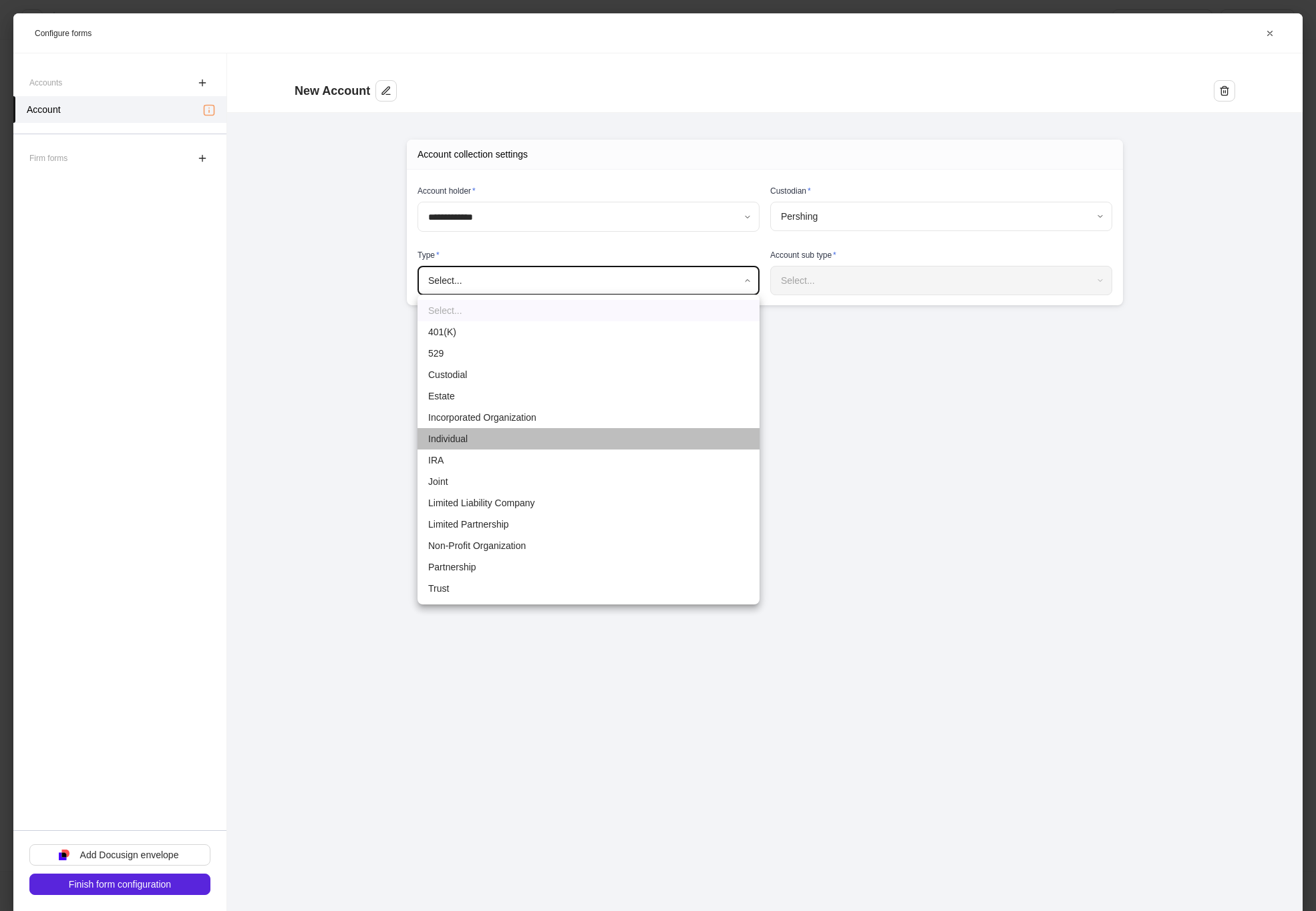 click on "Individual" at bounding box center [589, 439] 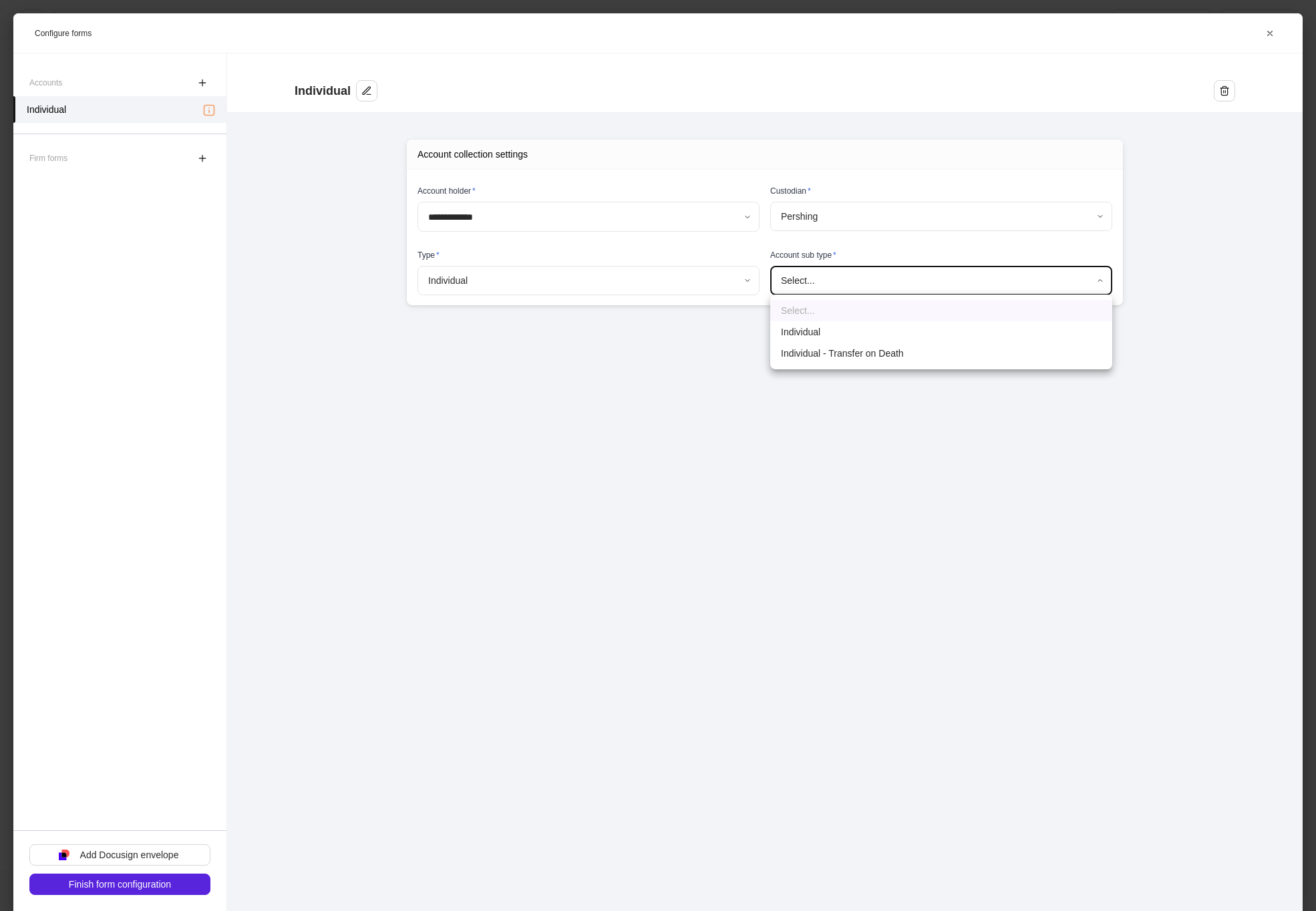click on "**********" at bounding box center (658, 456) 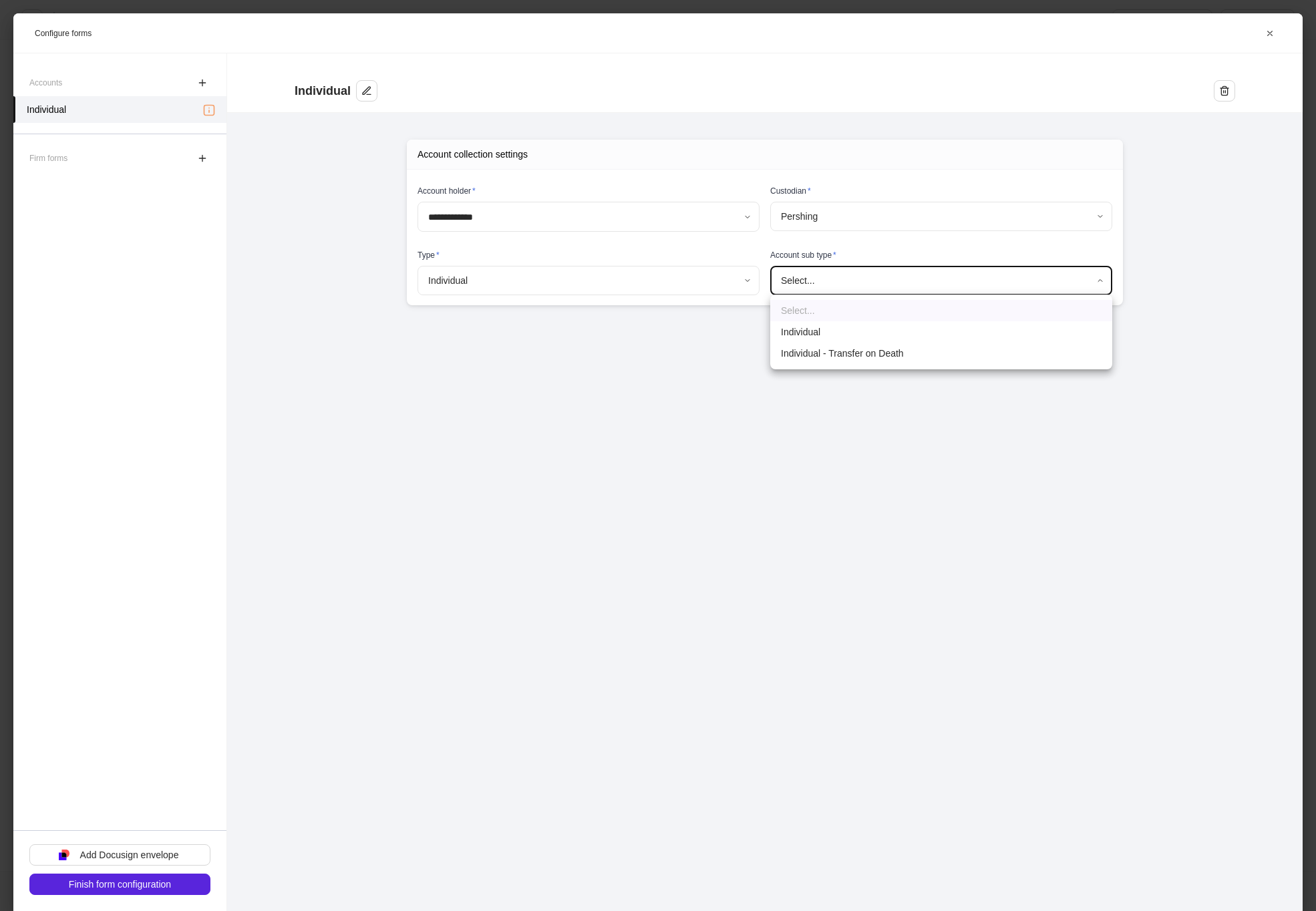 click on "Individual" at bounding box center (941, 332) 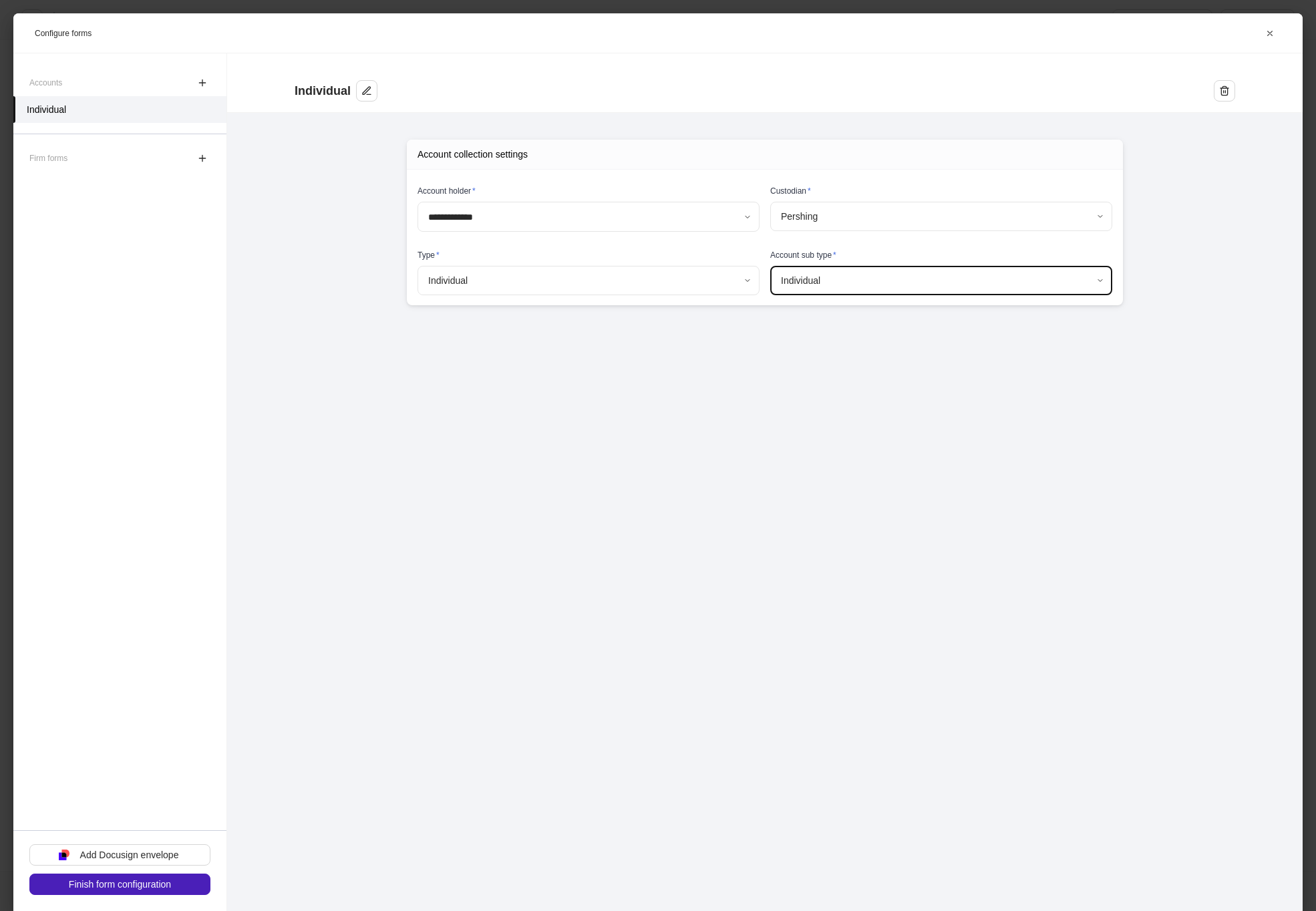 click on "Finish form configuration" at bounding box center (120, 884) 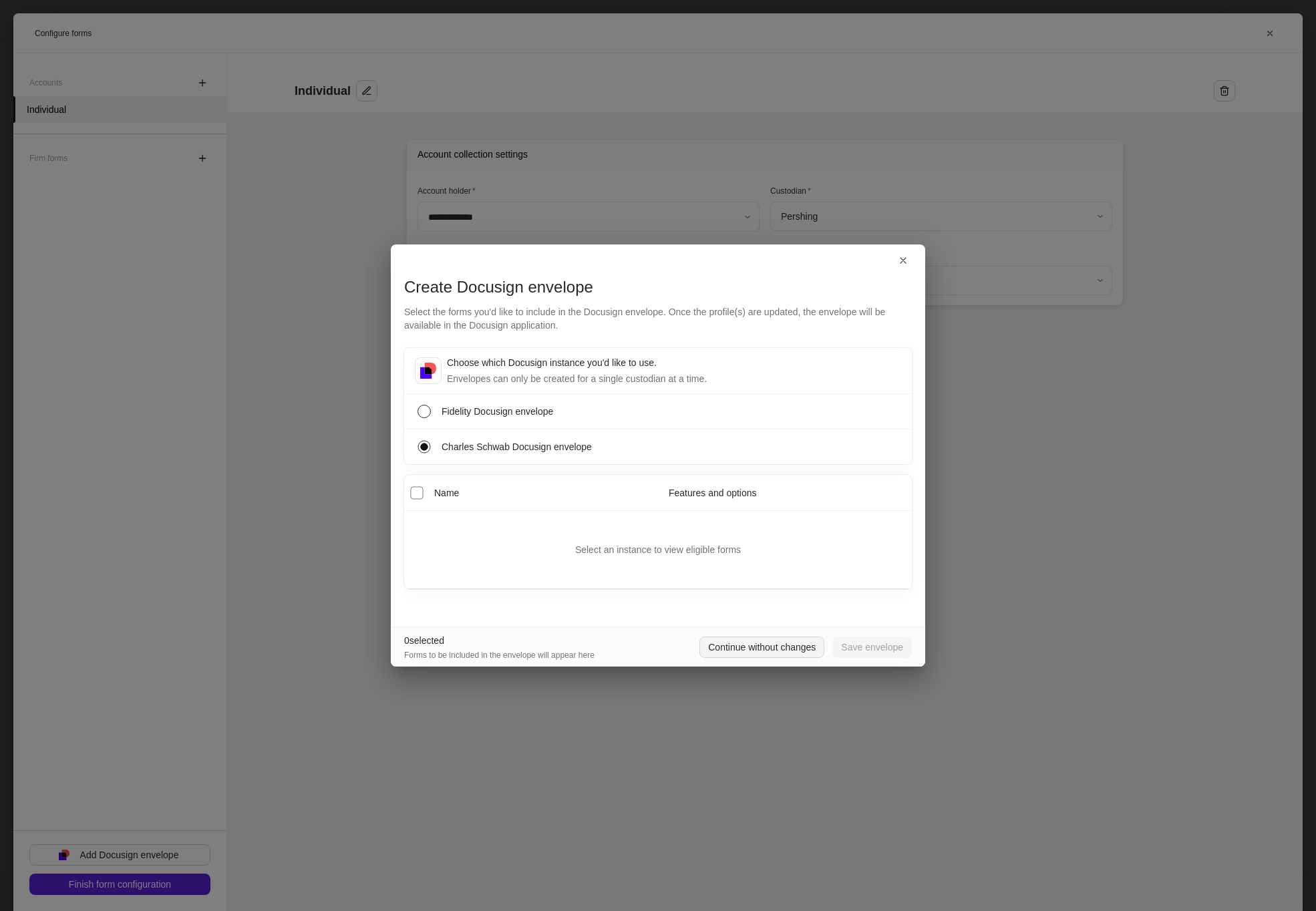 click on "Continue without changes" at bounding box center [762, 647] 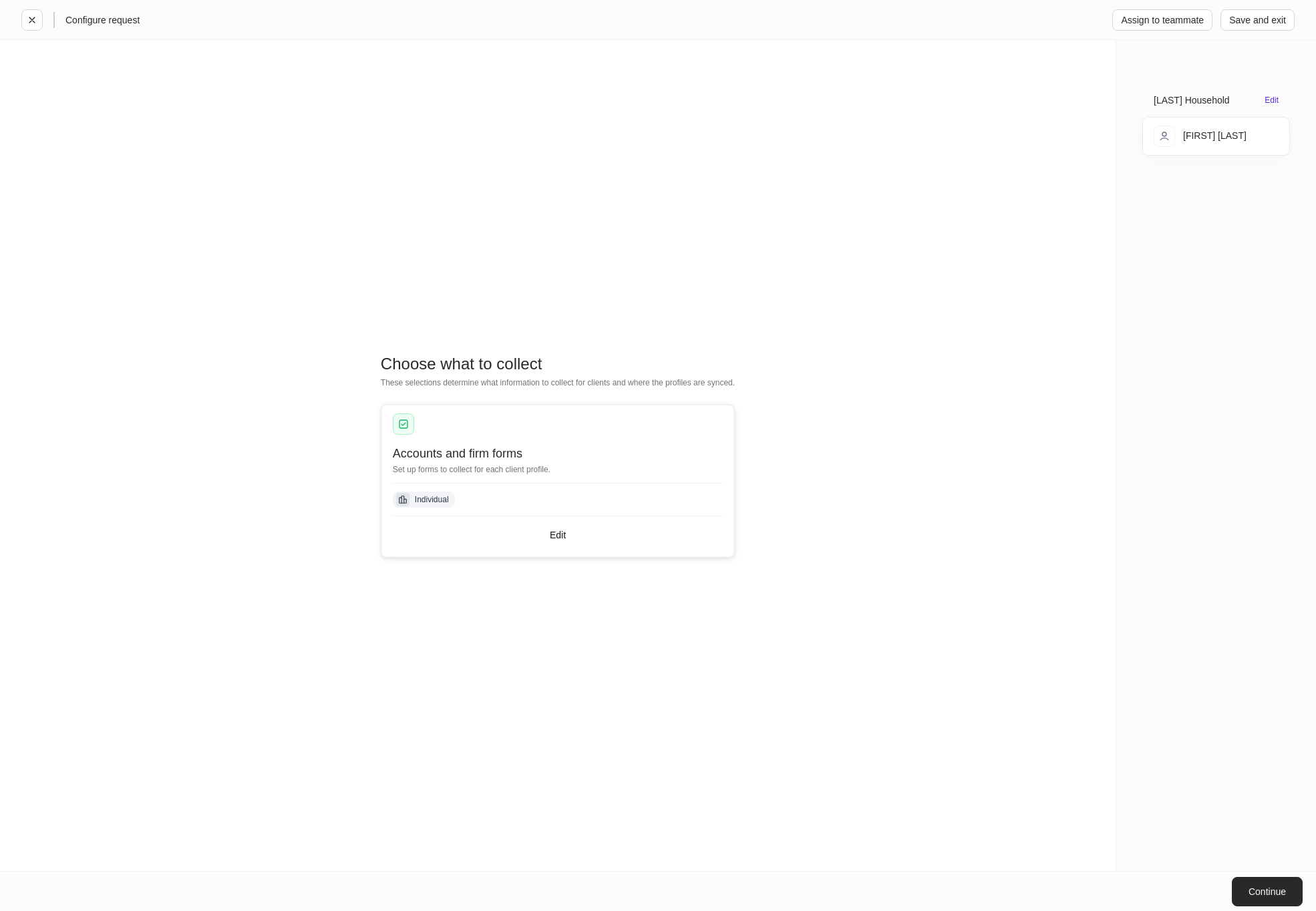 click on "Continue" at bounding box center (1267, 892) 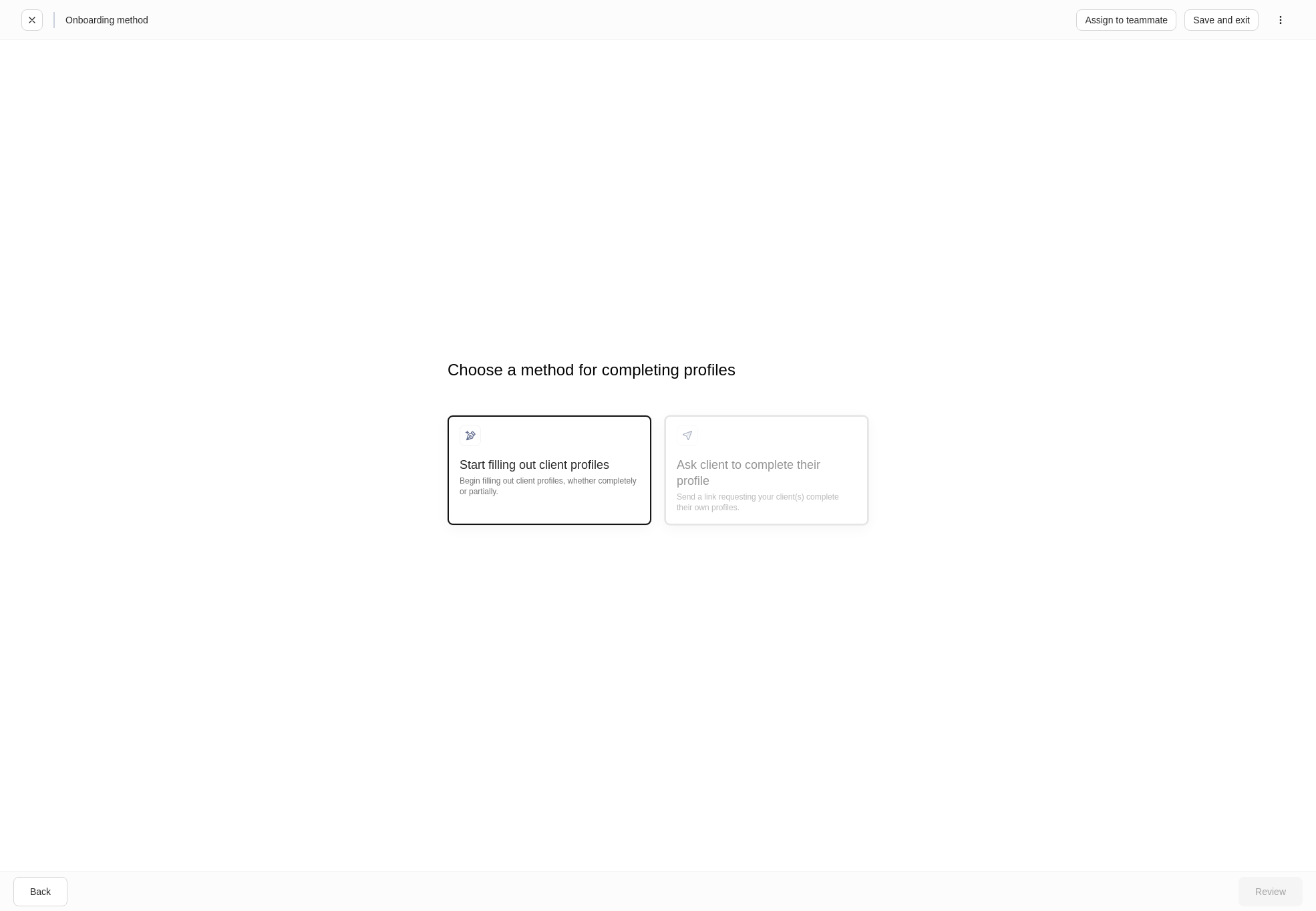 click on "Start filling out client profiles" at bounding box center (549, 465) 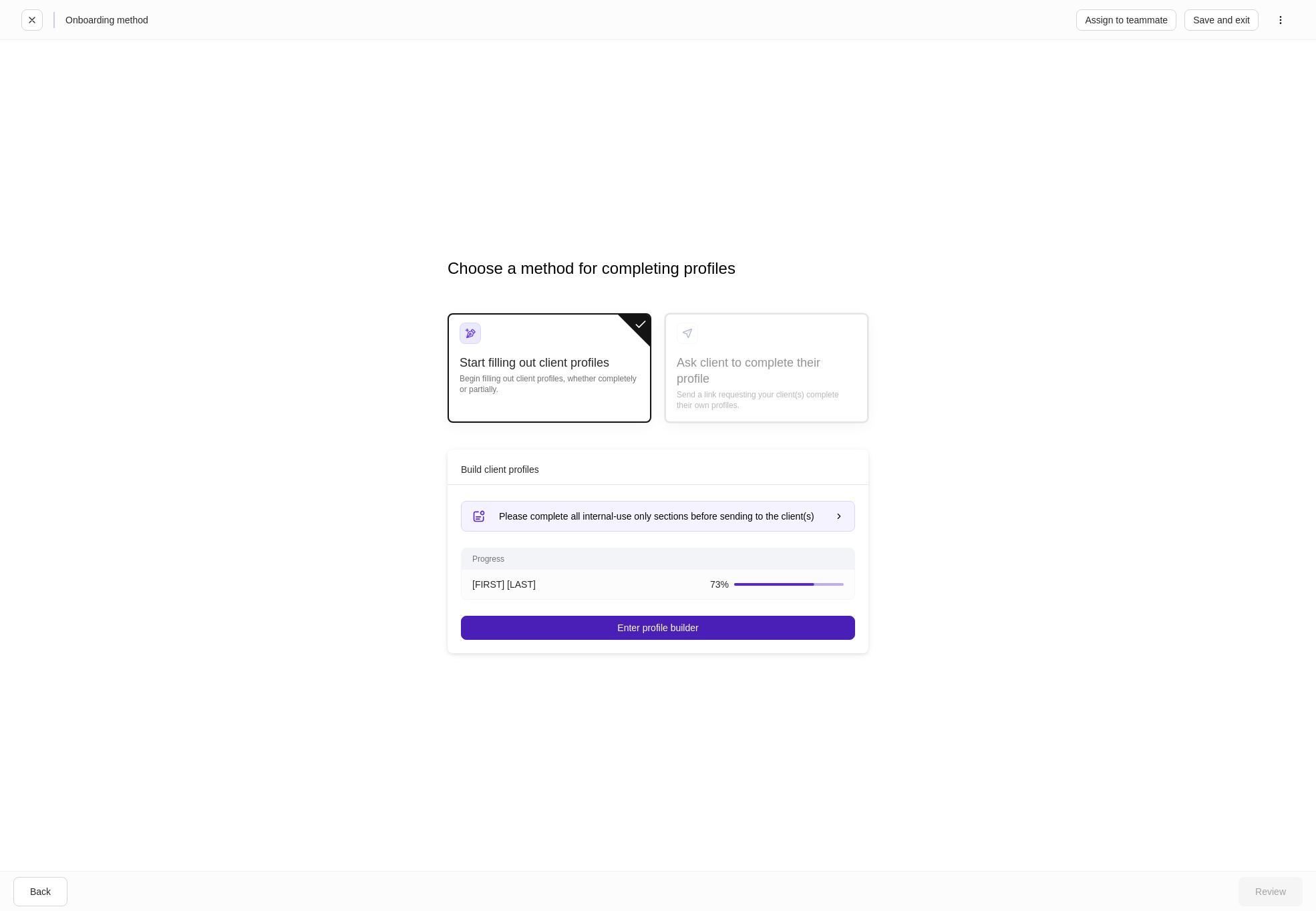 click on "Enter profile builder" at bounding box center (658, 628) 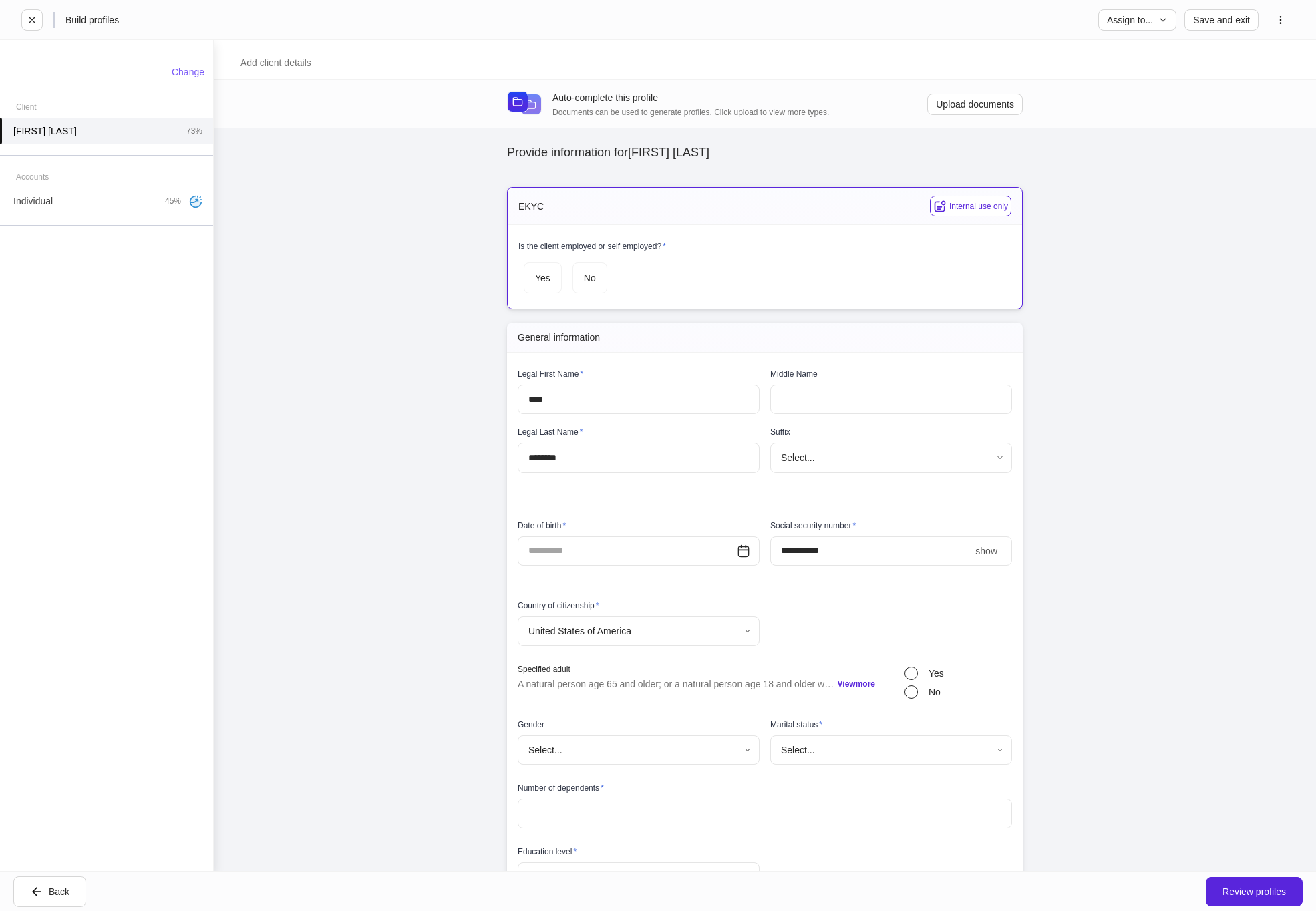 type on "**********" 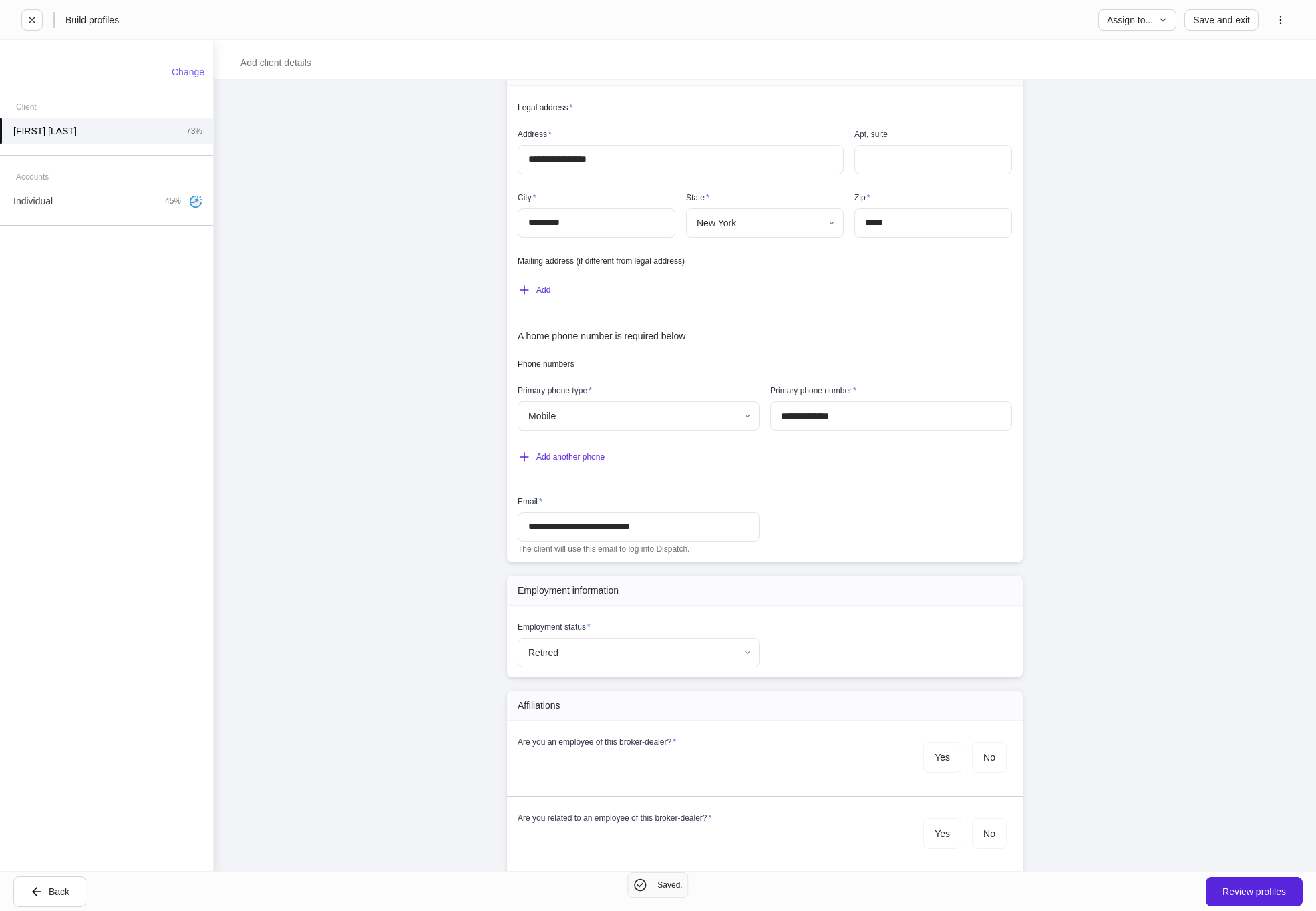 scroll, scrollTop: 1161, scrollLeft: 0, axis: vertical 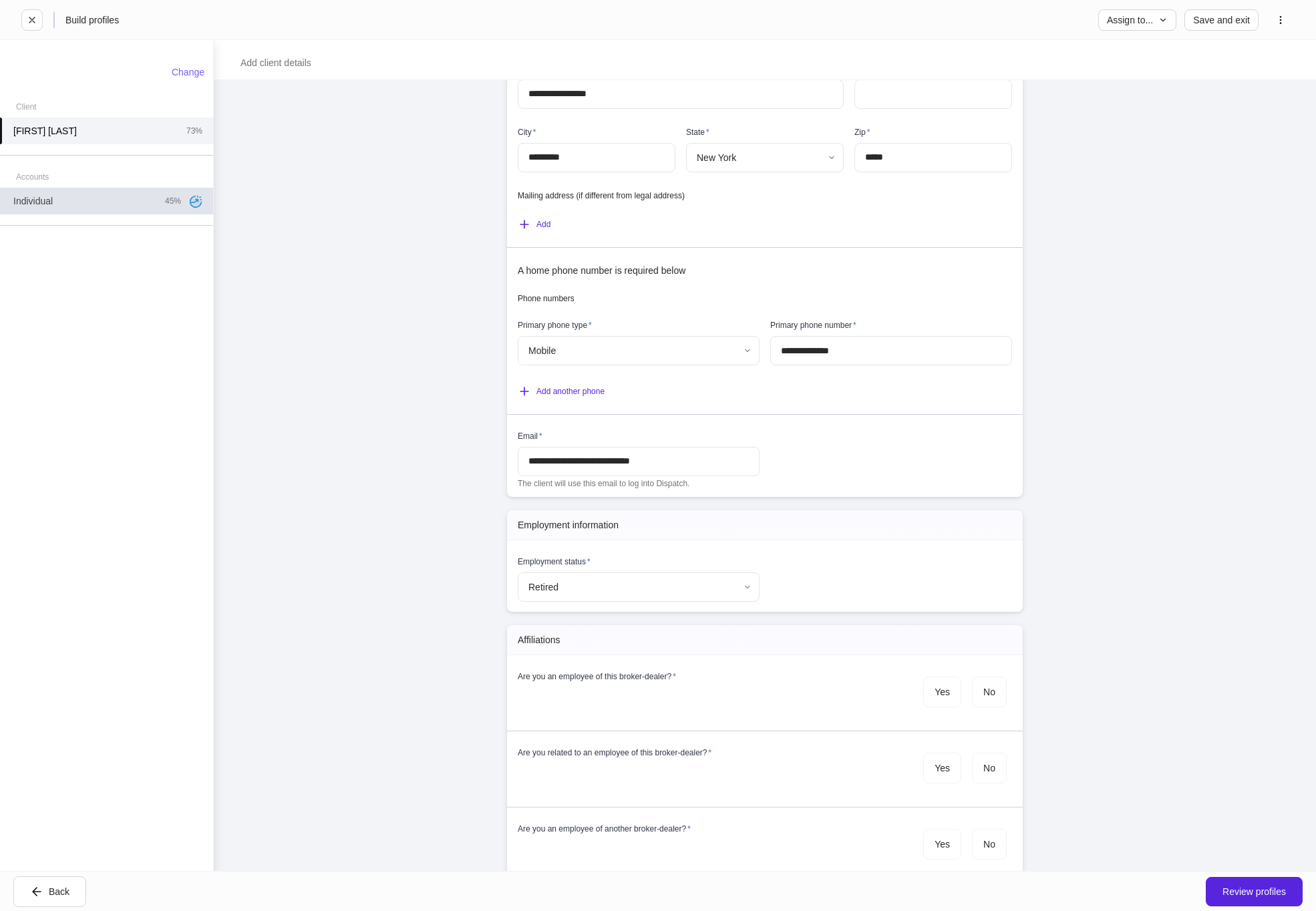 click on "45%" at bounding box center [173, 201] 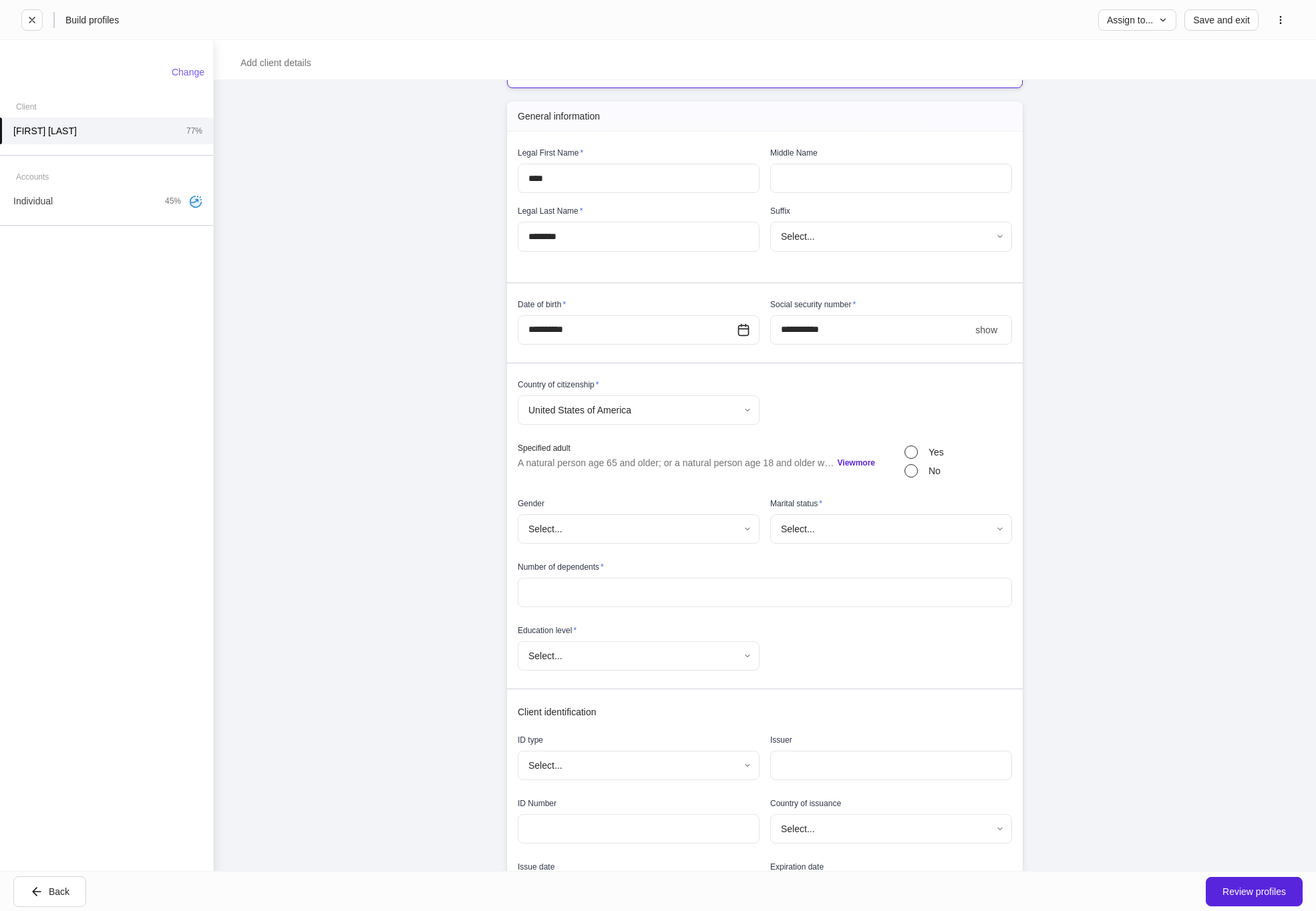 scroll, scrollTop: 223, scrollLeft: 0, axis: vertical 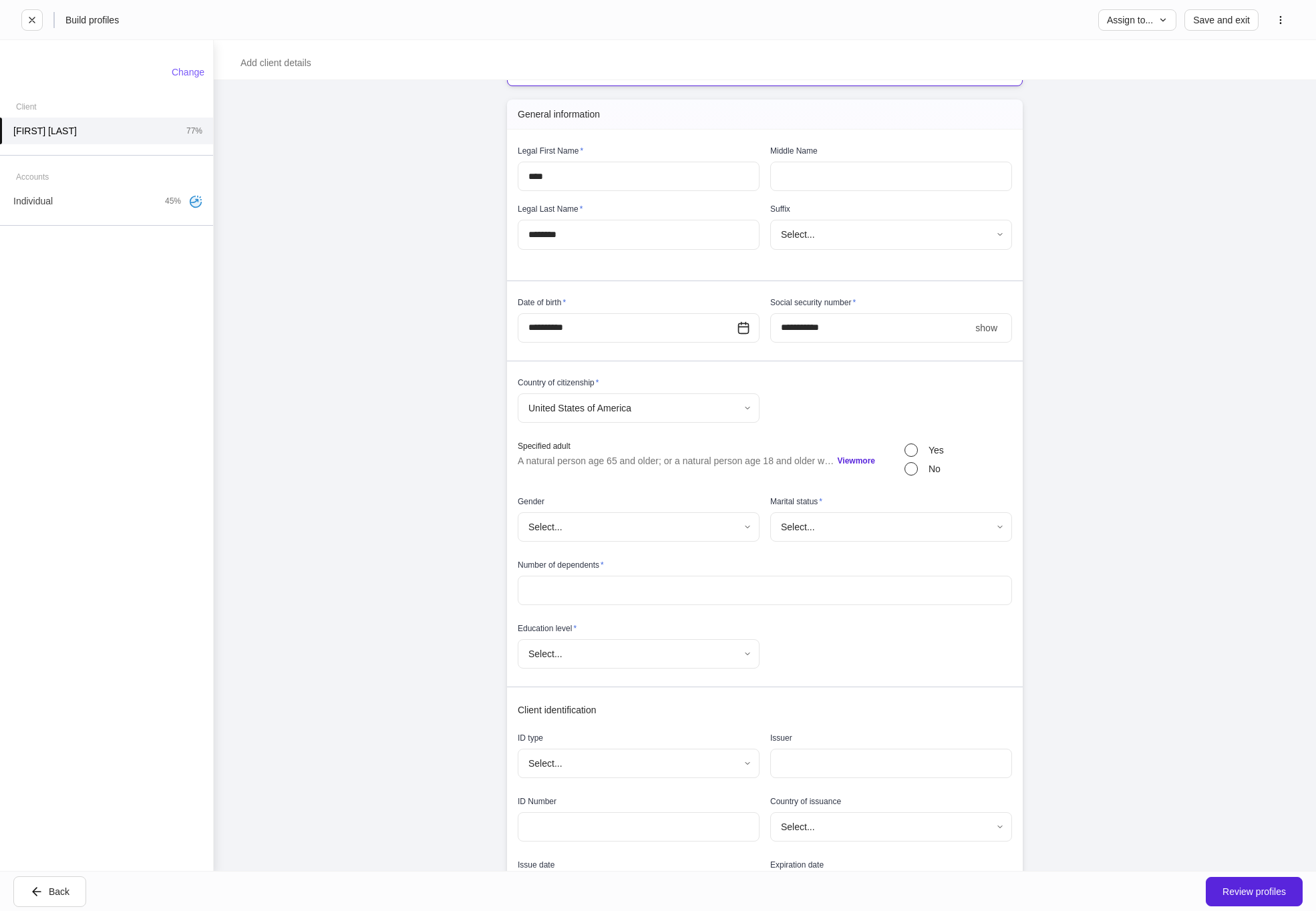 click on "**********" at bounding box center (658, 456) 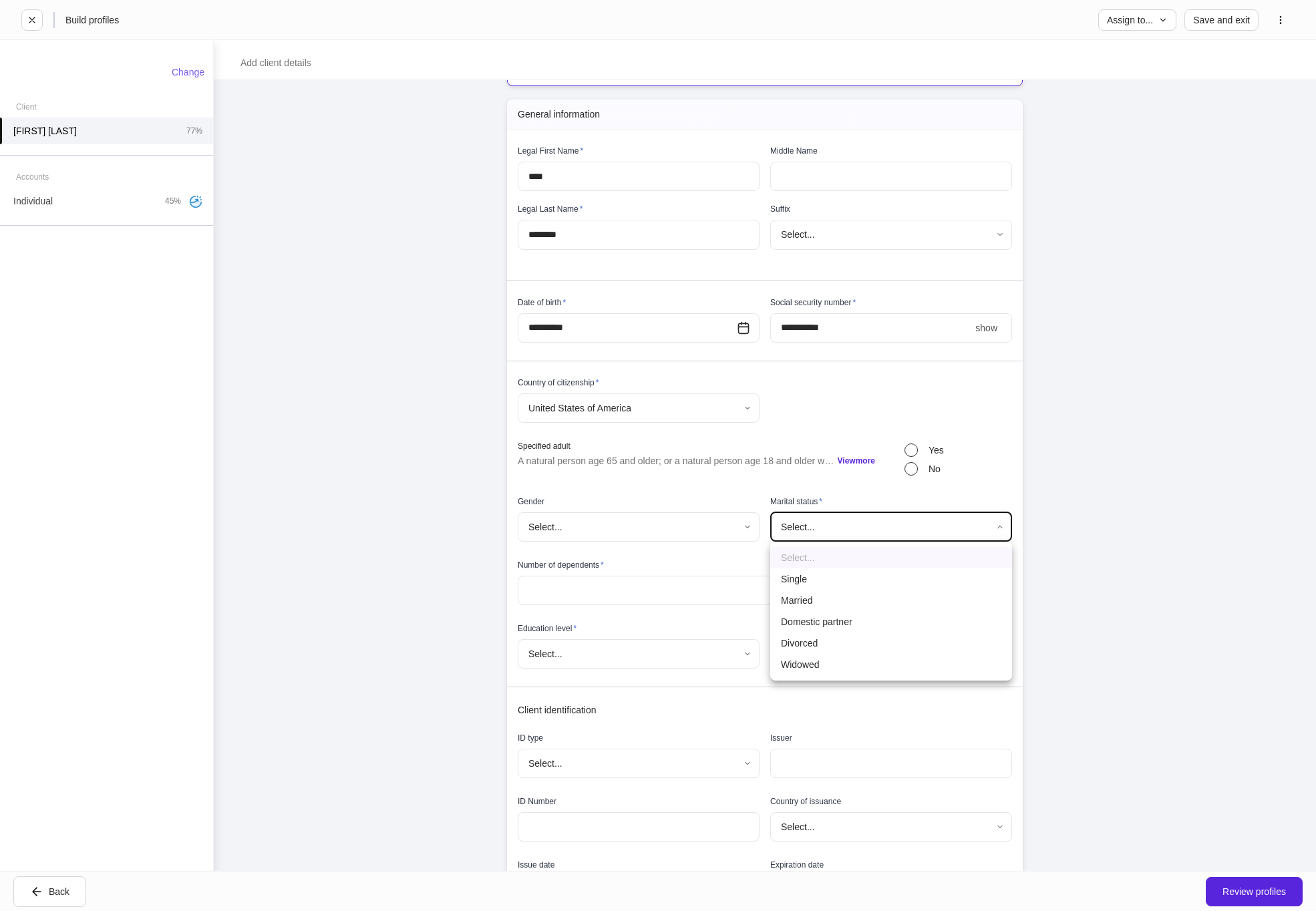 click on "Single" at bounding box center [891, 579] 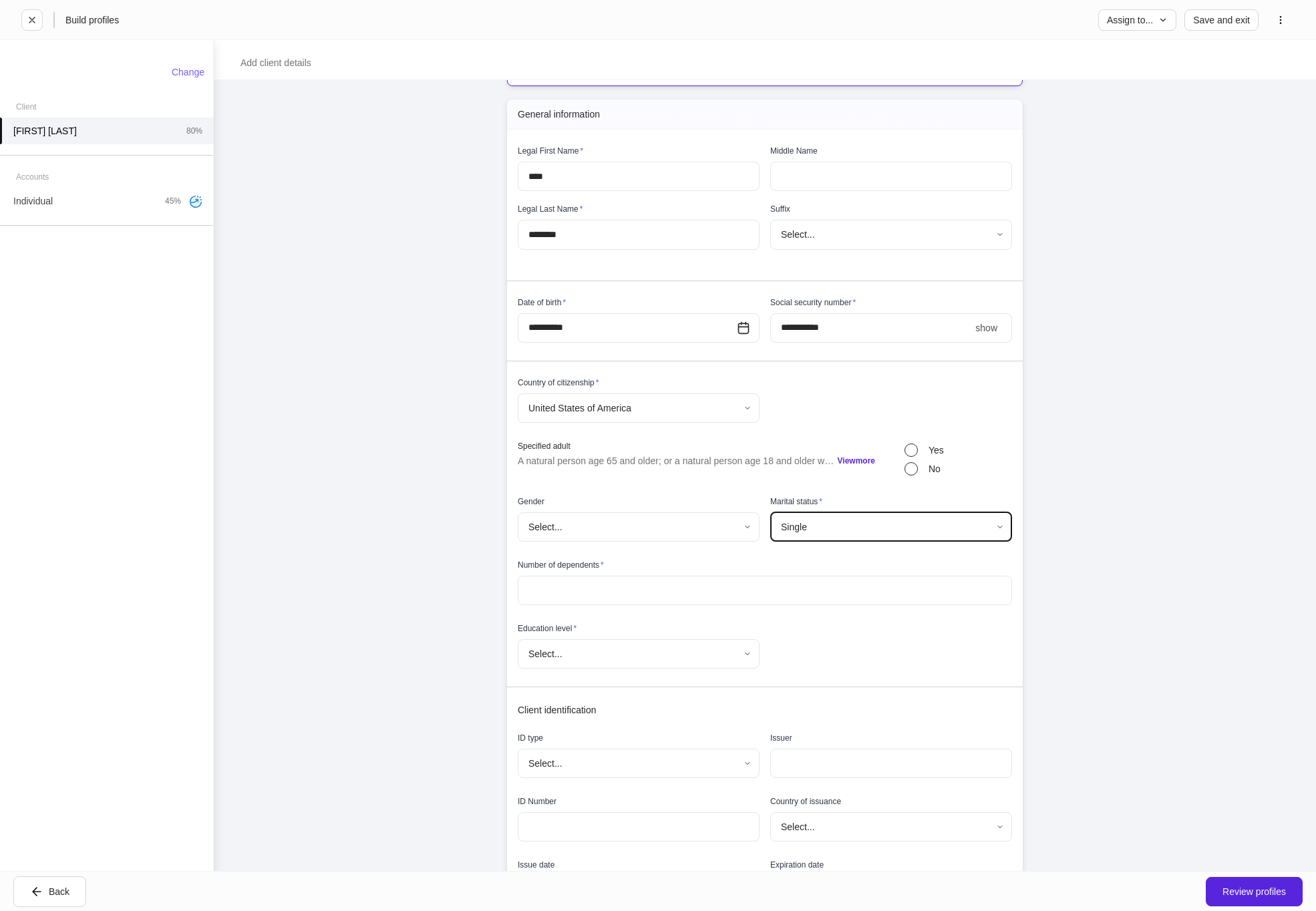 click at bounding box center (765, 590) 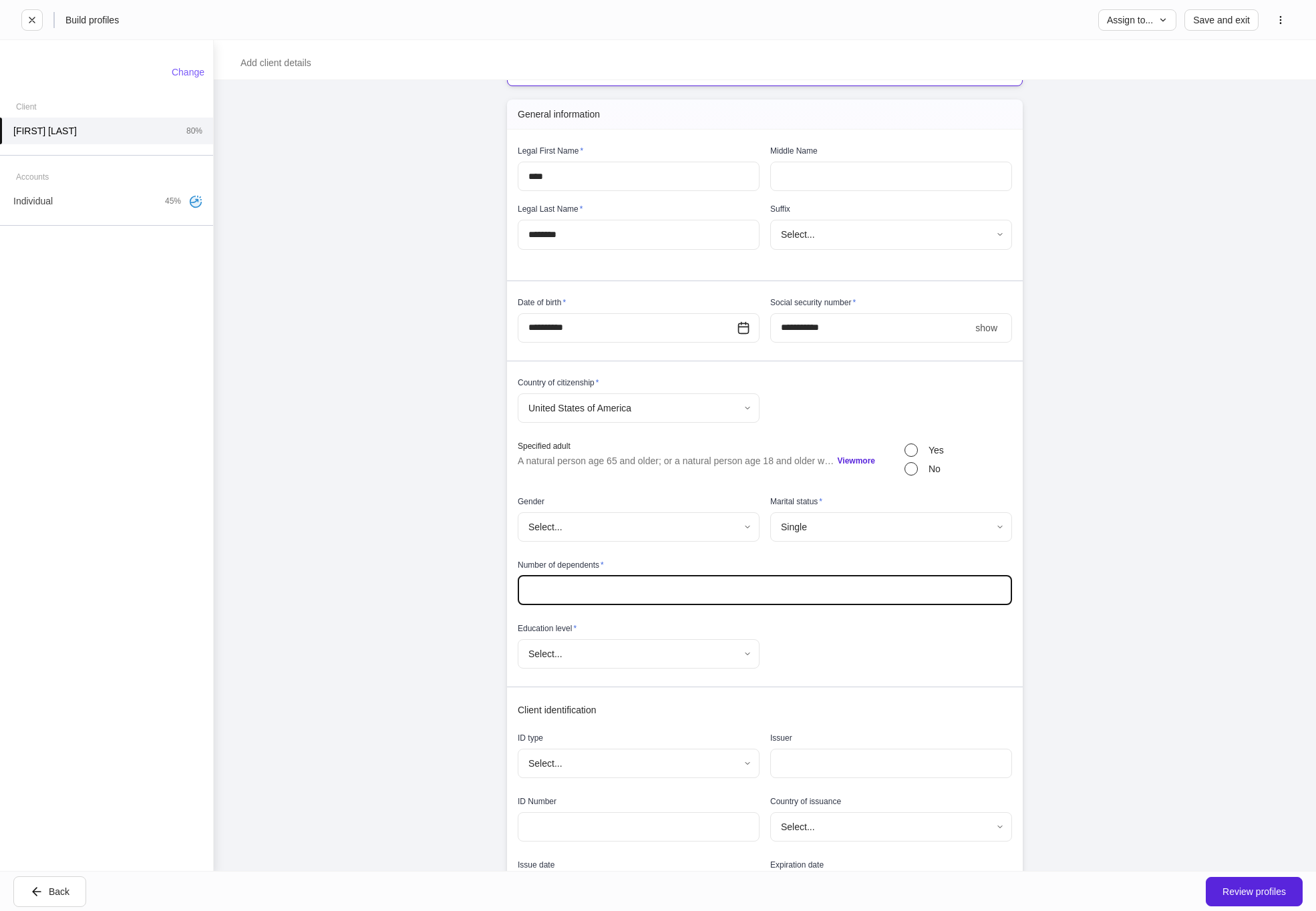 drag, startPoint x: 520, startPoint y: 602, endPoint x: 531, endPoint y: 614, distance: 16.278821 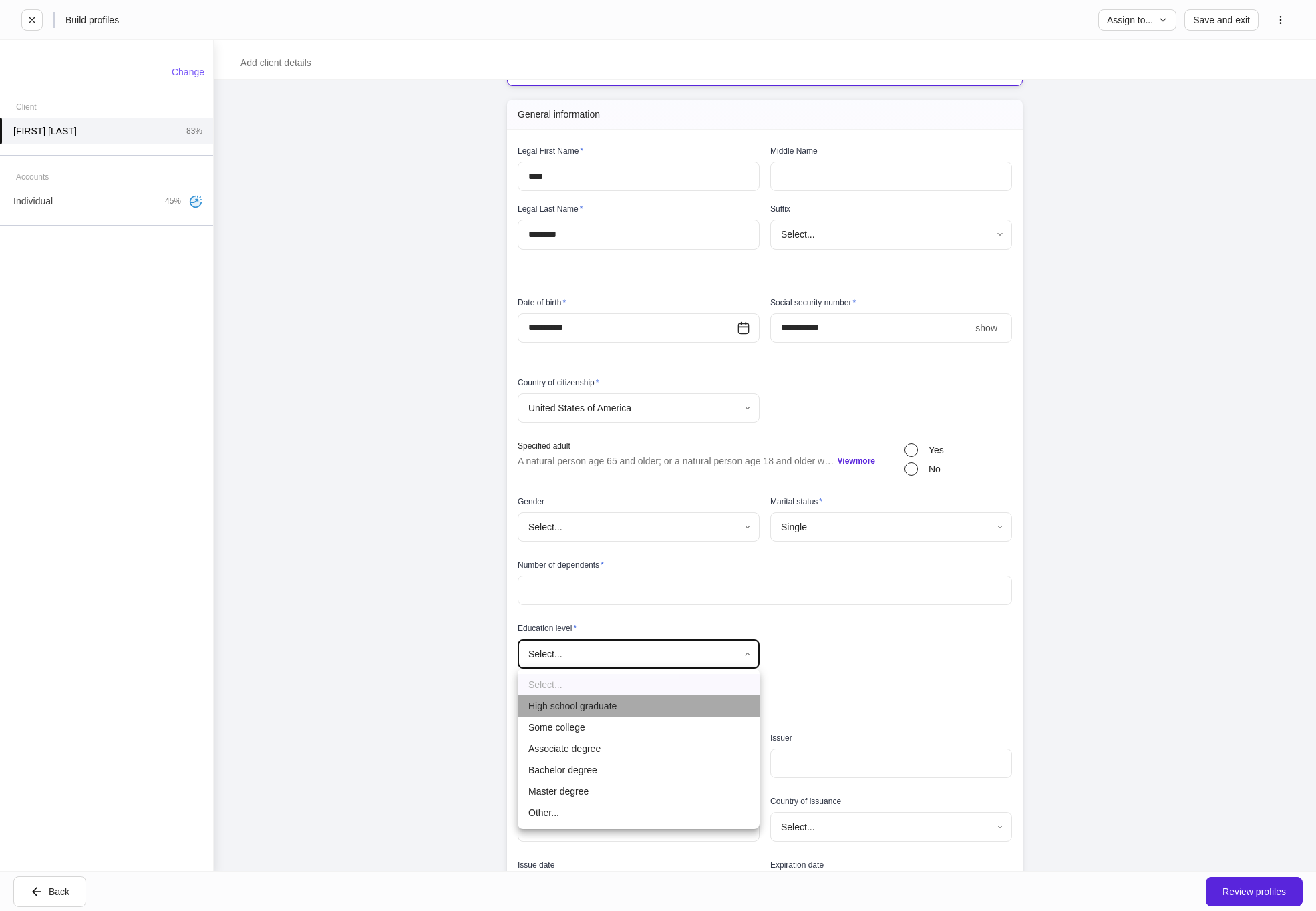 click on "High school graduate" at bounding box center (639, 706) 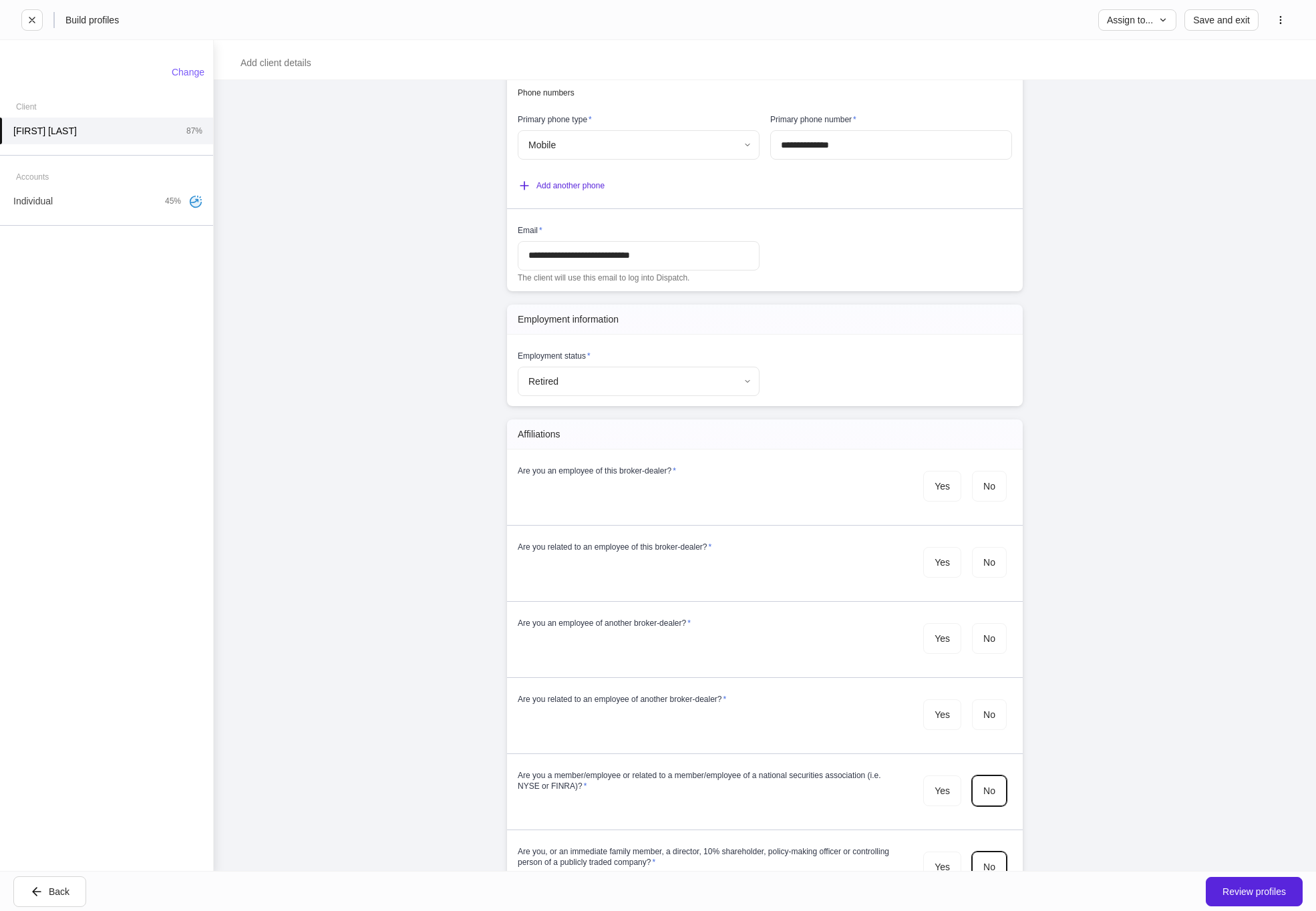 scroll, scrollTop: 1371, scrollLeft: 0, axis: vertical 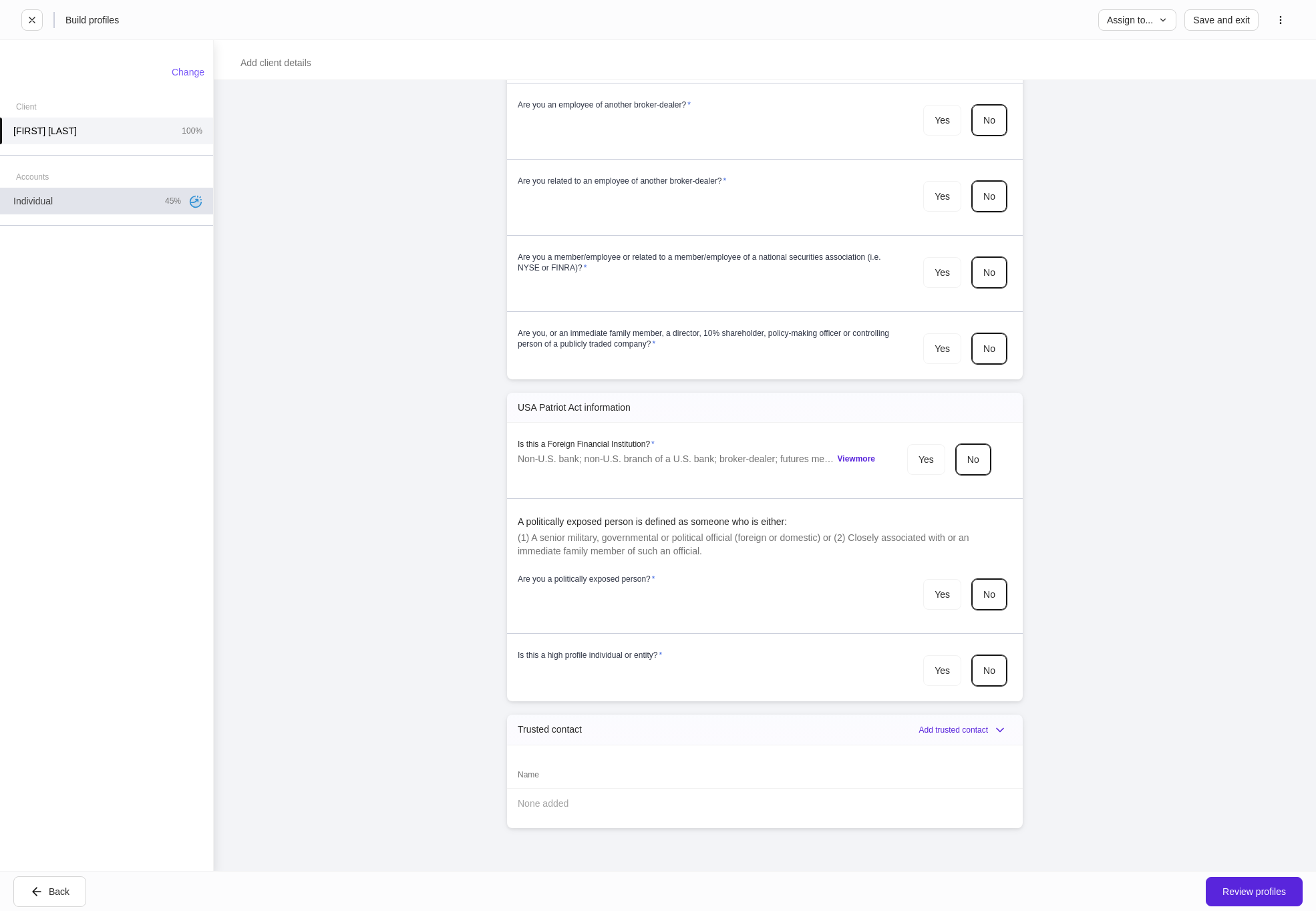 click on "Individual 45%" at bounding box center [106, 201] 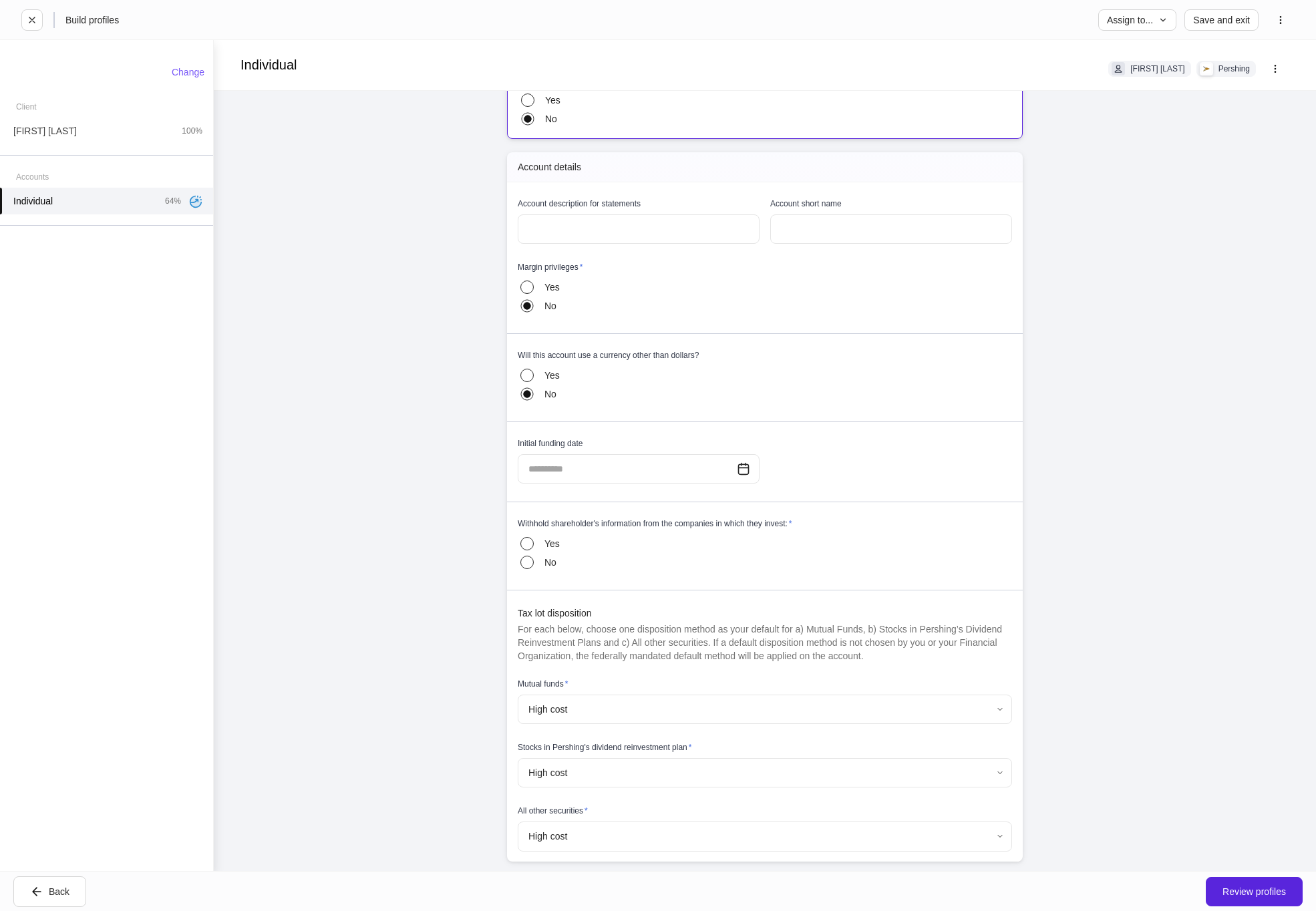 scroll, scrollTop: 159, scrollLeft: 0, axis: vertical 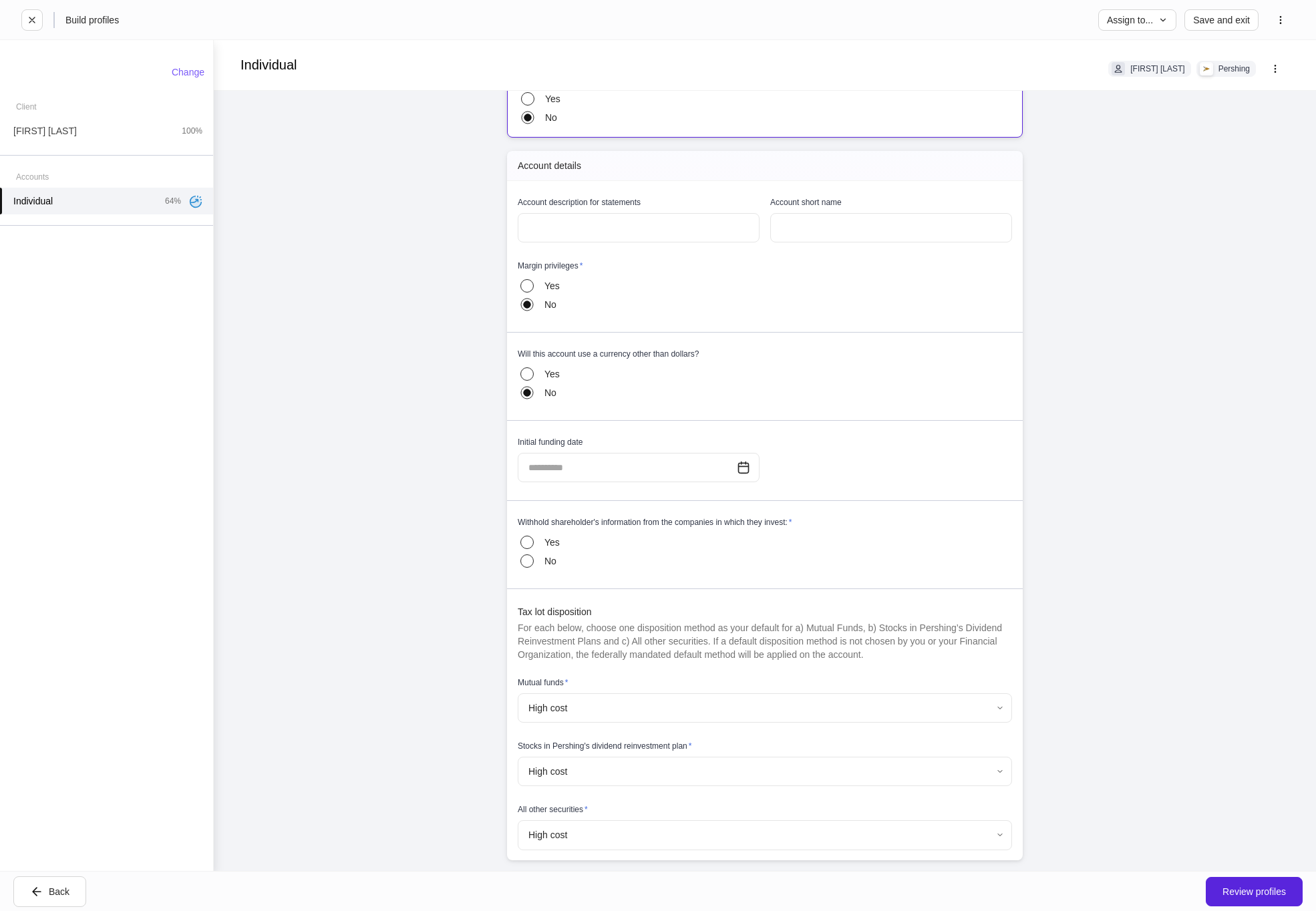 click at bounding box center (627, 468) 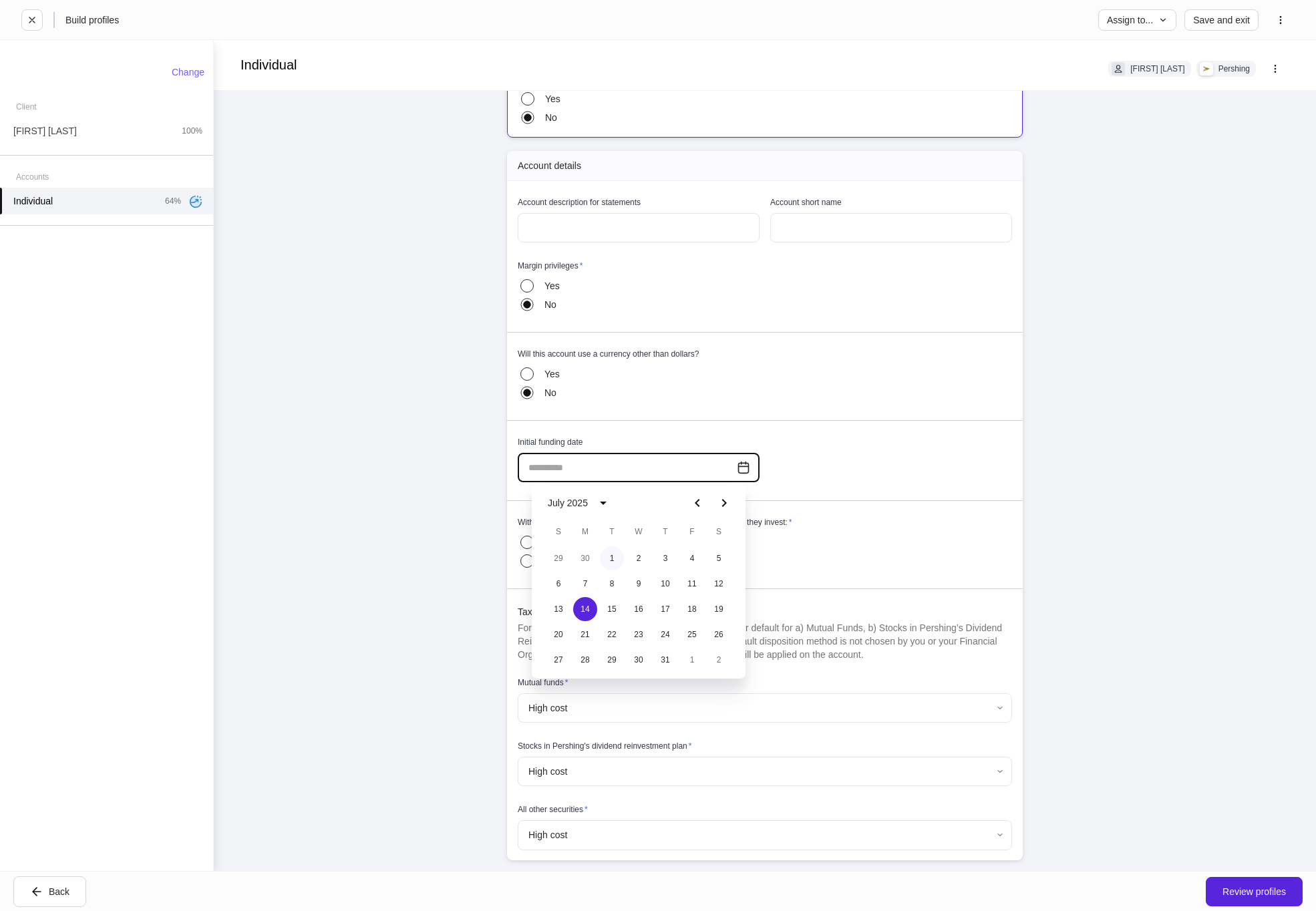 click on "1" at bounding box center [612, 558] 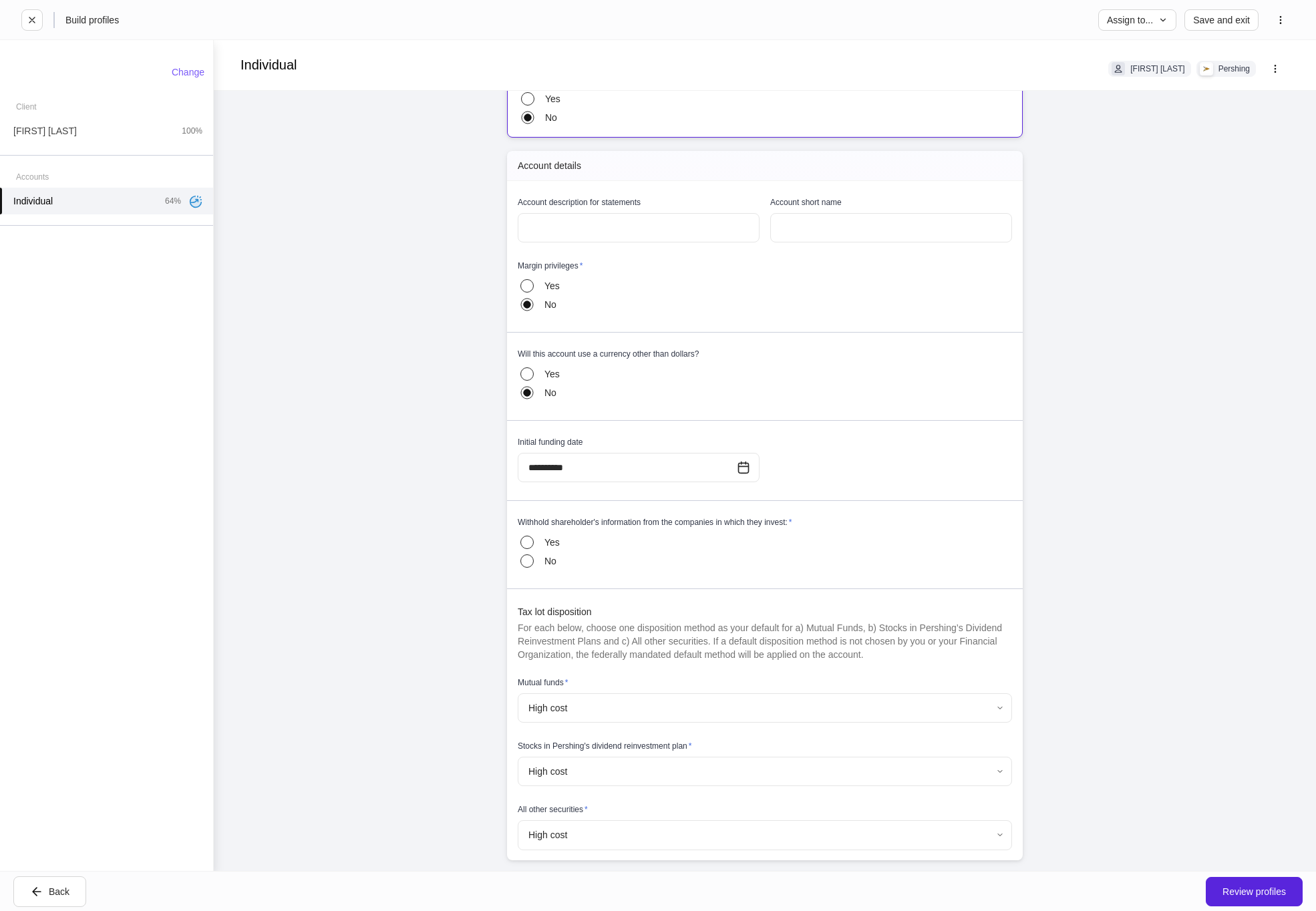type on "**********" 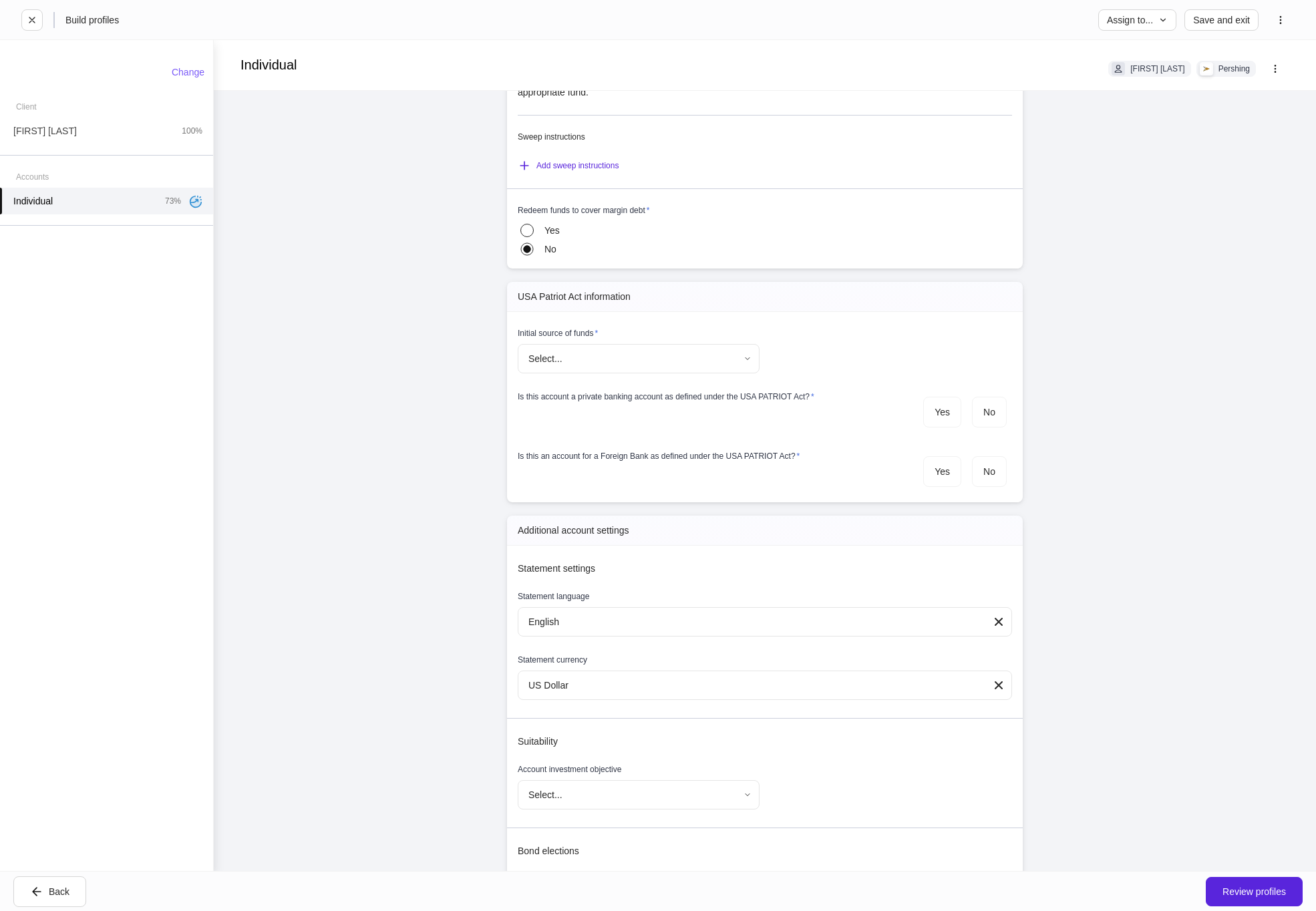 scroll, scrollTop: 1111, scrollLeft: 0, axis: vertical 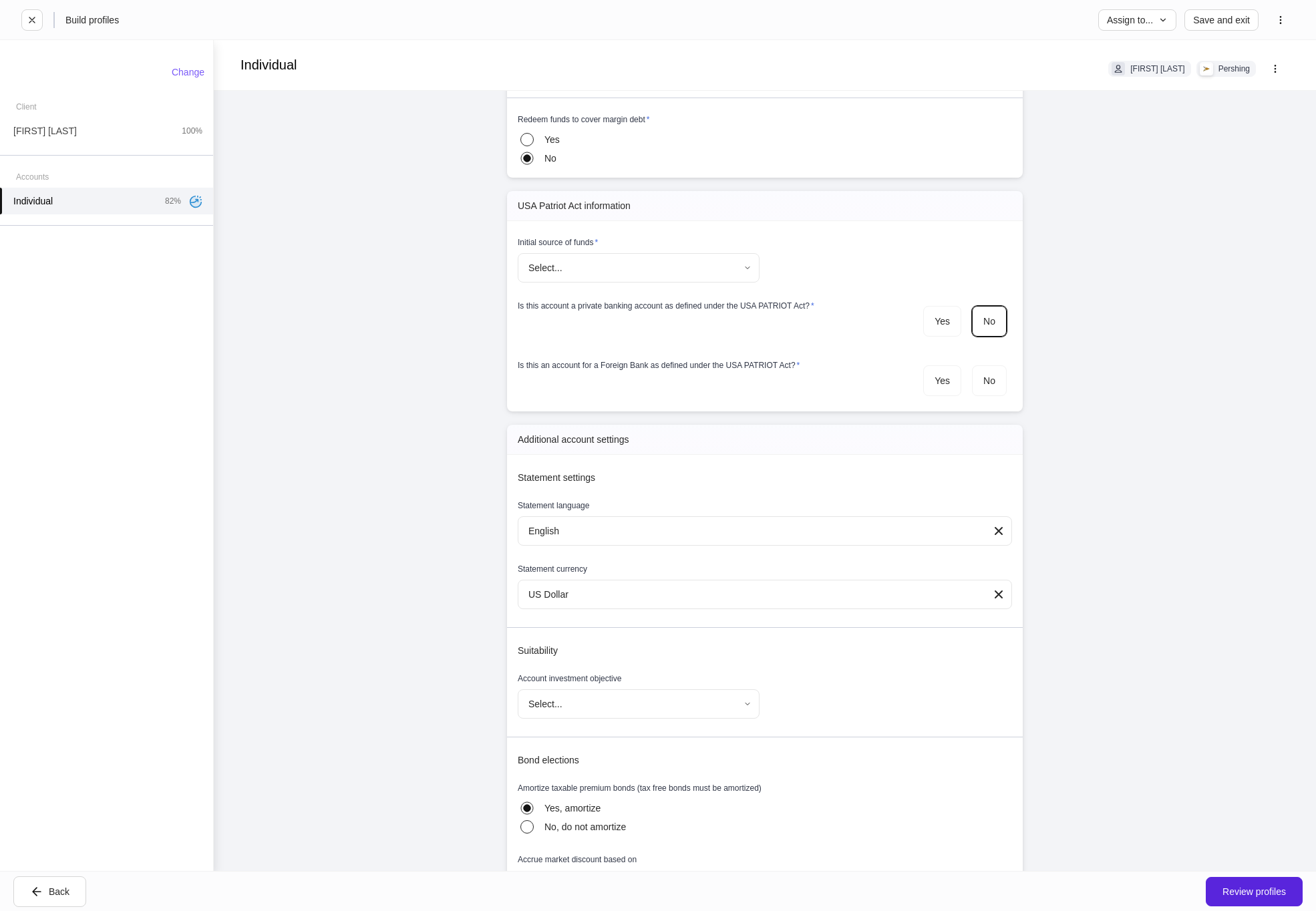 click on "**********" at bounding box center (658, 456) 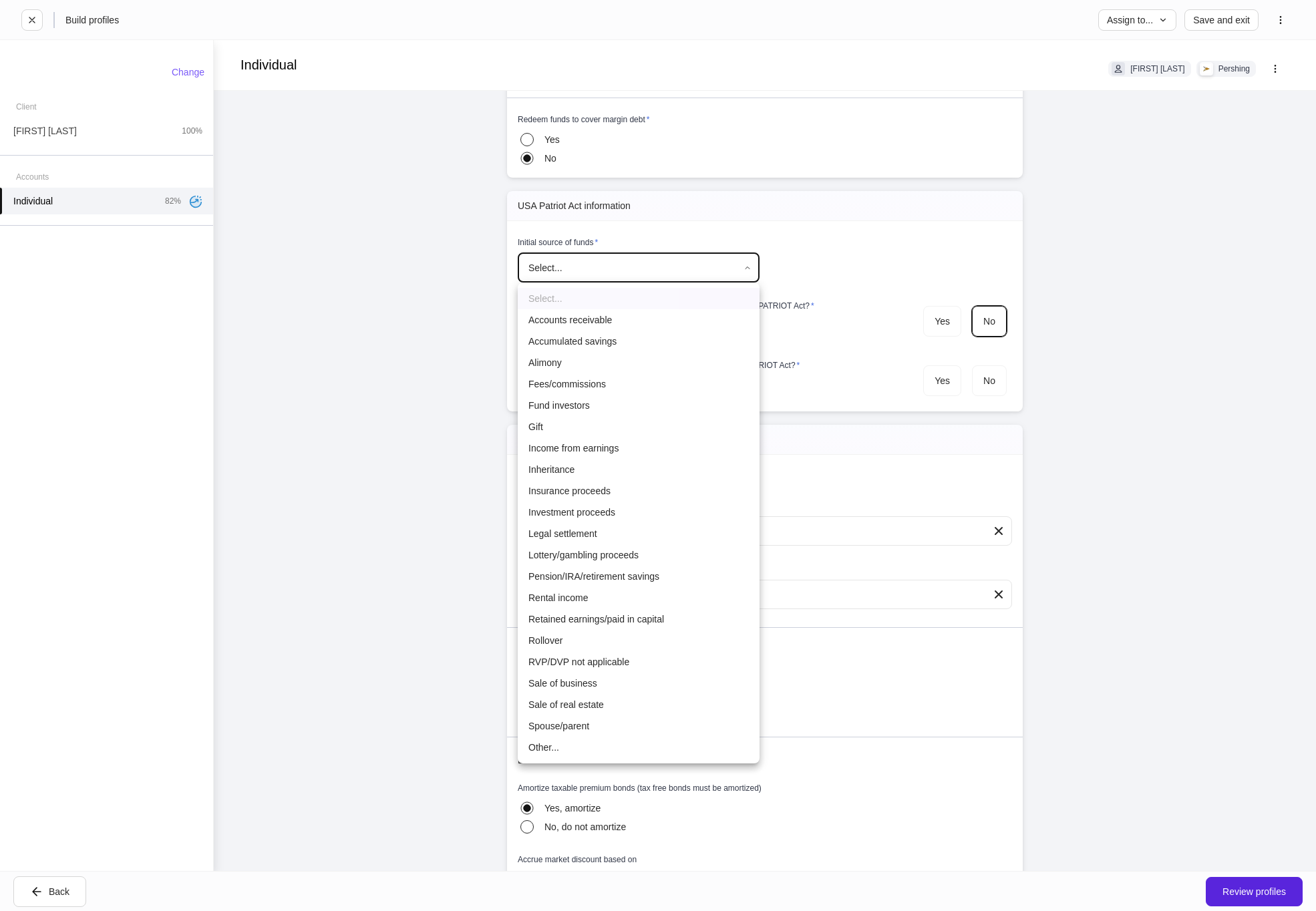 click on "Accounts receivable" at bounding box center (639, 320) 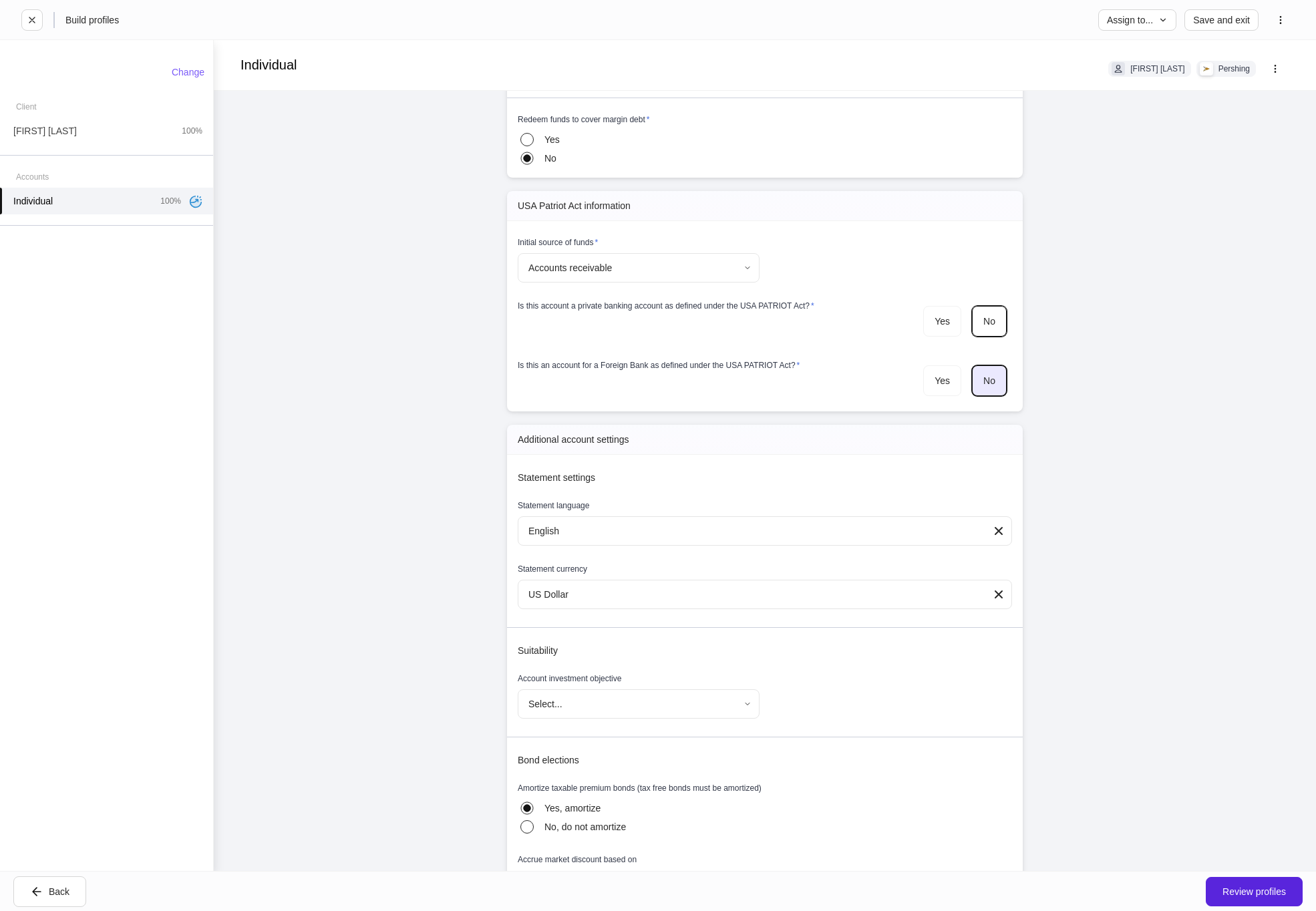 scroll, scrollTop: 1272, scrollLeft: 0, axis: vertical 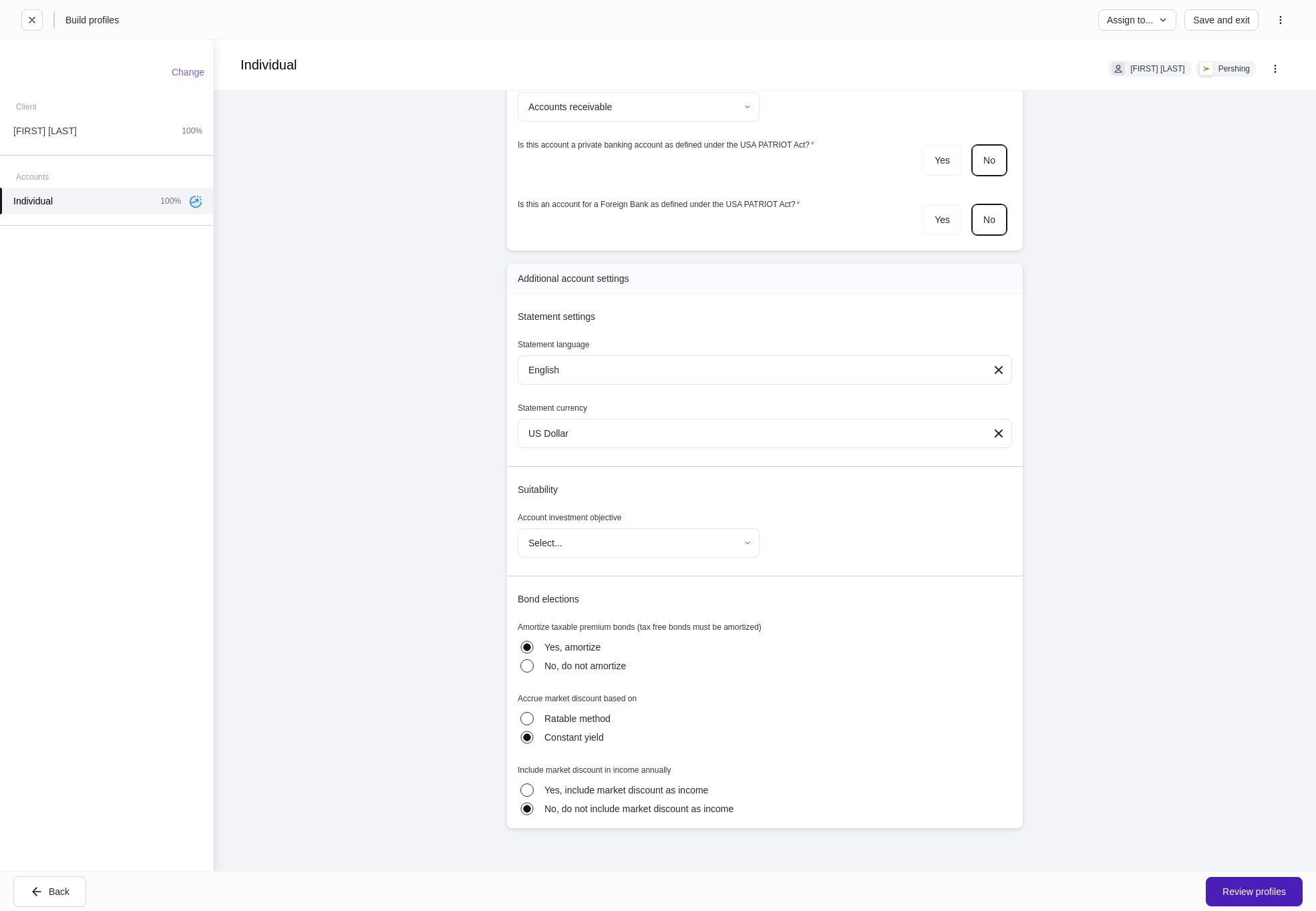 click on "Review profiles" at bounding box center [1254, 892] 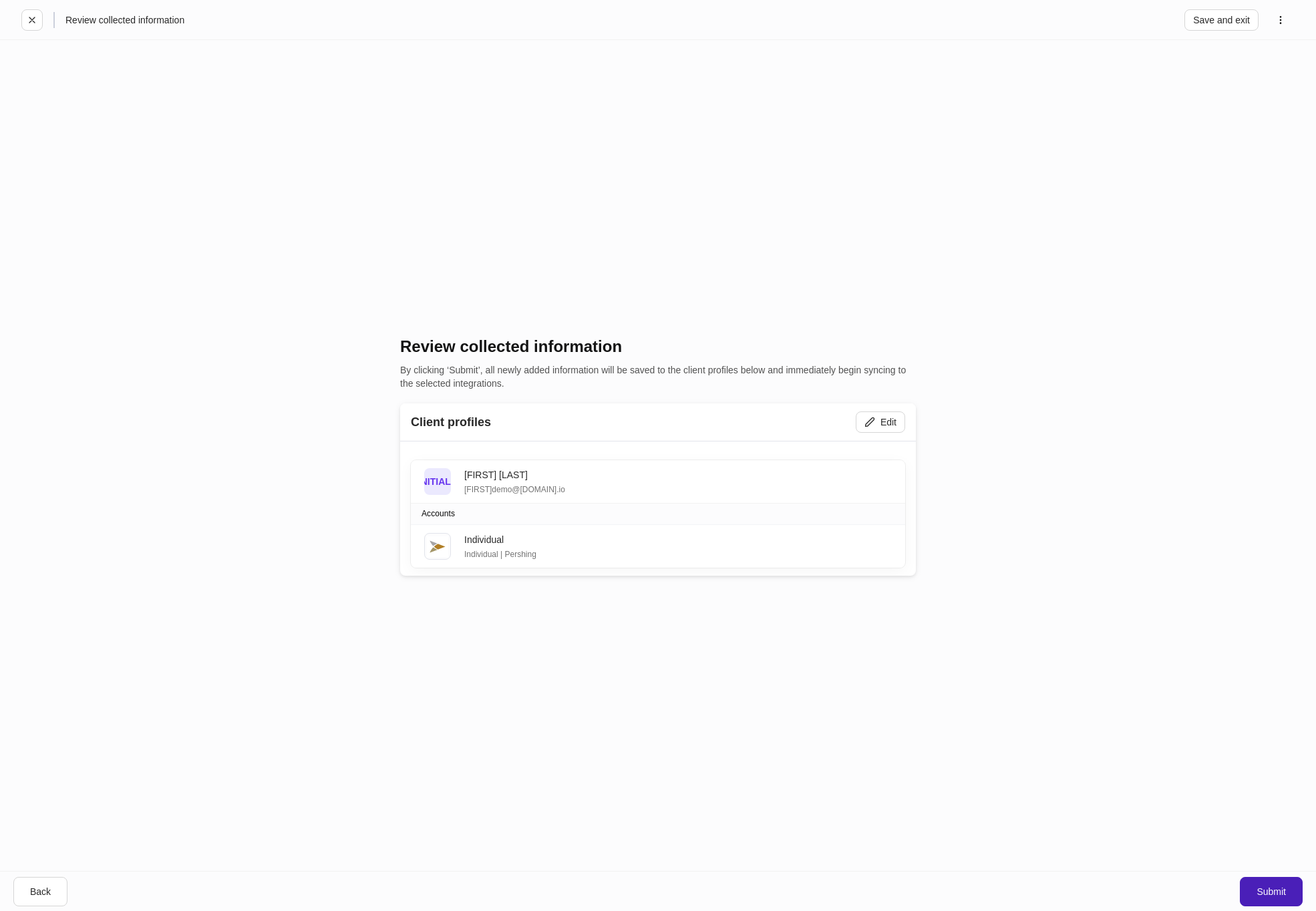 click on "Submit" at bounding box center (1271, 892) 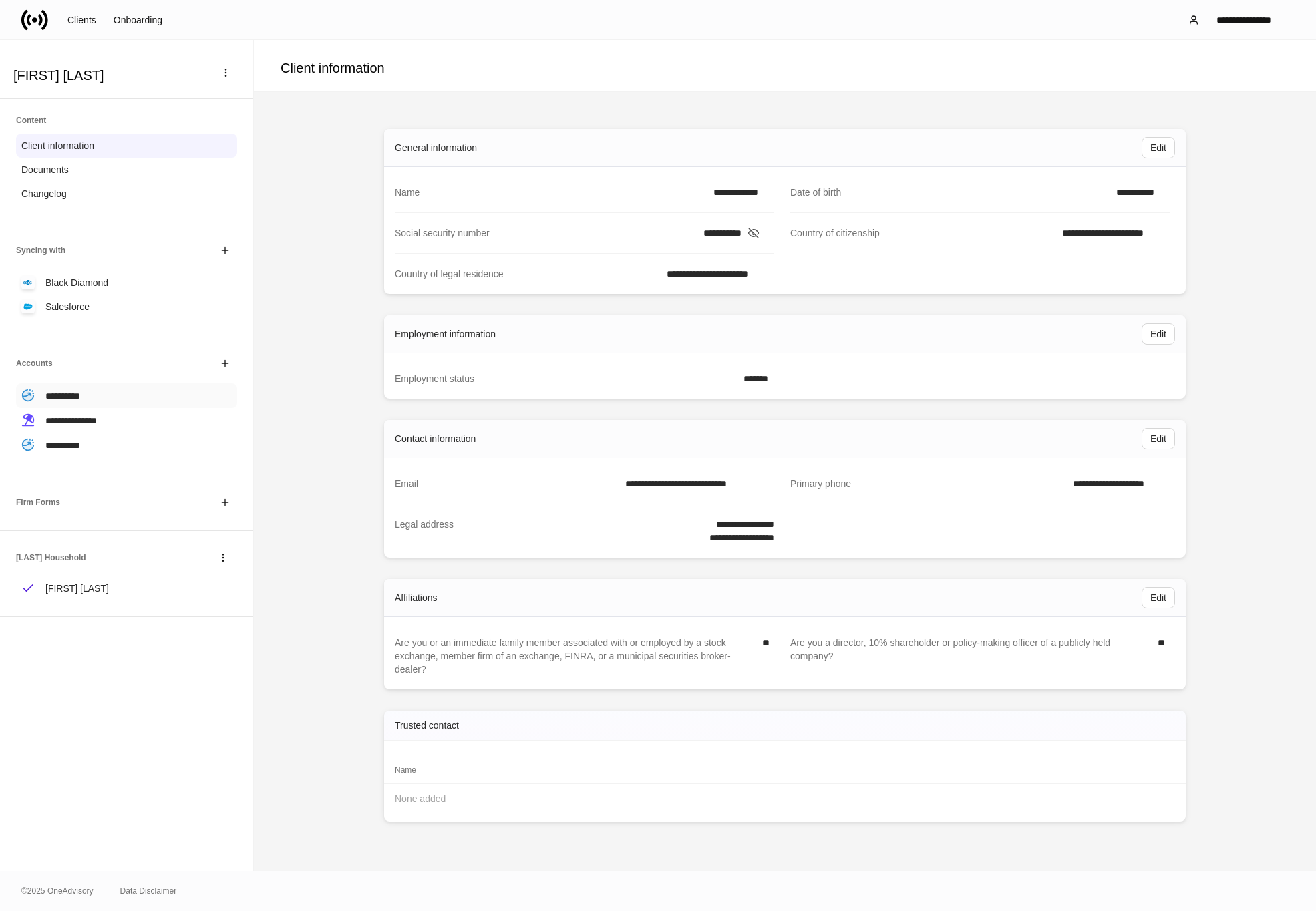 click on "**********" at bounding box center (126, 395) 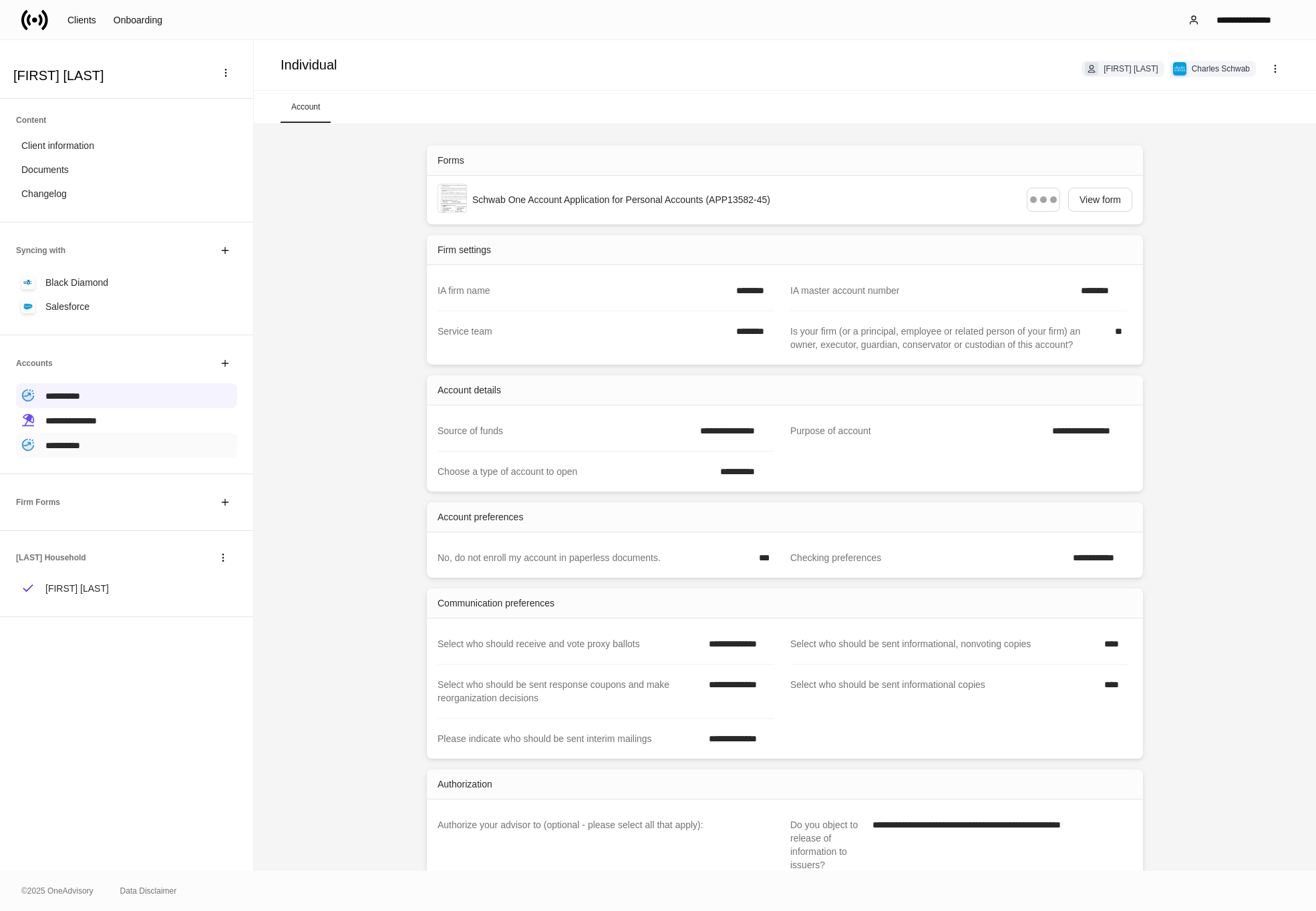 click on "**********" at bounding box center (126, 445) 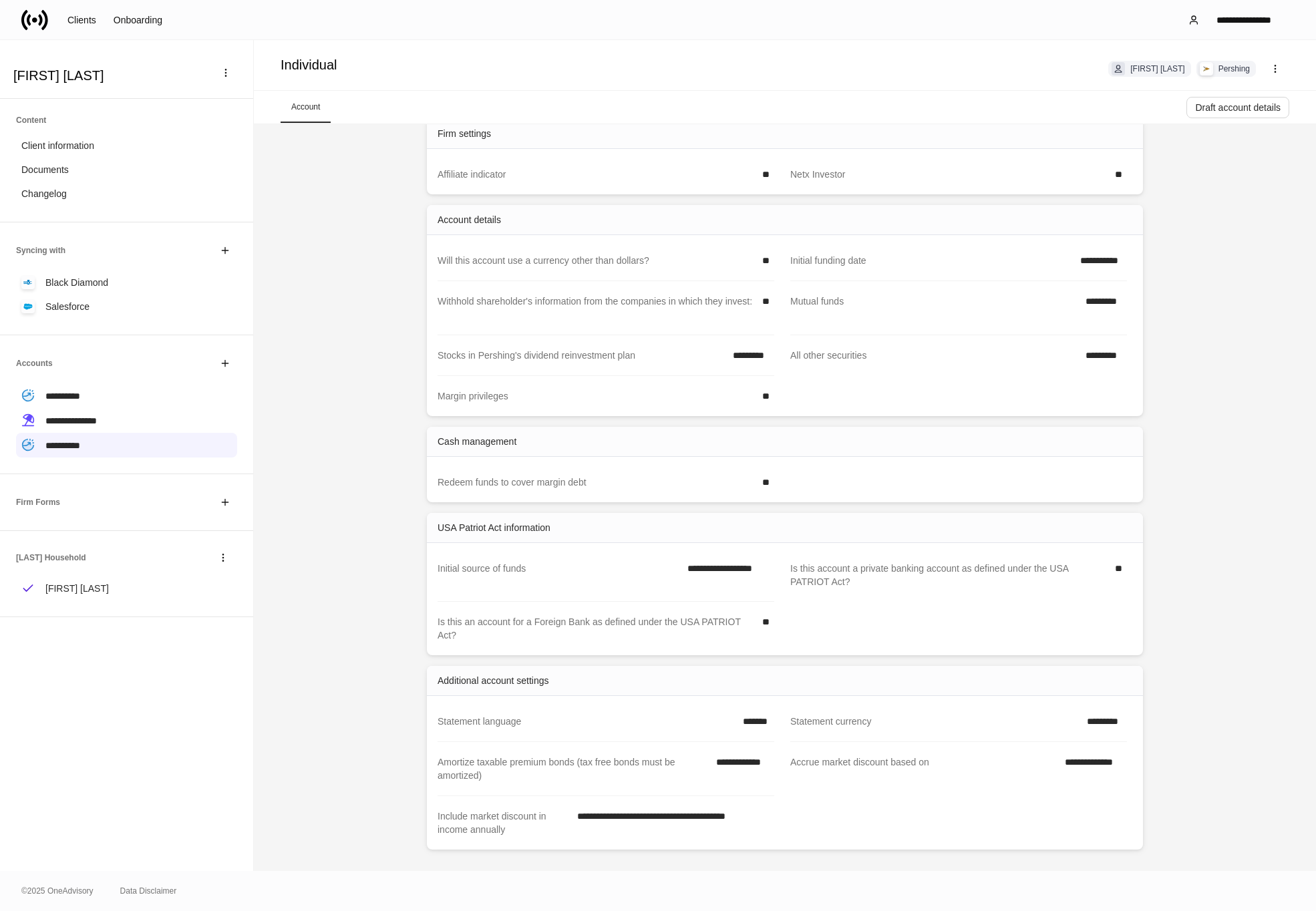 scroll, scrollTop: 0, scrollLeft: 0, axis: both 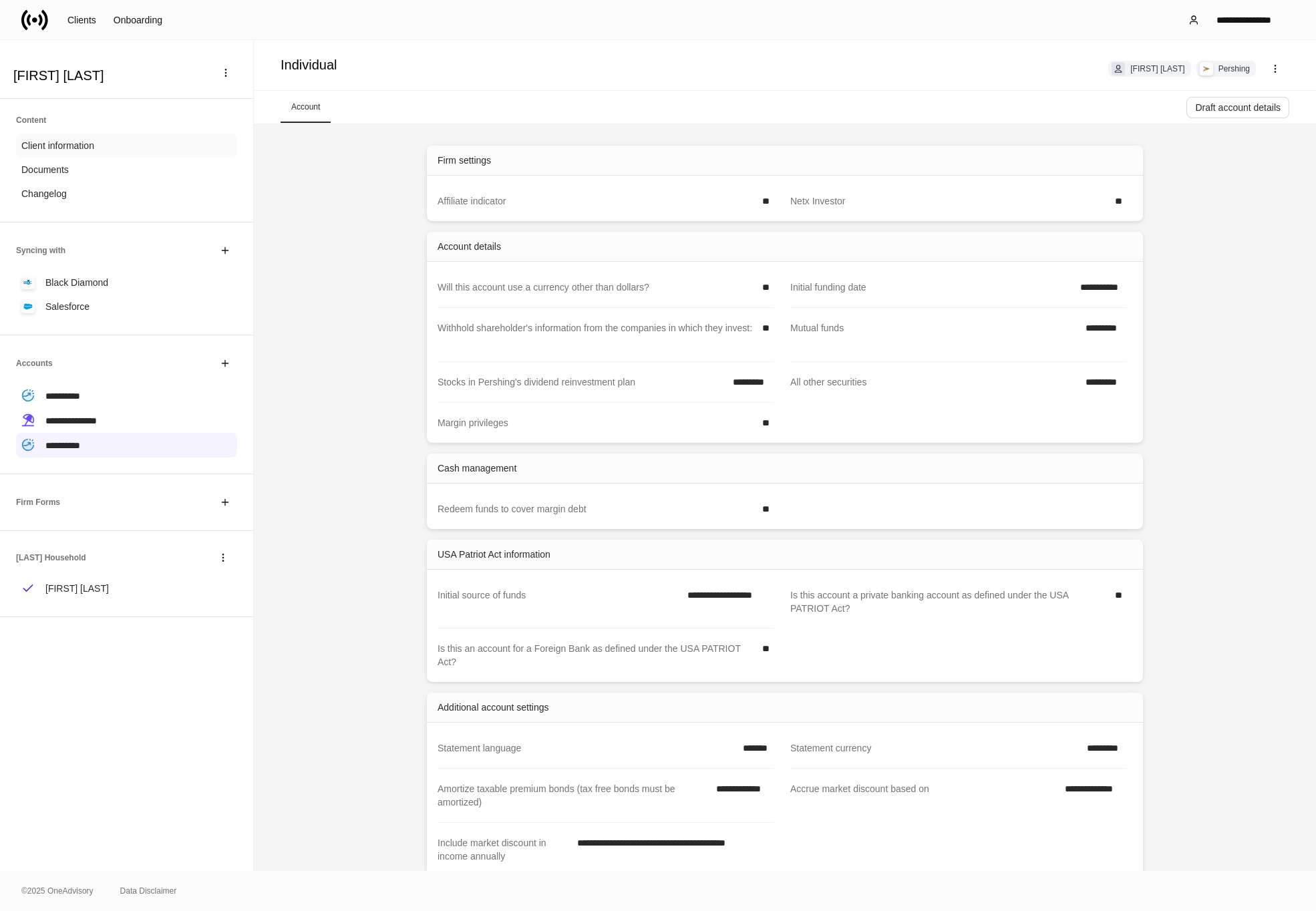 click on "Client information" at bounding box center [126, 146] 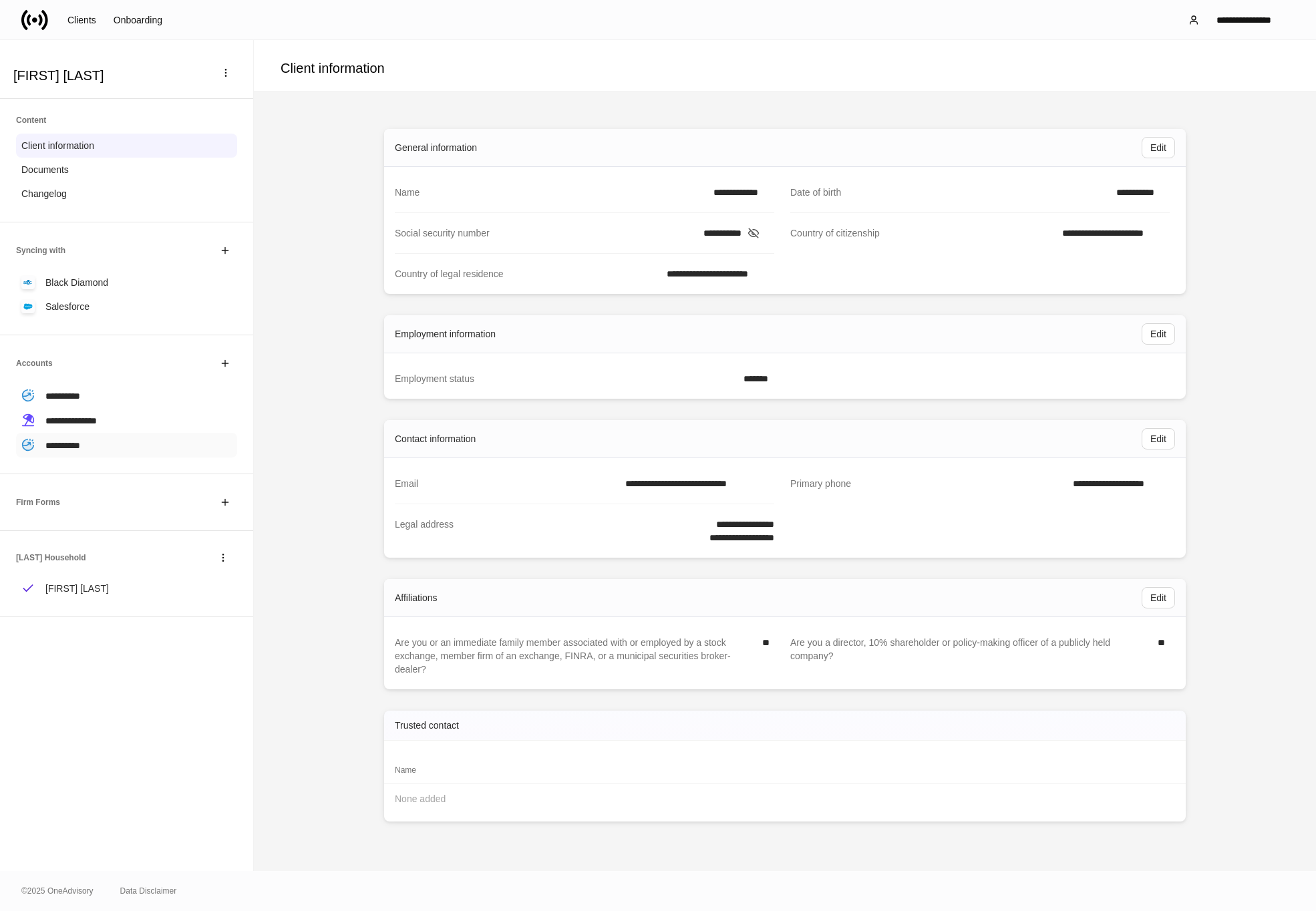 click on "**********" at bounding box center [126, 445] 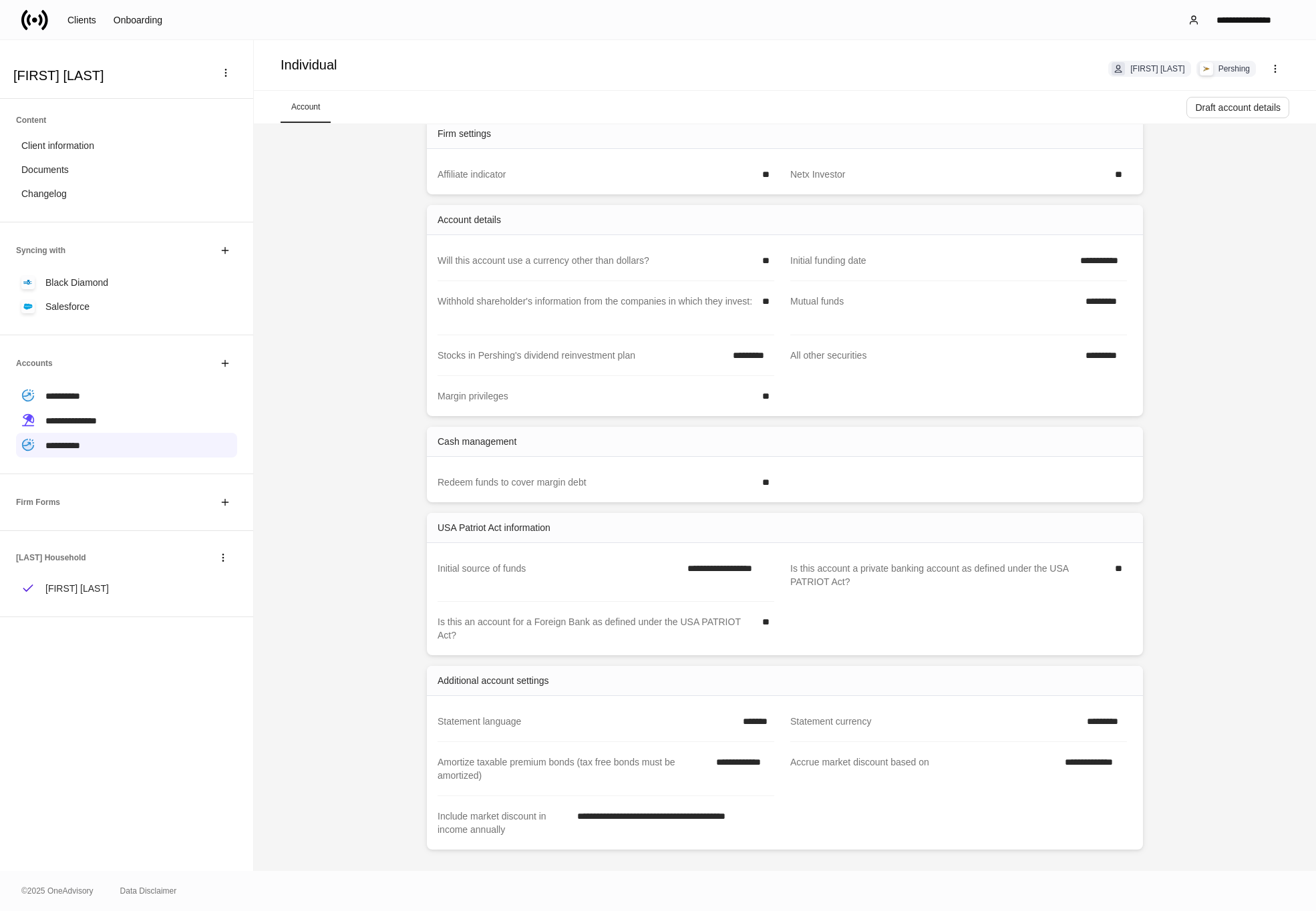 scroll, scrollTop: 0, scrollLeft: 0, axis: both 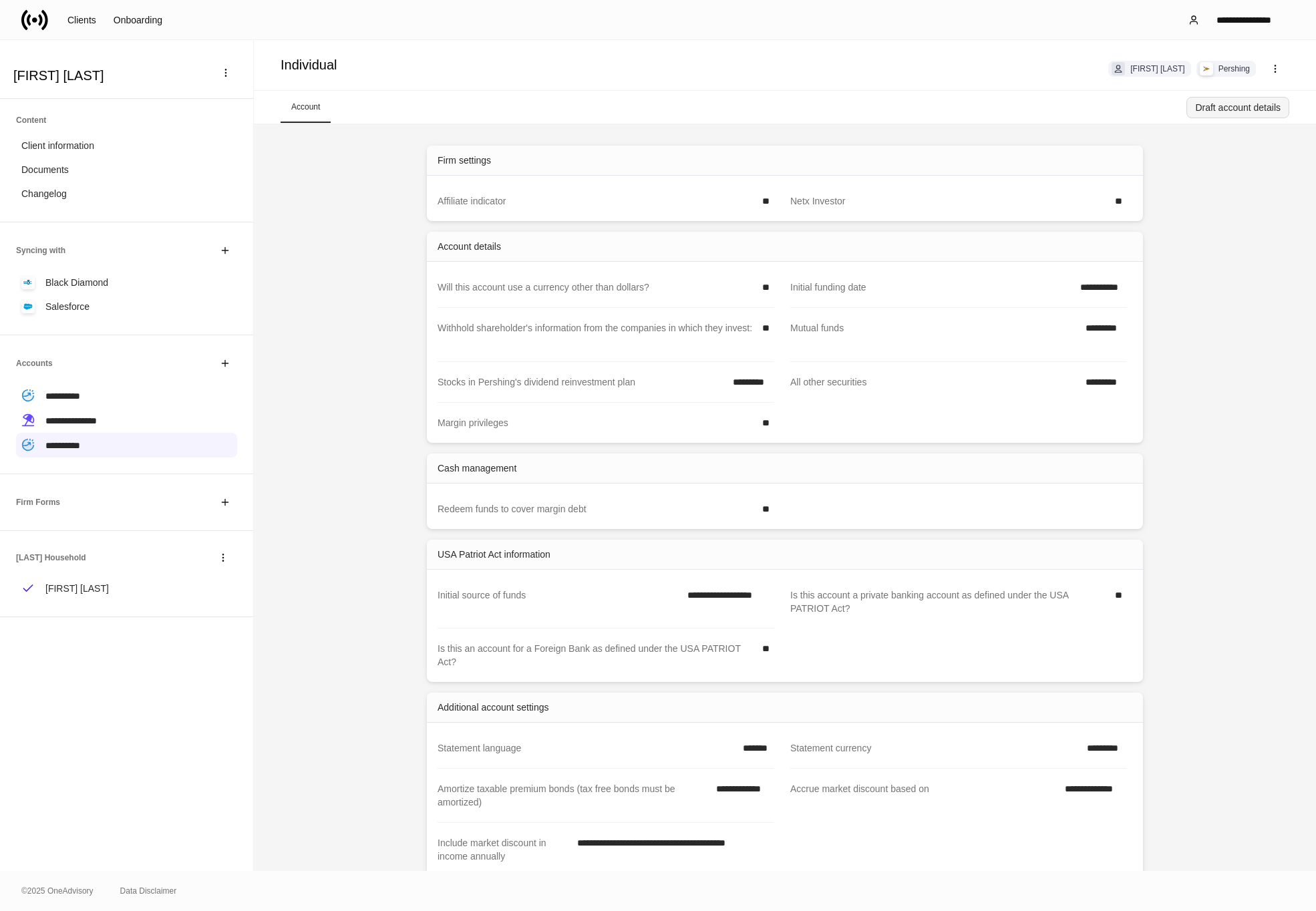 click on "Draft account details" at bounding box center [1238, 108] 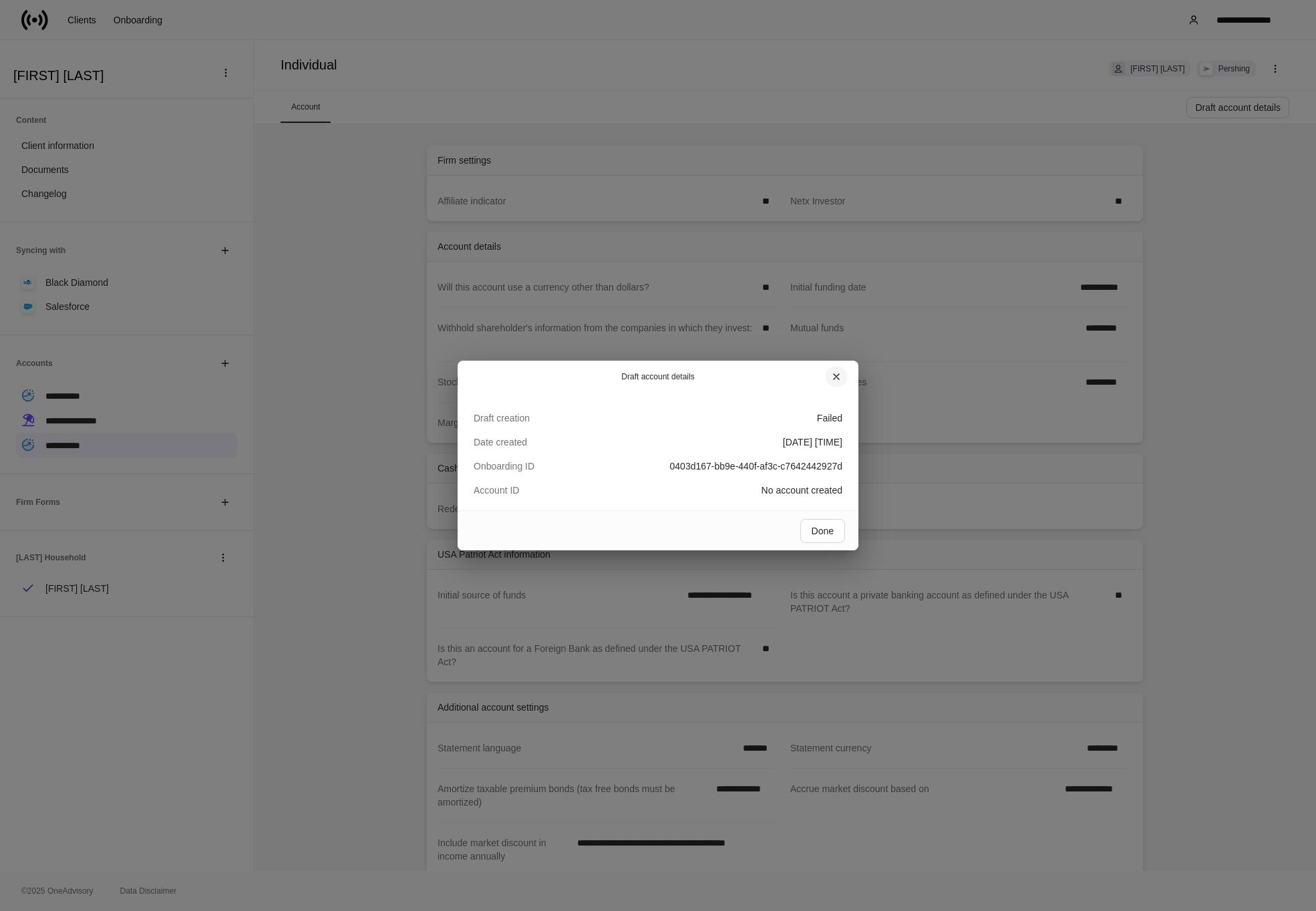 click 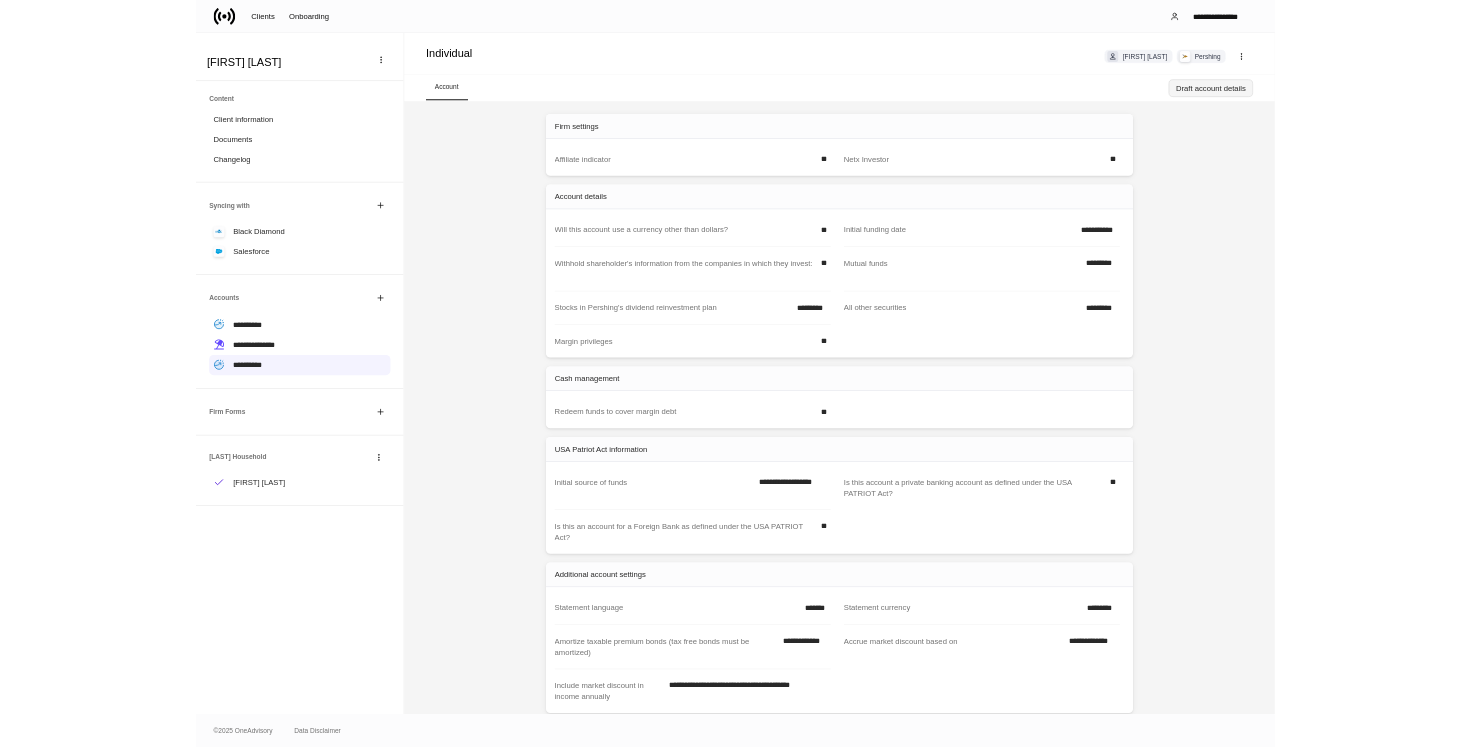 scroll, scrollTop: 0, scrollLeft: 0, axis: both 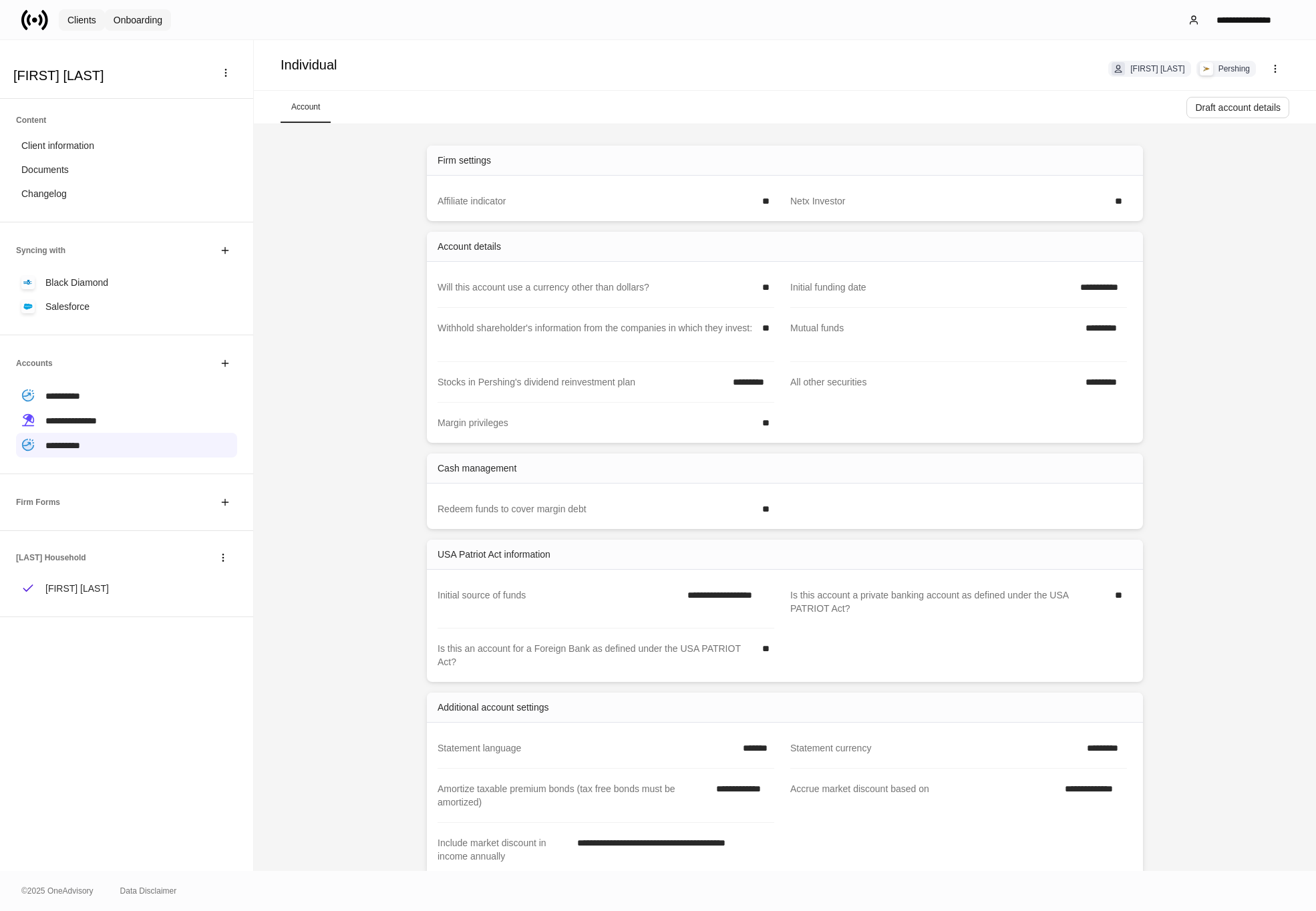 drag, startPoint x: 88, startPoint y: 29, endPoint x: 121, endPoint y: 21, distance: 33.9559 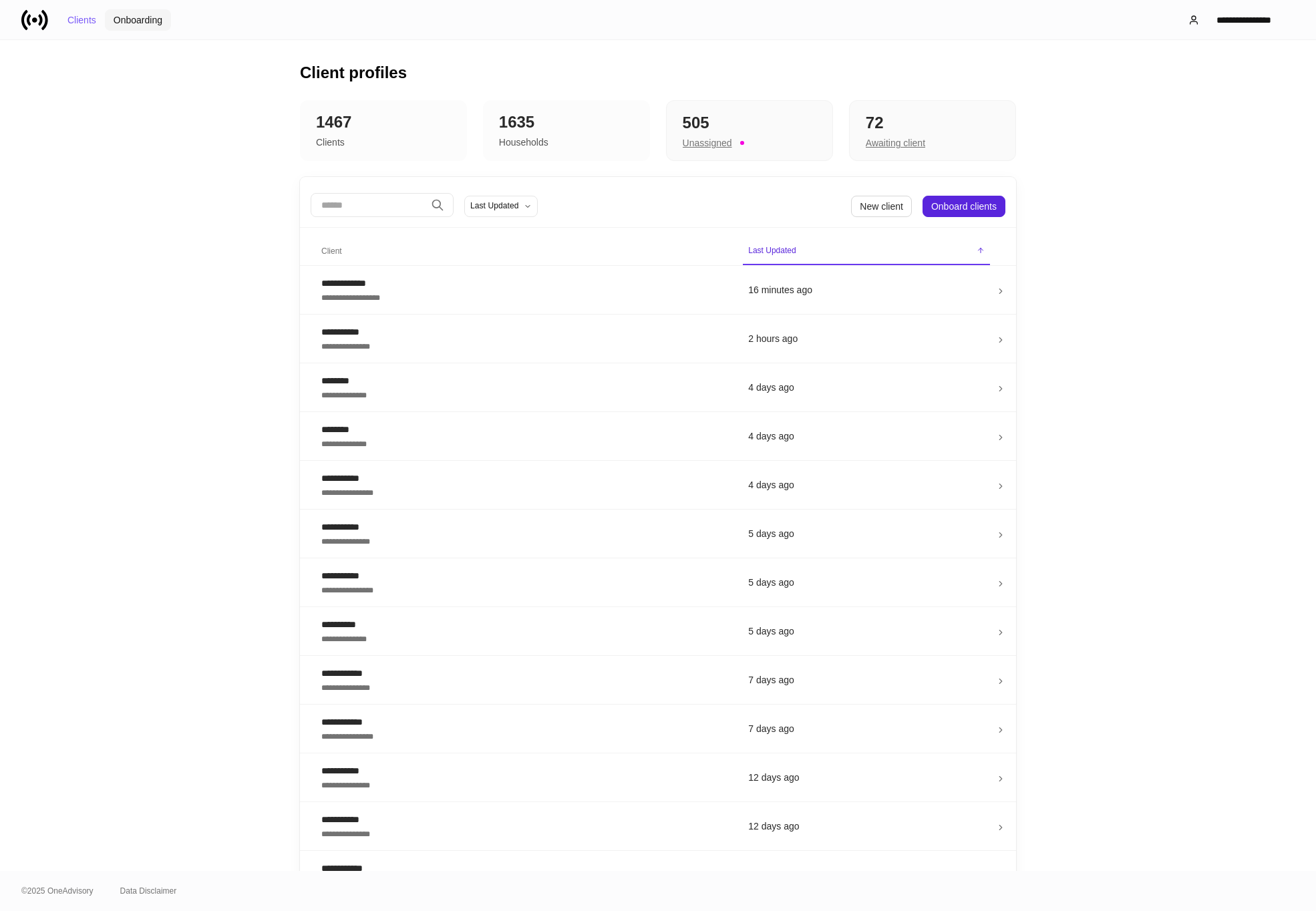 click on "Onboarding" at bounding box center [138, 20] 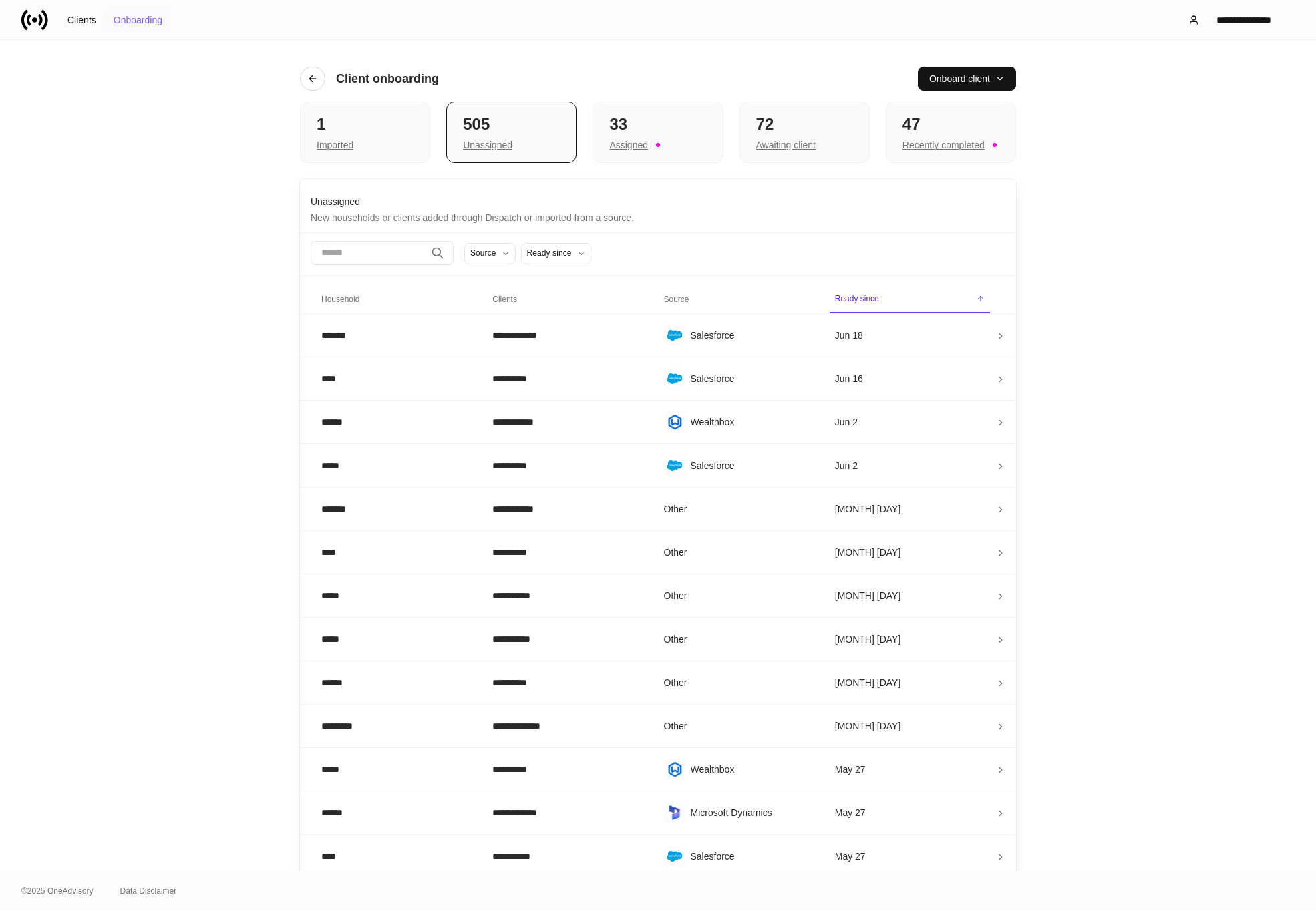 type 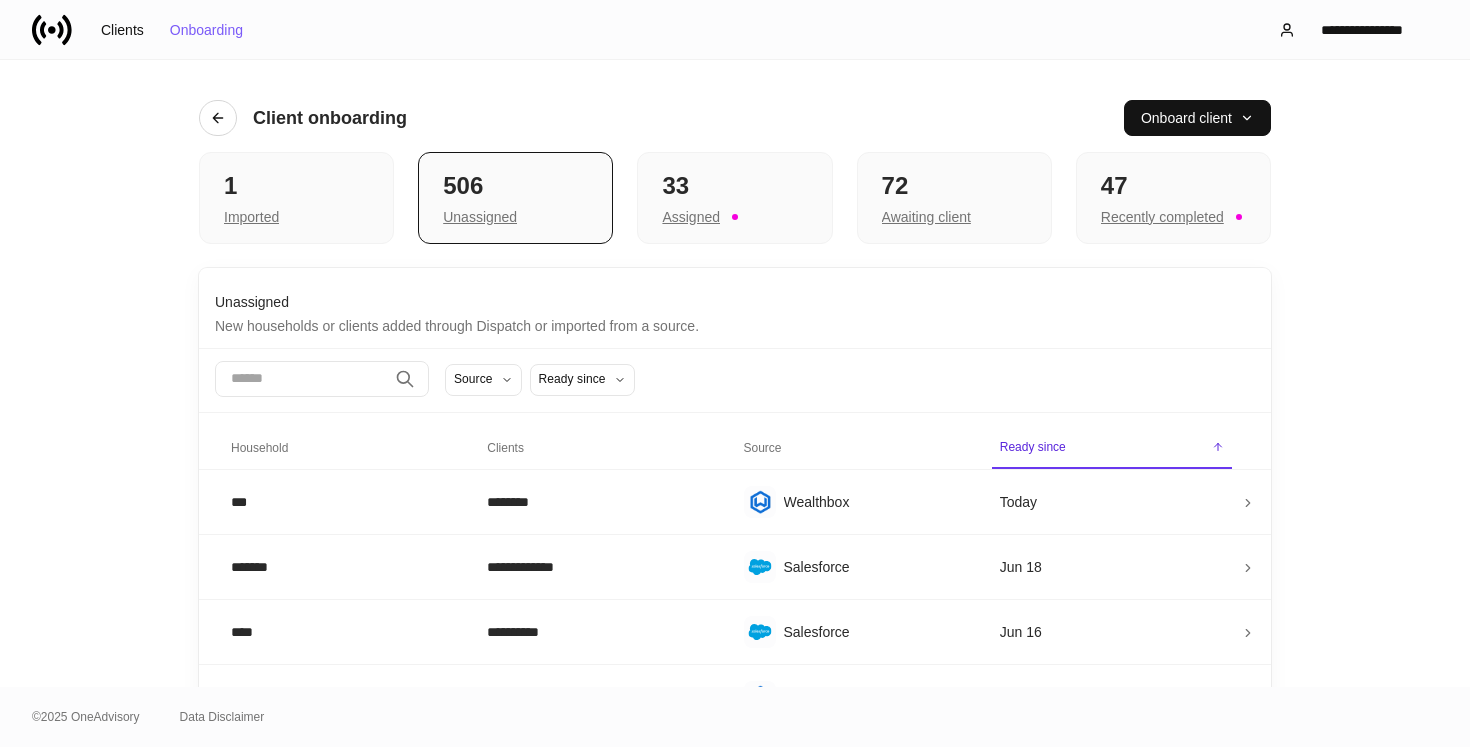 scroll, scrollTop: 0, scrollLeft: 0, axis: both 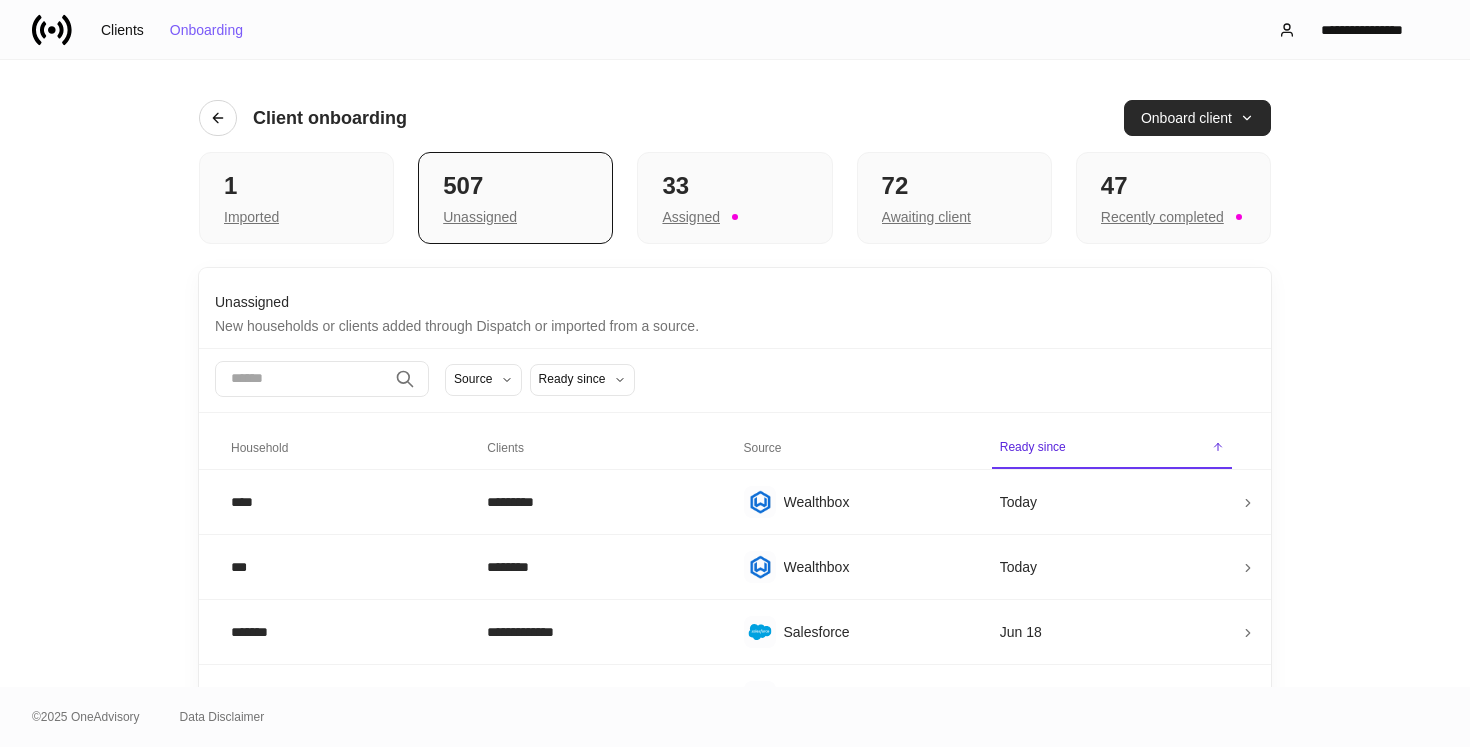 click on "Onboard client" at bounding box center [1197, 118] 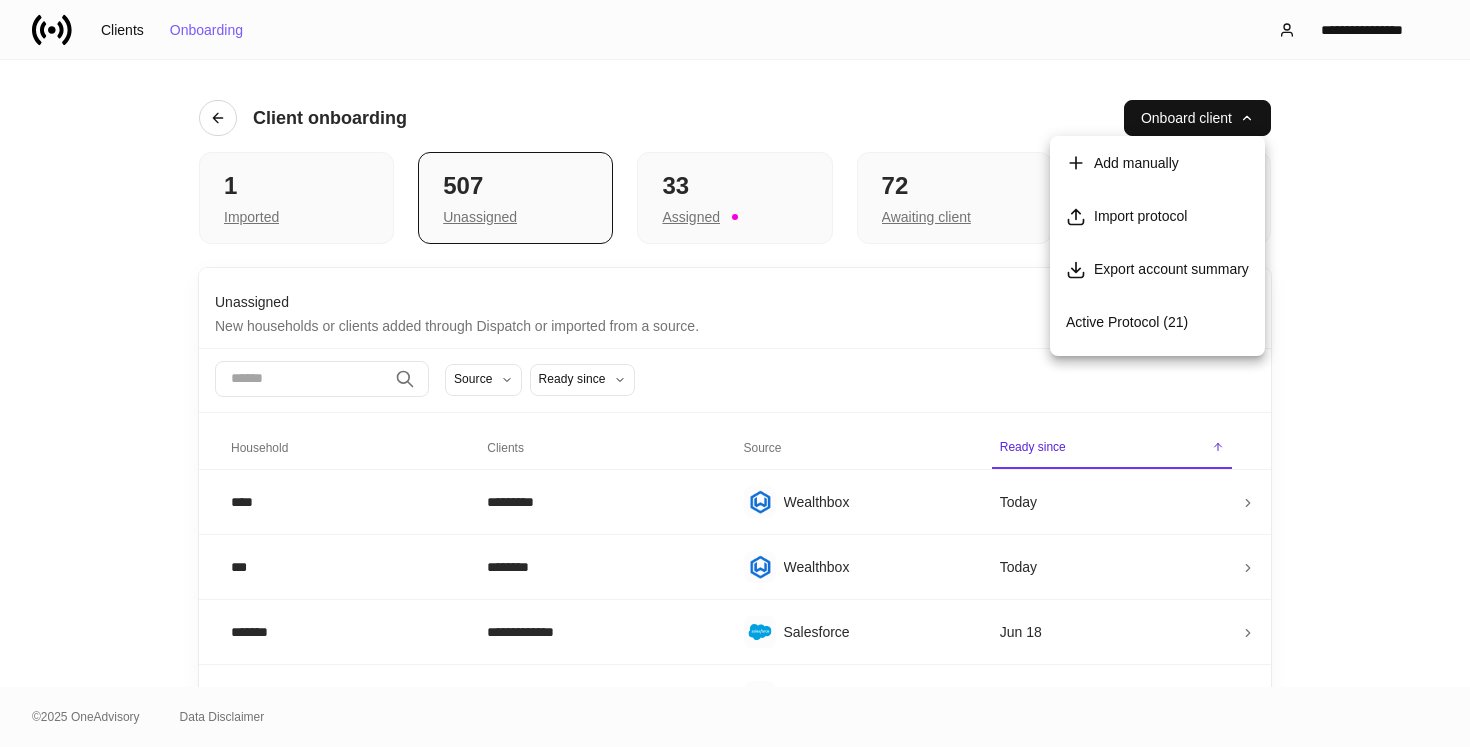 click at bounding box center (735, 373) 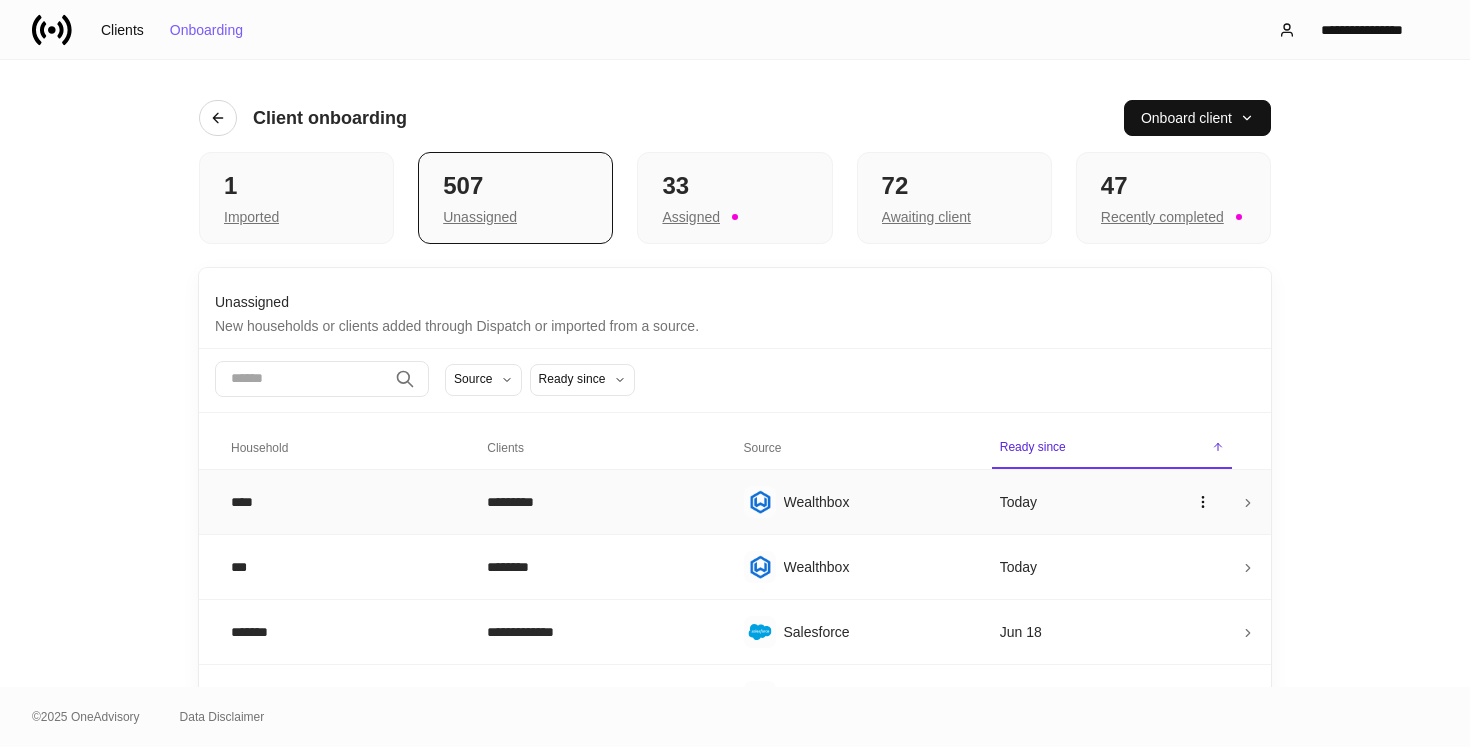 click on "*********" at bounding box center (599, 502) 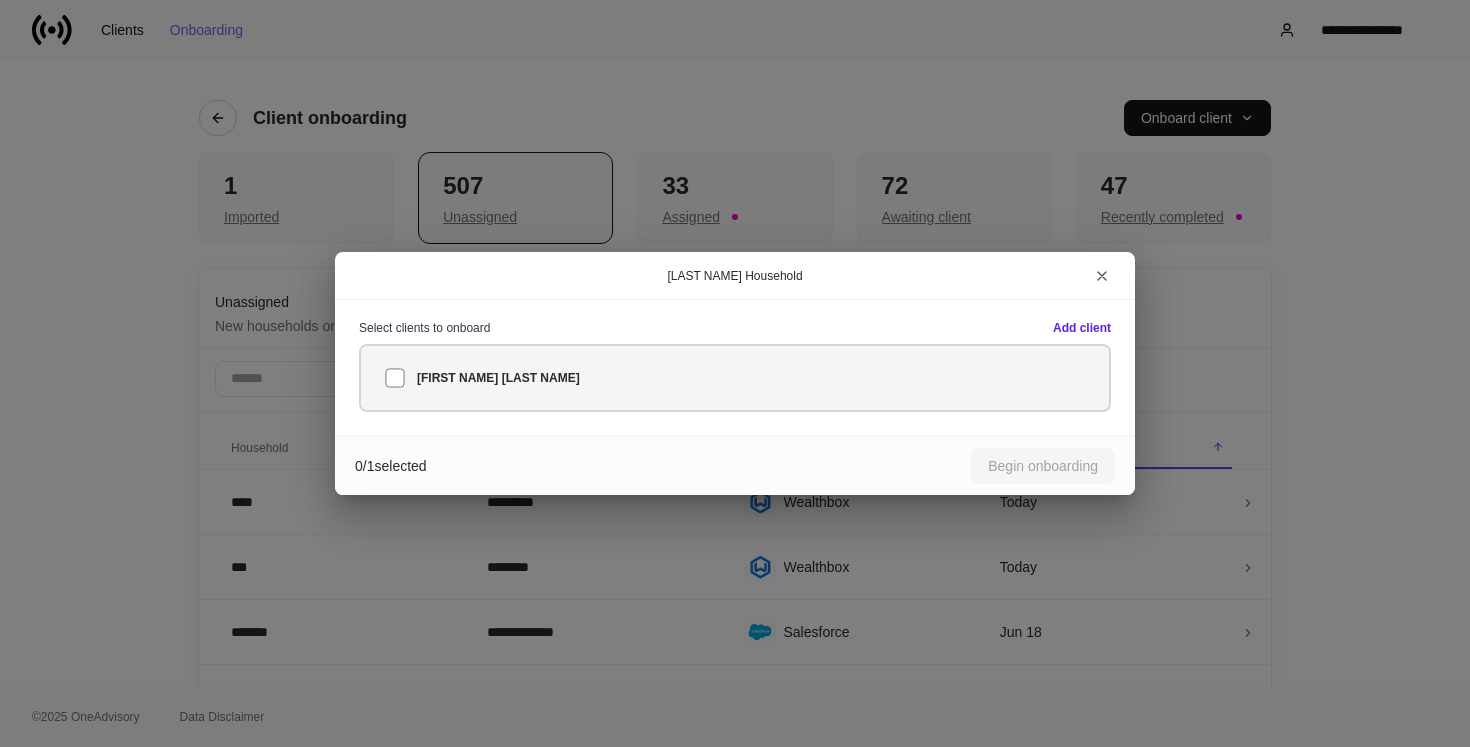 click on "[FIRST NAME] [LAST NAME]" at bounding box center (735, 378) 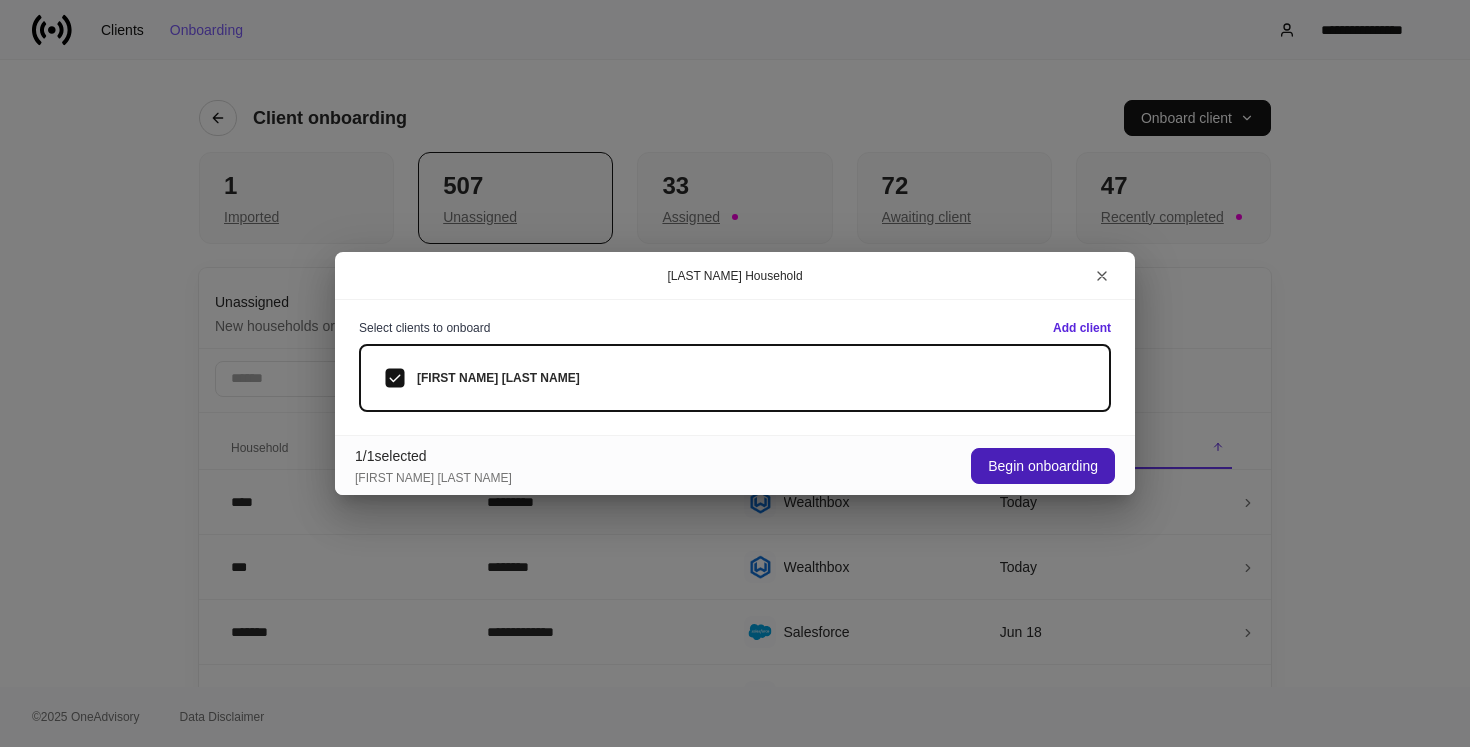 click on "Begin onboarding" at bounding box center [1043, 466] 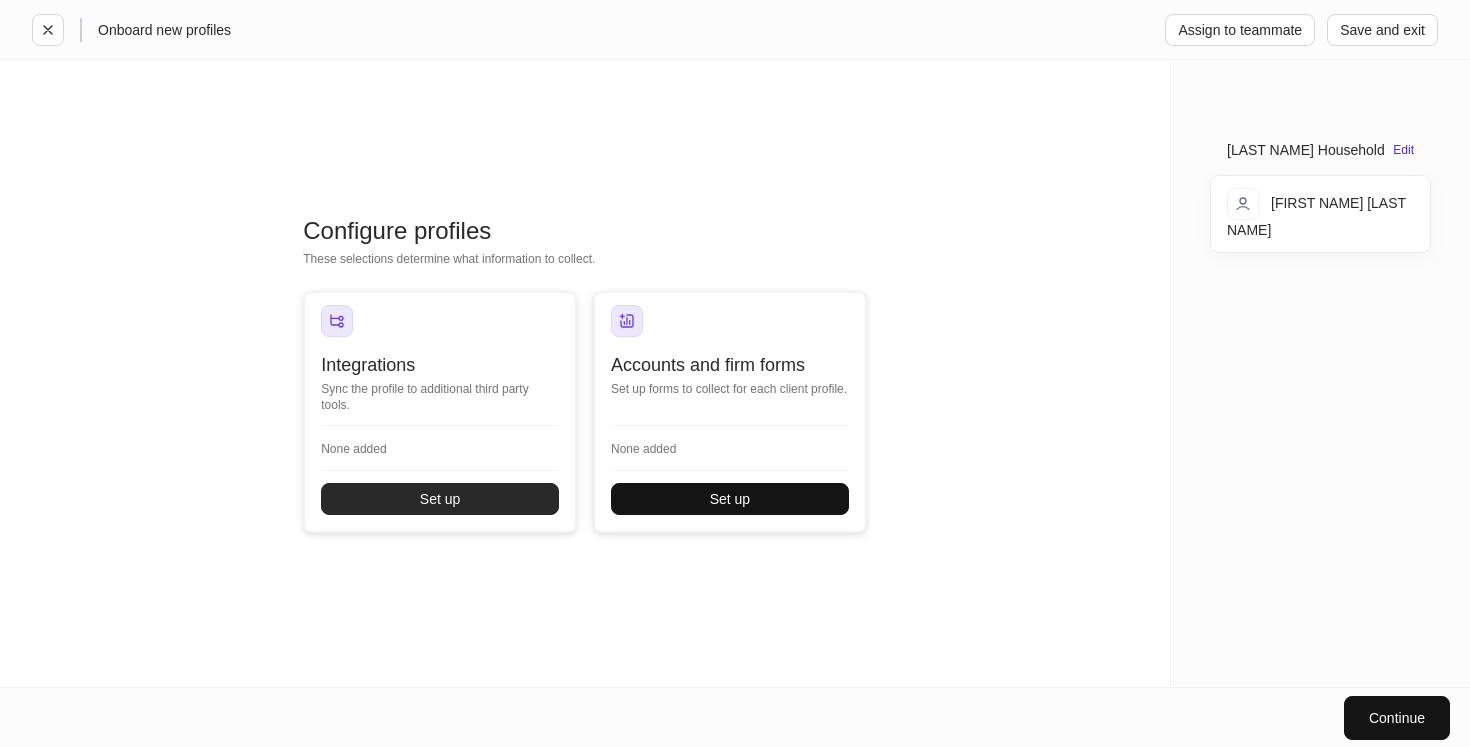click on "Set up" at bounding box center (440, 499) 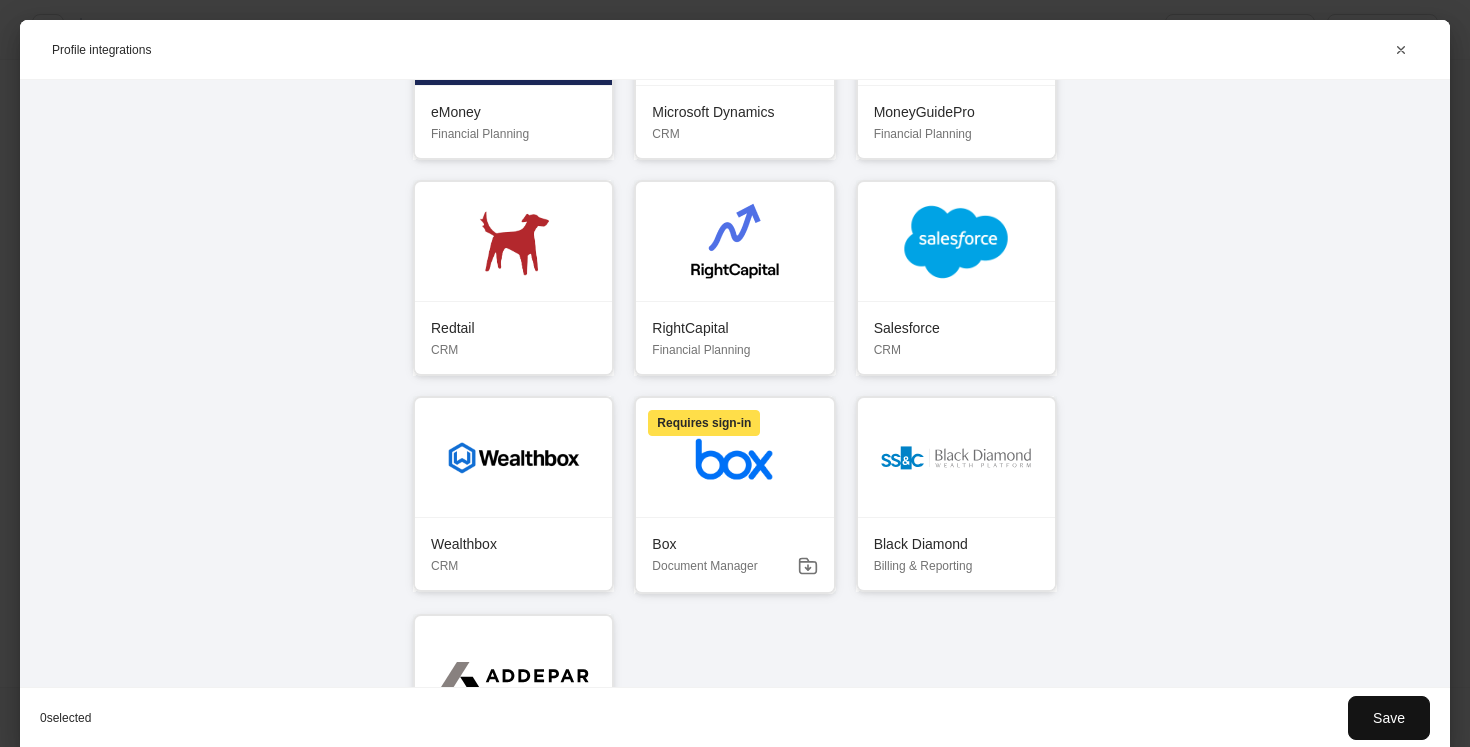 scroll, scrollTop: 306, scrollLeft: 0, axis: vertical 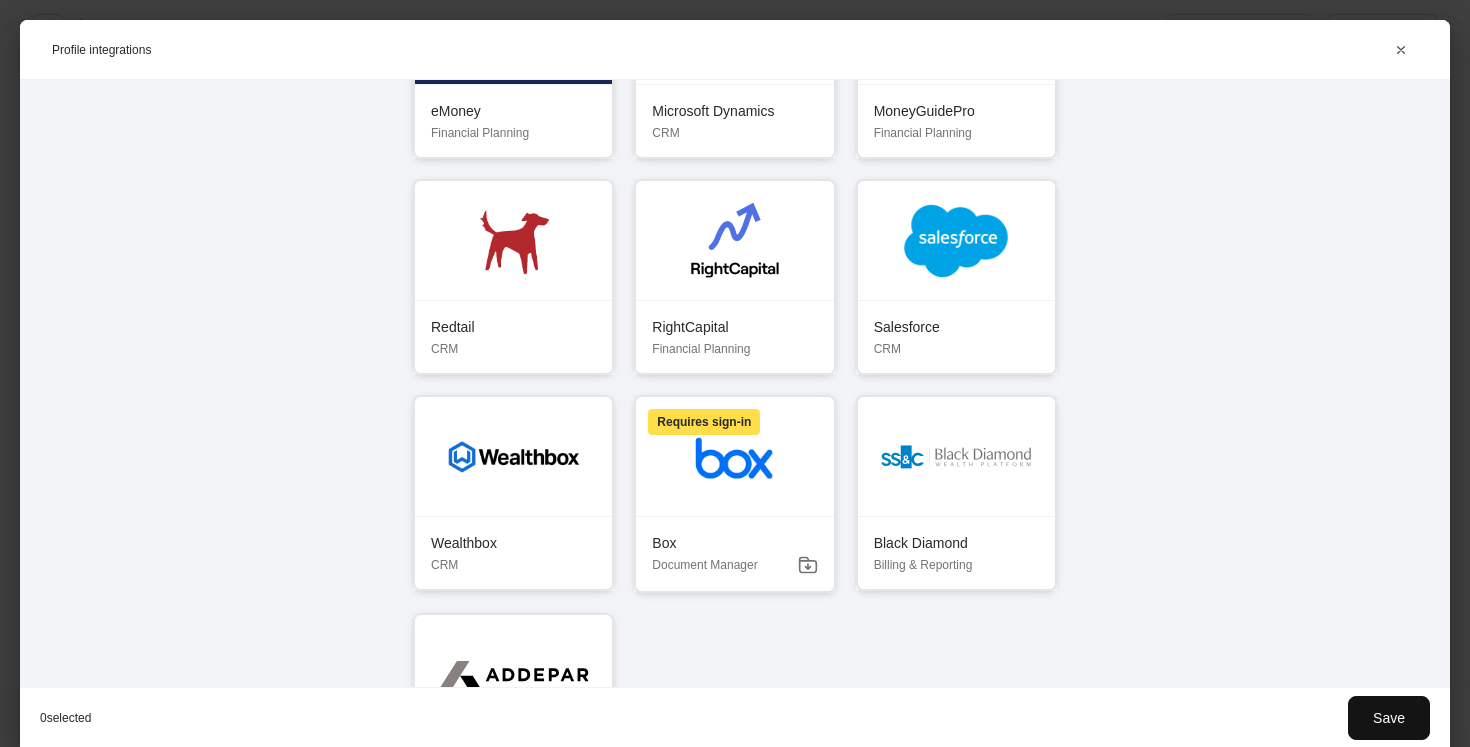 click on "Wealthbox CRM" at bounding box center (513, 553) 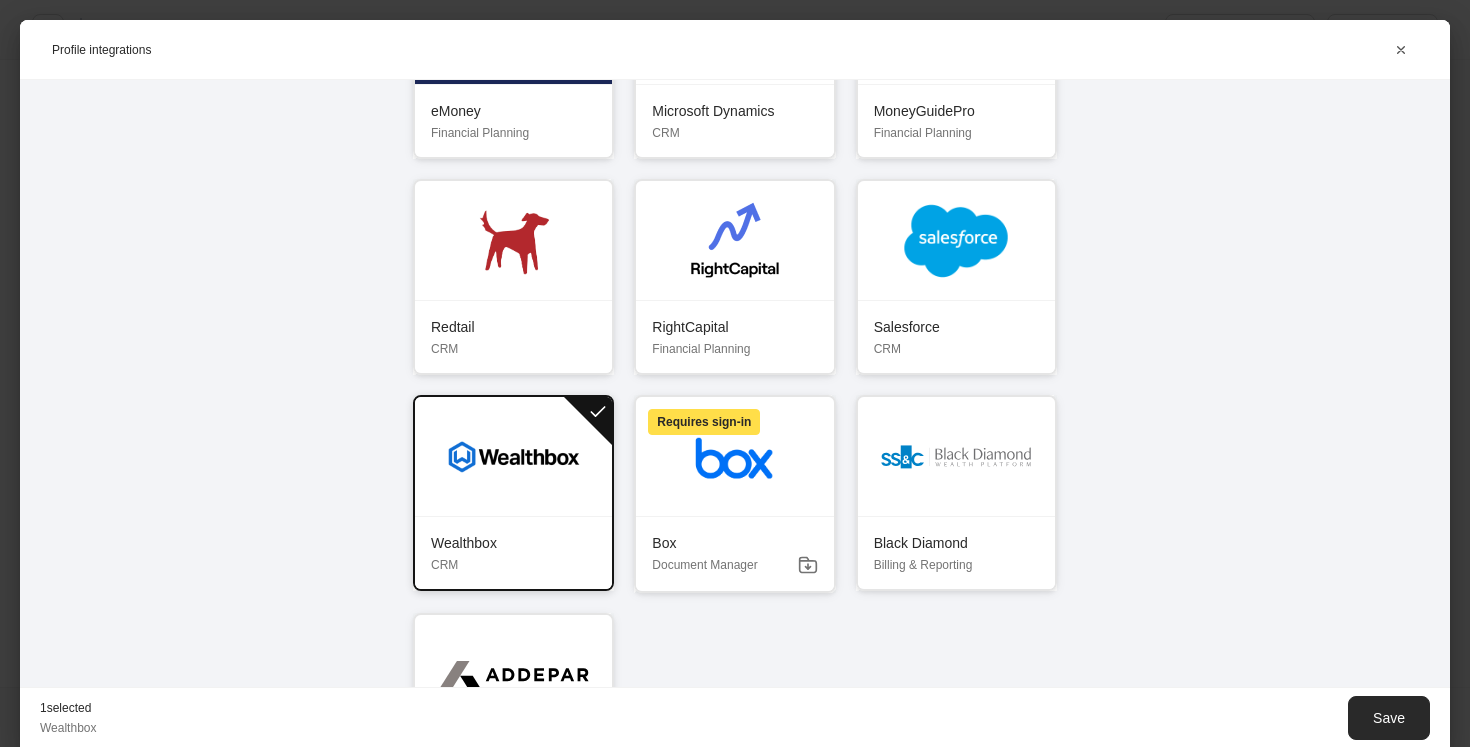 click on "Save" at bounding box center (1389, 718) 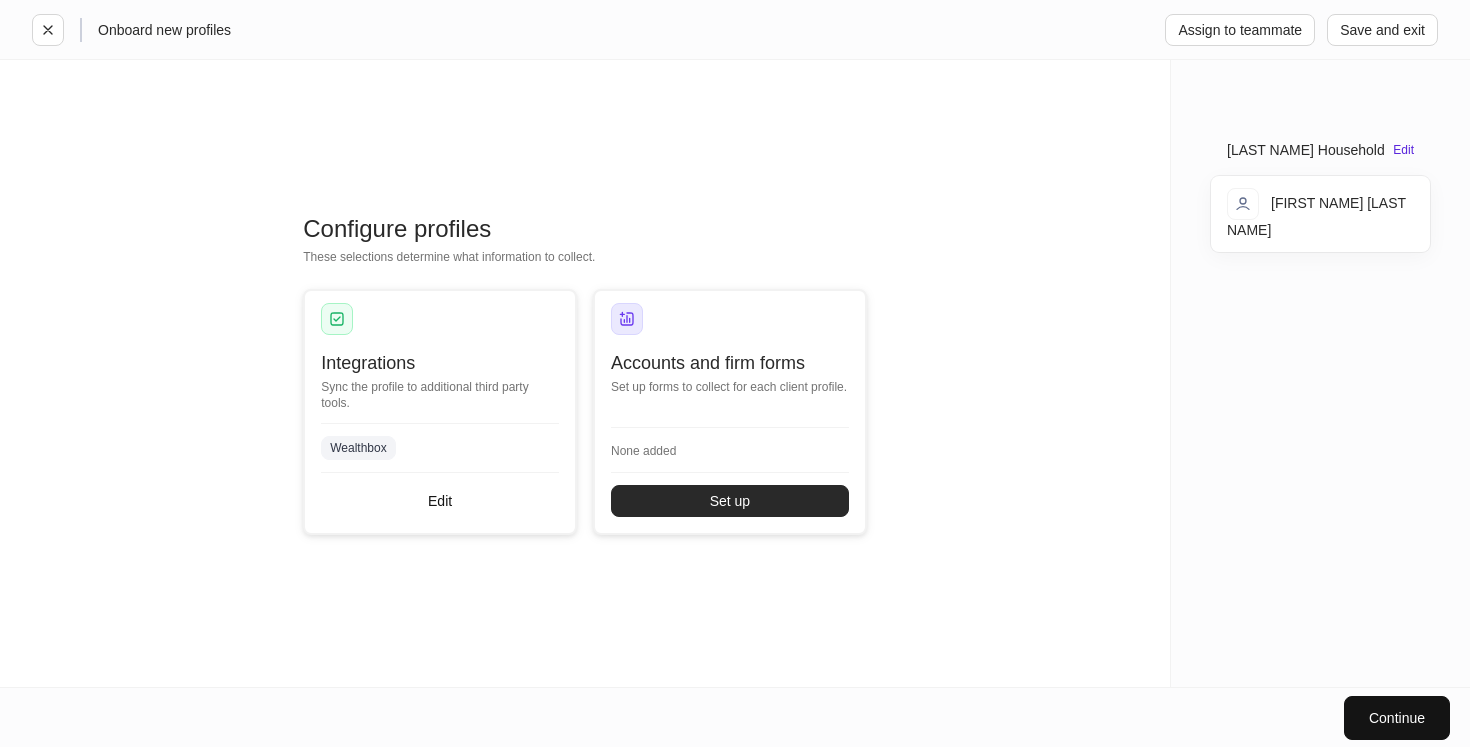 click on "Set up" at bounding box center (730, 501) 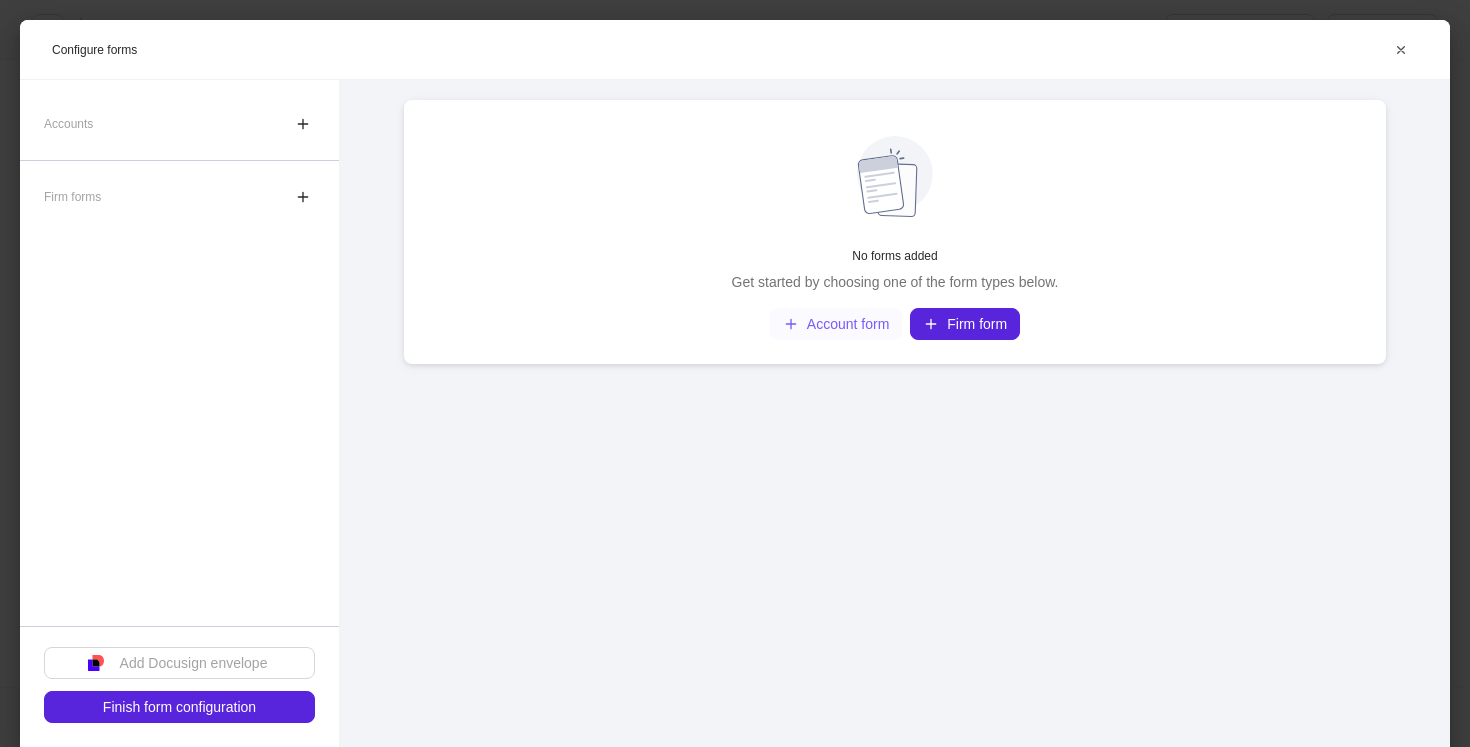 click on "Account form" at bounding box center [836, 324] 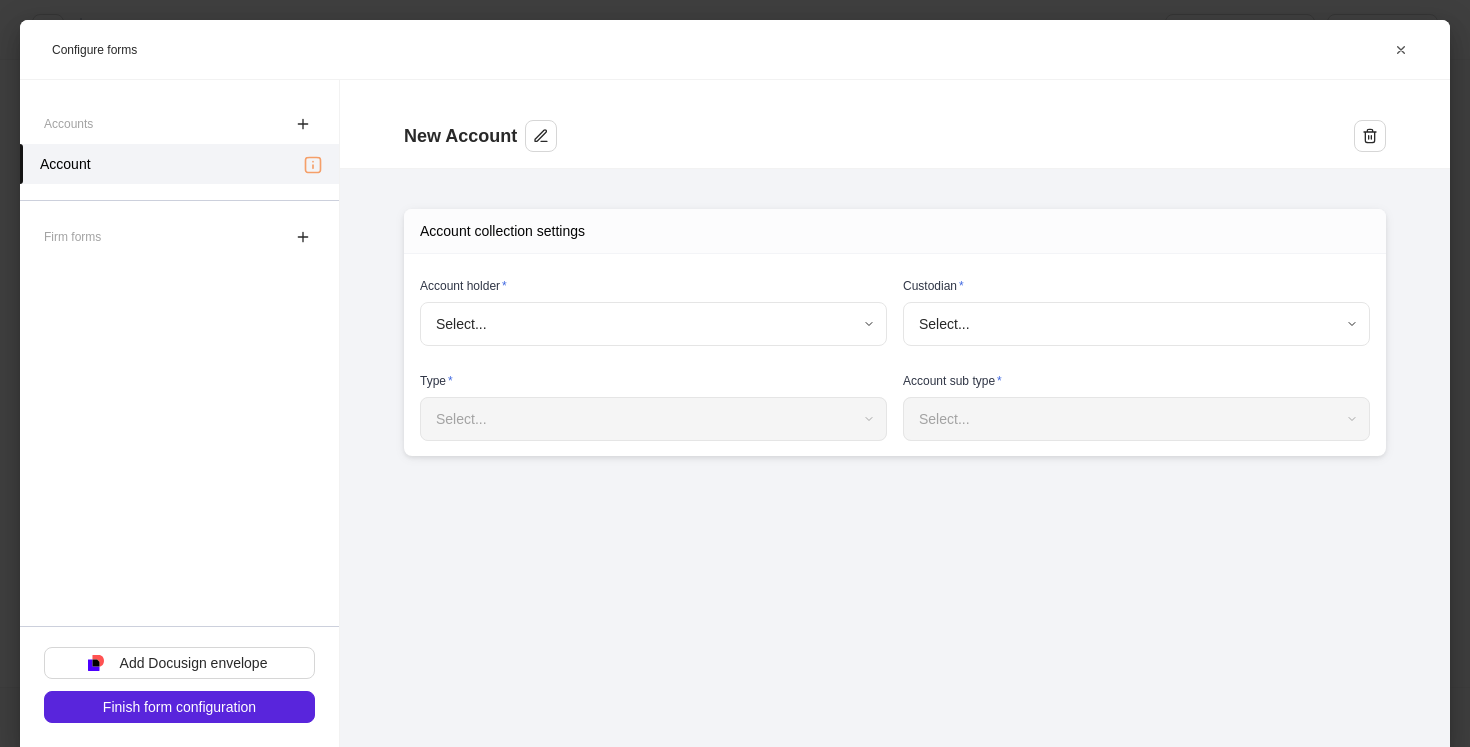 type on "**********" 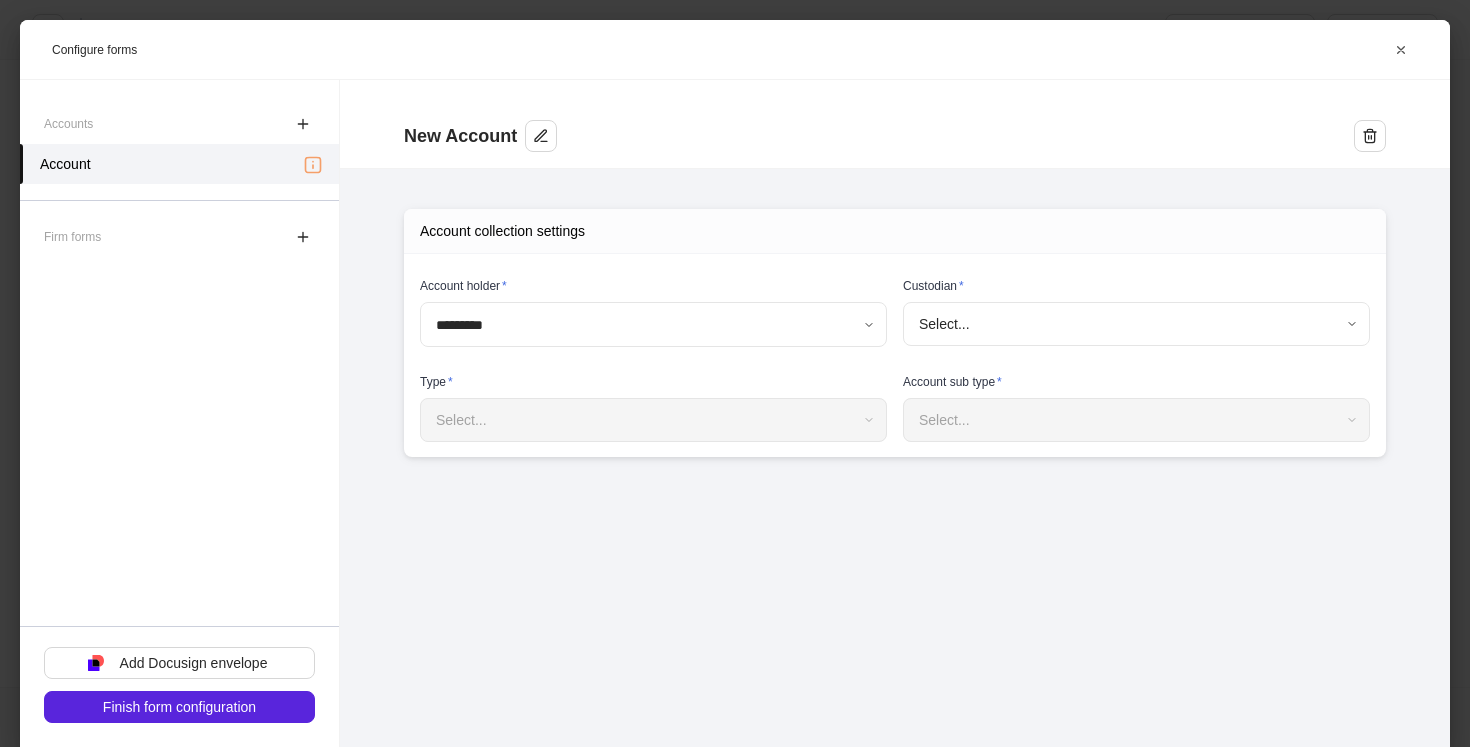 click on "**********" at bounding box center [735, 373] 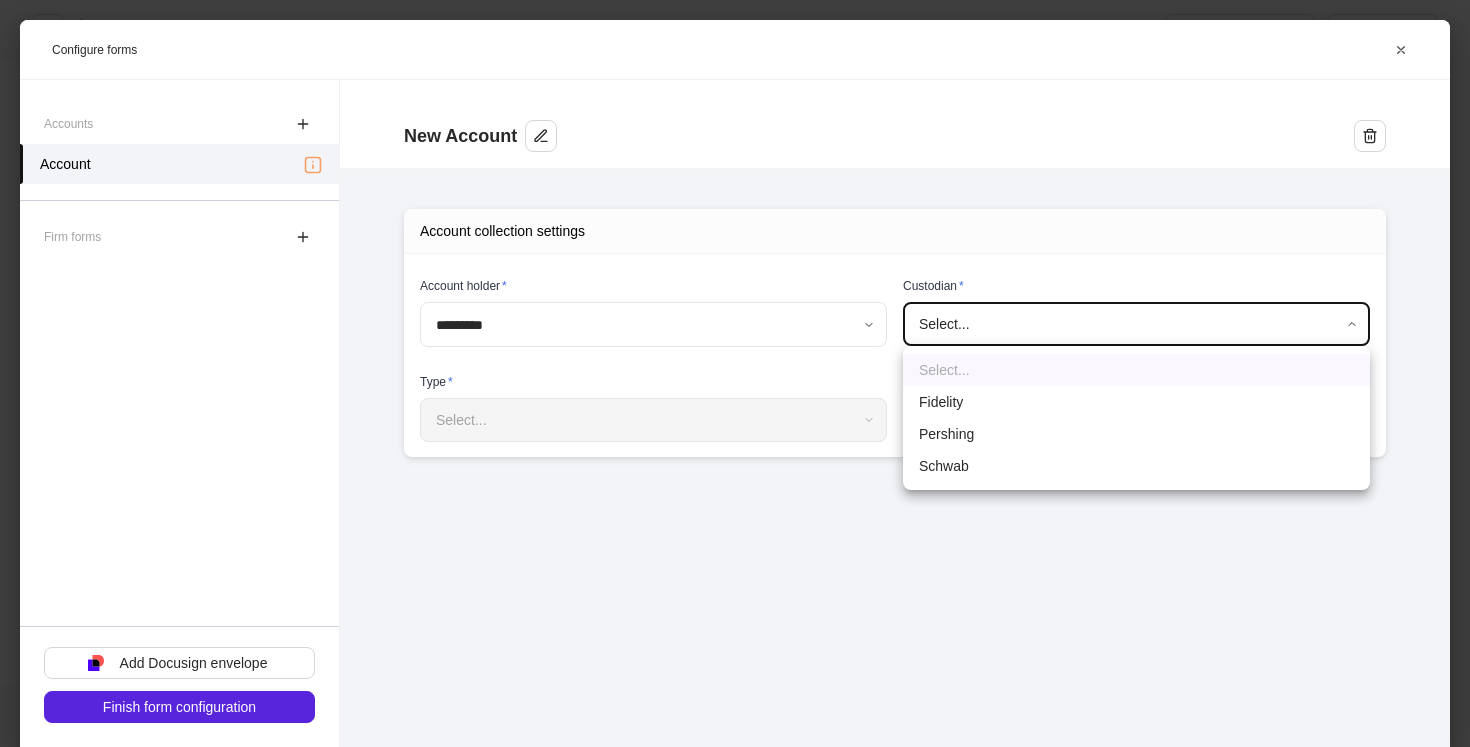 click on "Schwab" at bounding box center [1136, 466] 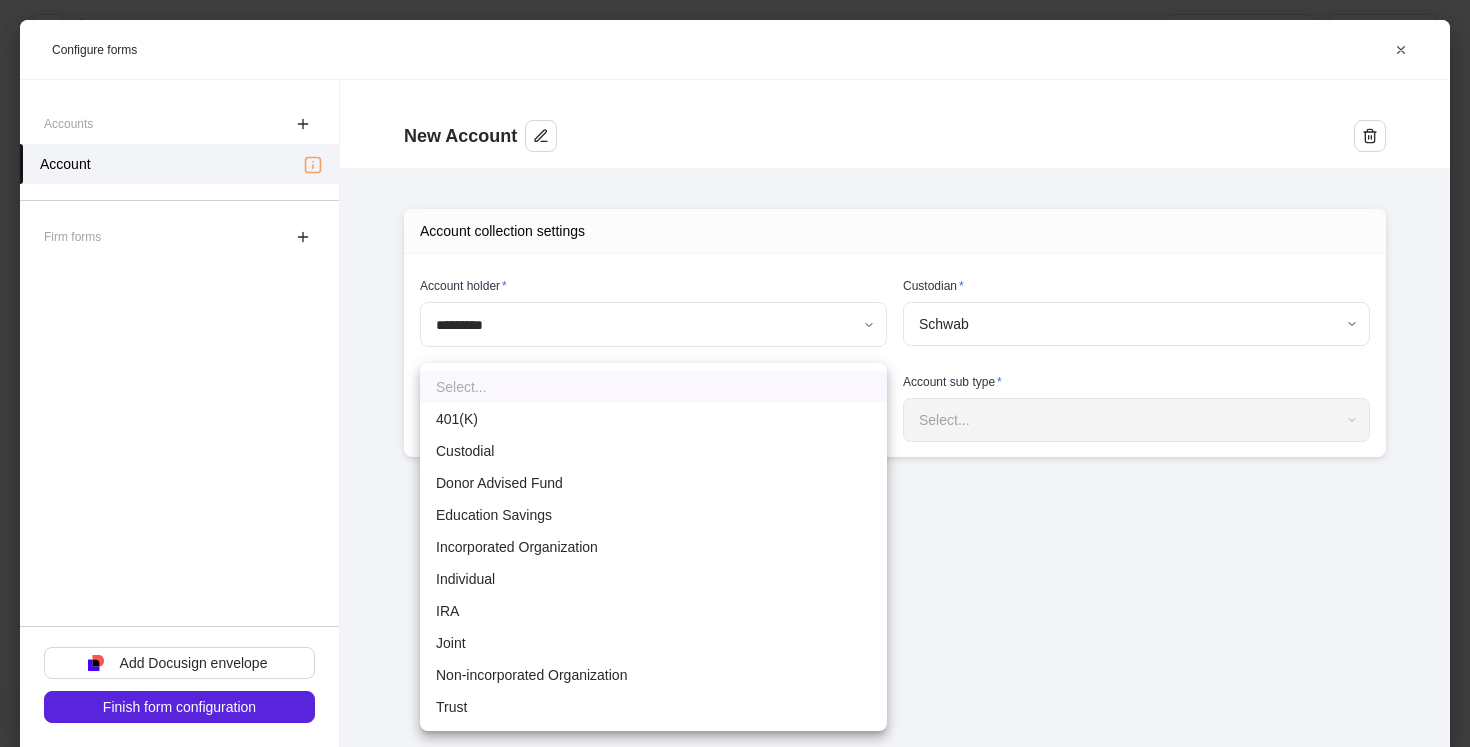 click on "**********" at bounding box center (735, 373) 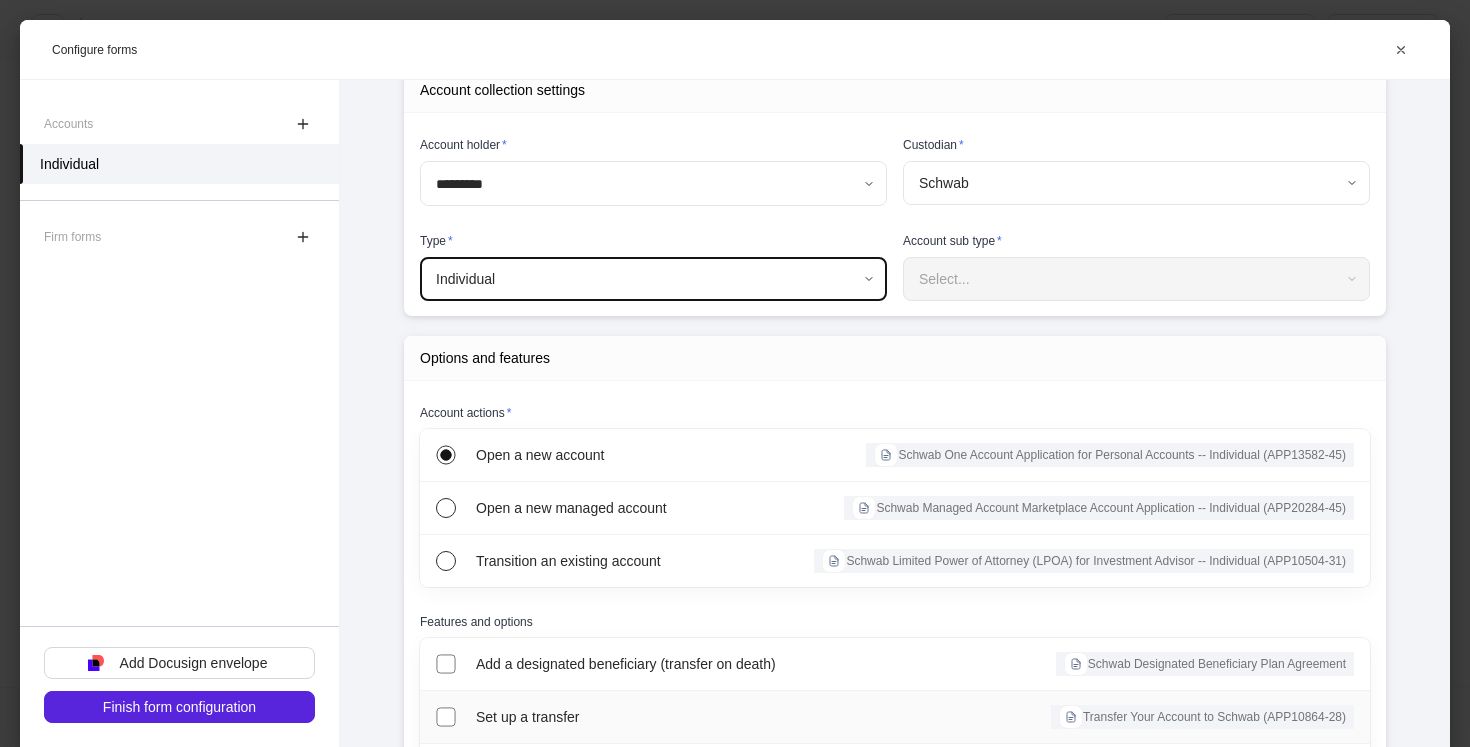 scroll, scrollTop: 117, scrollLeft: 0, axis: vertical 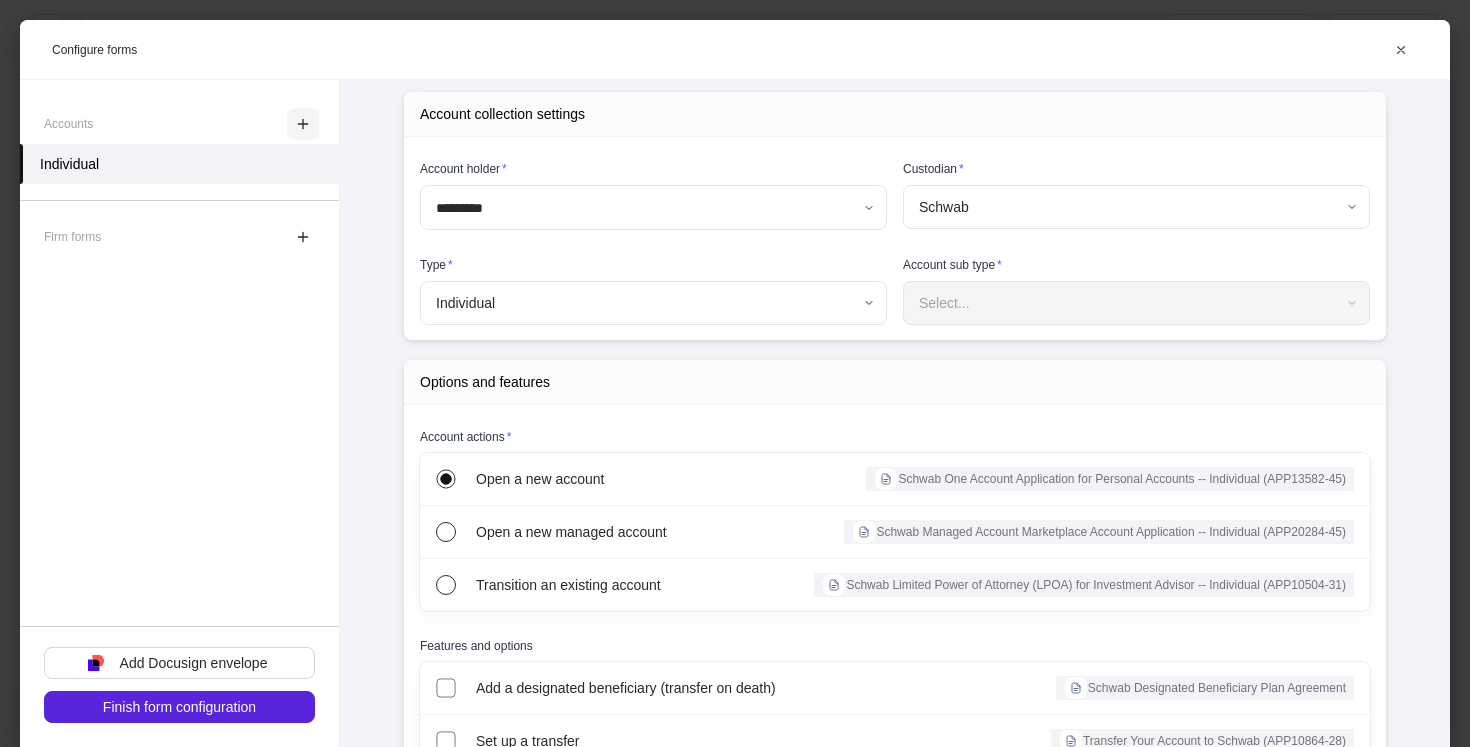 click 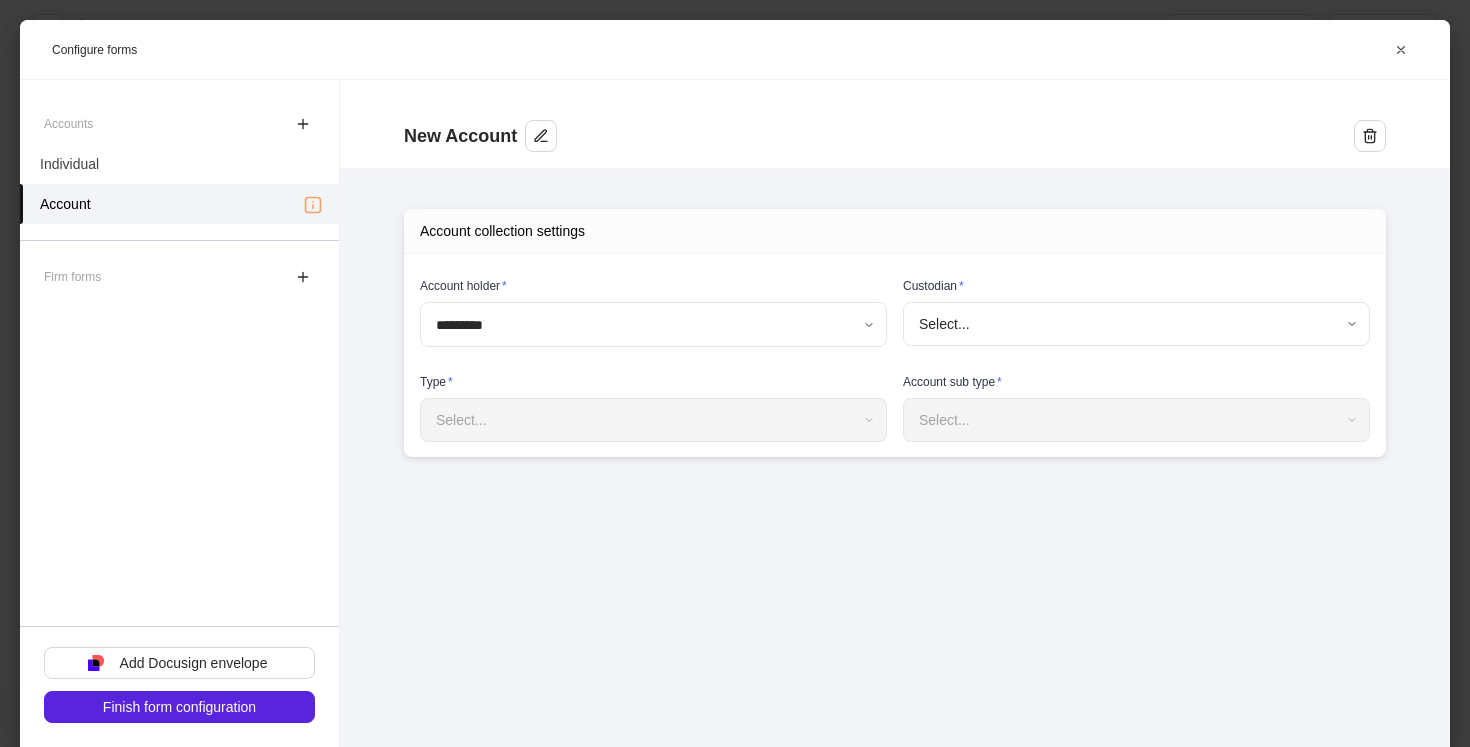 click on "**********" at bounding box center (735, 373) 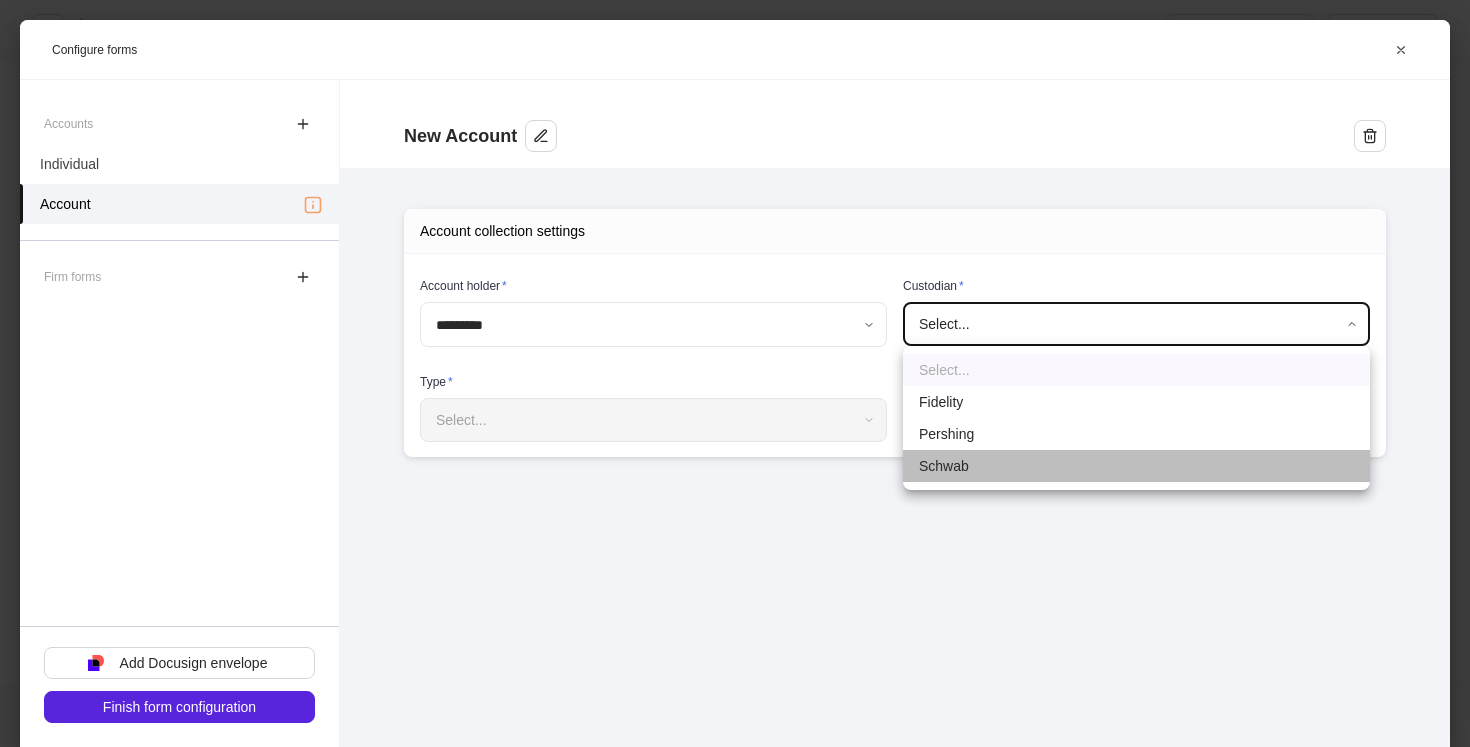 click on "Schwab" at bounding box center (1136, 466) 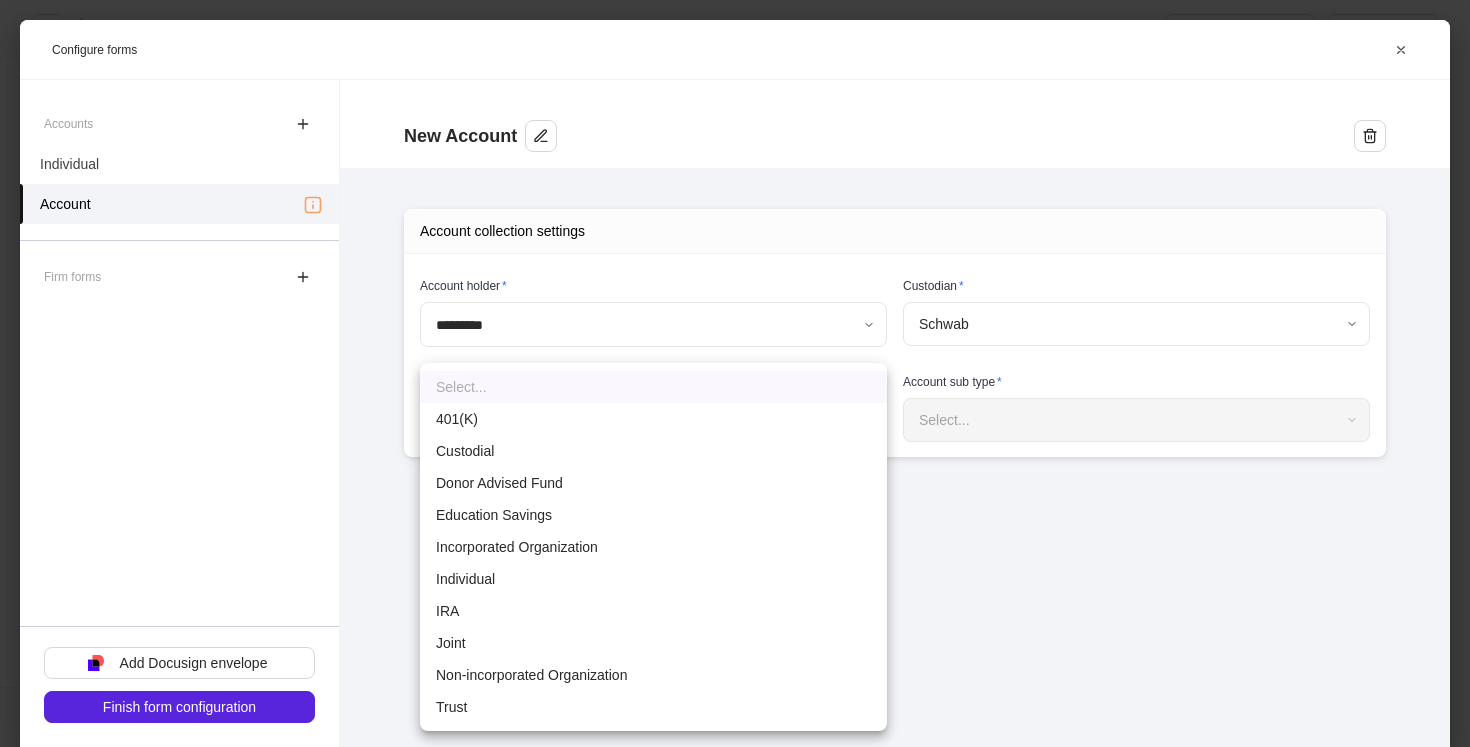click on "**********" at bounding box center (735, 373) 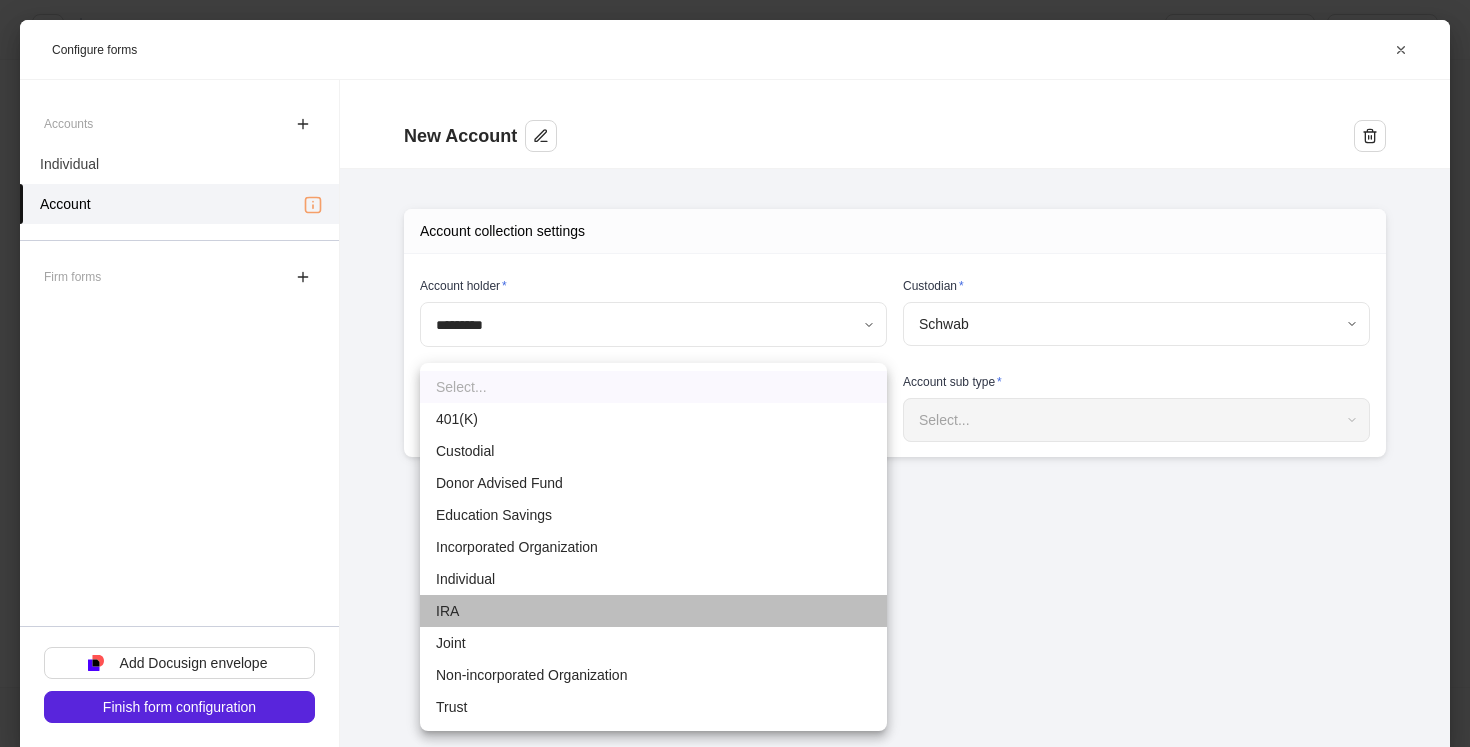 type on "***" 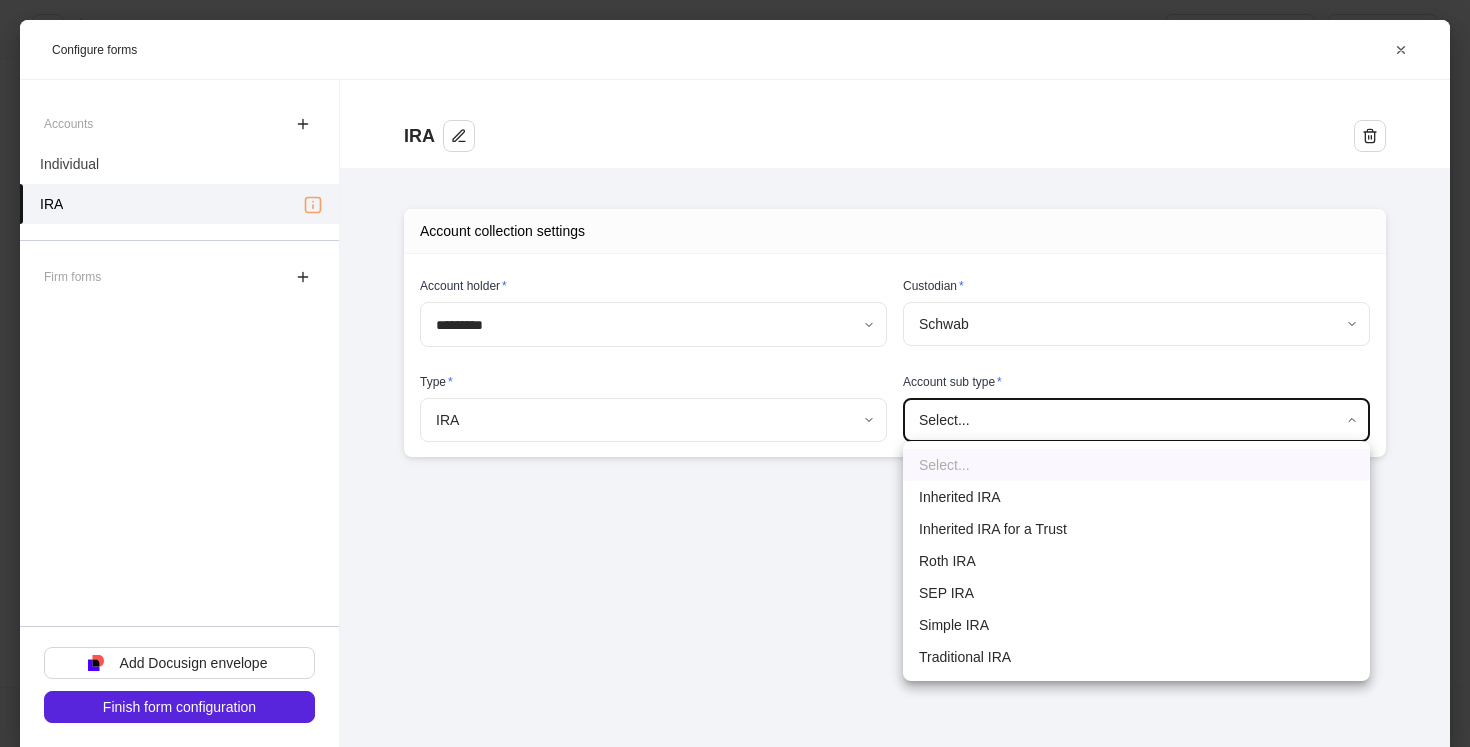 click on "**********" at bounding box center [735, 373] 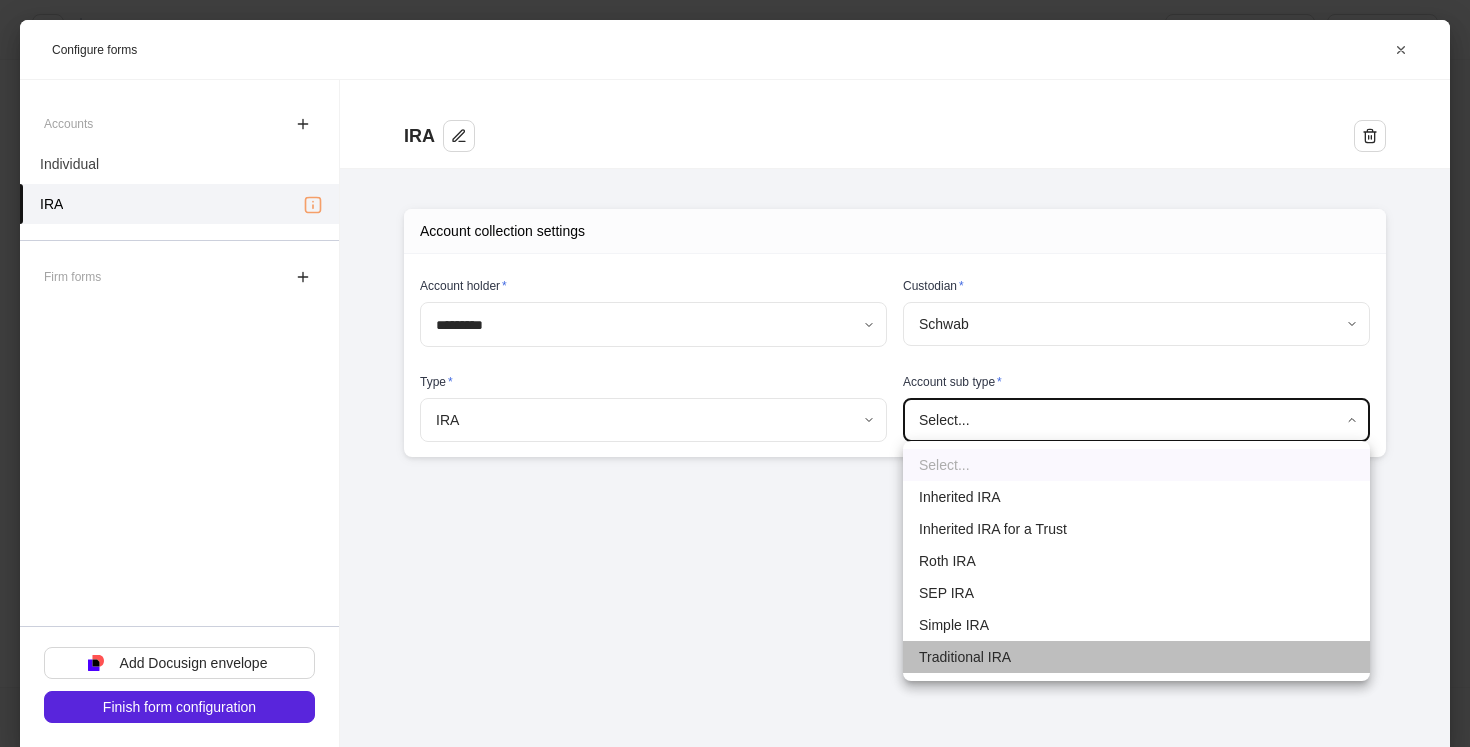 click on "Traditional IRA" at bounding box center (1136, 657) 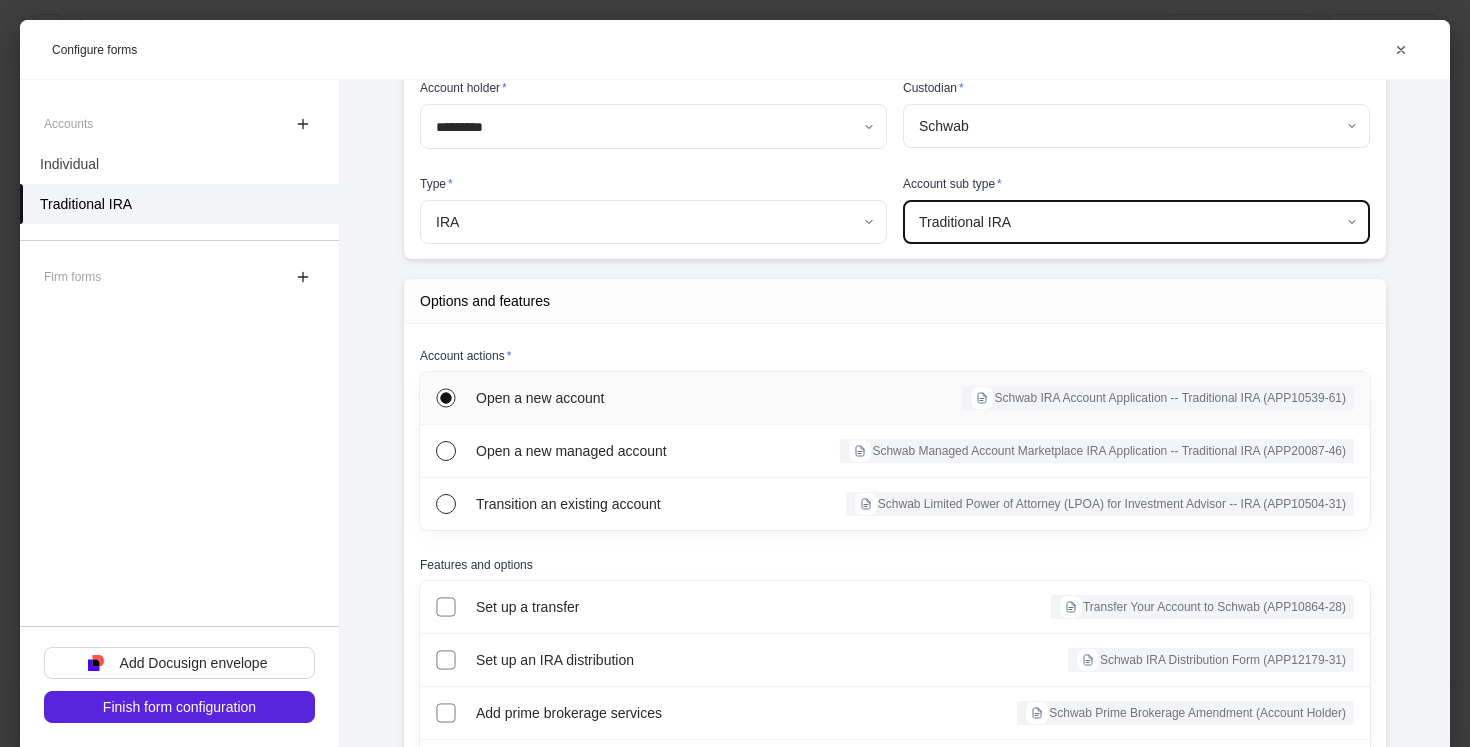 scroll, scrollTop: 202, scrollLeft: 0, axis: vertical 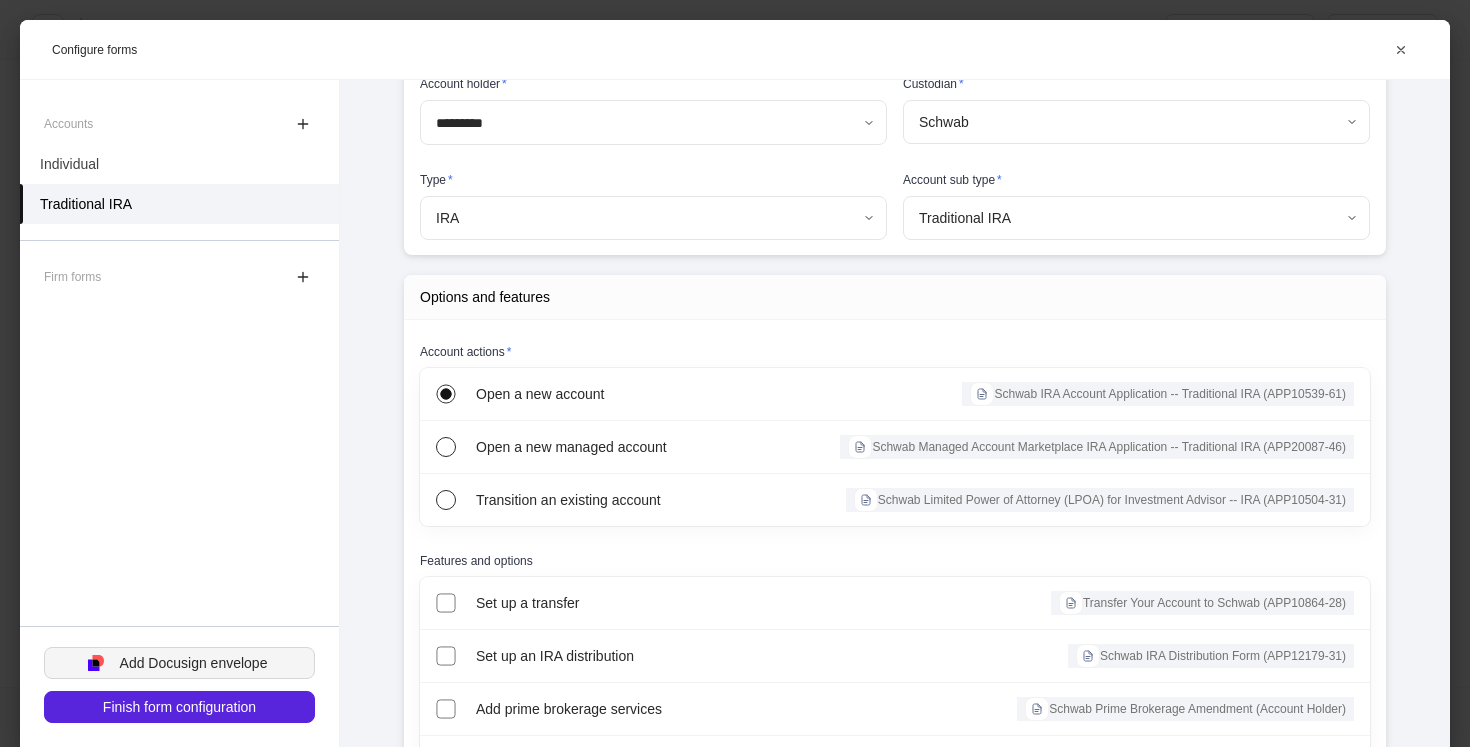 click on "Add Docusign envelope" at bounding box center [194, 663] 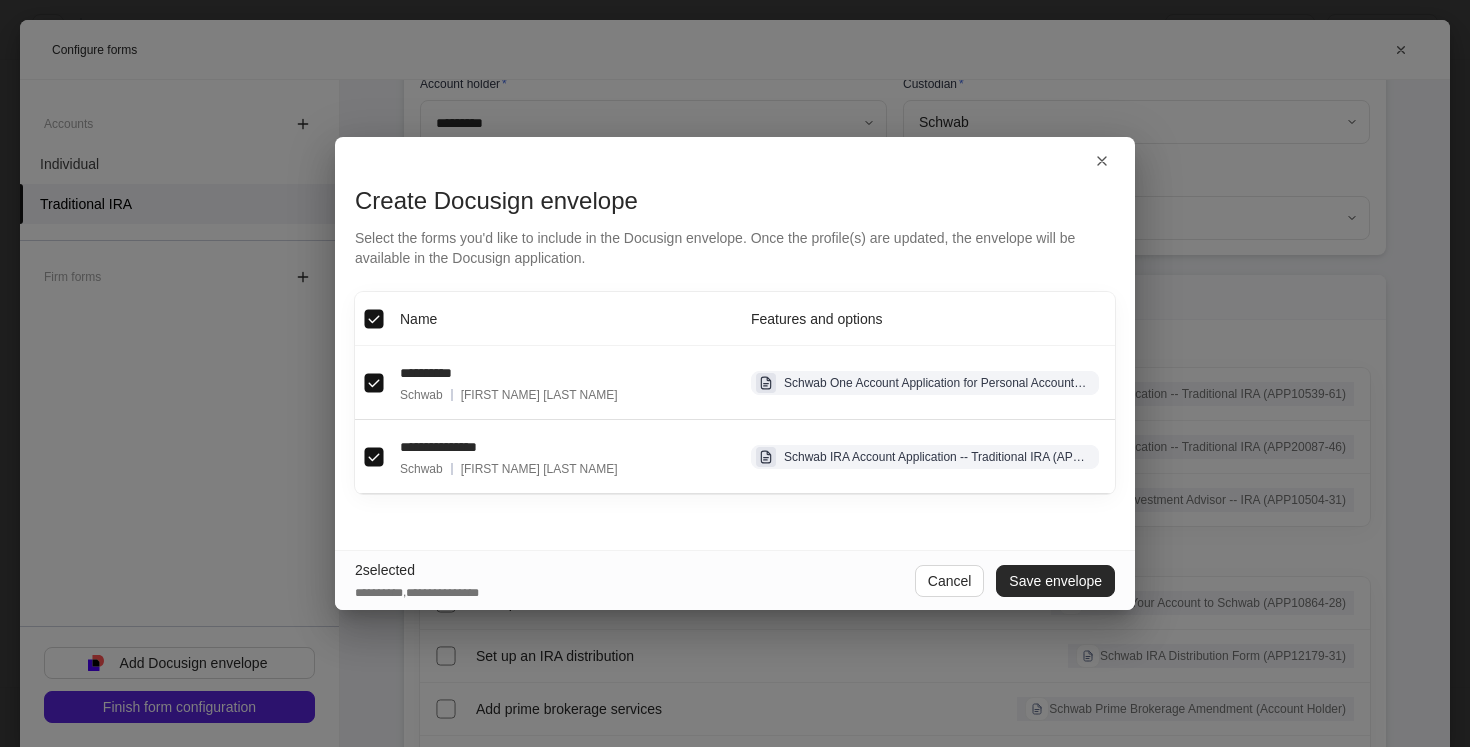 click on "Save envelope" at bounding box center (1055, 581) 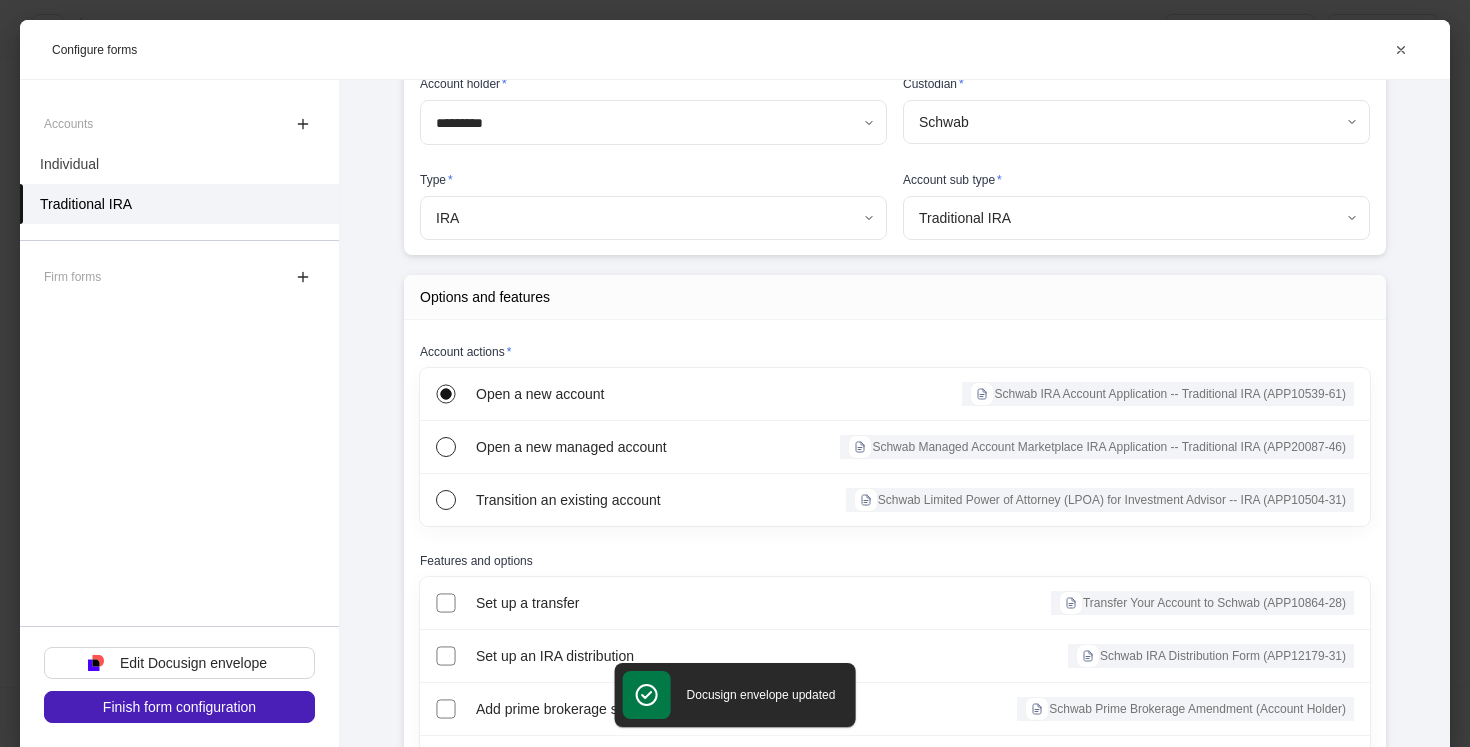 click on "Finish form configuration" at bounding box center [179, 707] 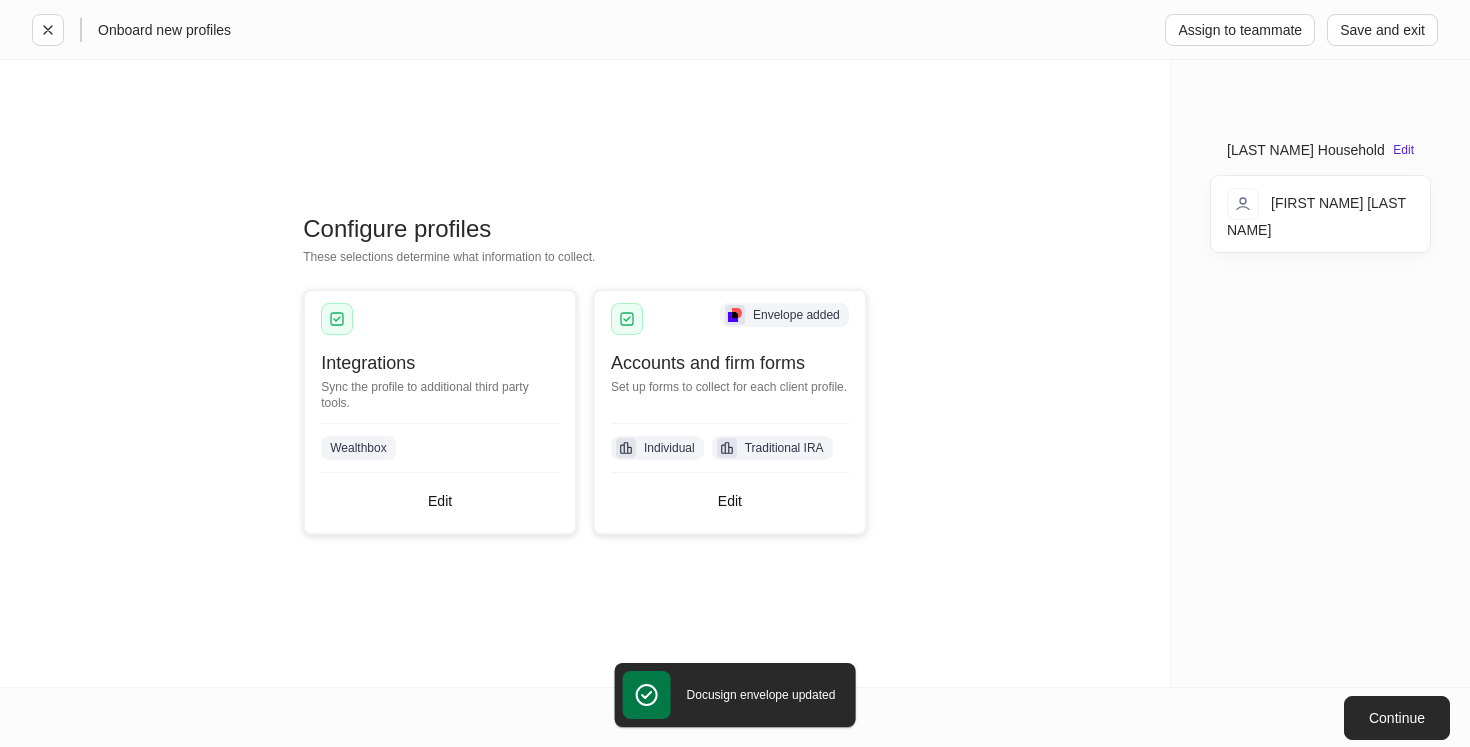 click on "Continue" at bounding box center (1397, 718) 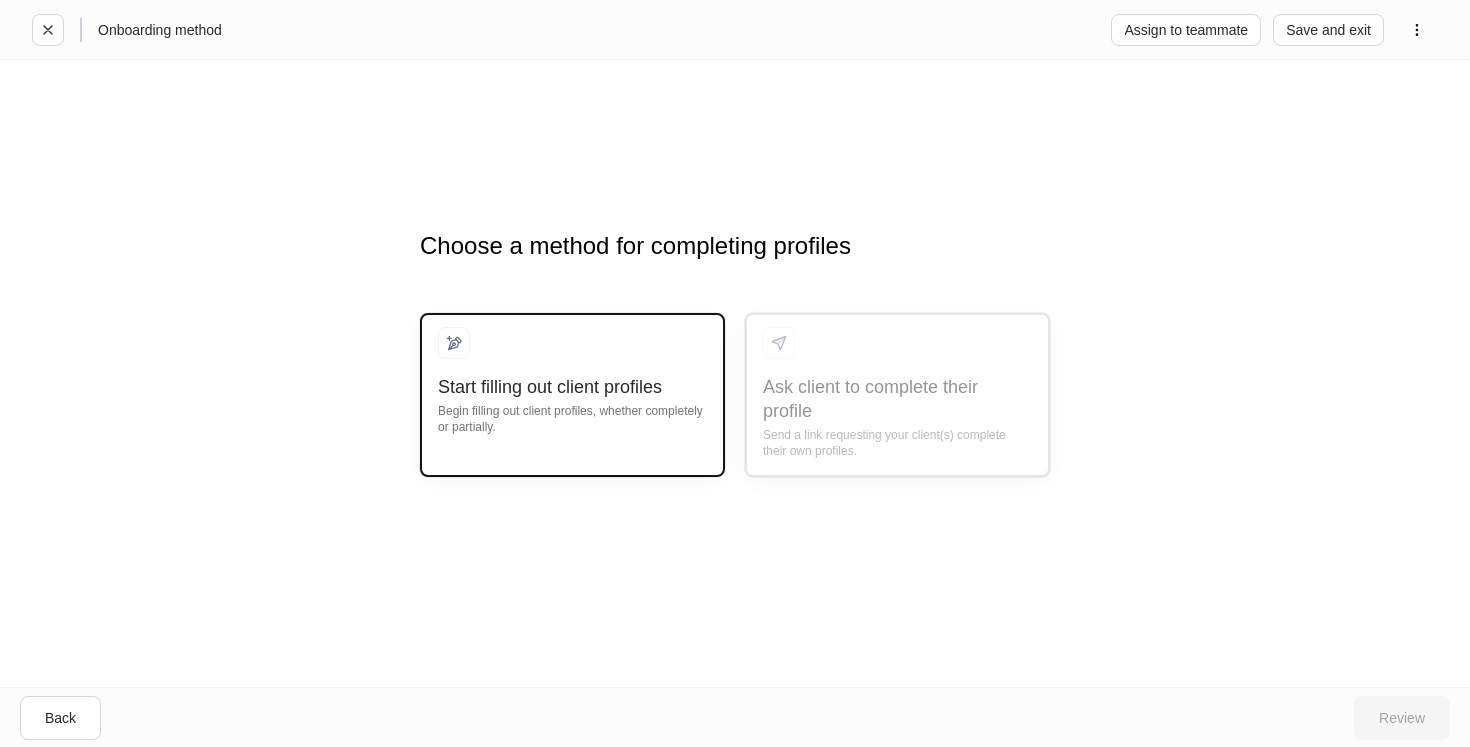 click on "Begin filling out client profiles, whether completely or partially." at bounding box center (572, 417) 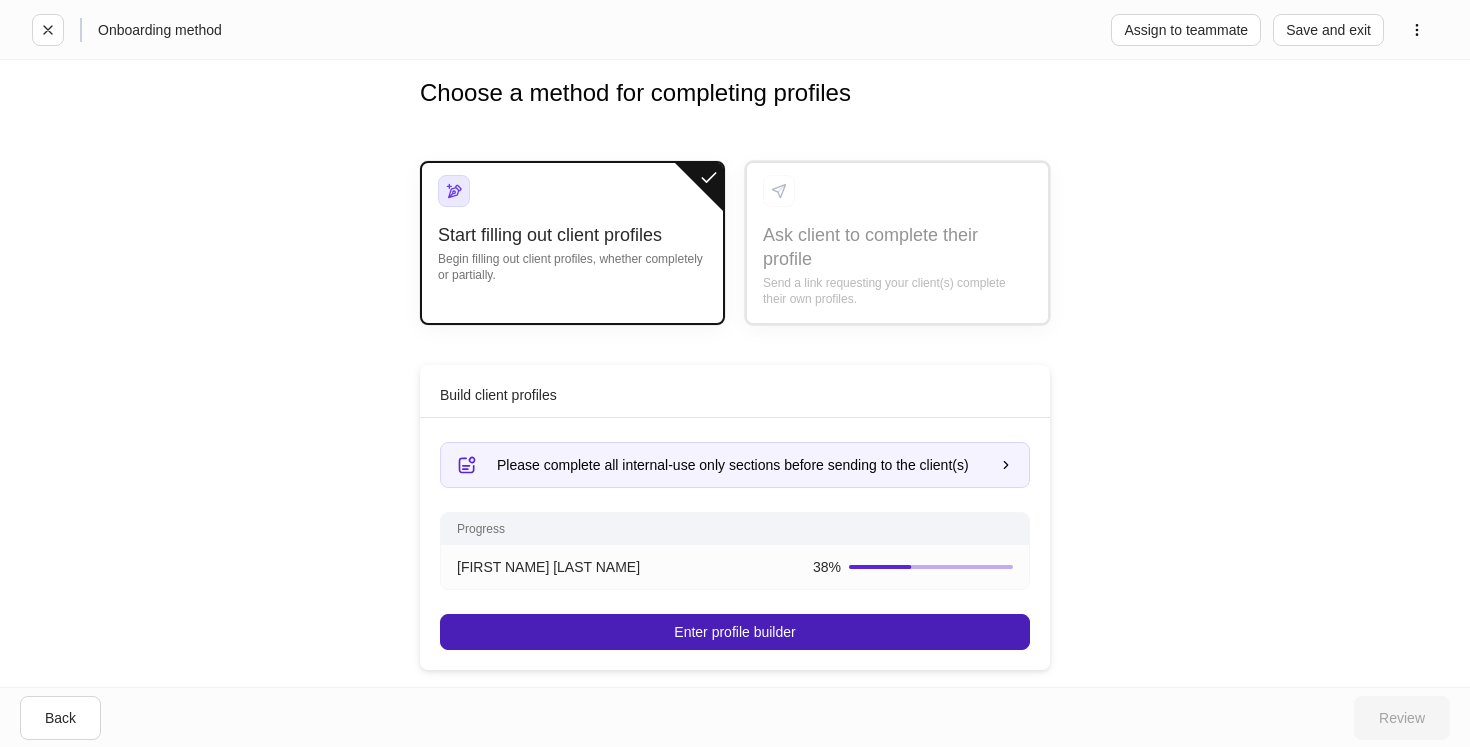 click on "Enter profile builder" at bounding box center [734, 632] 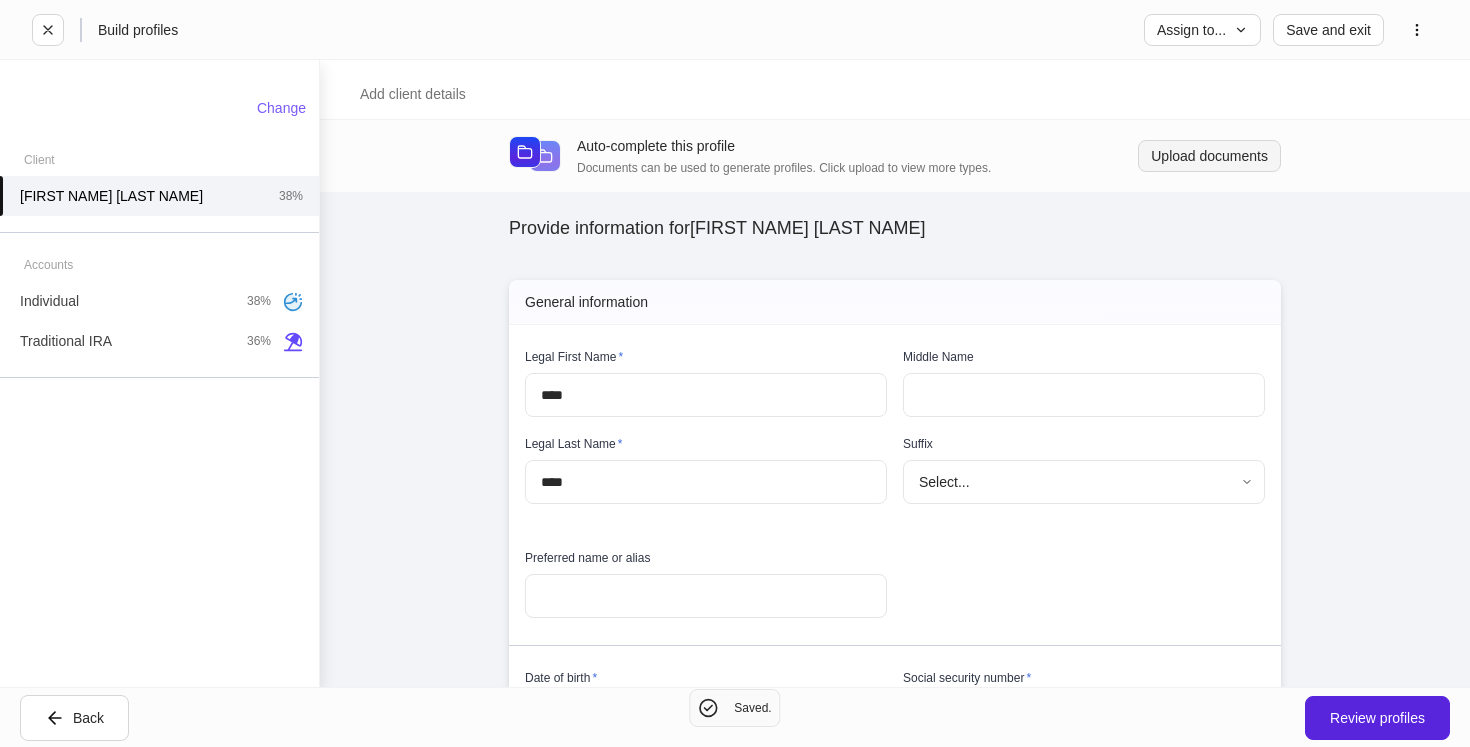 click on "Upload documents" at bounding box center (1209, 156) 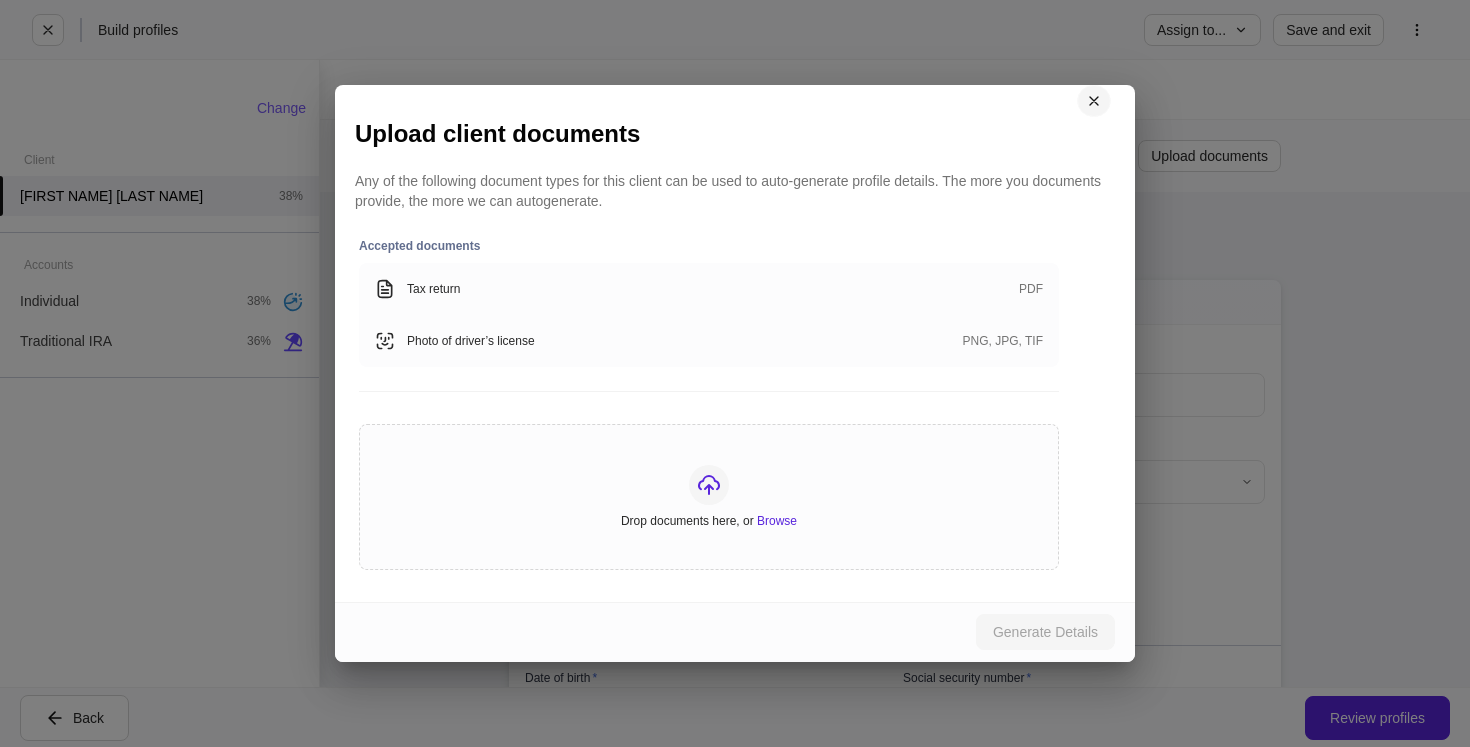 click 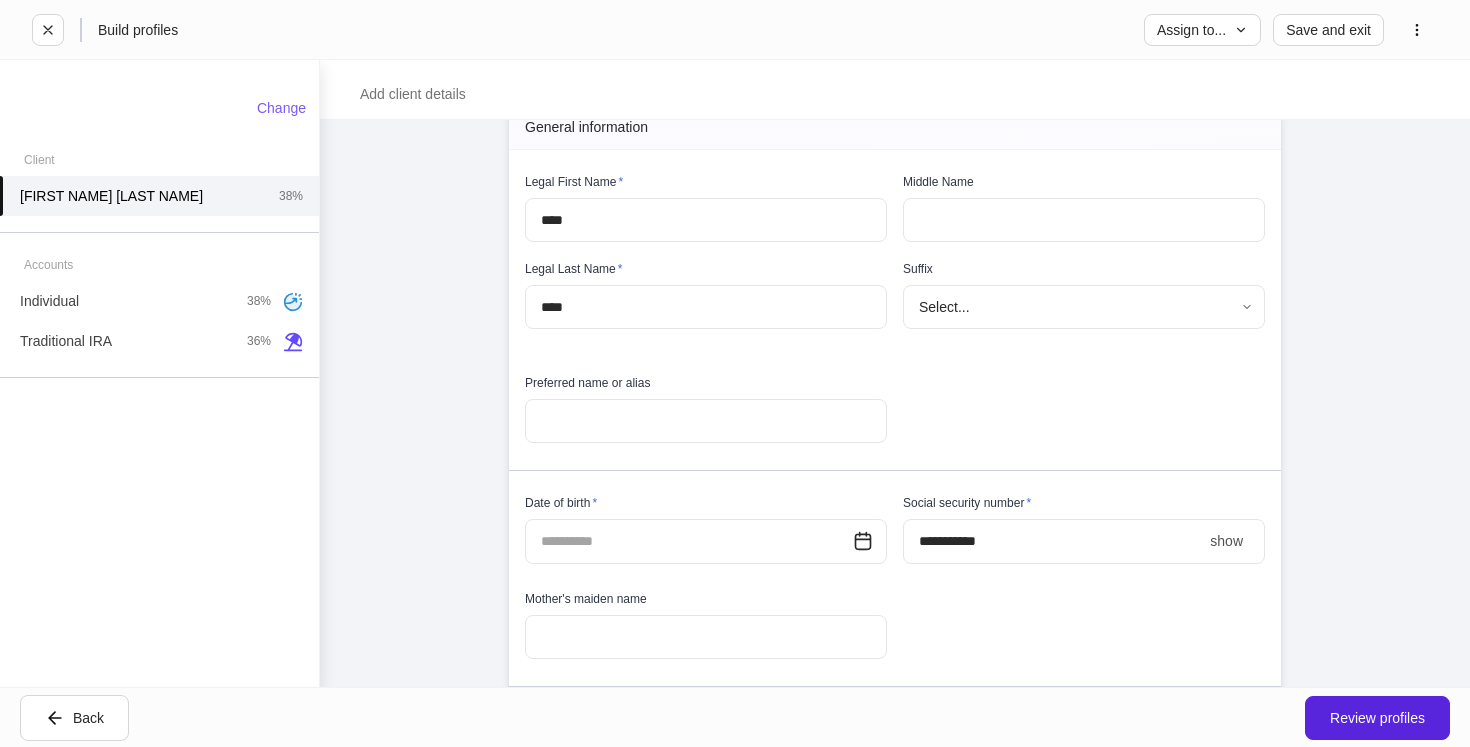 scroll, scrollTop: 277, scrollLeft: 0, axis: vertical 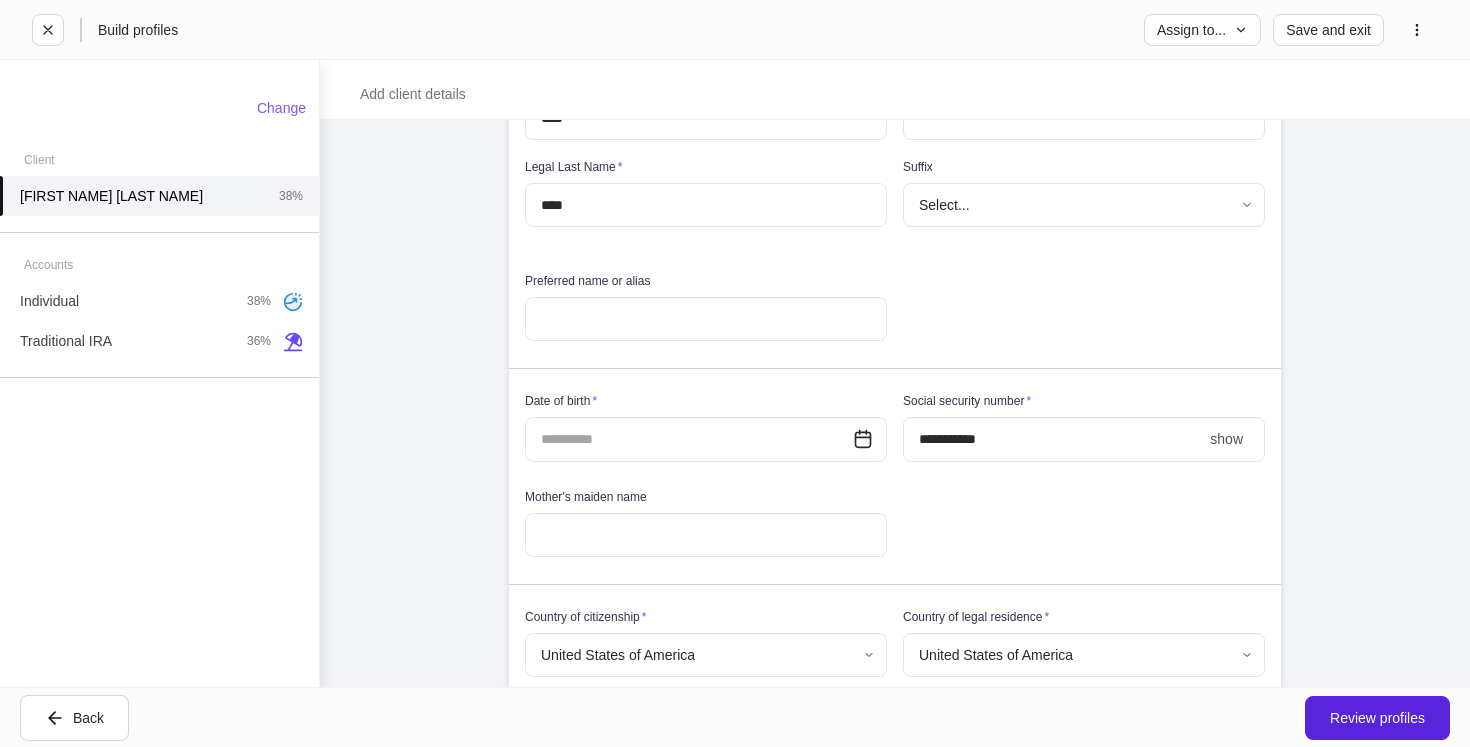 click 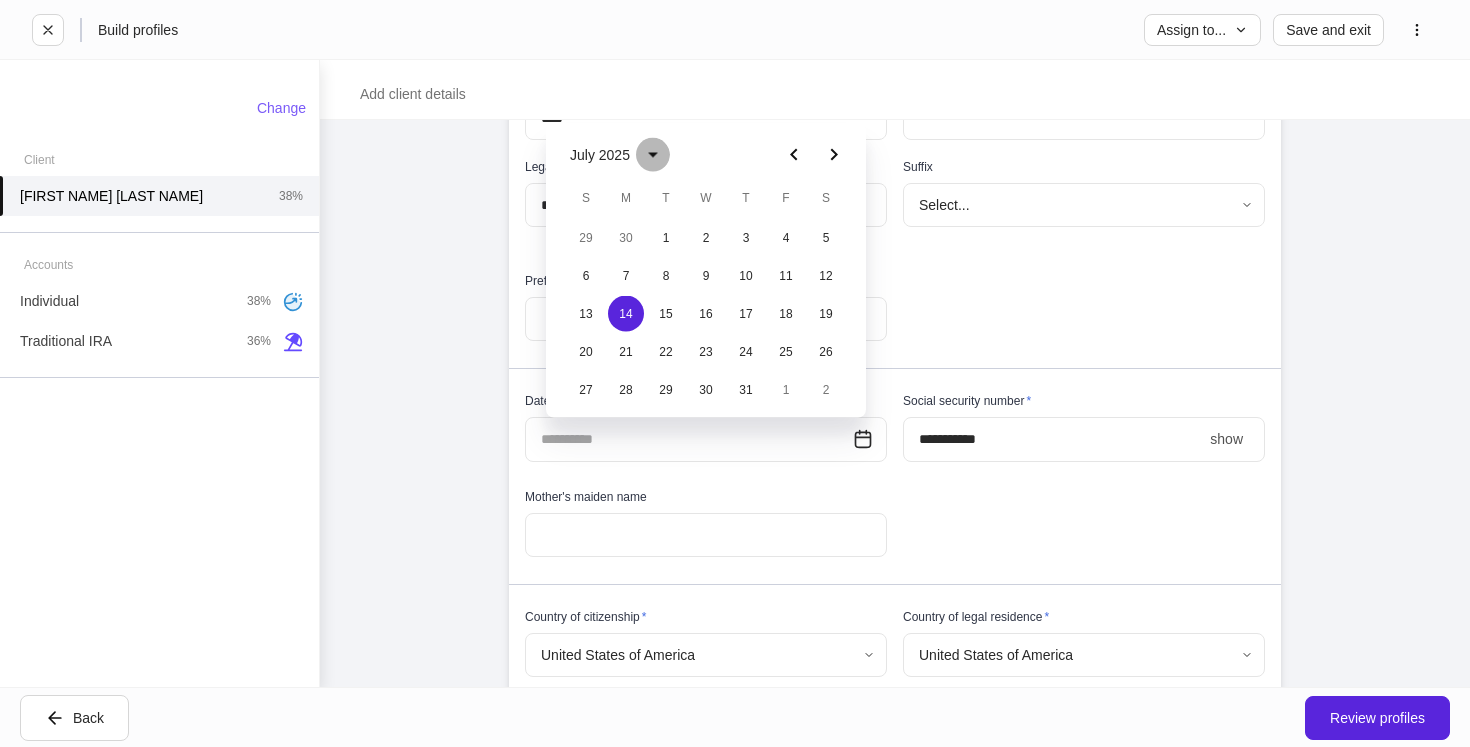 click 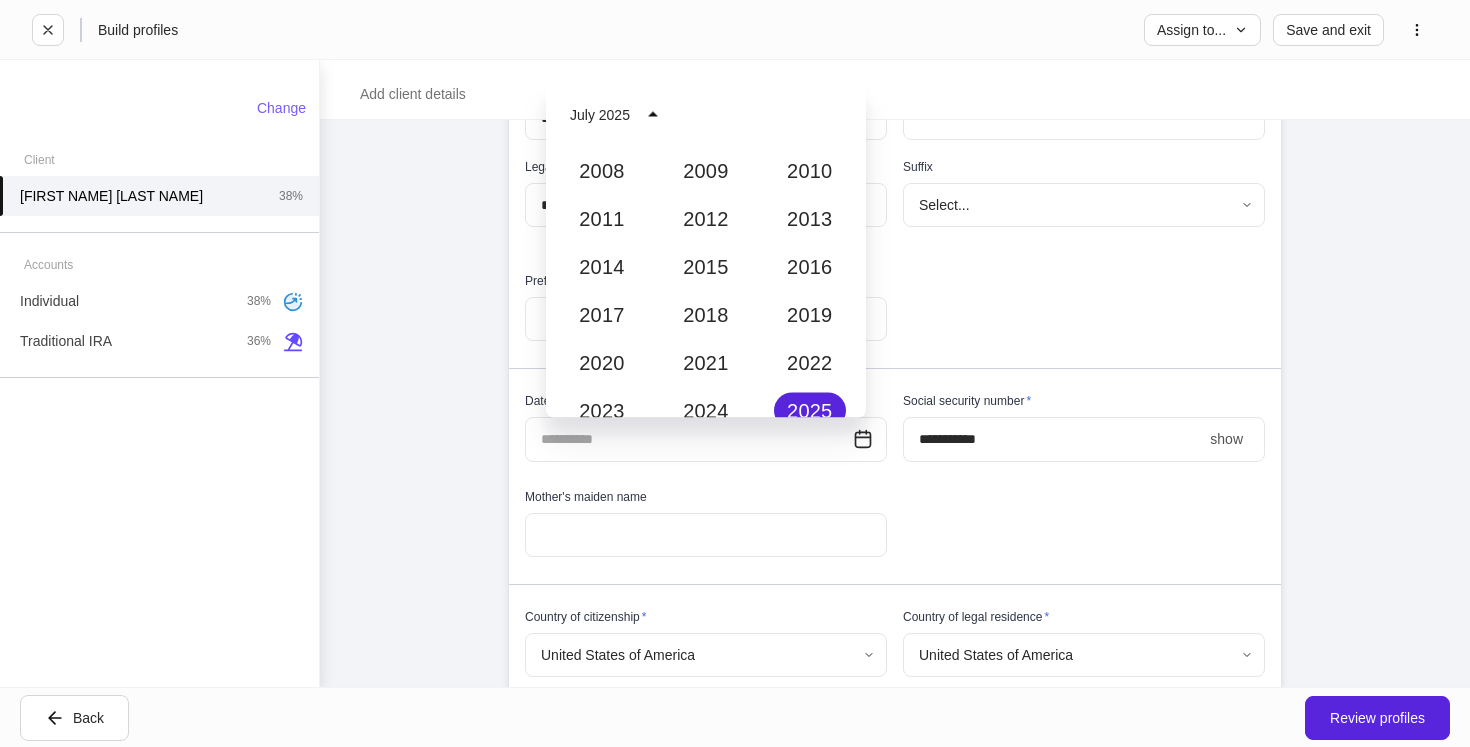 scroll, scrollTop: 1716, scrollLeft: 0, axis: vertical 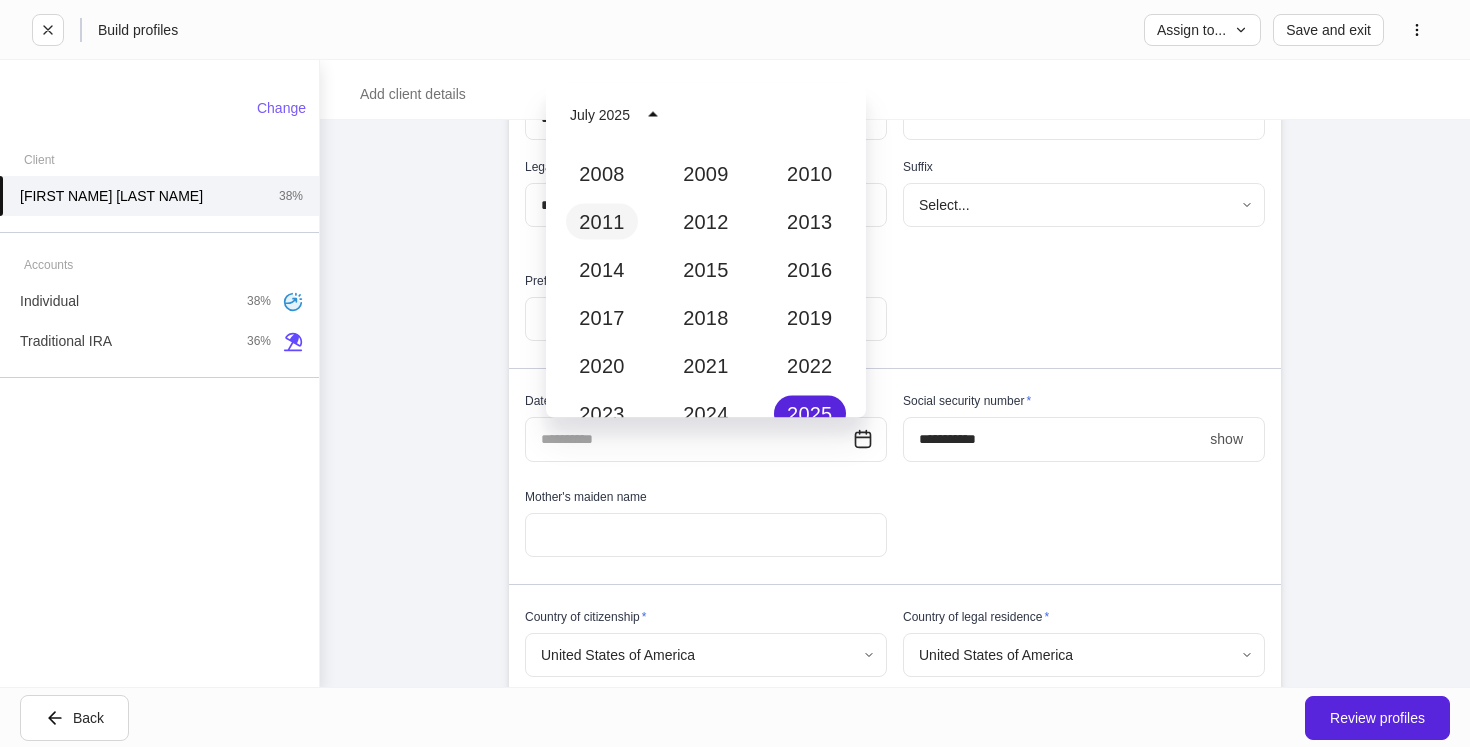 click on "2011" at bounding box center [602, 222] 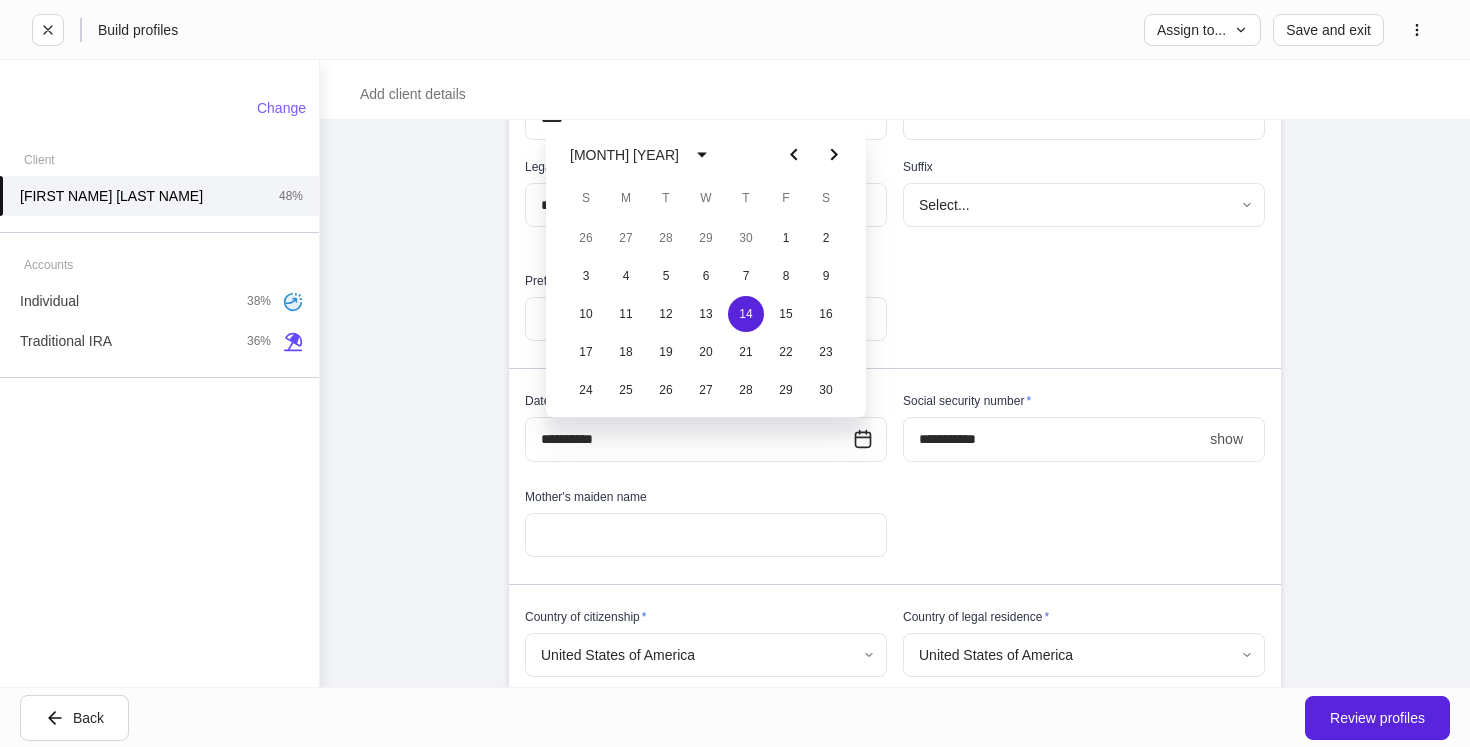 type on "**********" 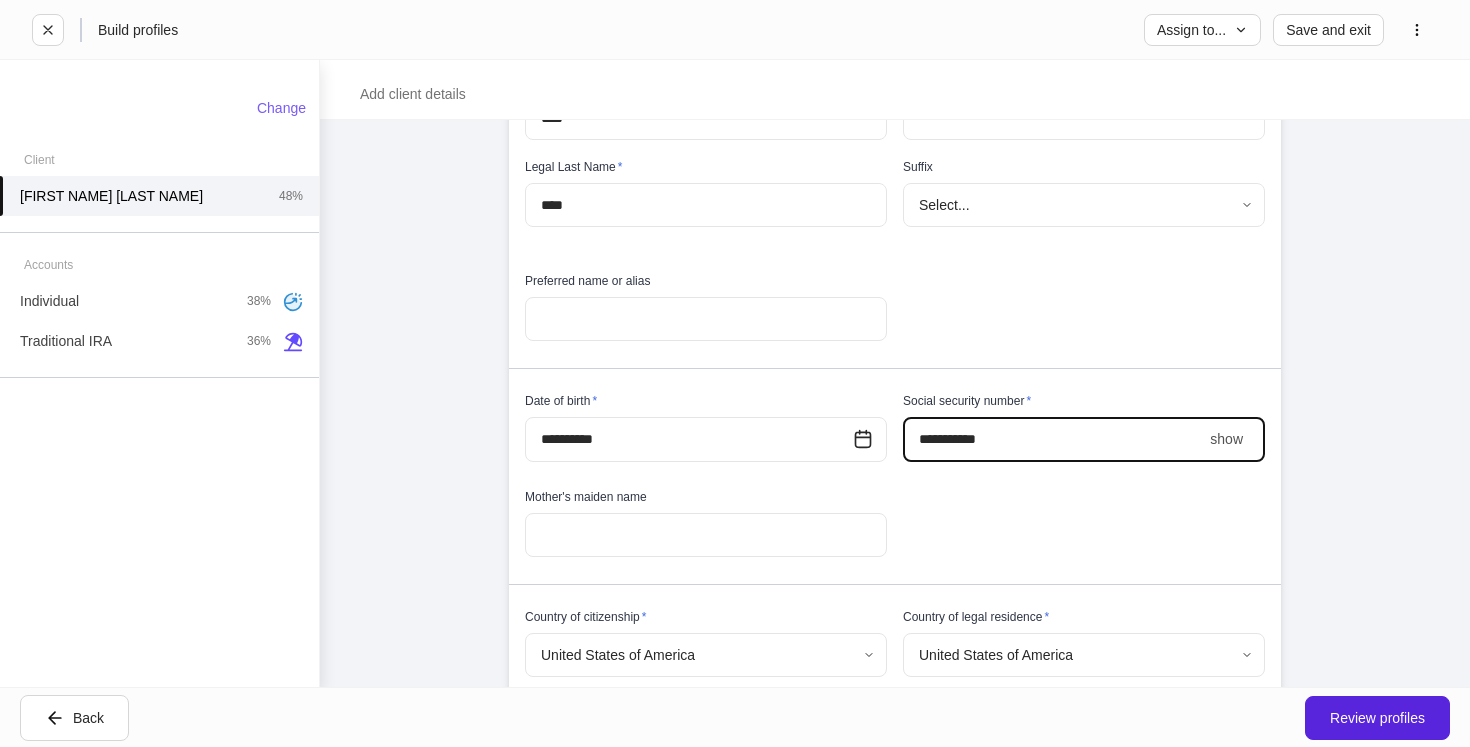 click on "****" at bounding box center [1052, 439] 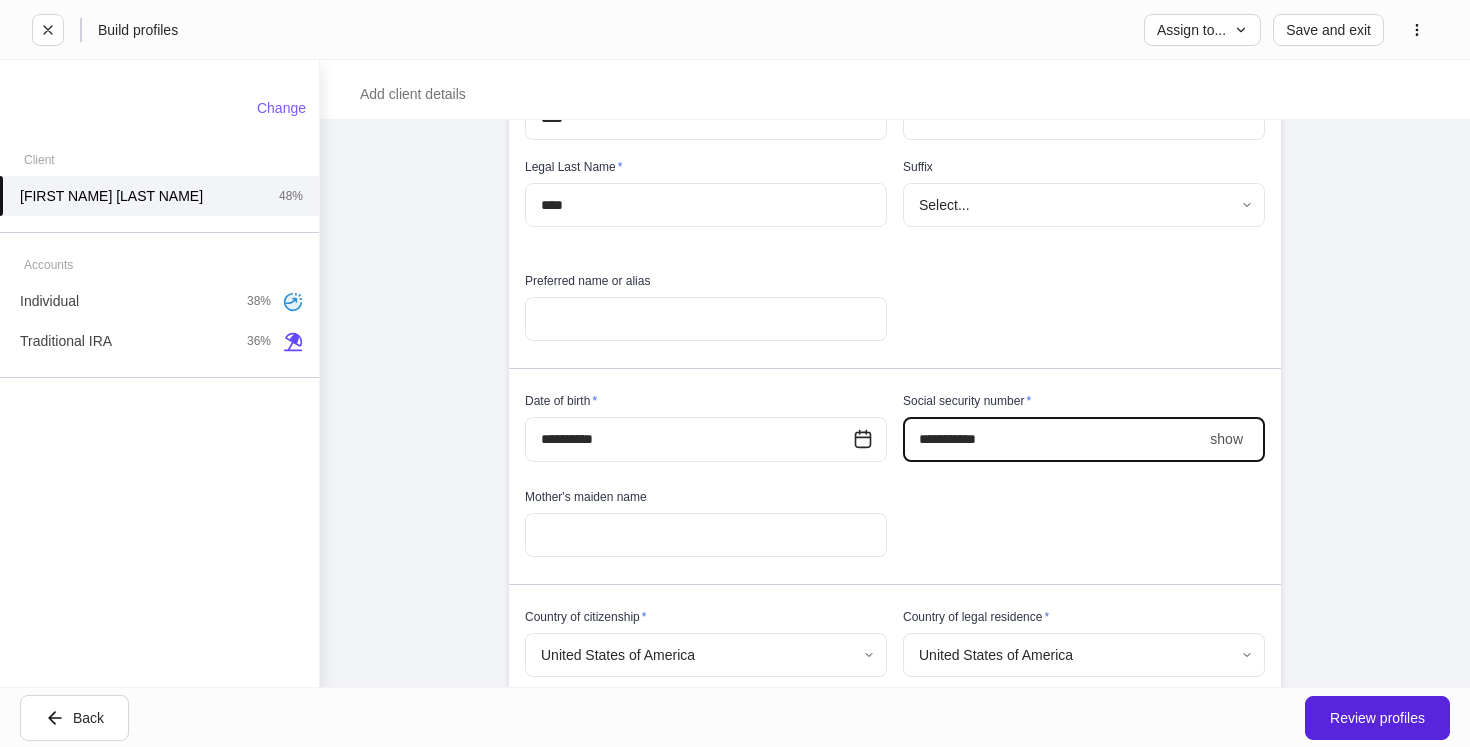click on "show" at bounding box center [1226, 439] 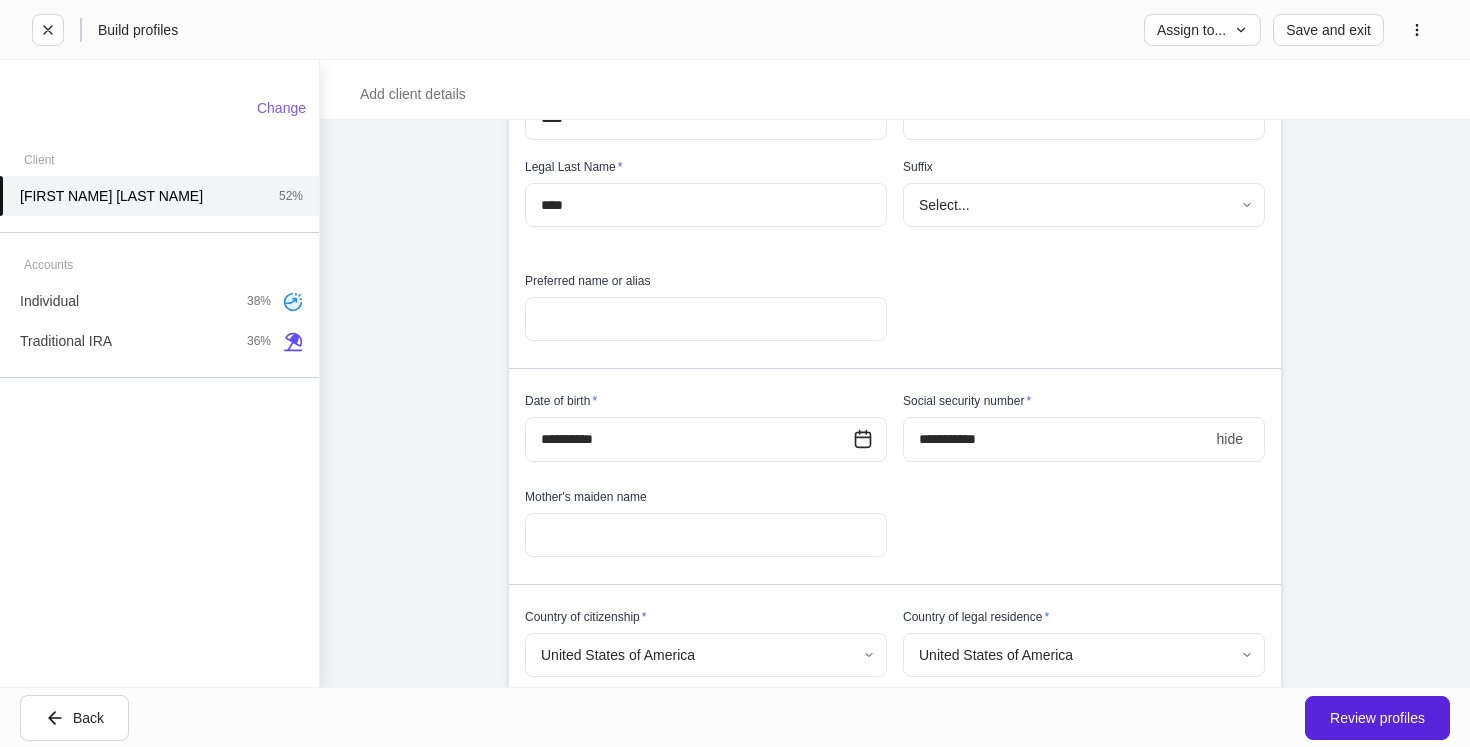 click on "**********" at bounding box center [1056, 439] 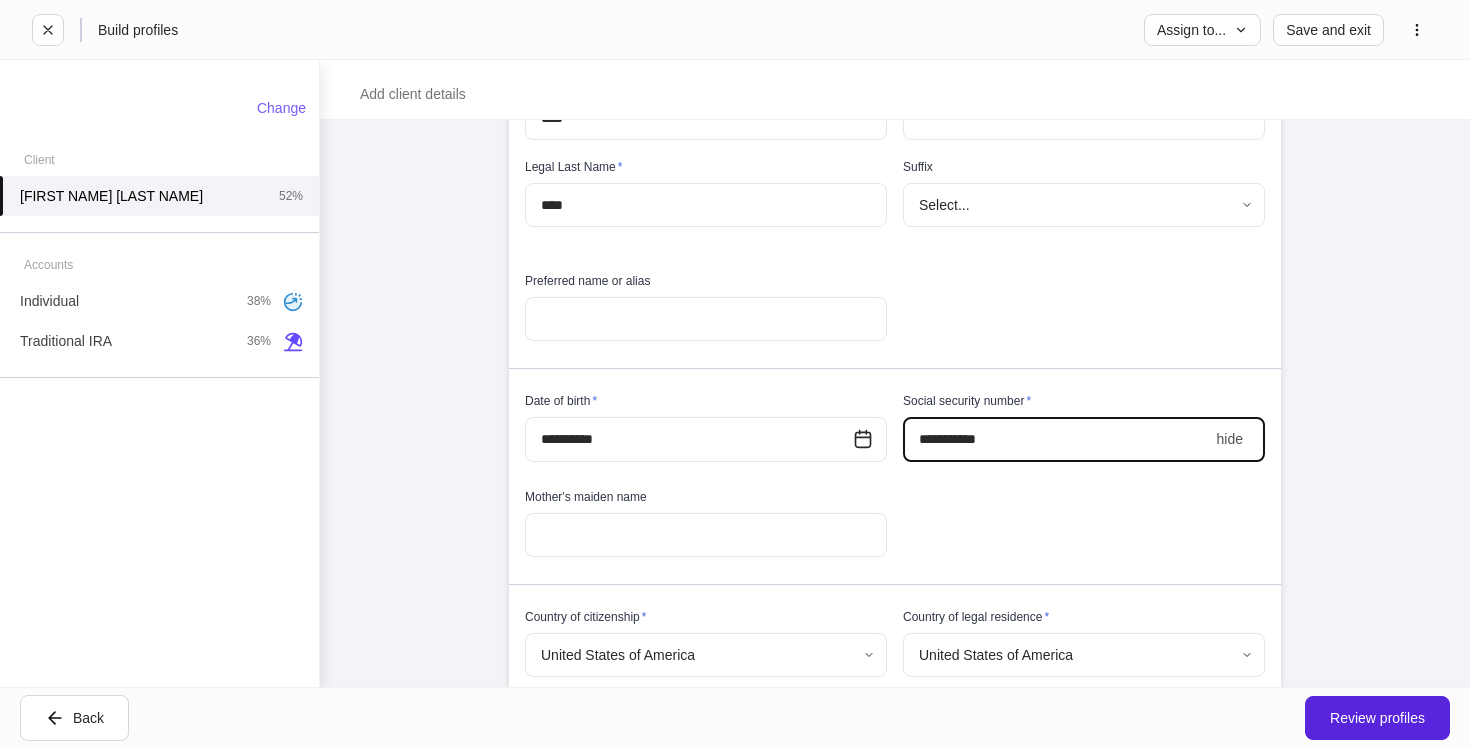 type on "**********" 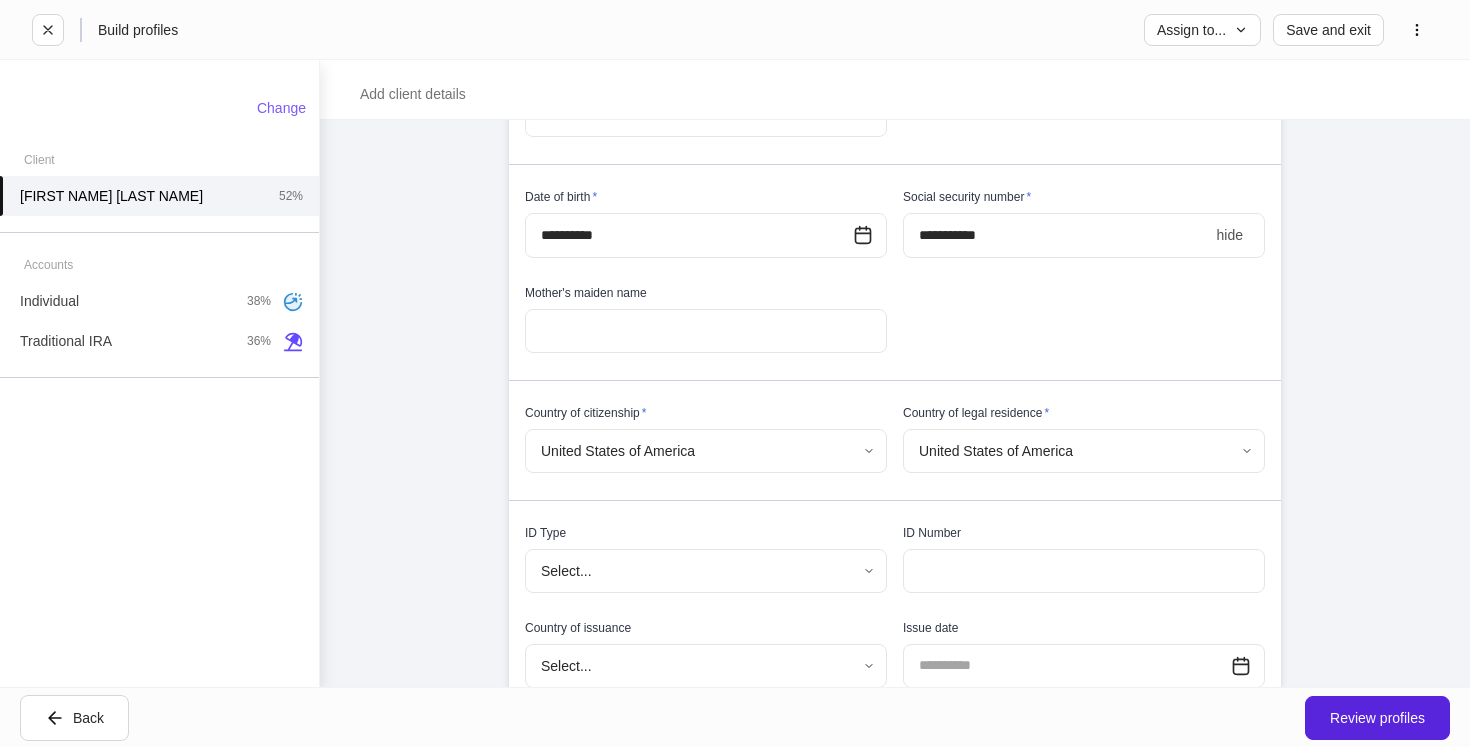 scroll, scrollTop: 484, scrollLeft: 0, axis: vertical 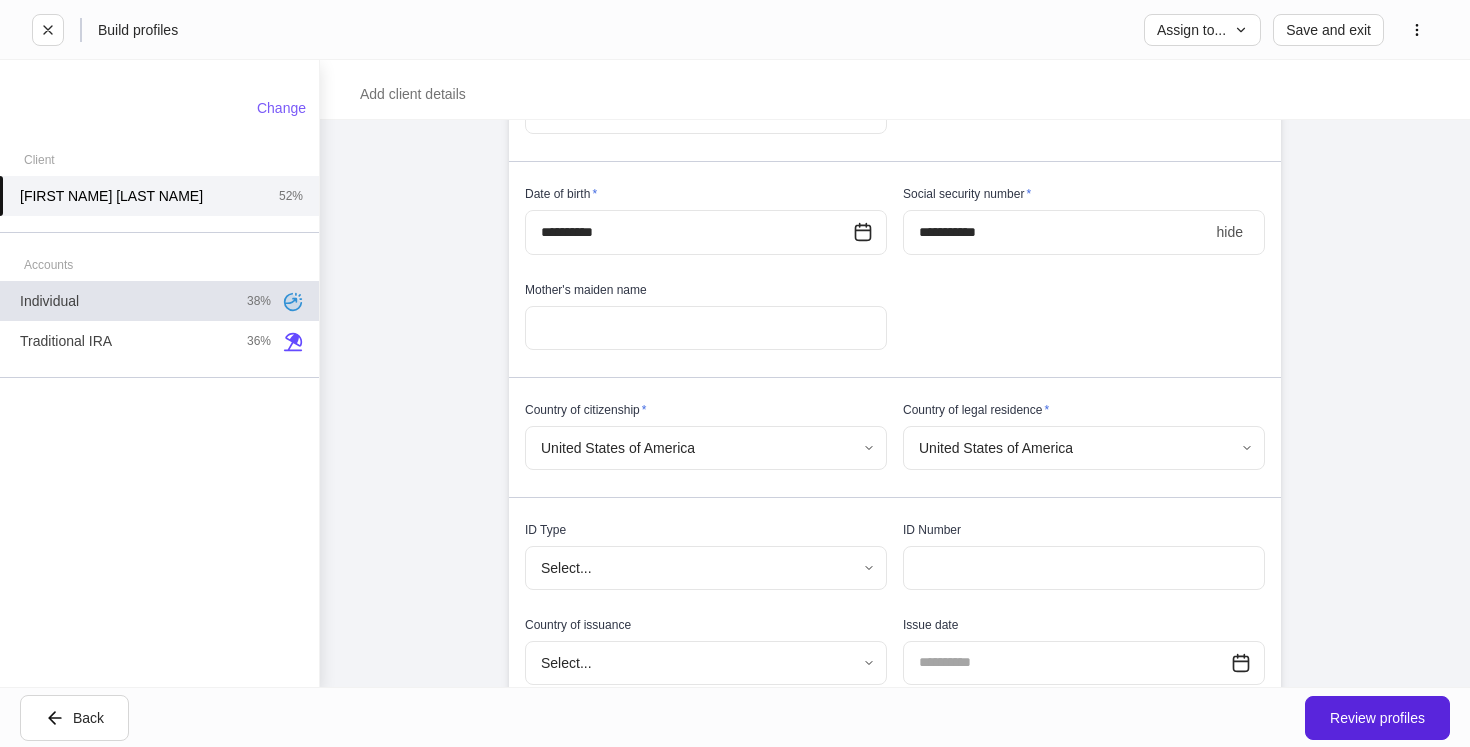 click on "Individual 38%" at bounding box center (159, 301) 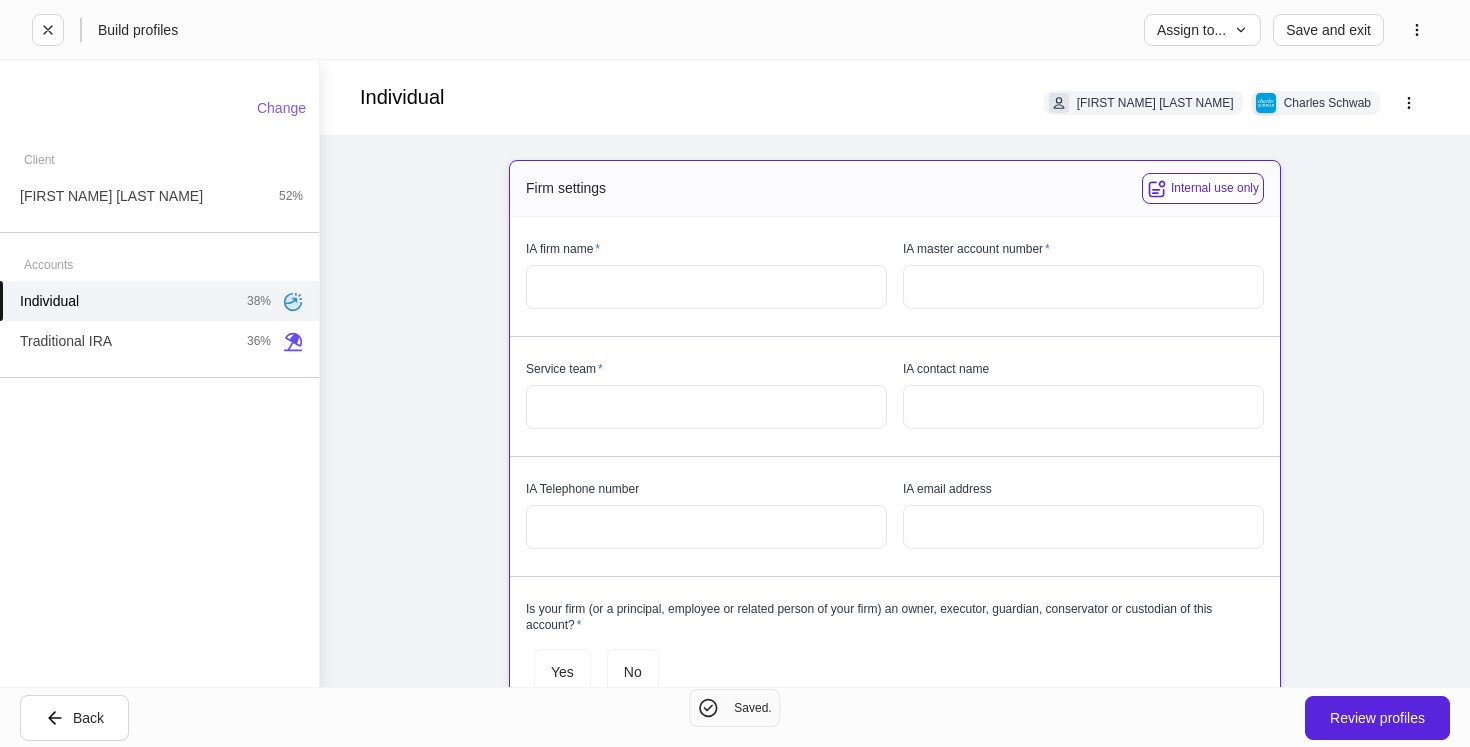 click at bounding box center [706, 287] 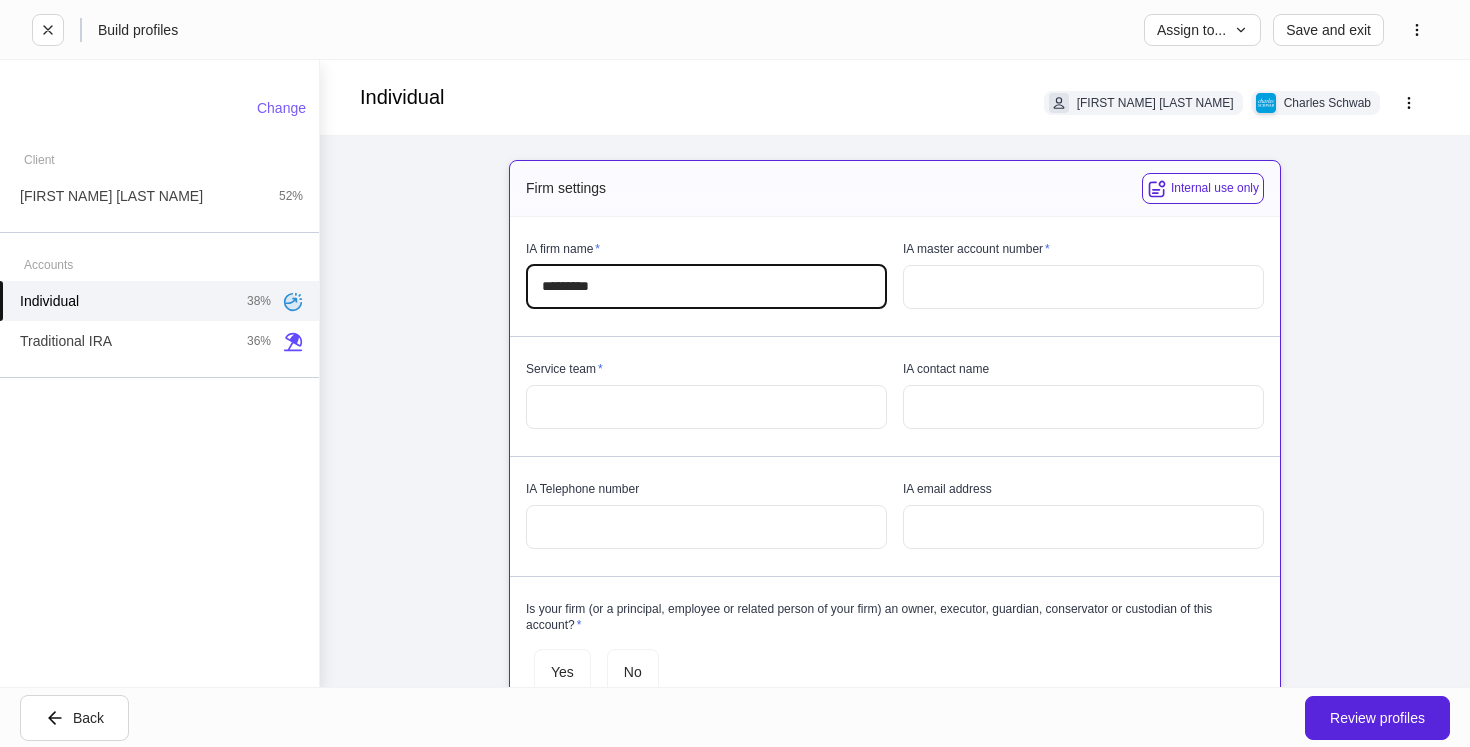 type on "********" 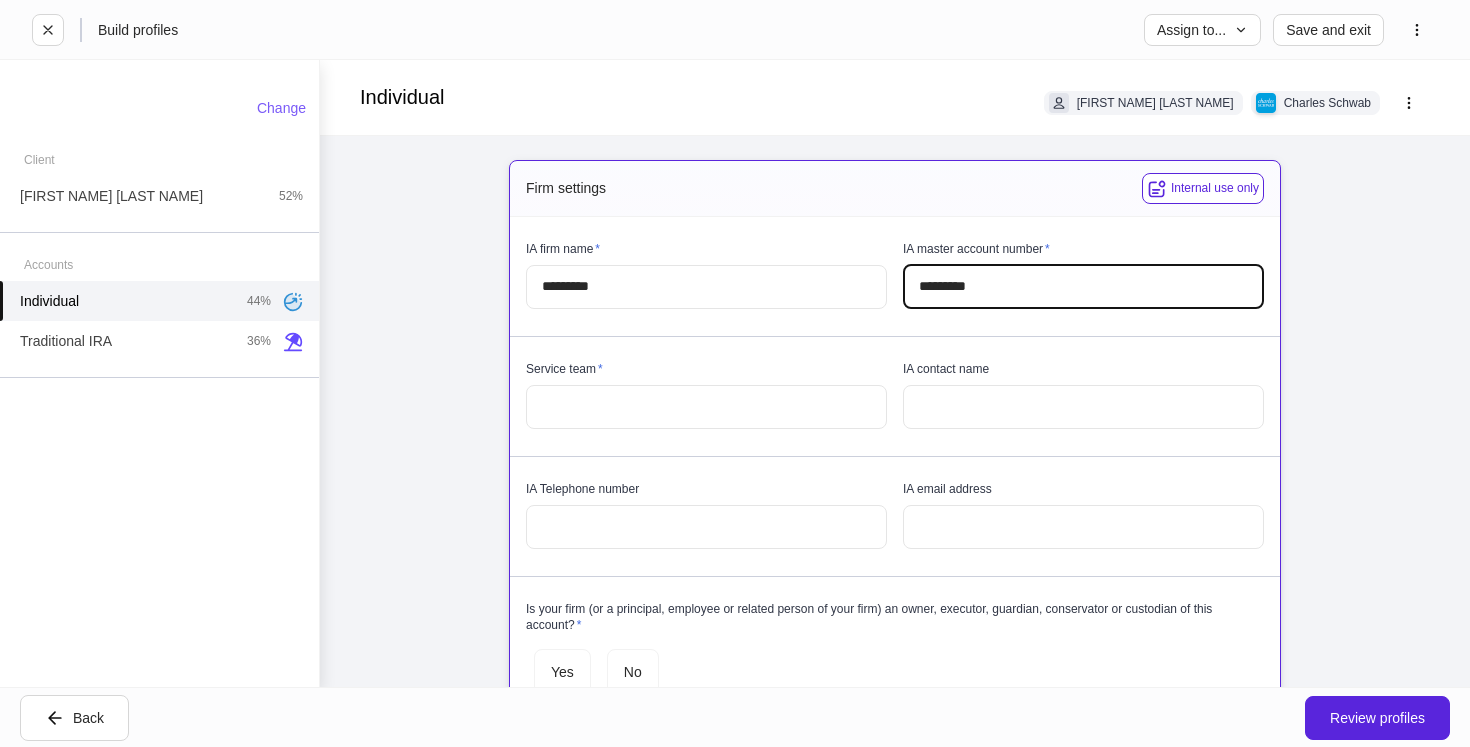 click on "IA firm name * ******** ​ IA master account number * ********* ​ Service team * ​ IA contact name ​ IA Telephone number ​ IA email address ​ Is your firm (or a principal, employee or related person of your firm) an owner, executor, guardian, conservator or custodian of this account? * Yes No" at bounding box center [887, 461] 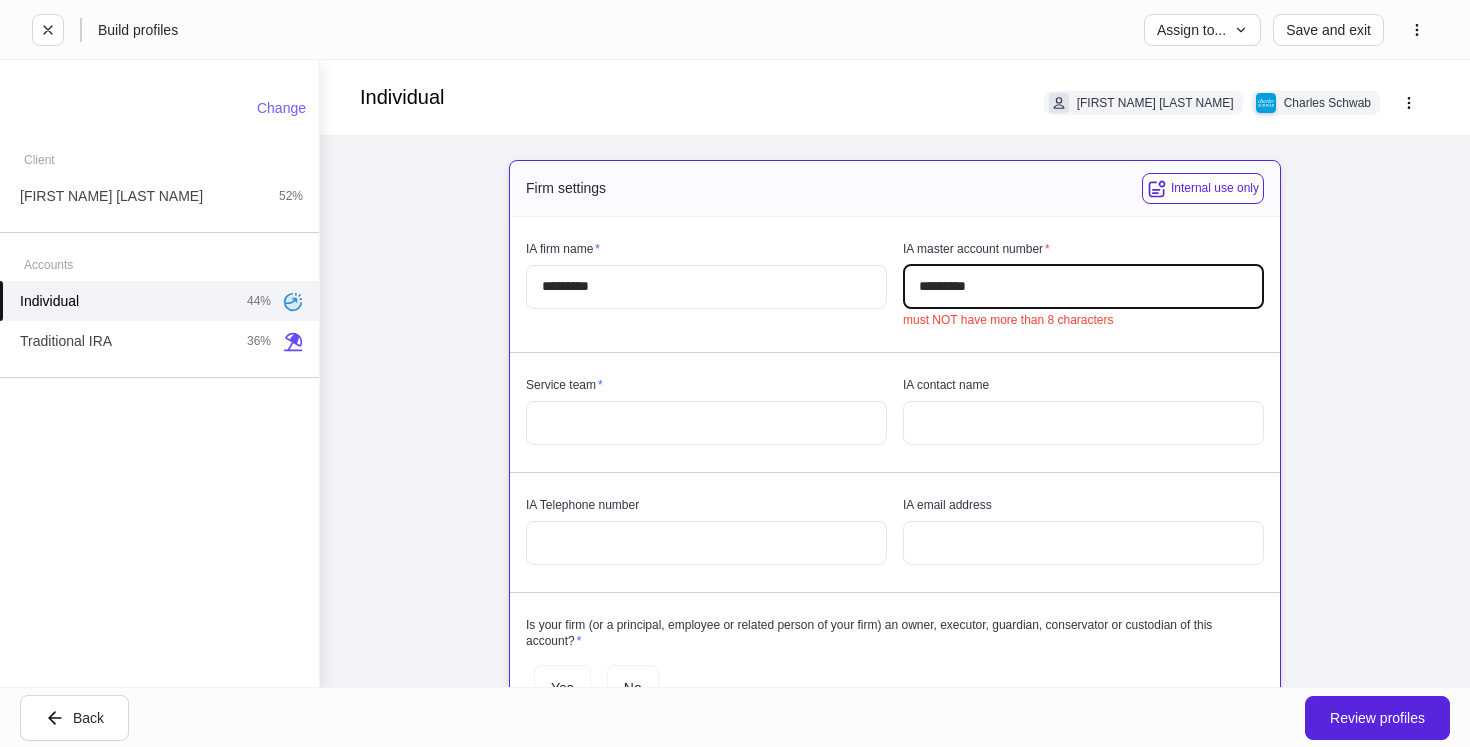 click on "*********" at bounding box center (1083, 287) 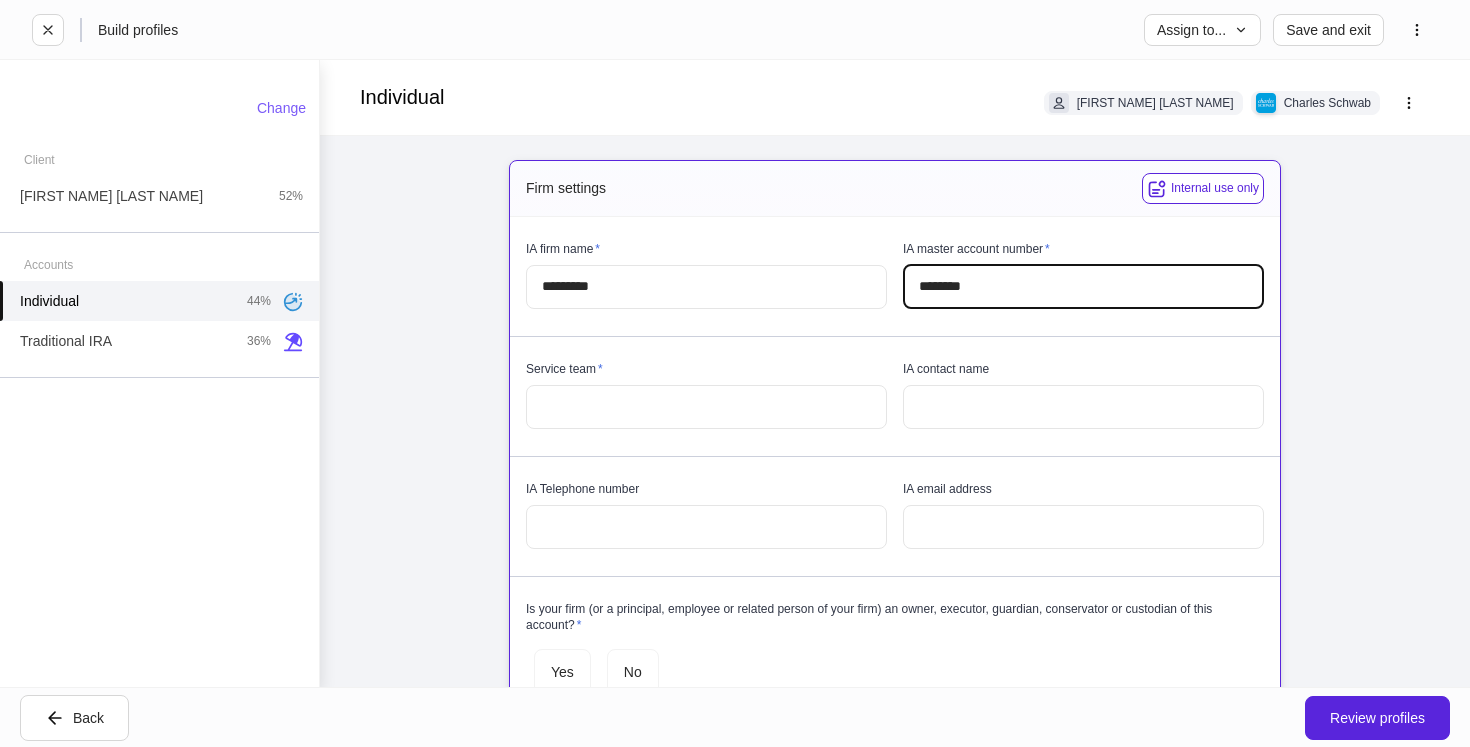 type on "********" 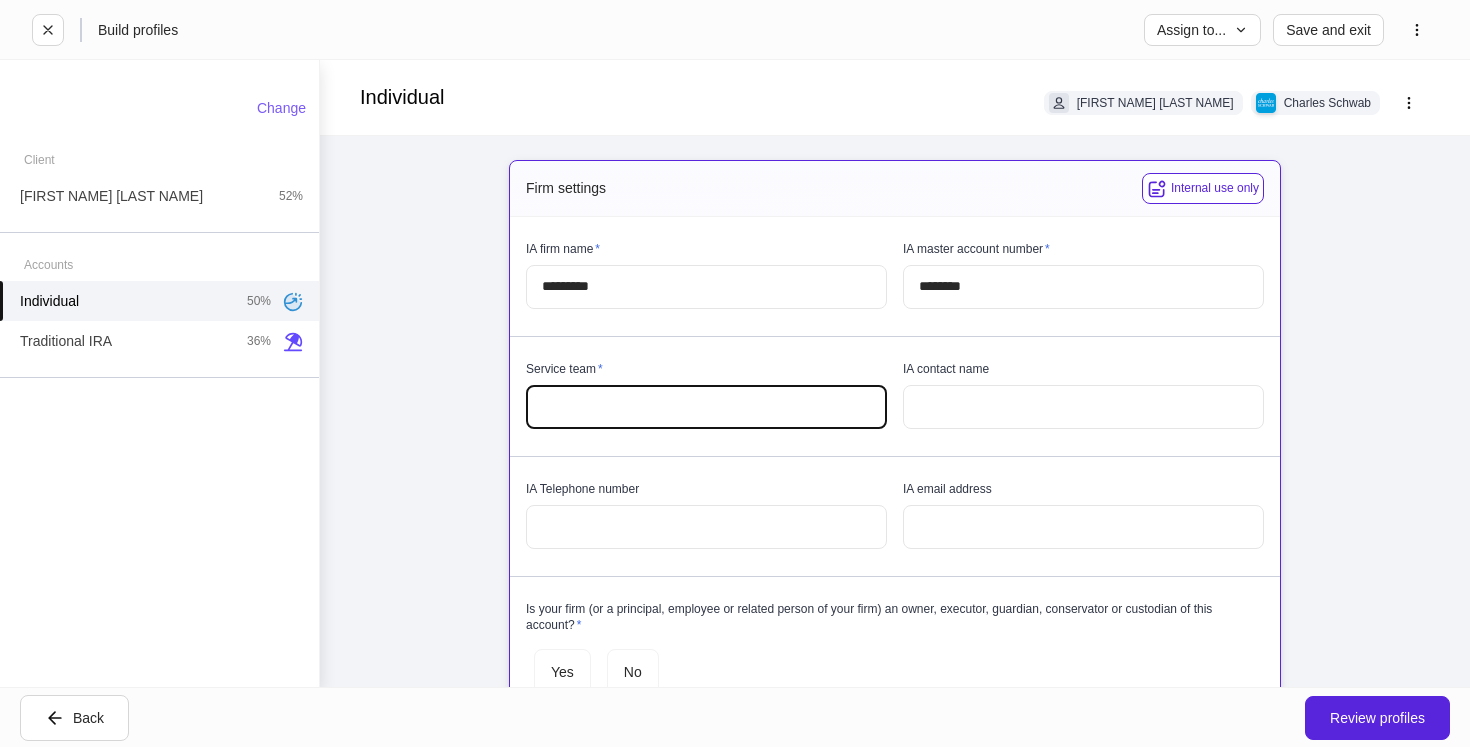 click at bounding box center [706, 407] 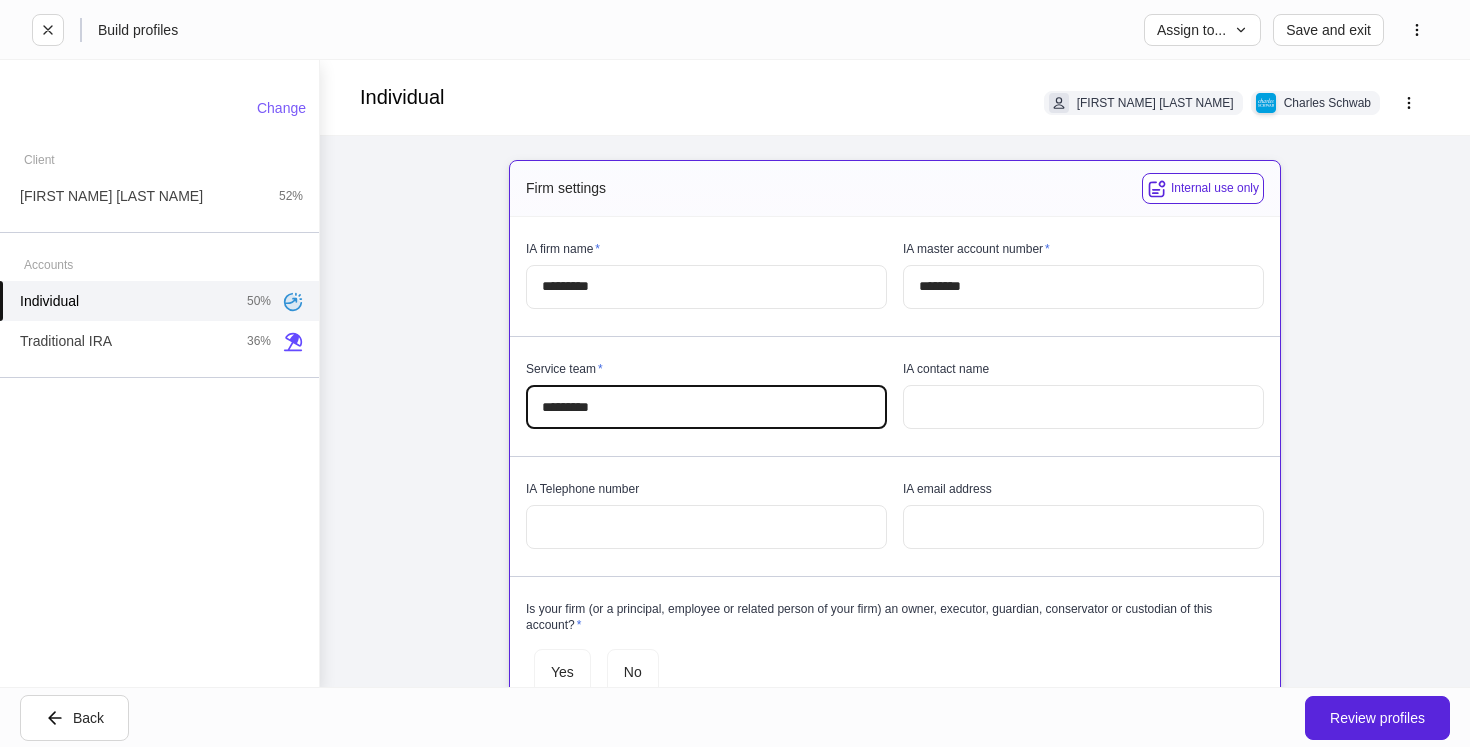 scroll, scrollTop: 112, scrollLeft: 0, axis: vertical 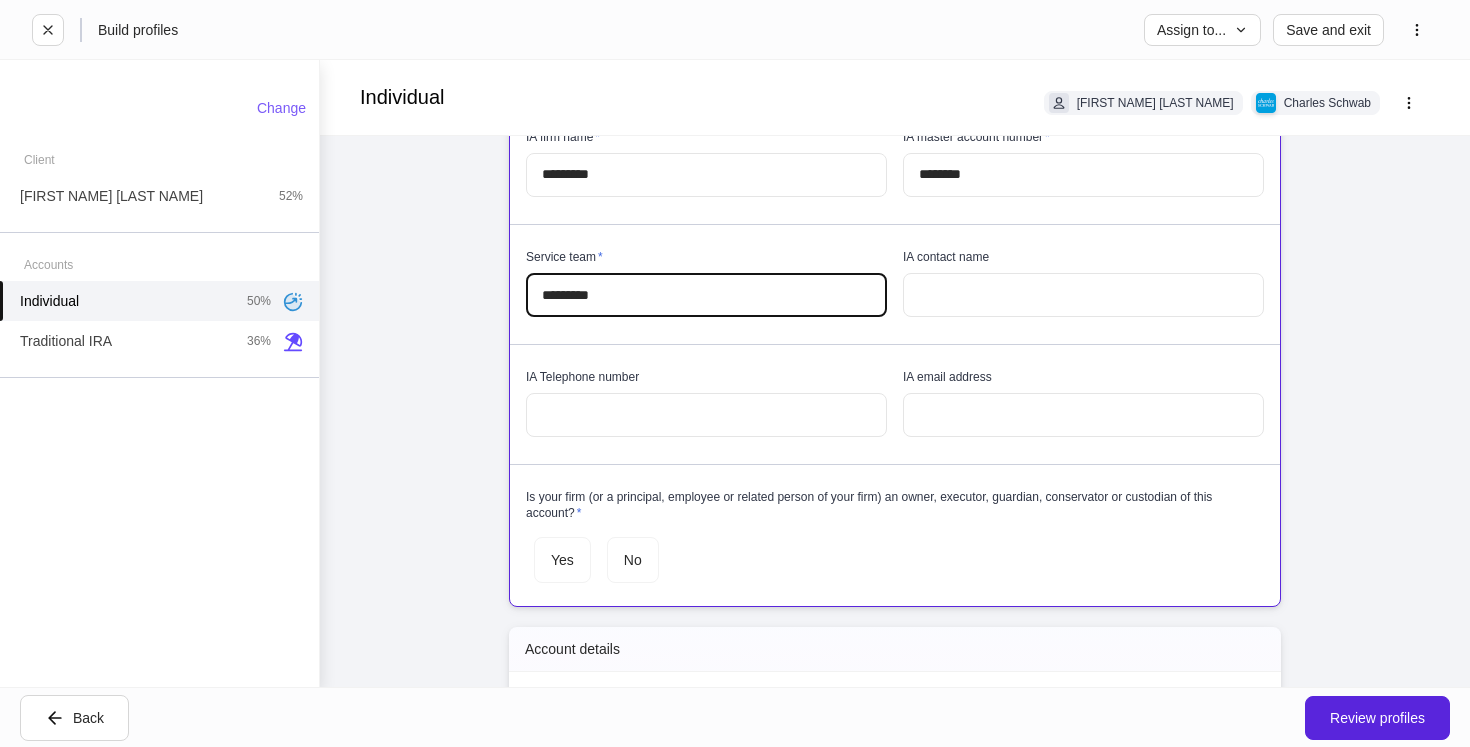 type on "********" 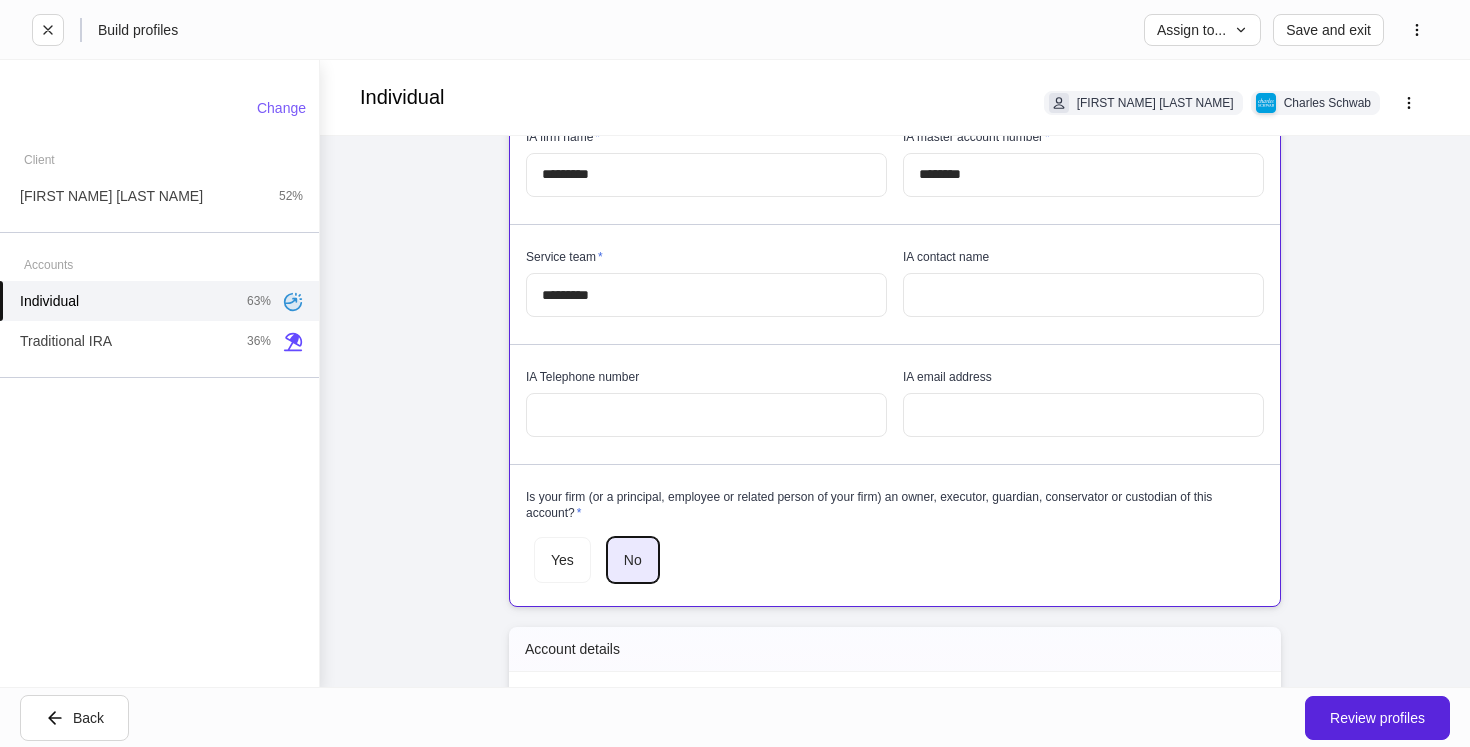 scroll, scrollTop: 0, scrollLeft: 0, axis: both 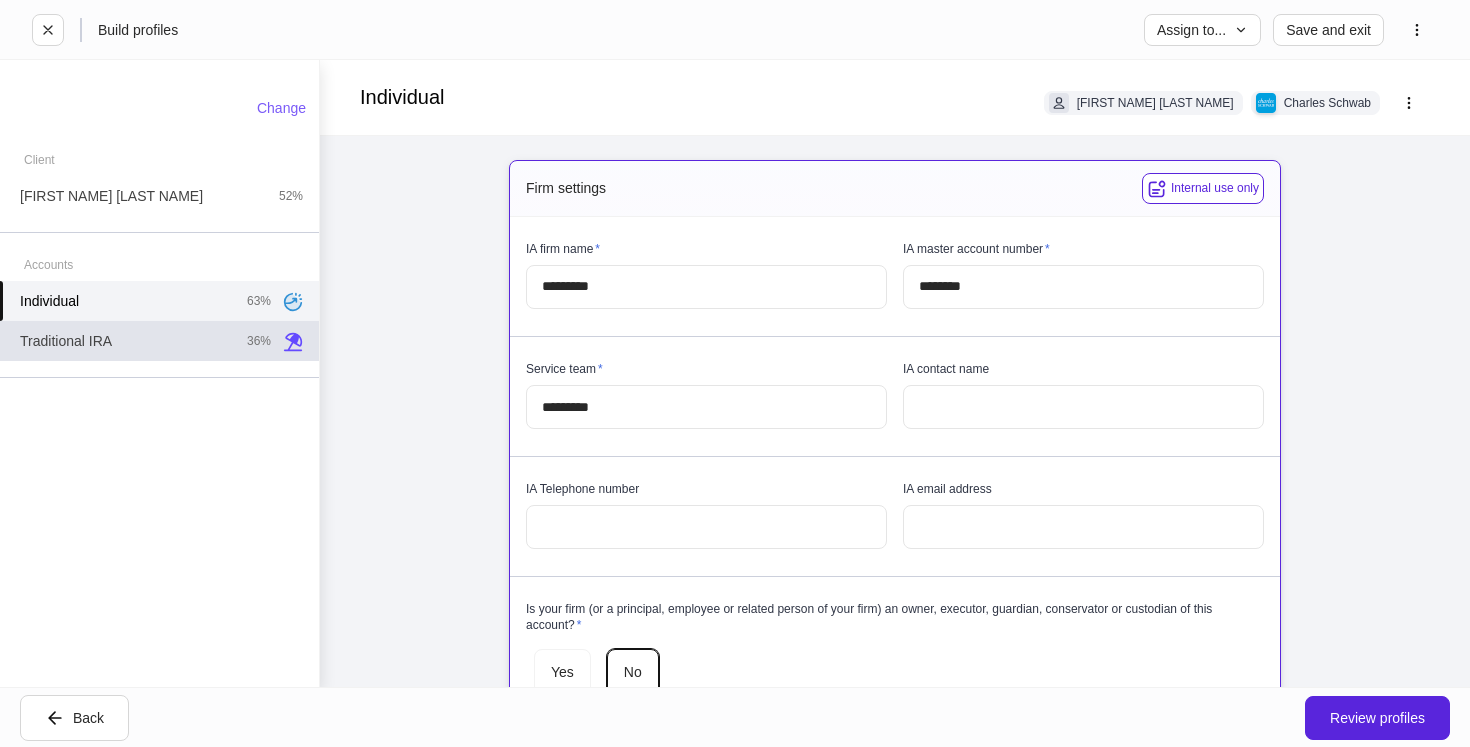 click on "Traditional IRA 36%" at bounding box center (159, 341) 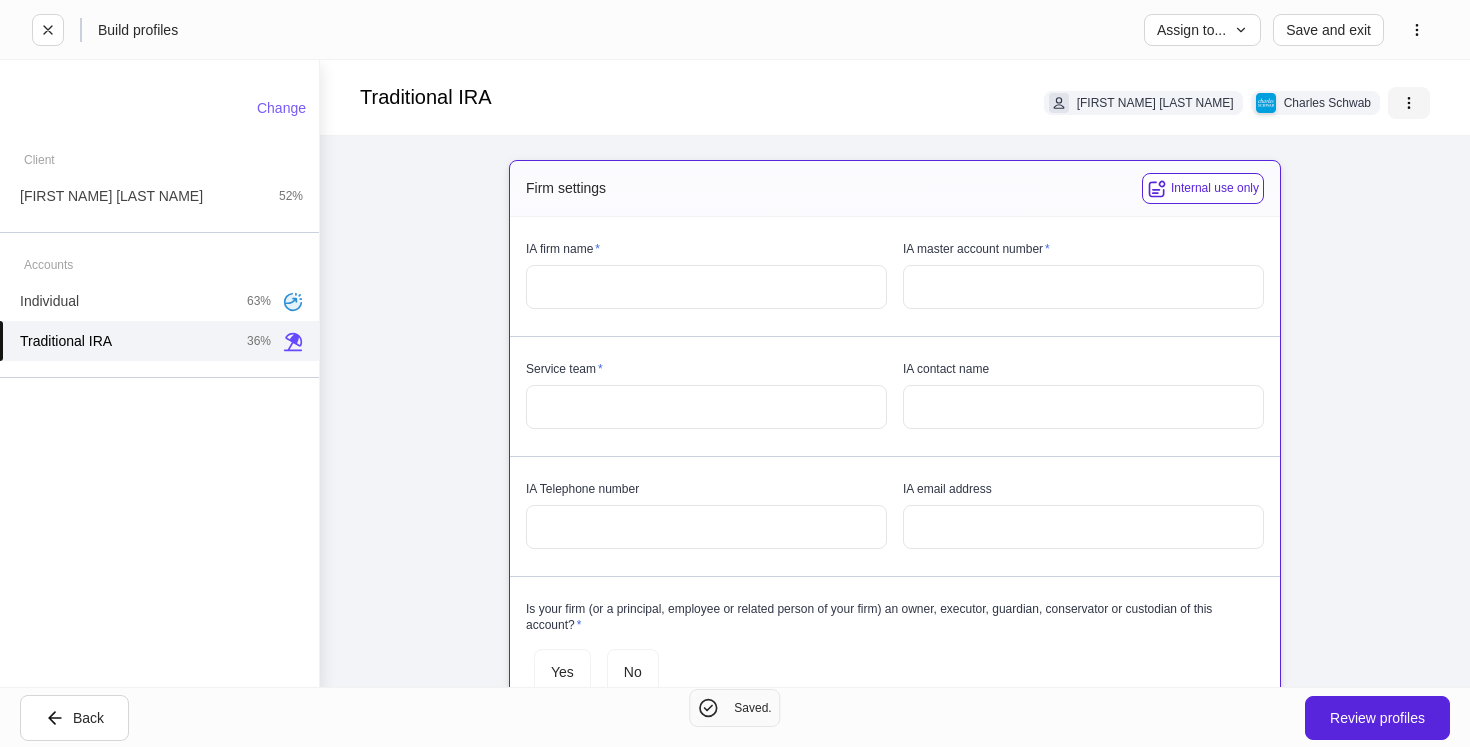click 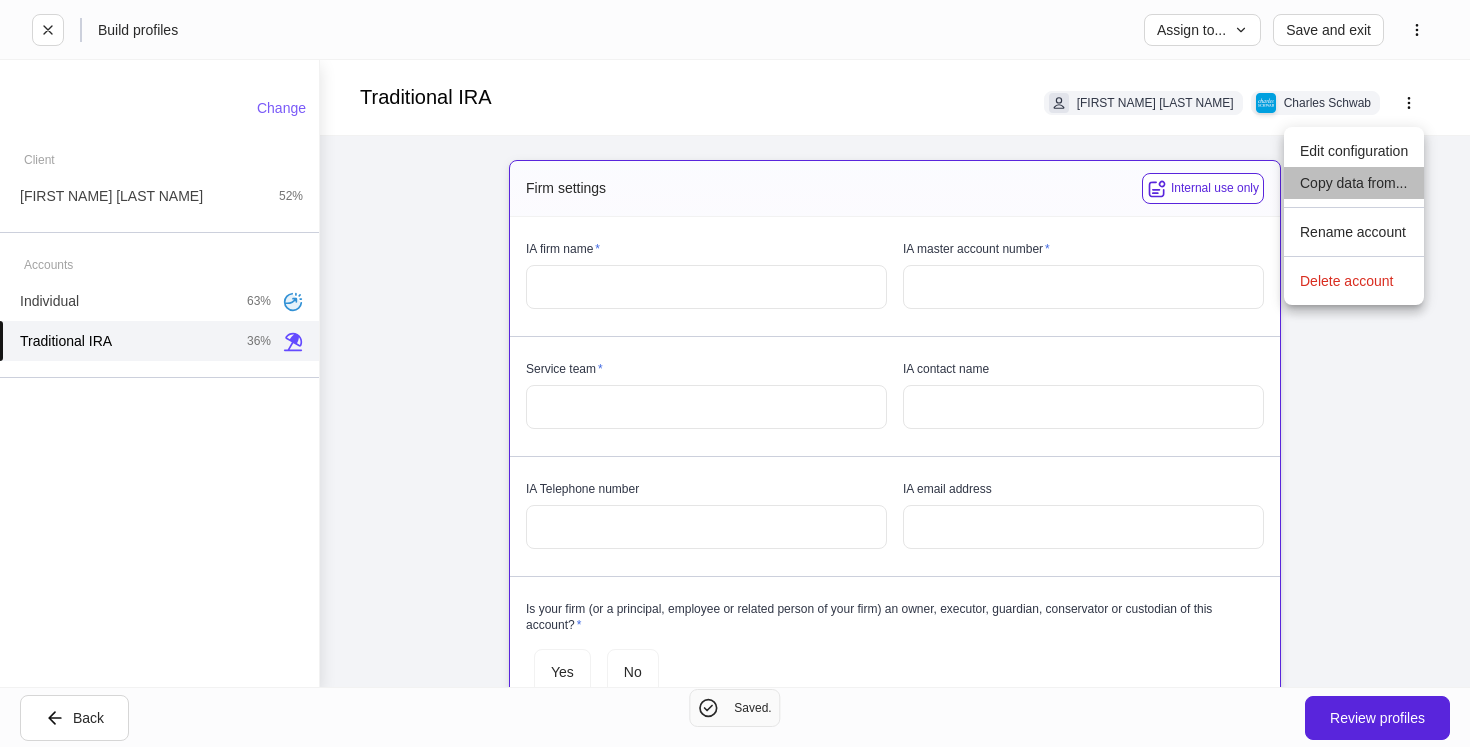 click on "Copy data from..." at bounding box center (1354, 183) 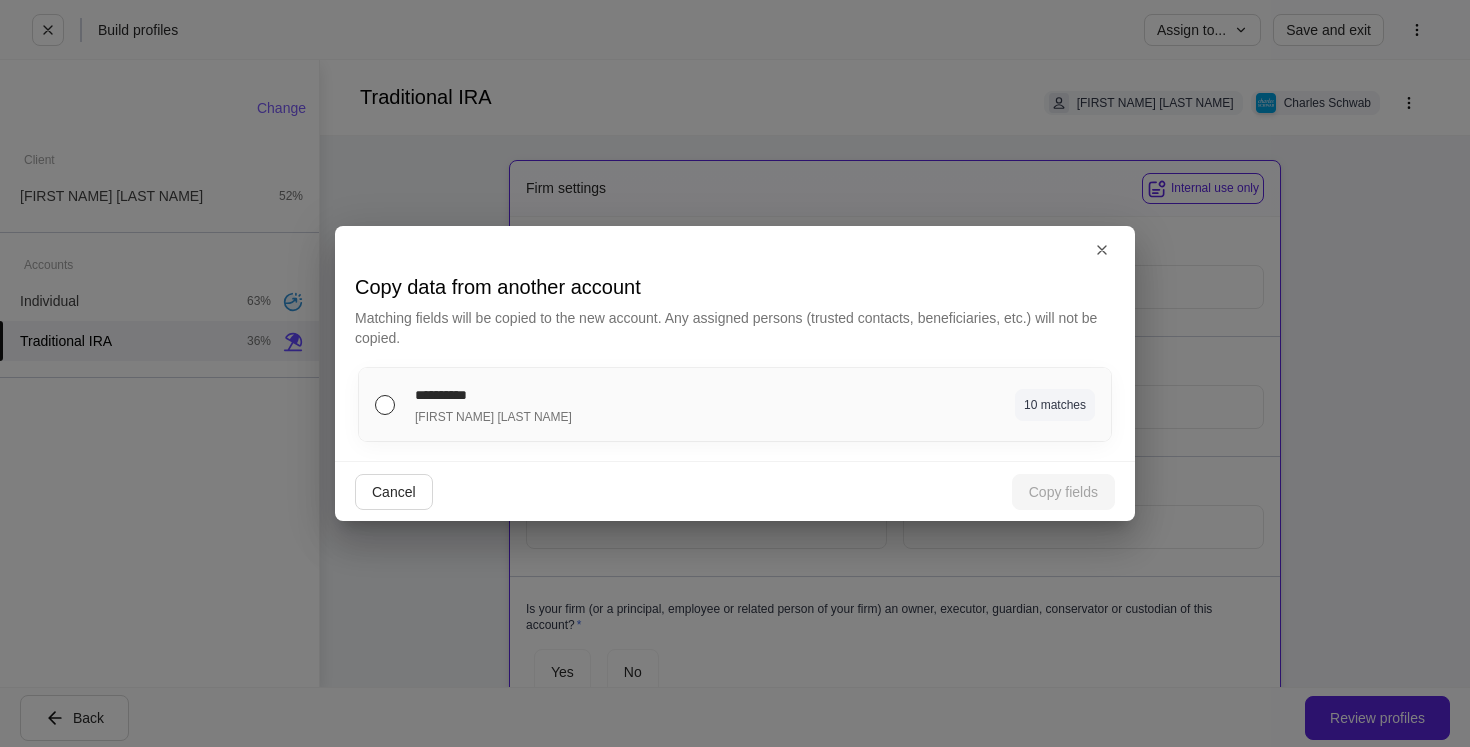 click on "**********" at bounding box center [596, 394] 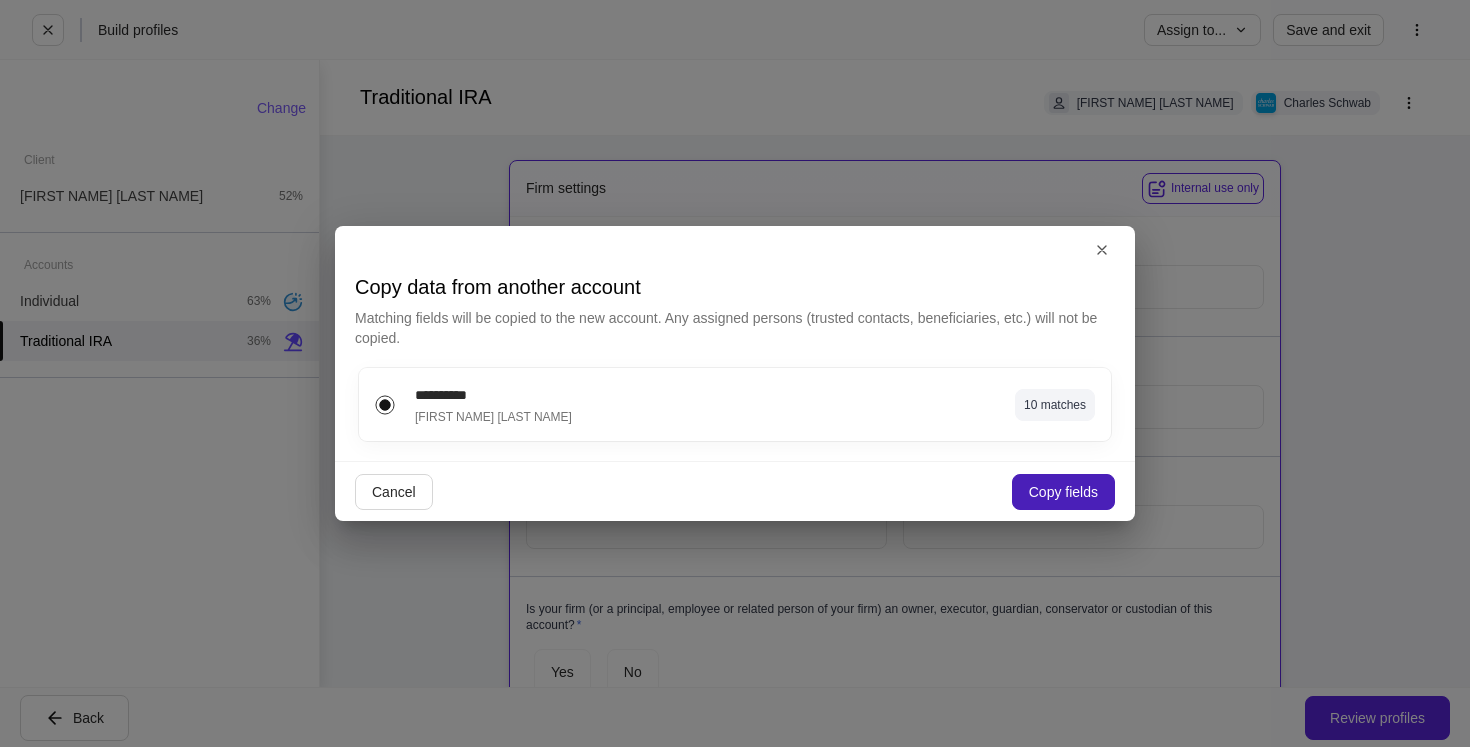 click on "Copy fields" at bounding box center [1063, 492] 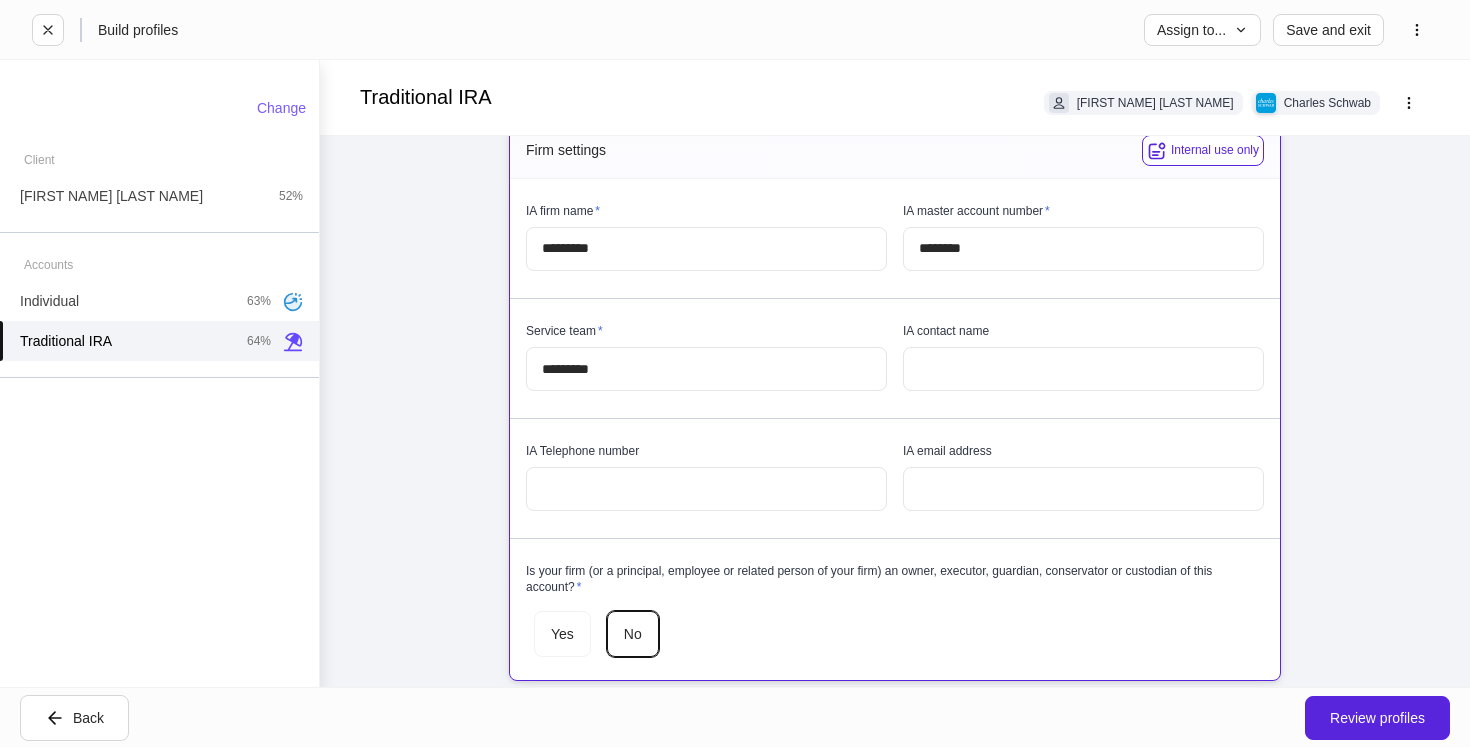 scroll, scrollTop: 0, scrollLeft: 0, axis: both 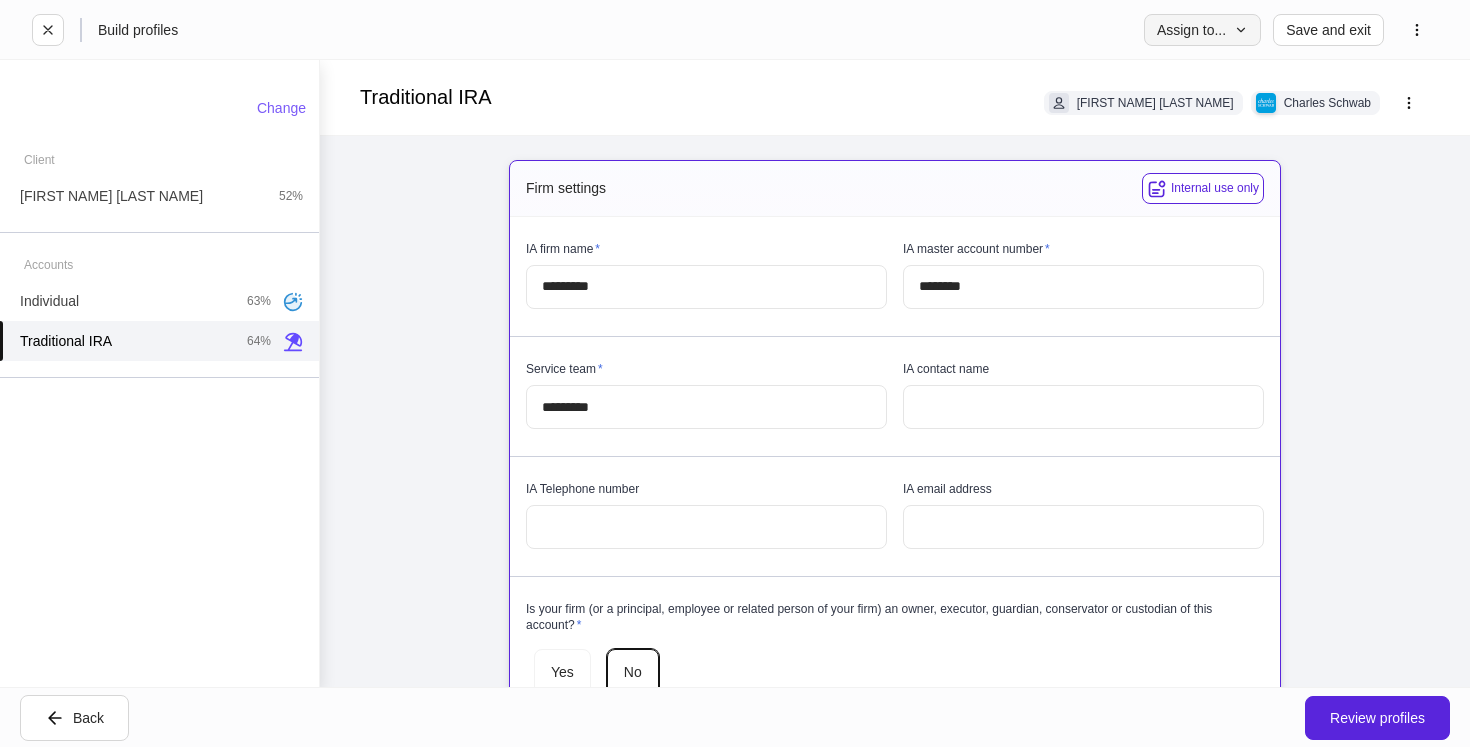 click on "Assign to..." at bounding box center (1202, 30) 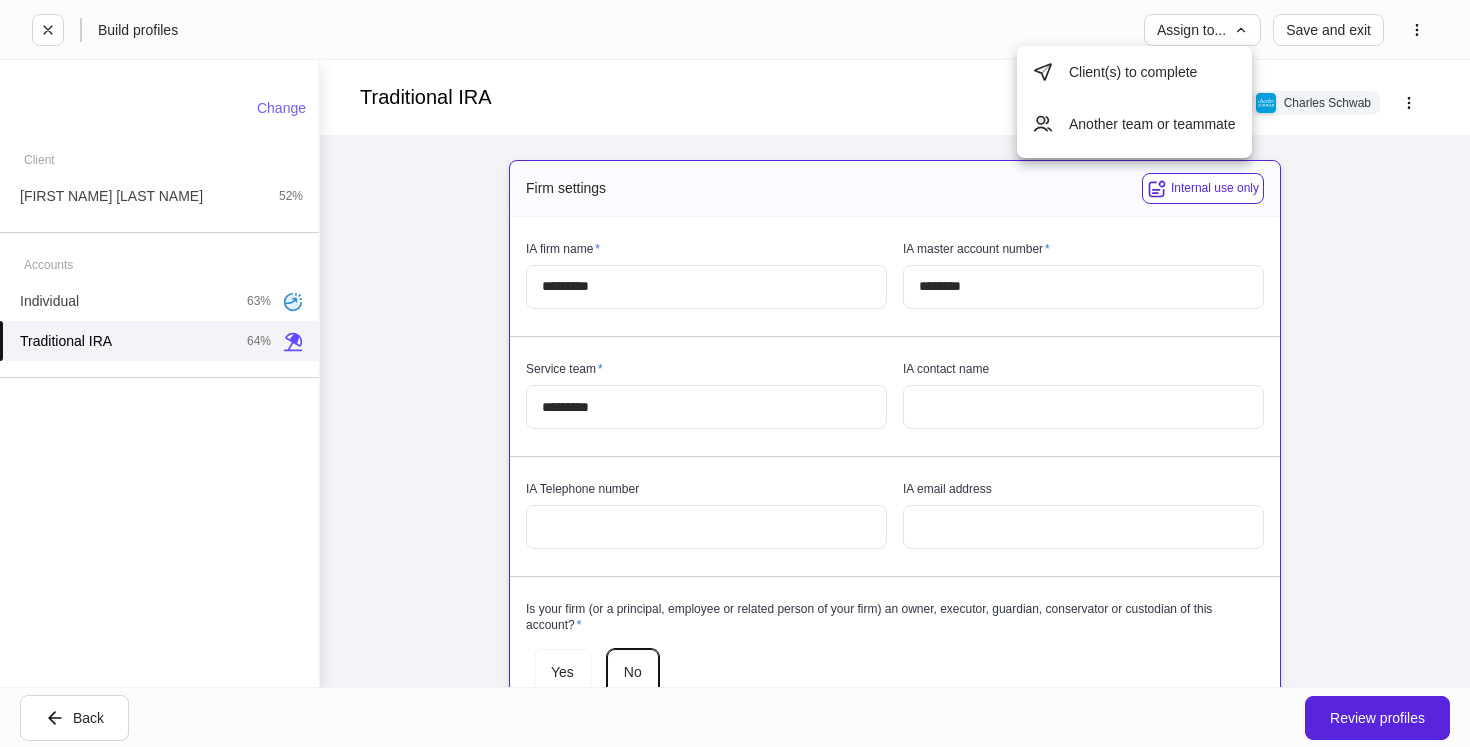 click on "Client(s) to complete" at bounding box center [1134, 72] 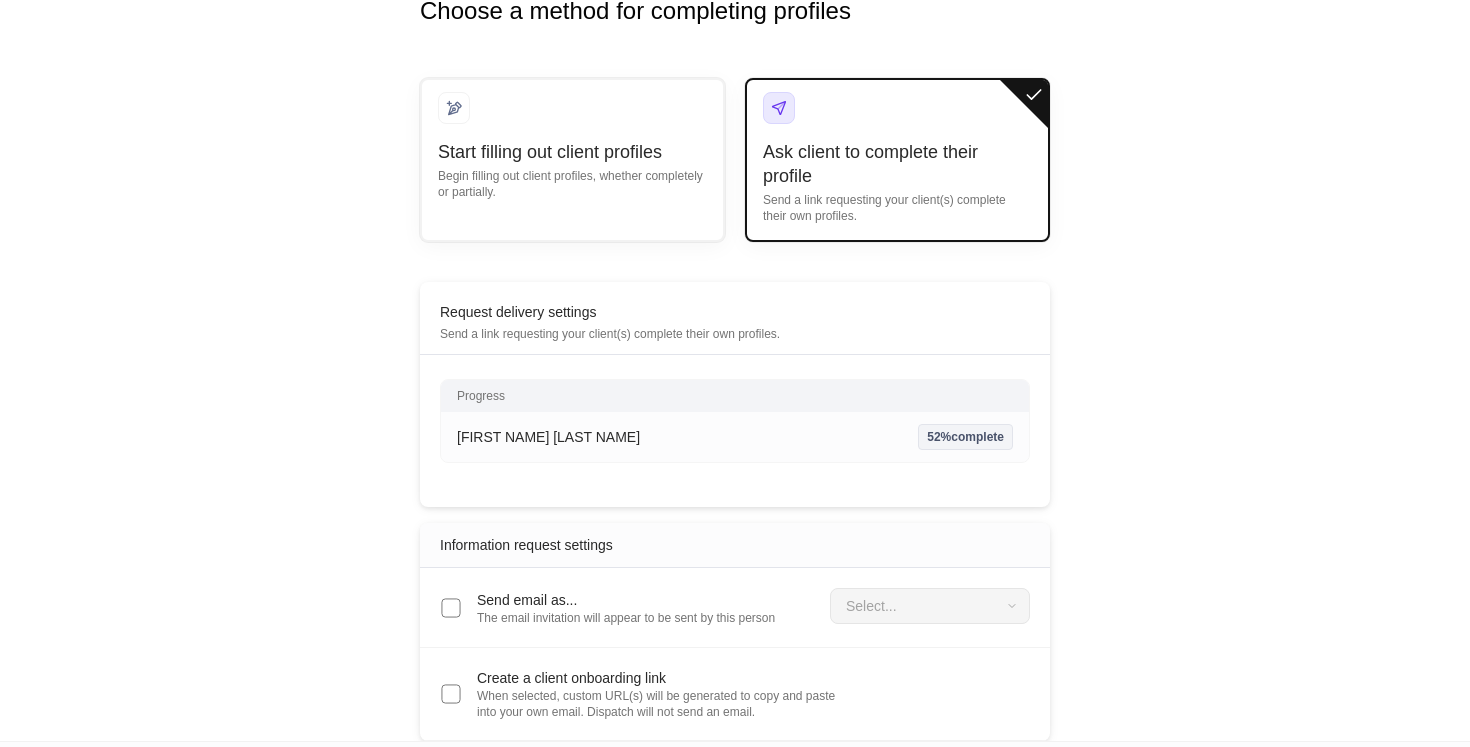 scroll, scrollTop: 119, scrollLeft: 0, axis: vertical 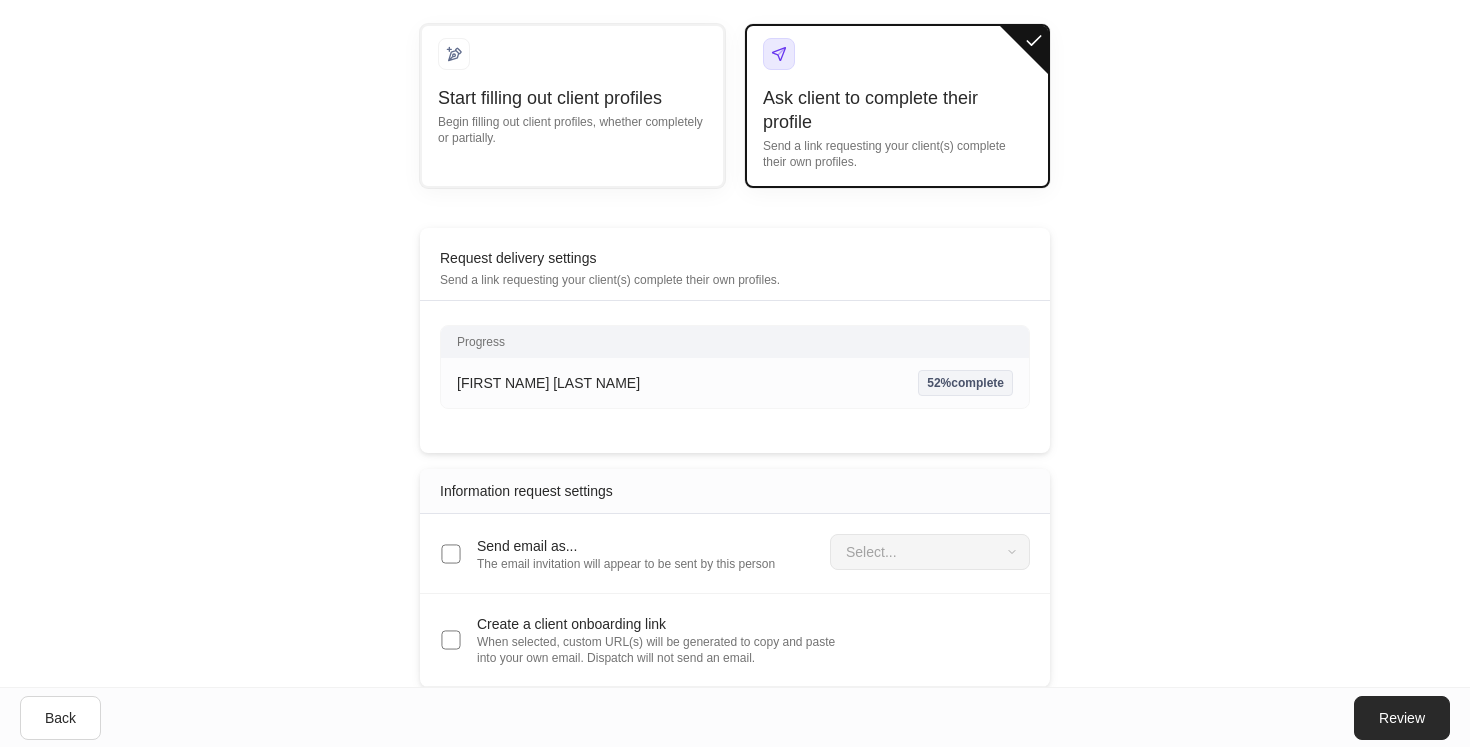 click on "Review" at bounding box center (1402, 718) 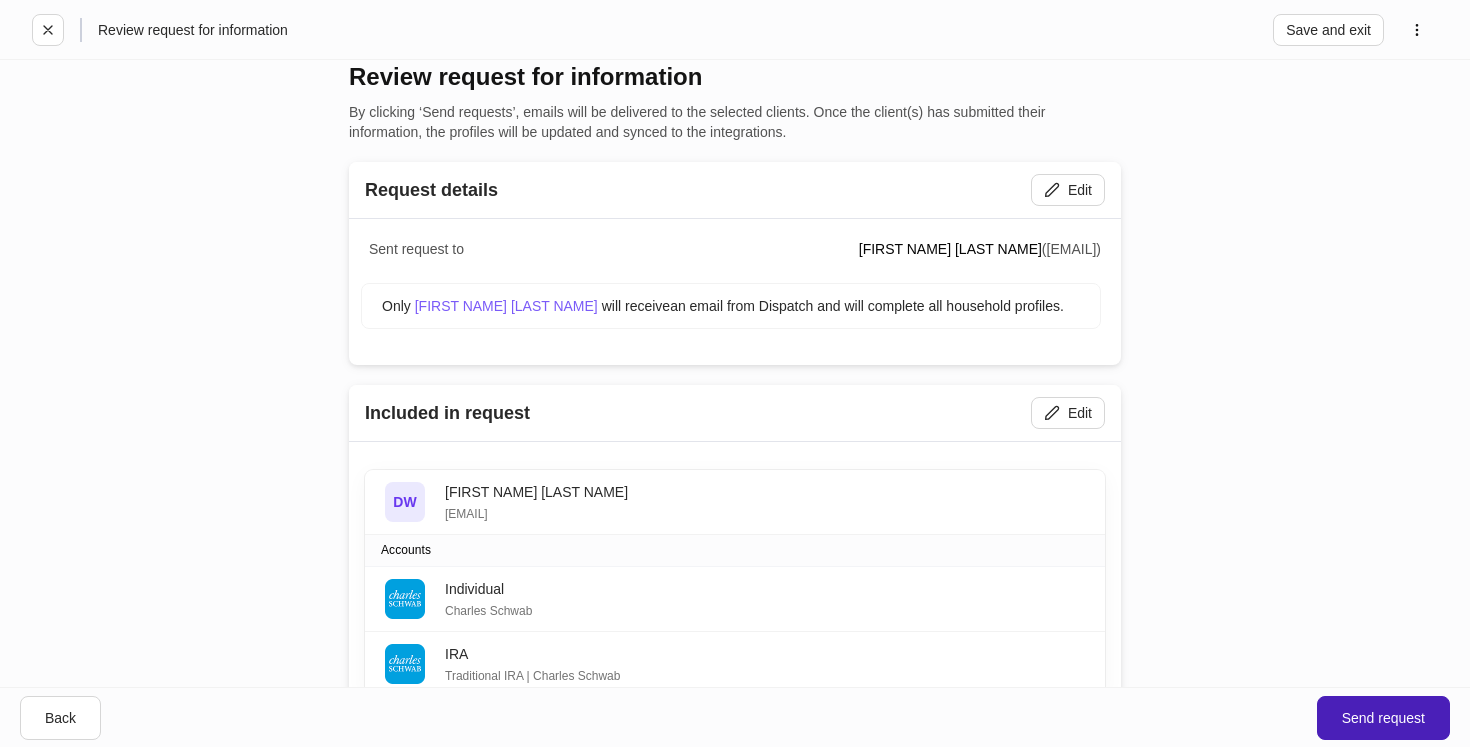 scroll, scrollTop: 0, scrollLeft: 0, axis: both 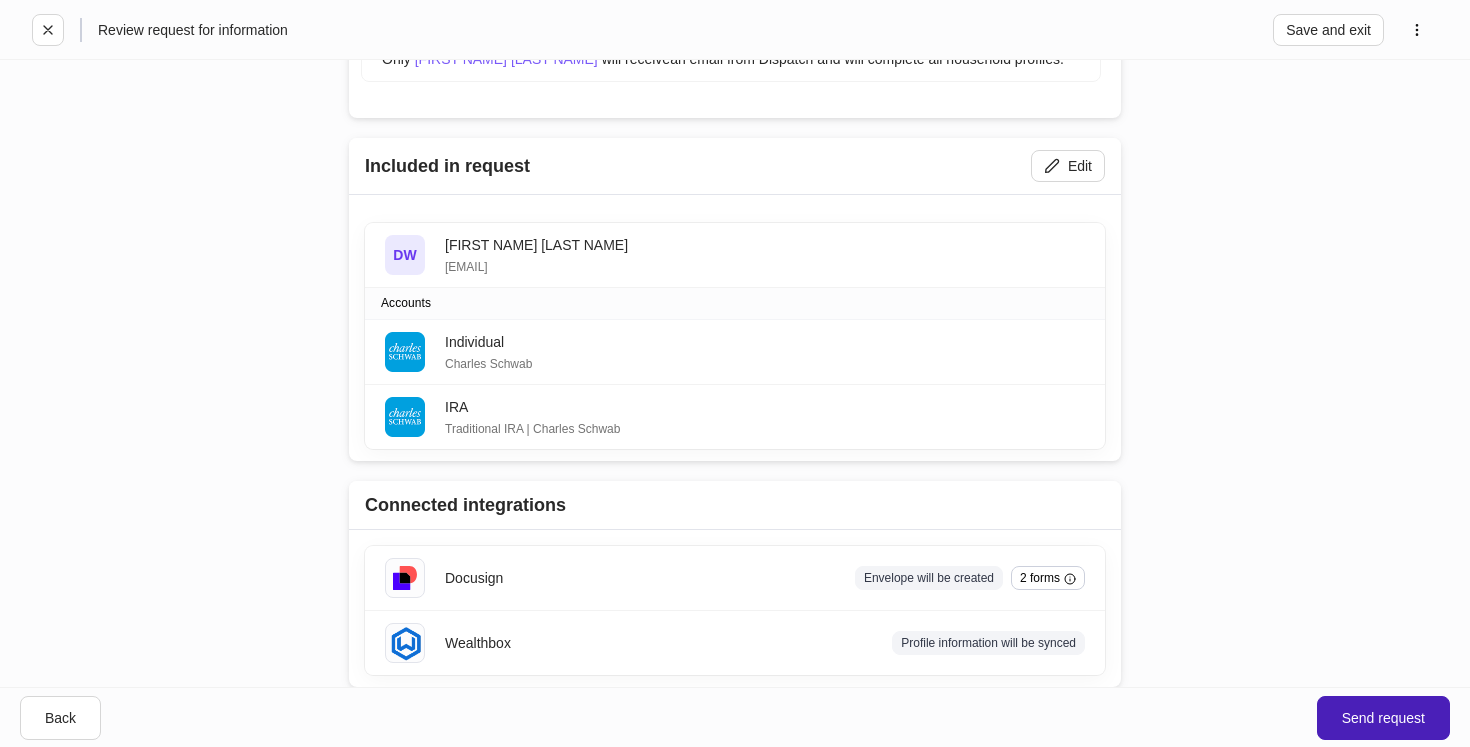 click on "Send request" at bounding box center [1383, 718] 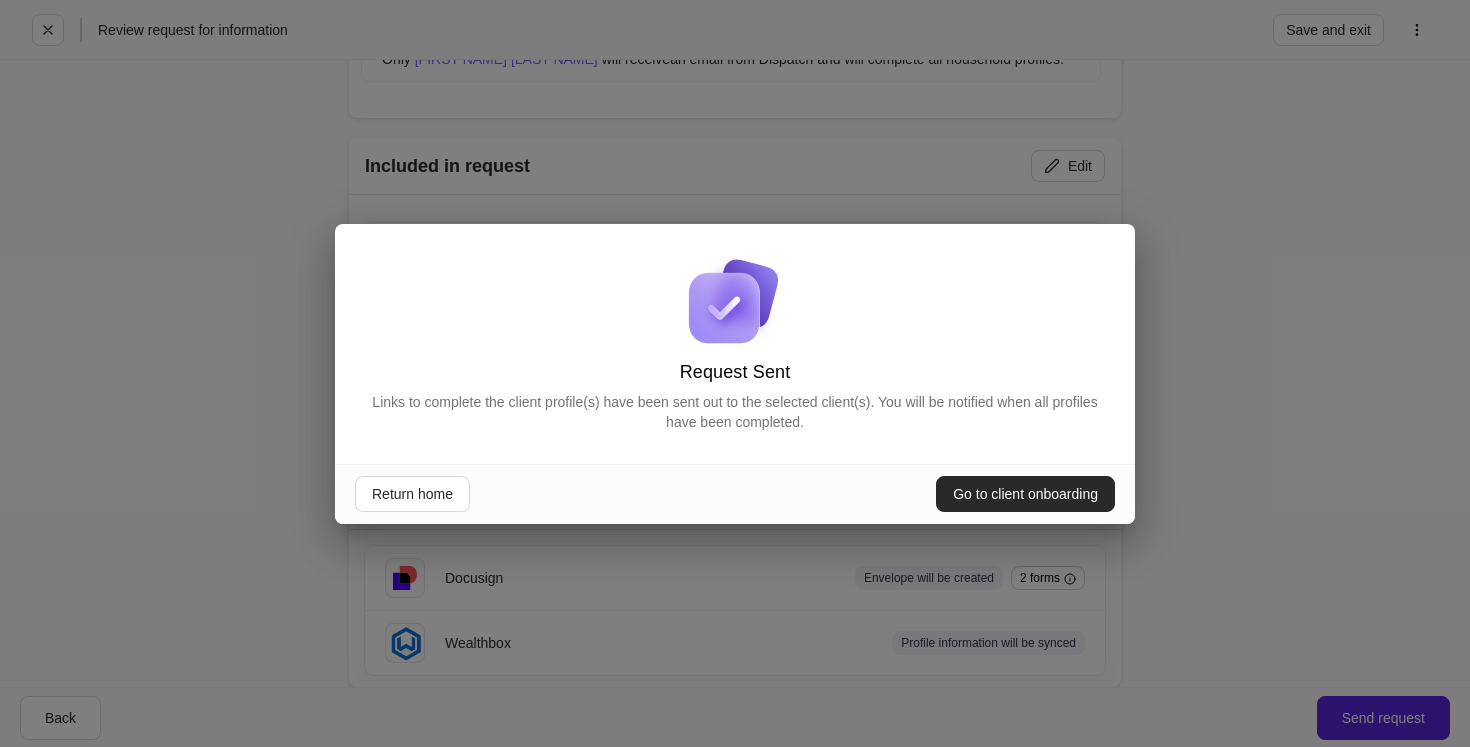 click on "Go to client onboarding" at bounding box center [1025, 494] 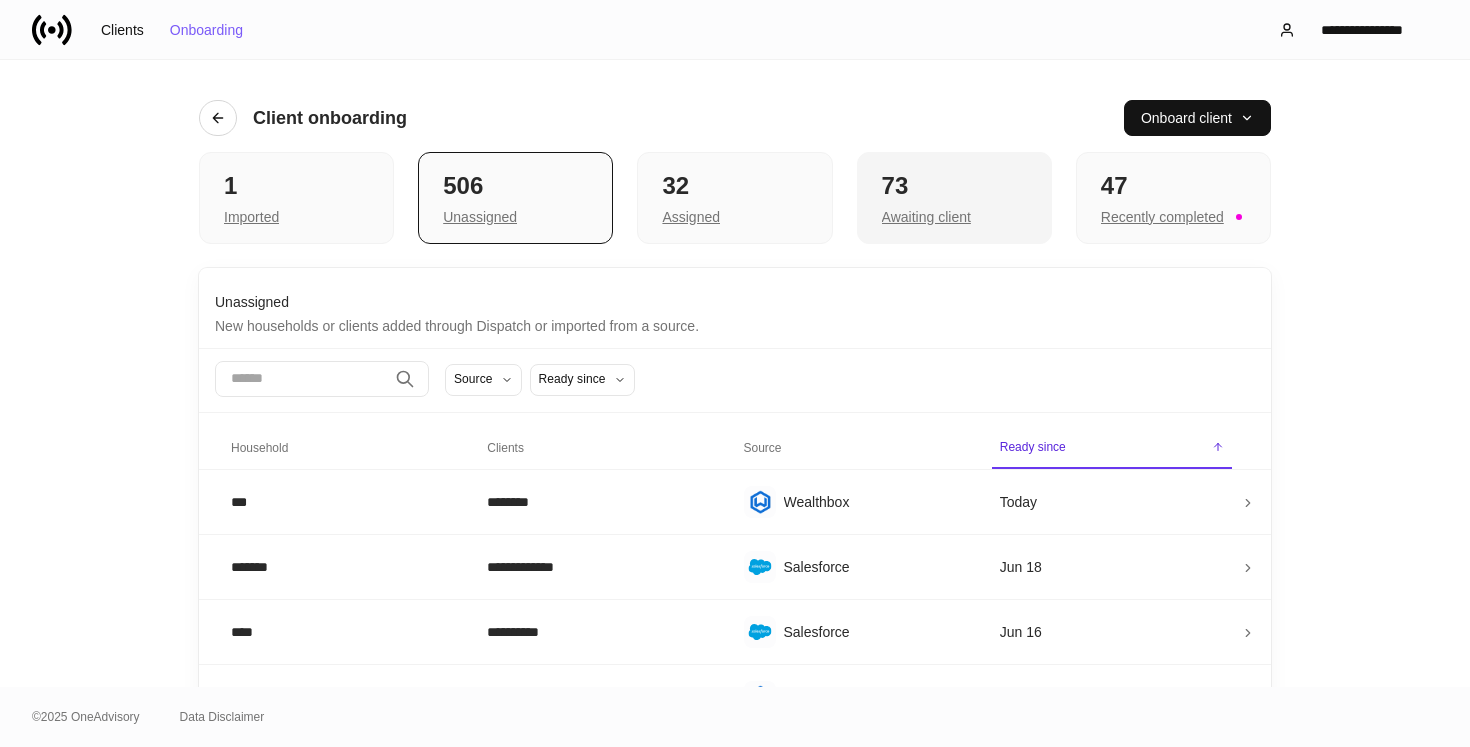 click on "73" at bounding box center [954, 186] 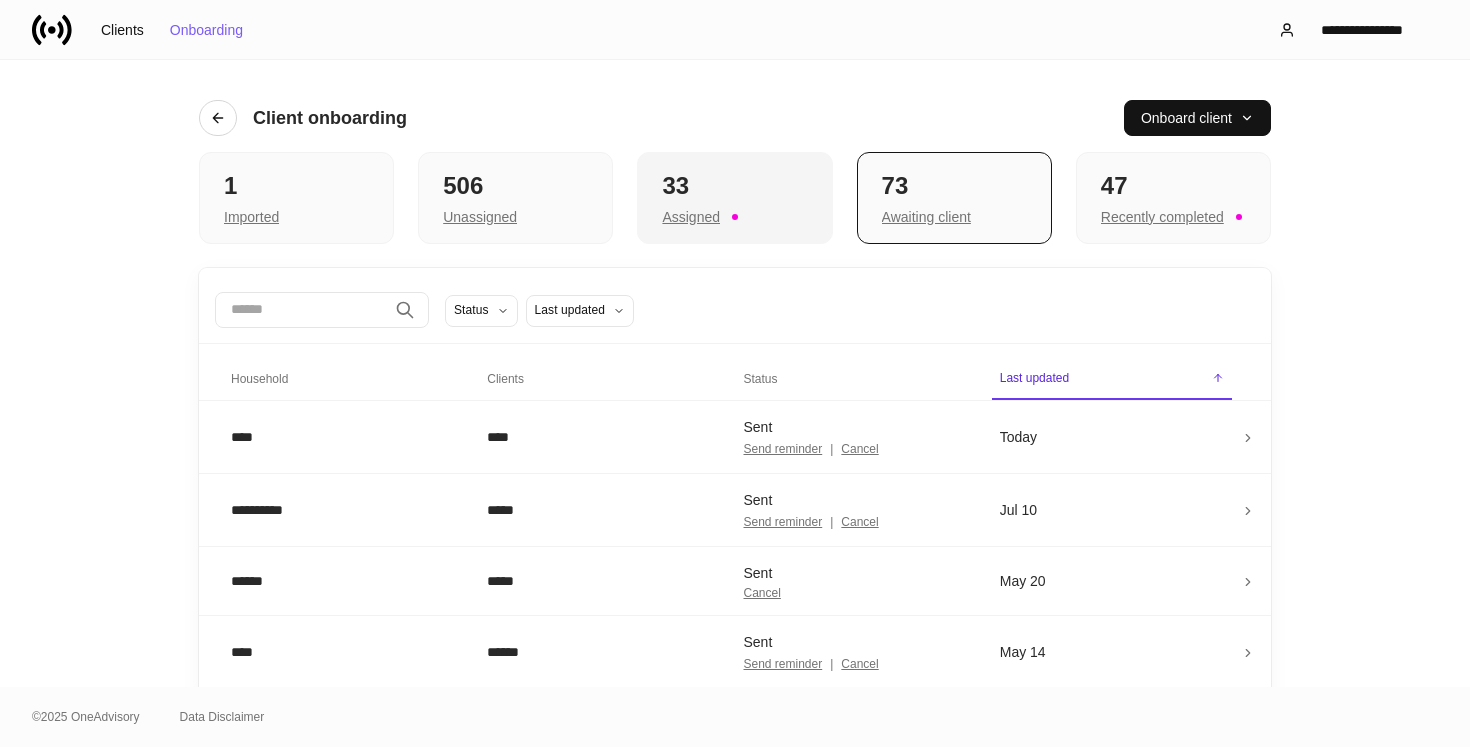click on "33 Assigned" at bounding box center [734, 198] 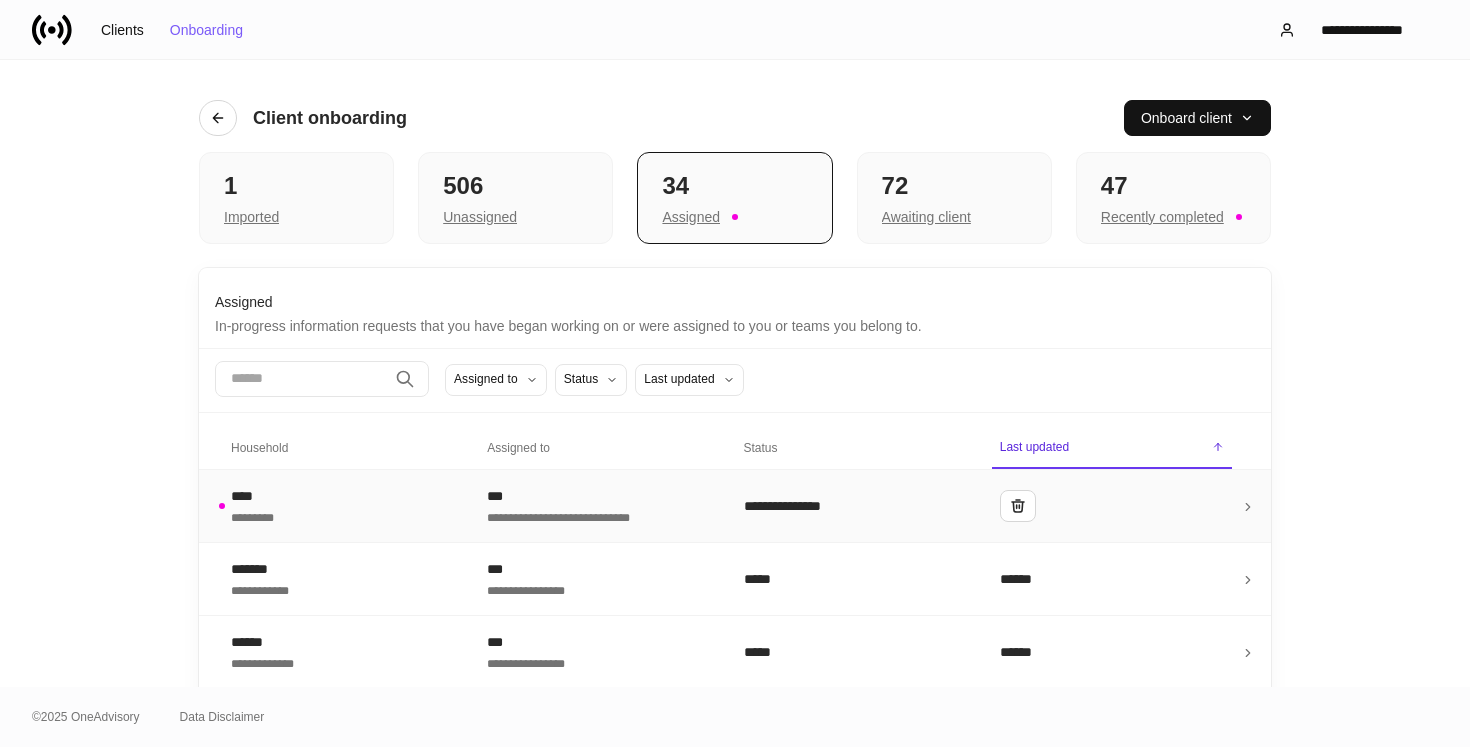 click on "***" at bounding box center (599, 496) 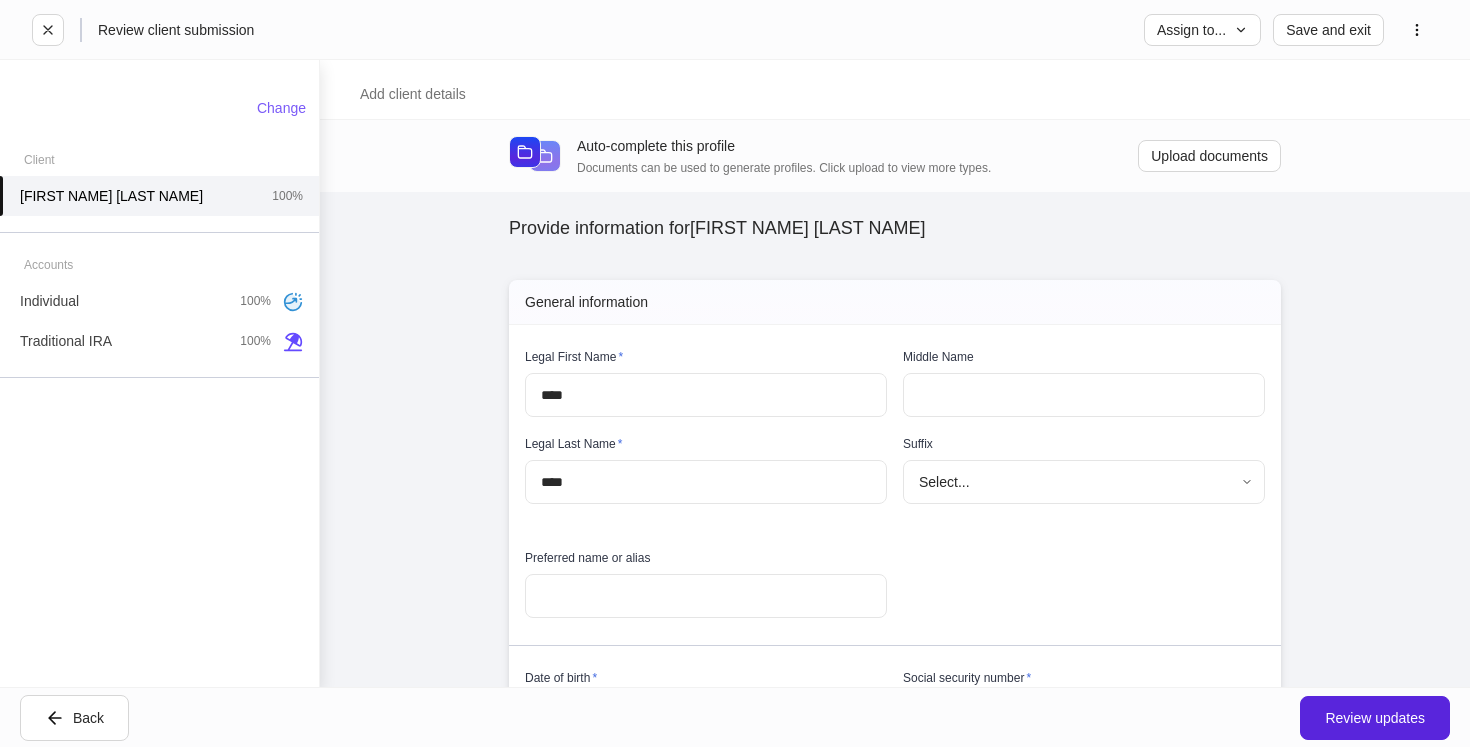type on "**********" 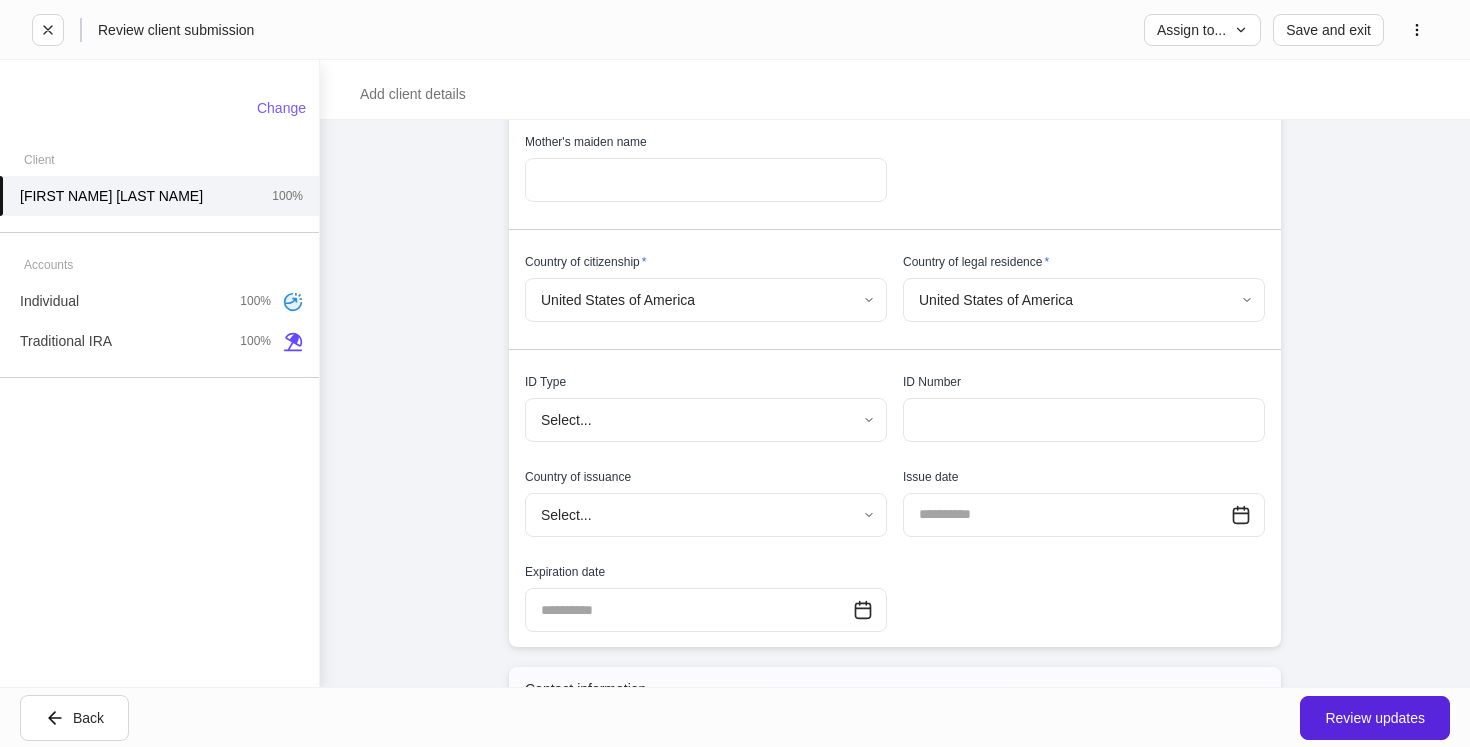 scroll, scrollTop: 858, scrollLeft: 0, axis: vertical 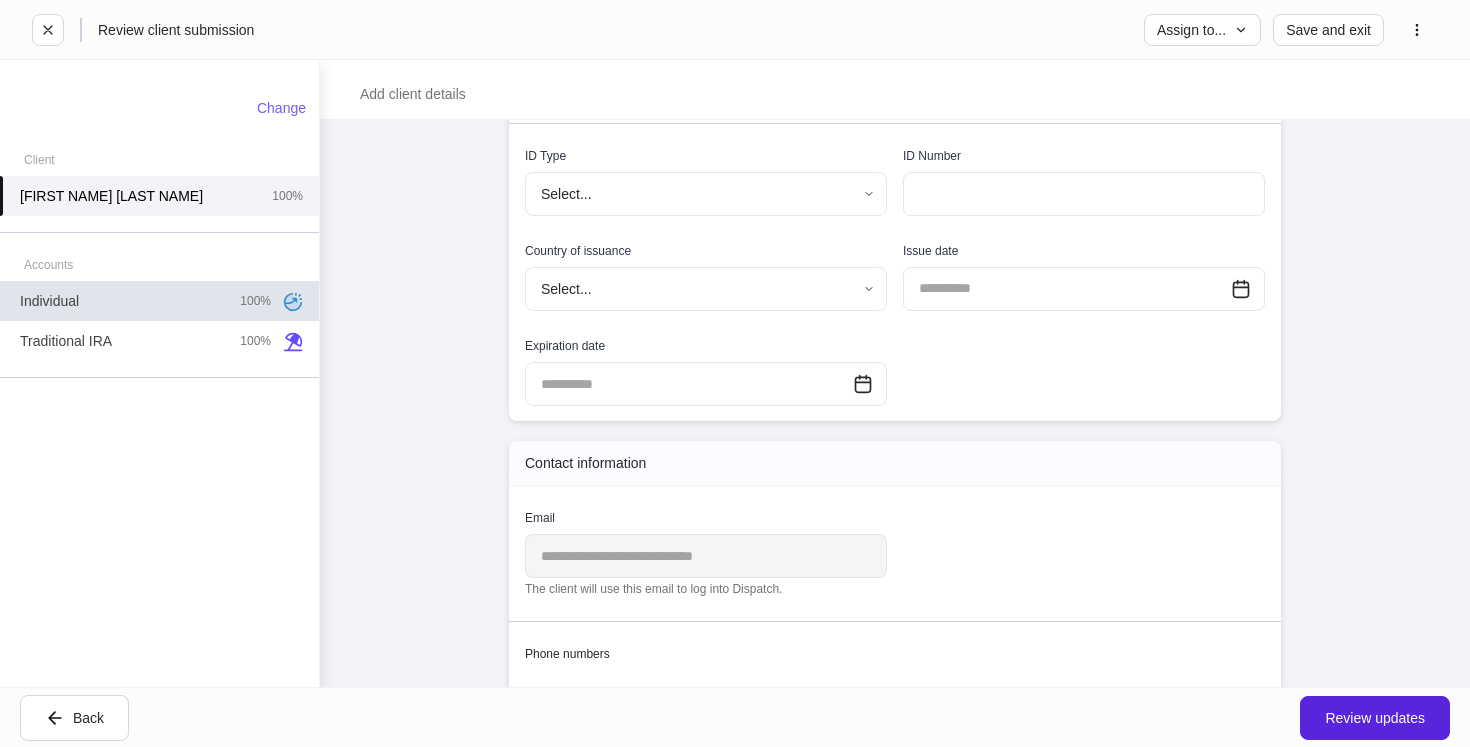 click on "Individual 100%" at bounding box center (159, 301) 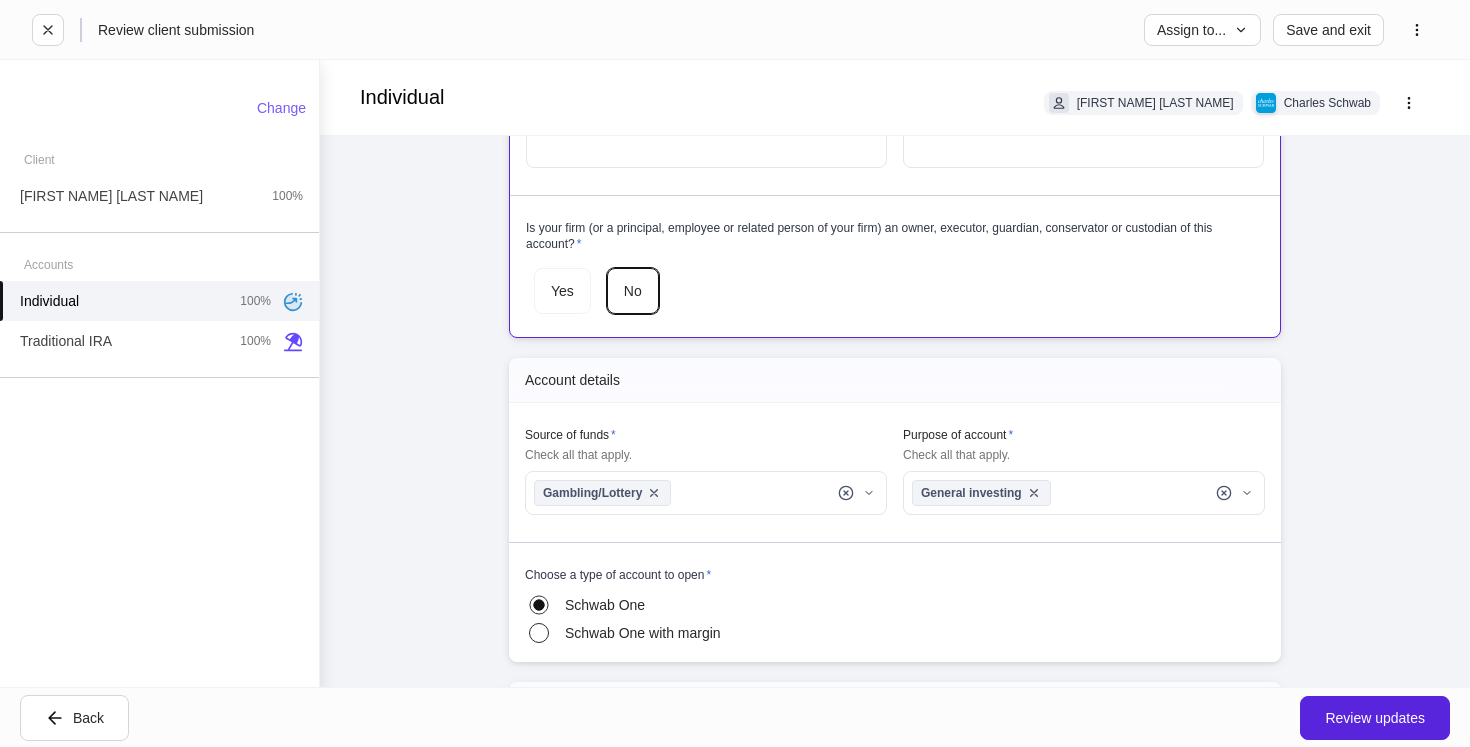 scroll, scrollTop: 382, scrollLeft: 0, axis: vertical 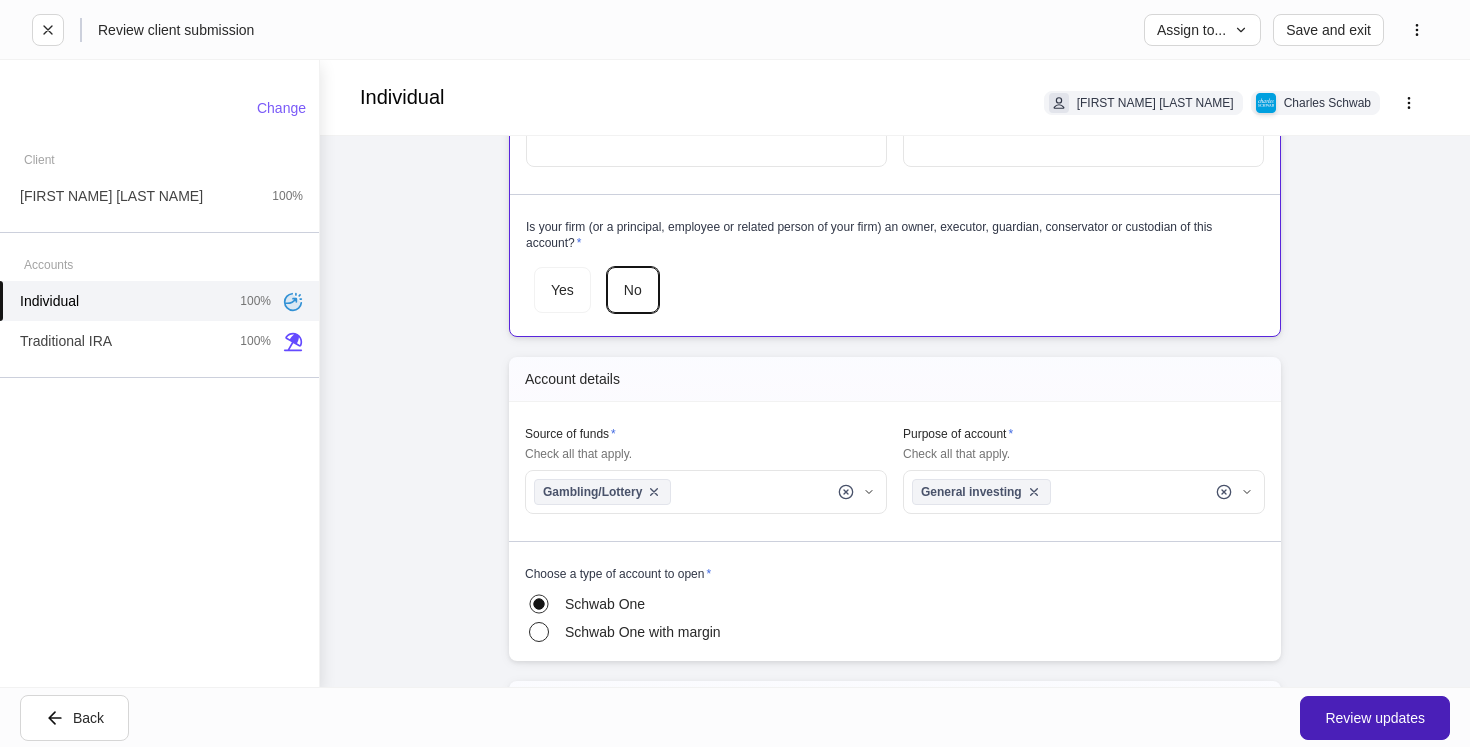 click on "Review updates" at bounding box center (1375, 718) 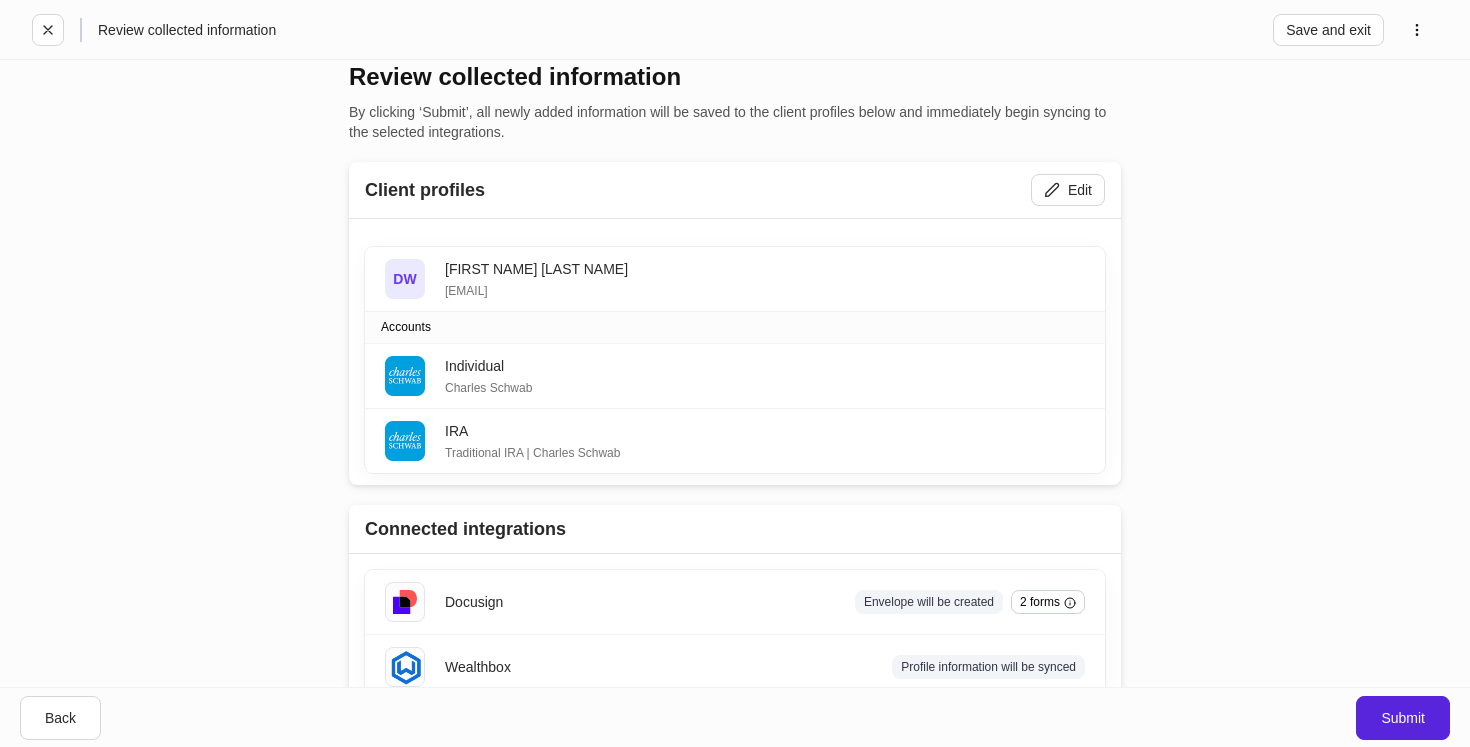 scroll, scrollTop: 24, scrollLeft: 0, axis: vertical 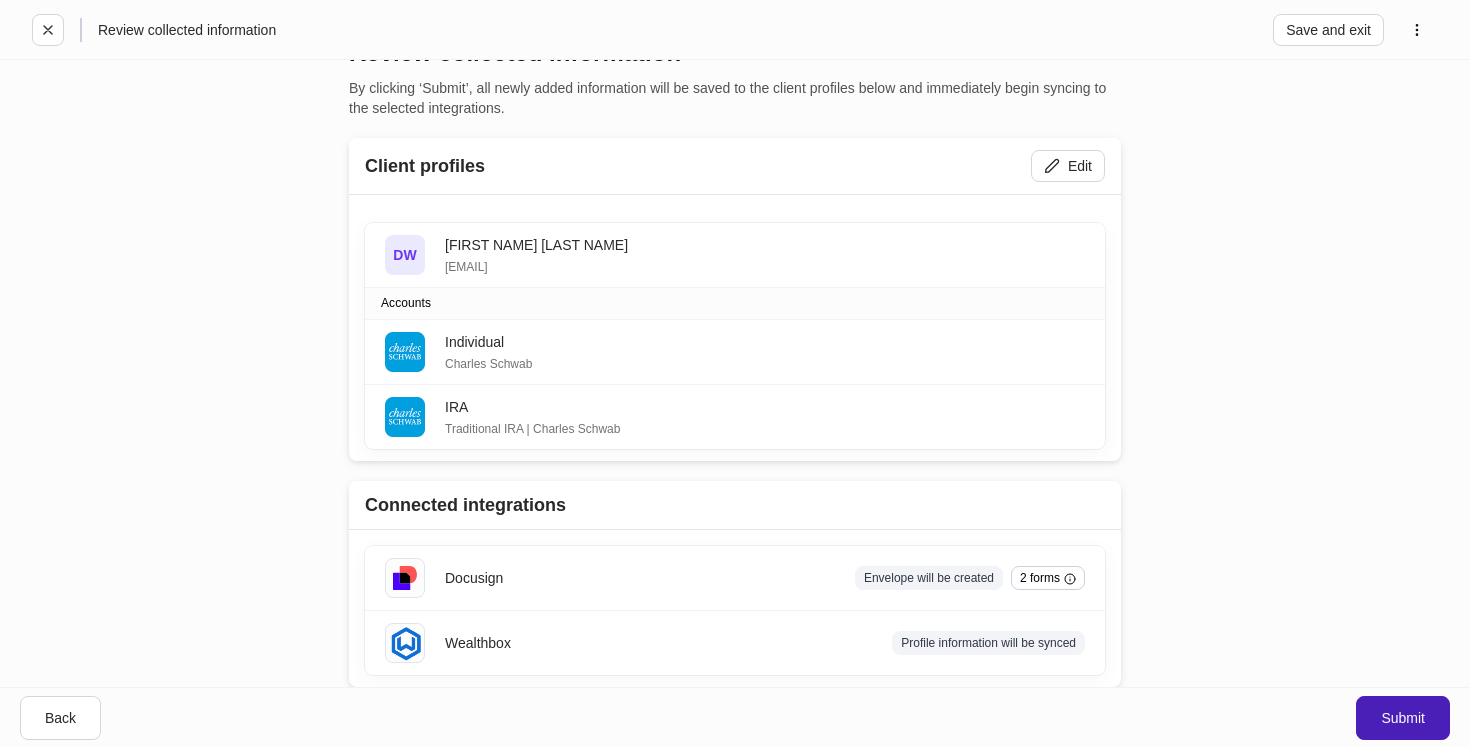 click on "Submit" at bounding box center (1403, 718) 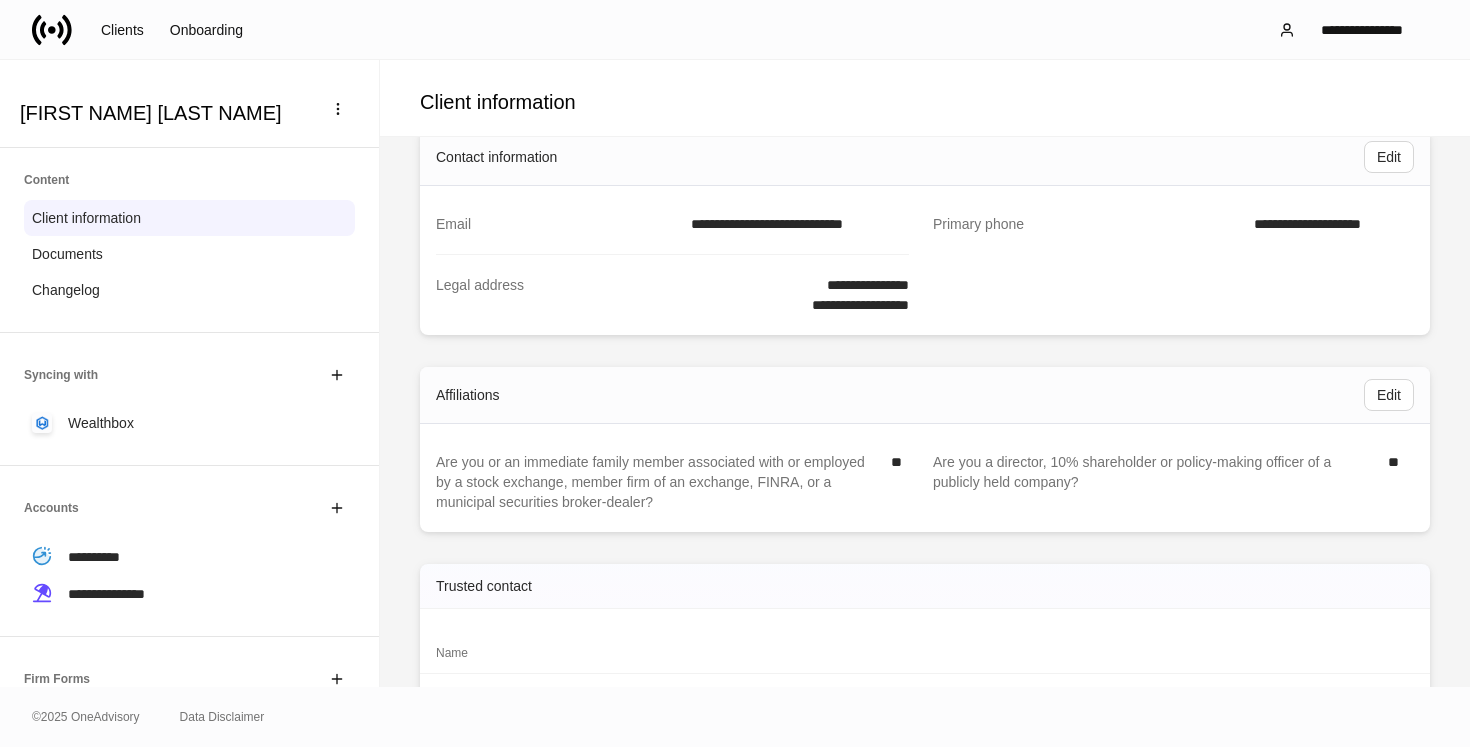 scroll, scrollTop: 506, scrollLeft: 0, axis: vertical 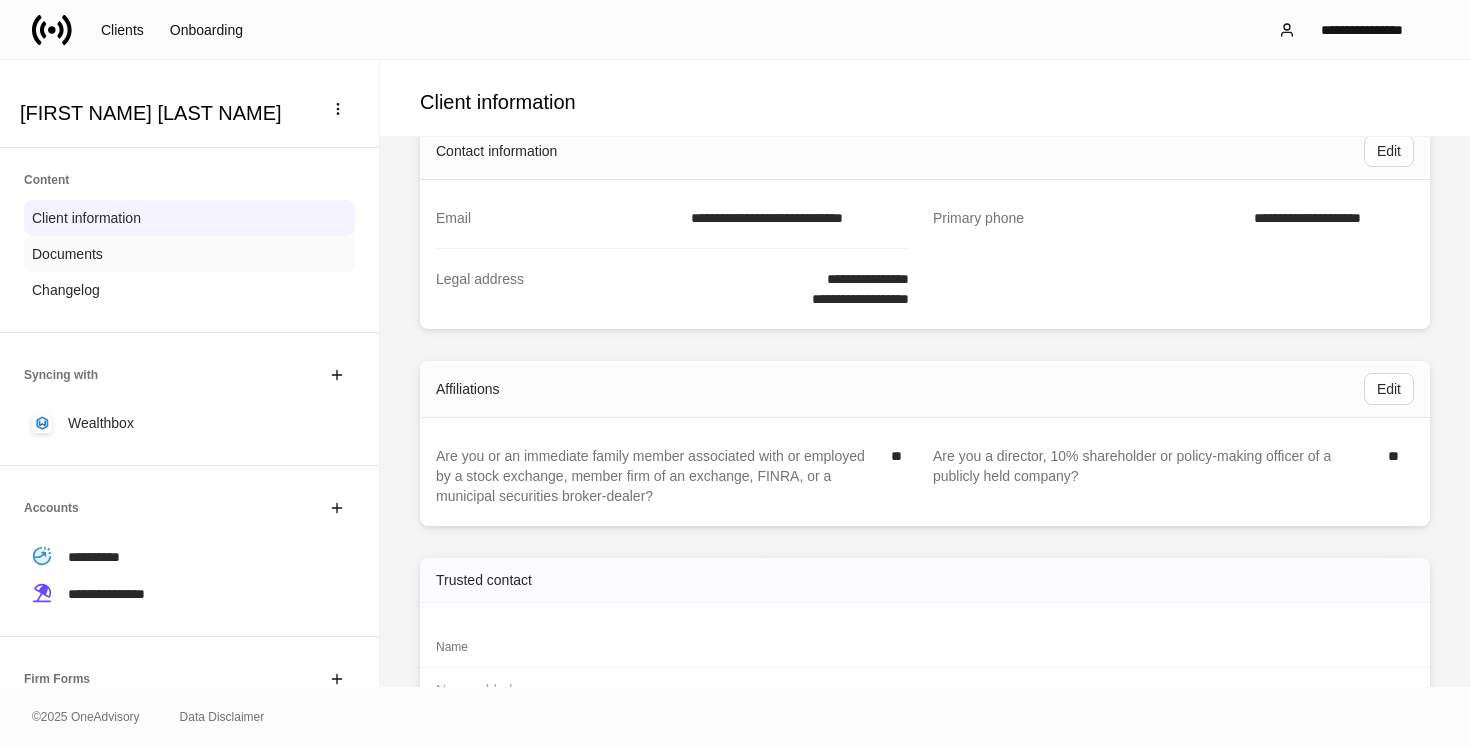 click on "Documents" at bounding box center [189, 254] 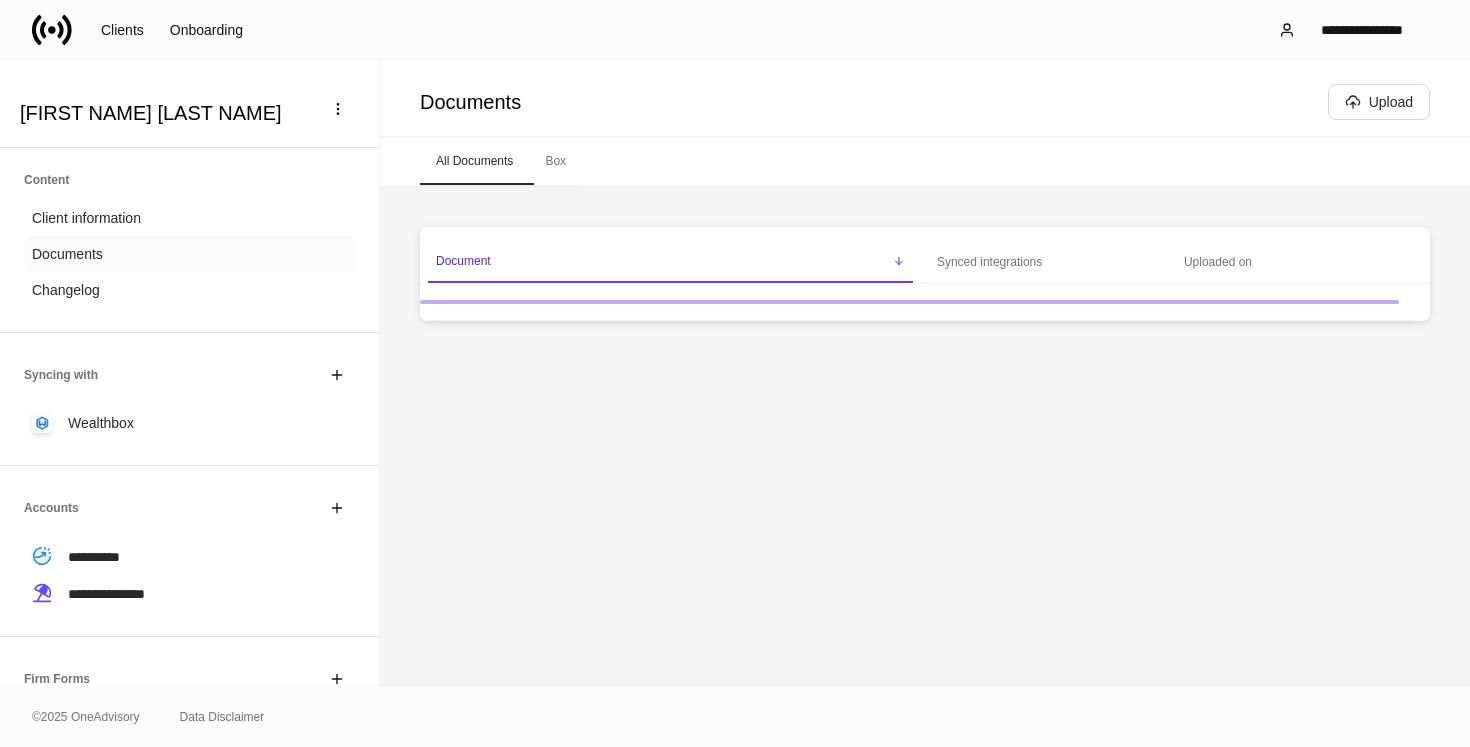 scroll, scrollTop: 0, scrollLeft: 0, axis: both 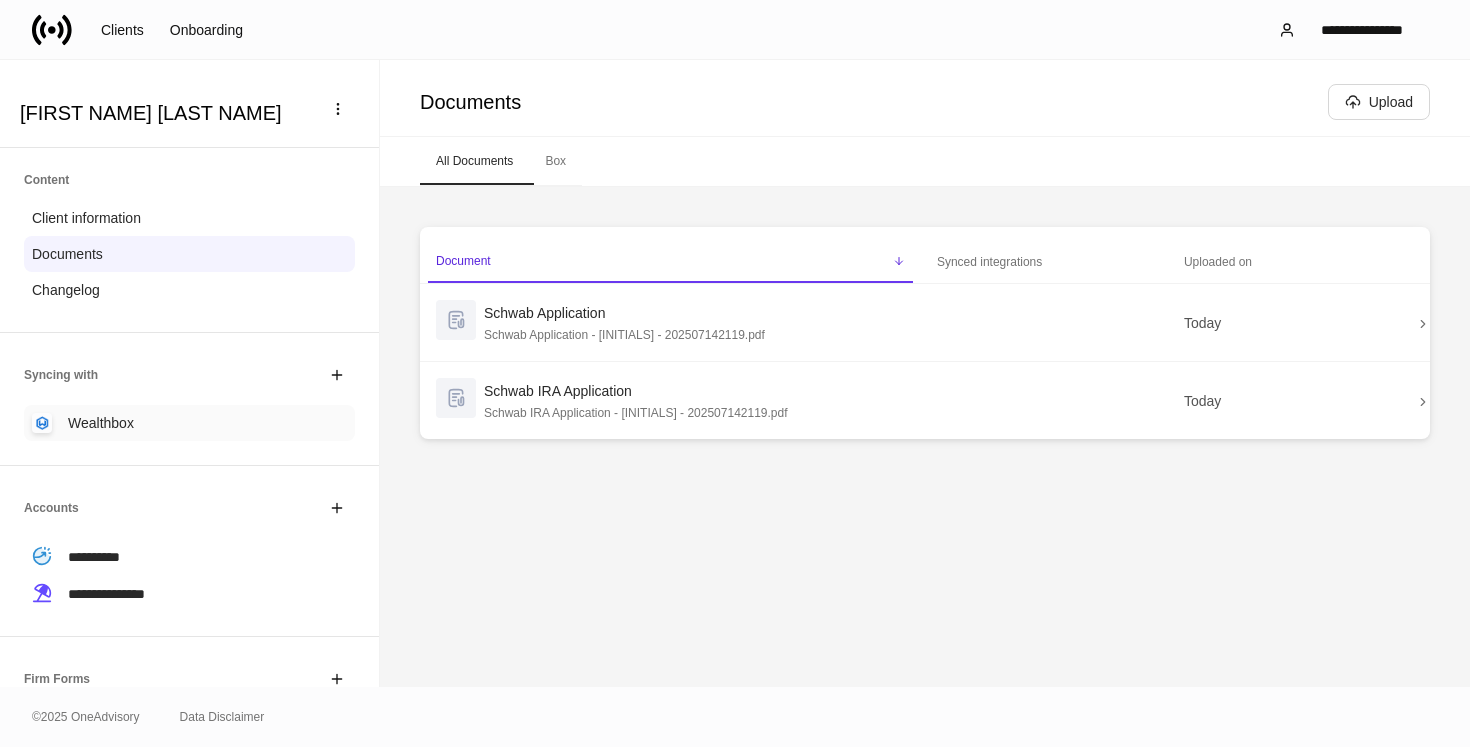click on "Wealthbox" at bounding box center [189, 423] 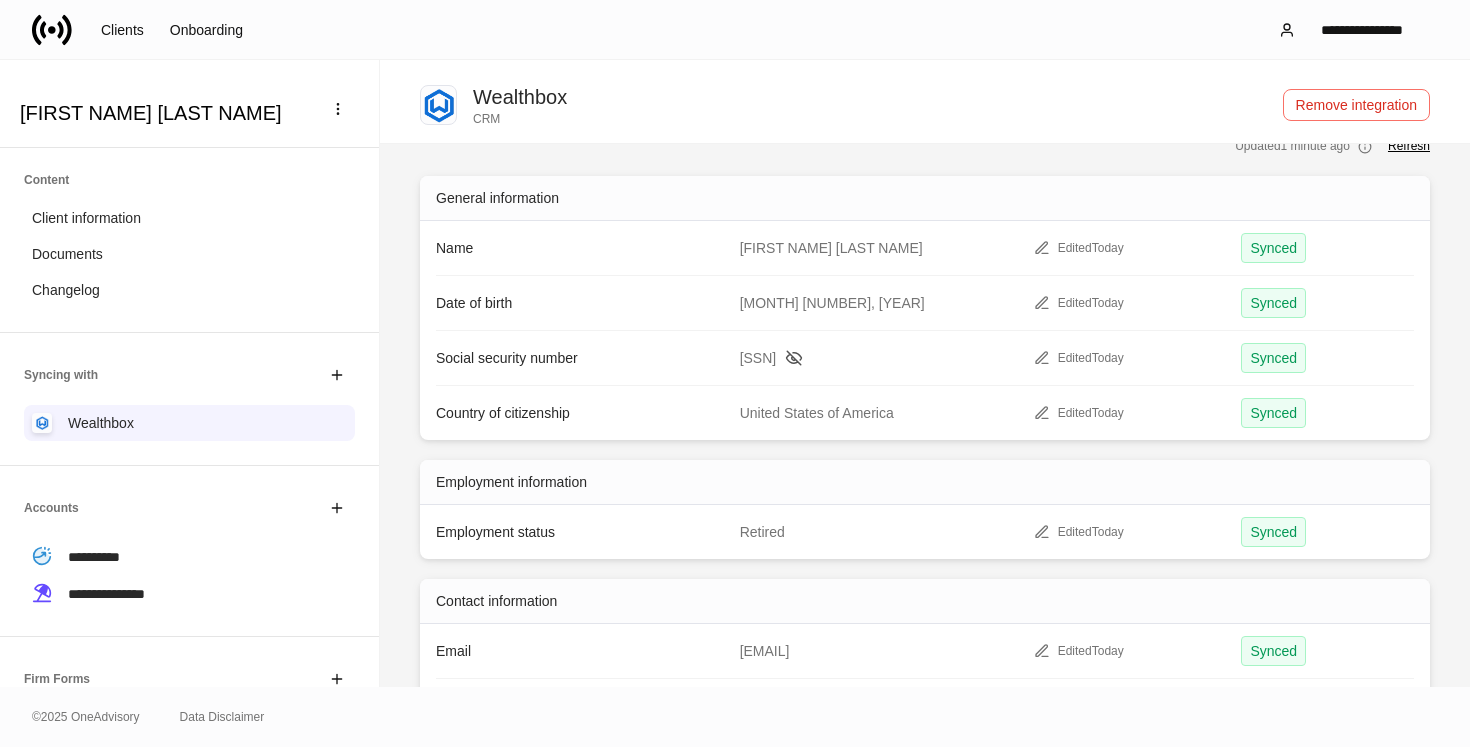 scroll, scrollTop: 138, scrollLeft: 0, axis: vertical 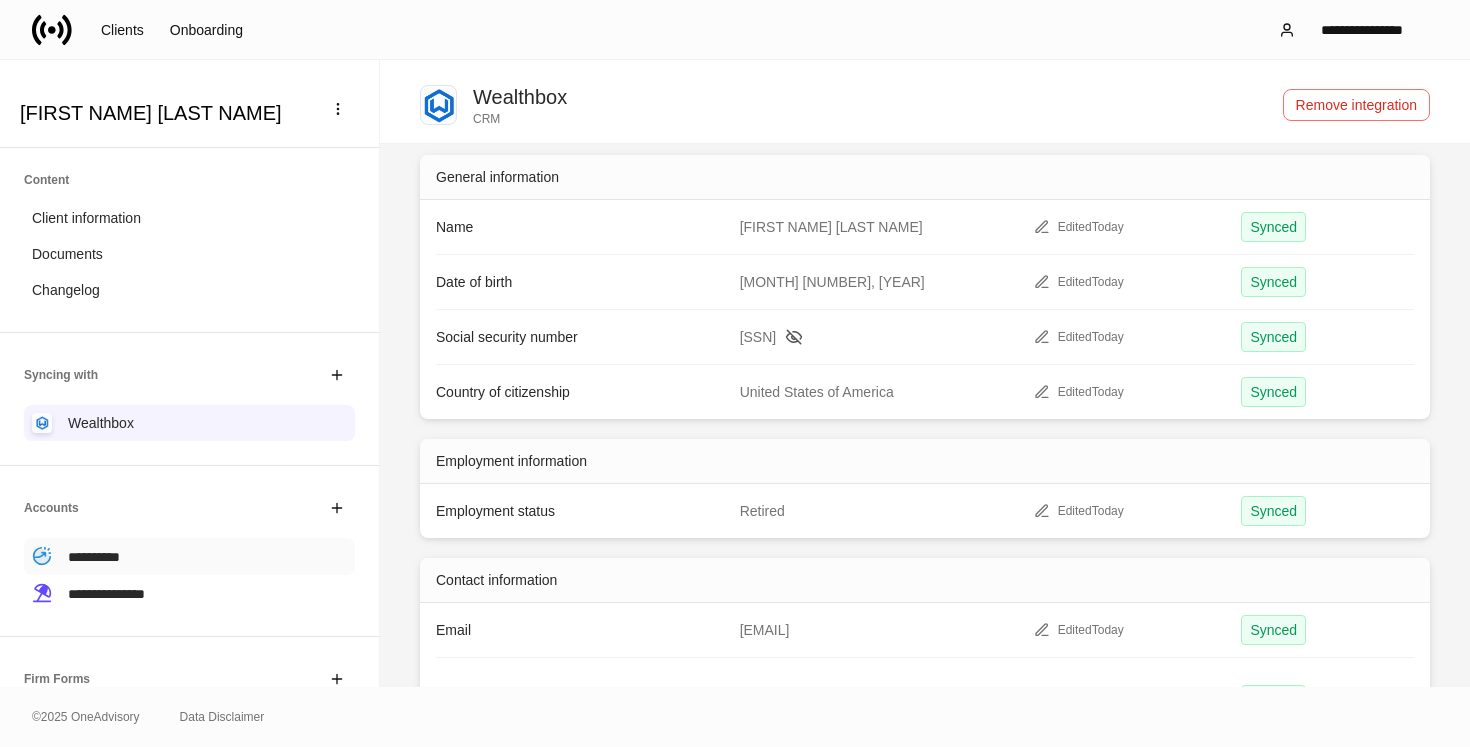 click on "**********" at bounding box center [189, 556] 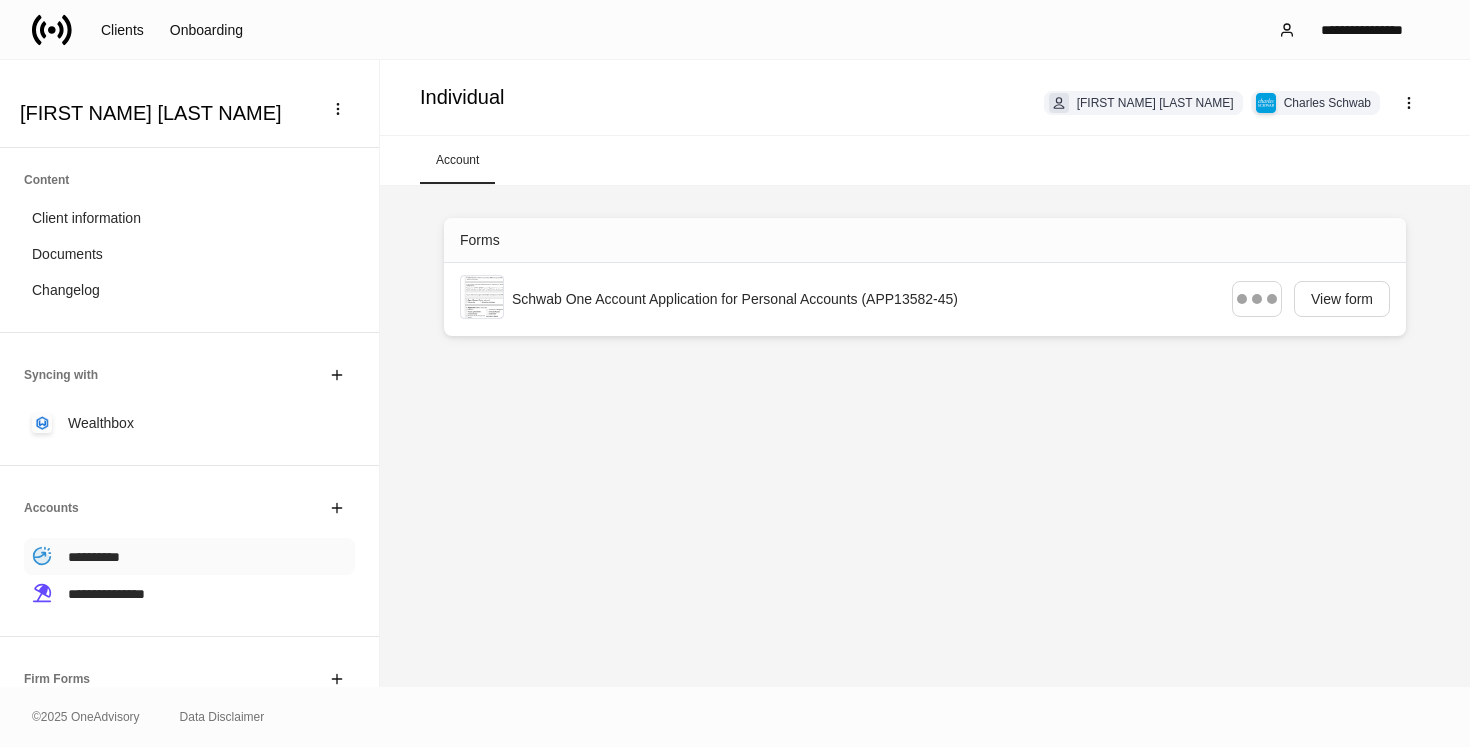 scroll, scrollTop: 0, scrollLeft: 0, axis: both 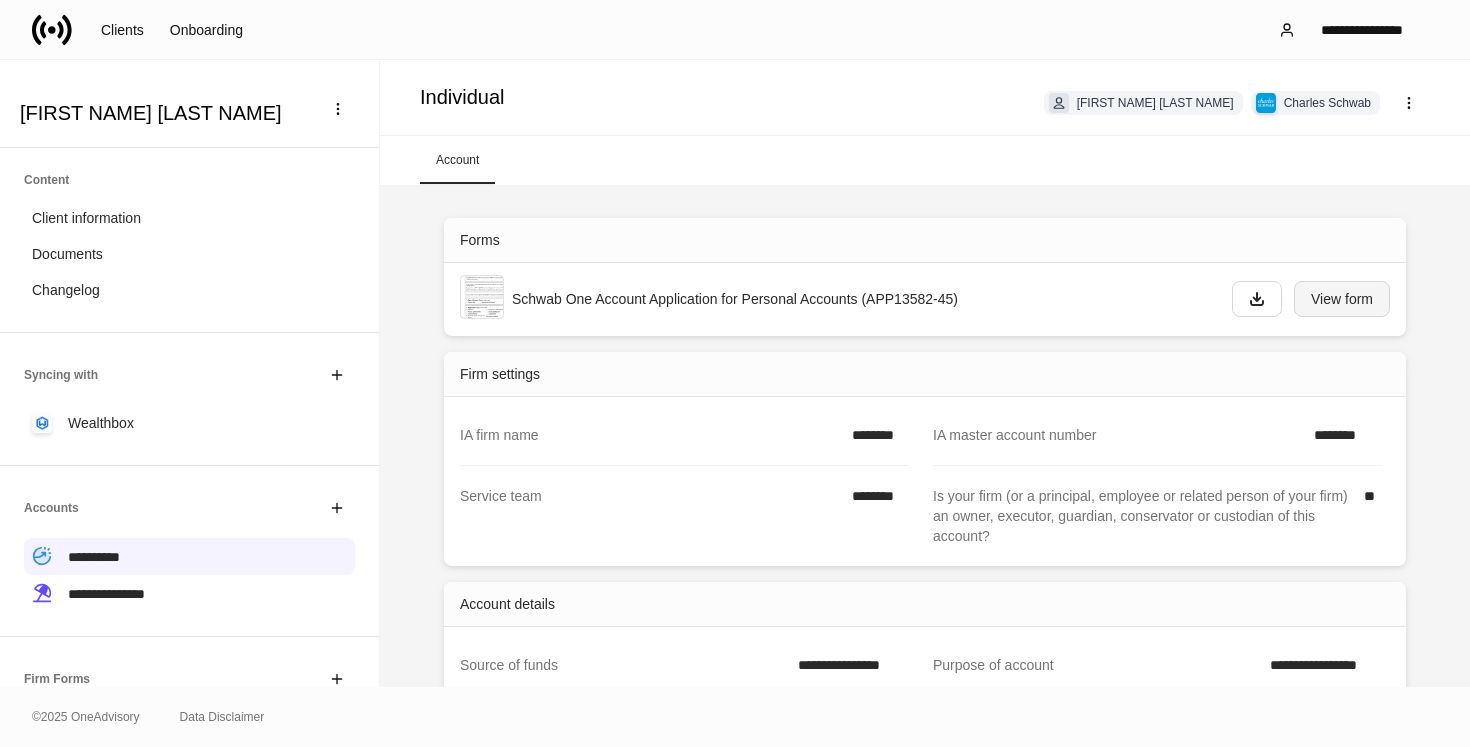 click on "View form" at bounding box center (1342, 299) 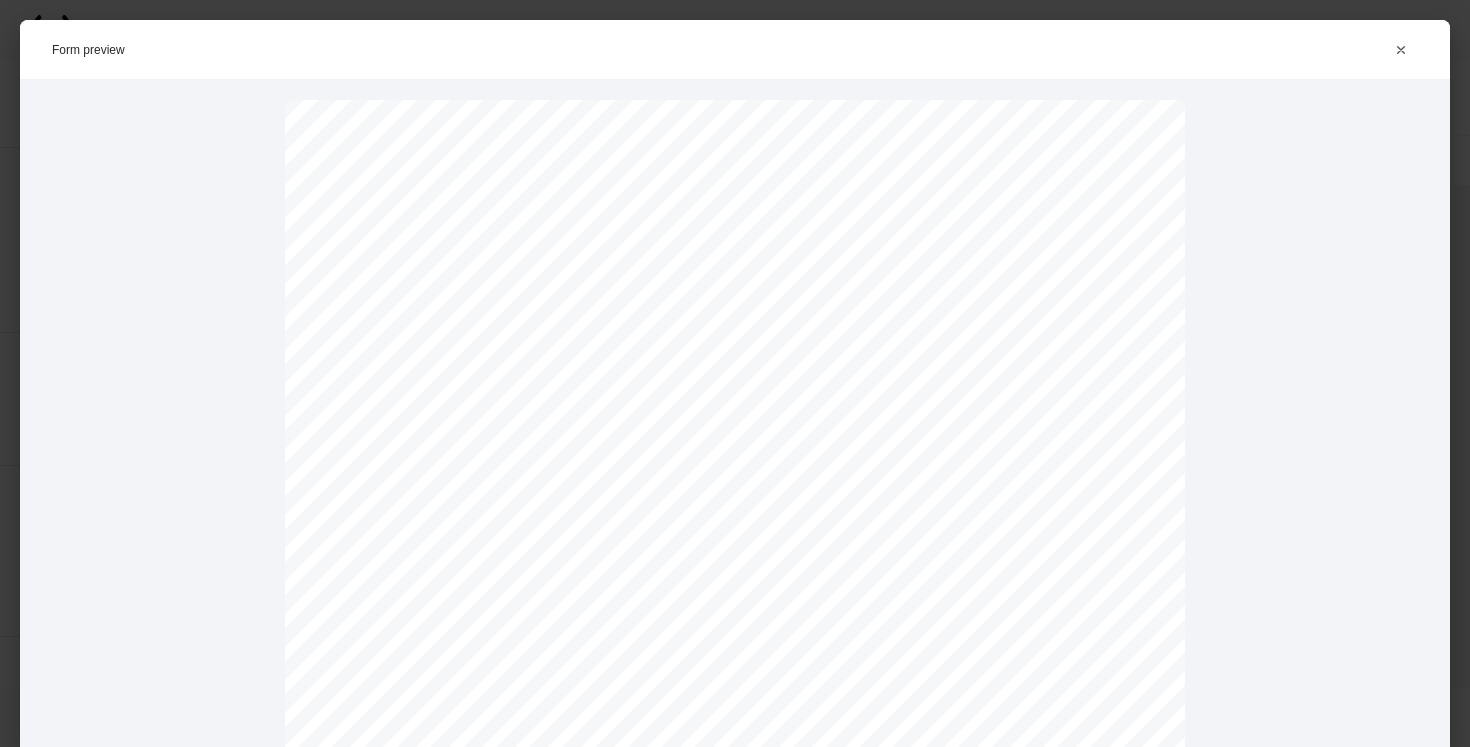 scroll, scrollTop: 0, scrollLeft: 0, axis: both 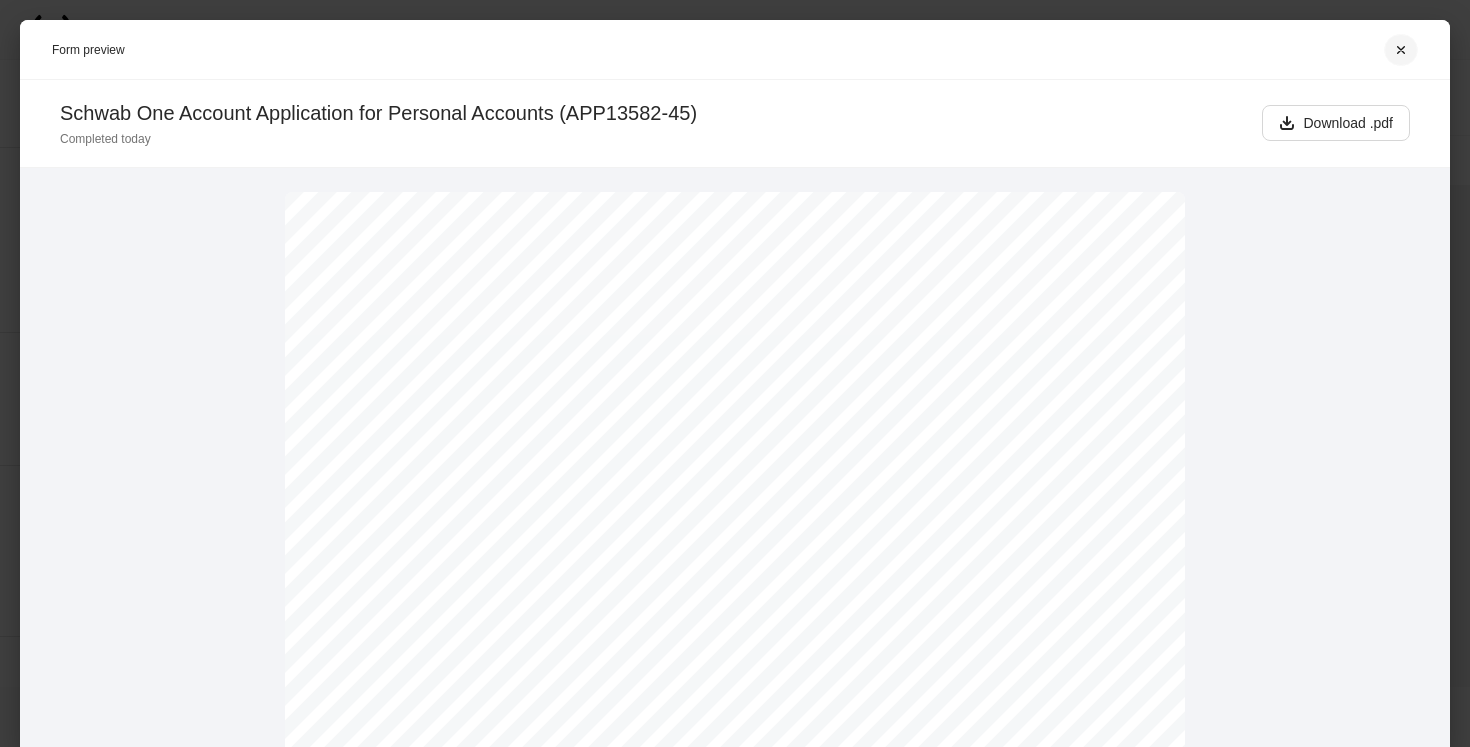 click 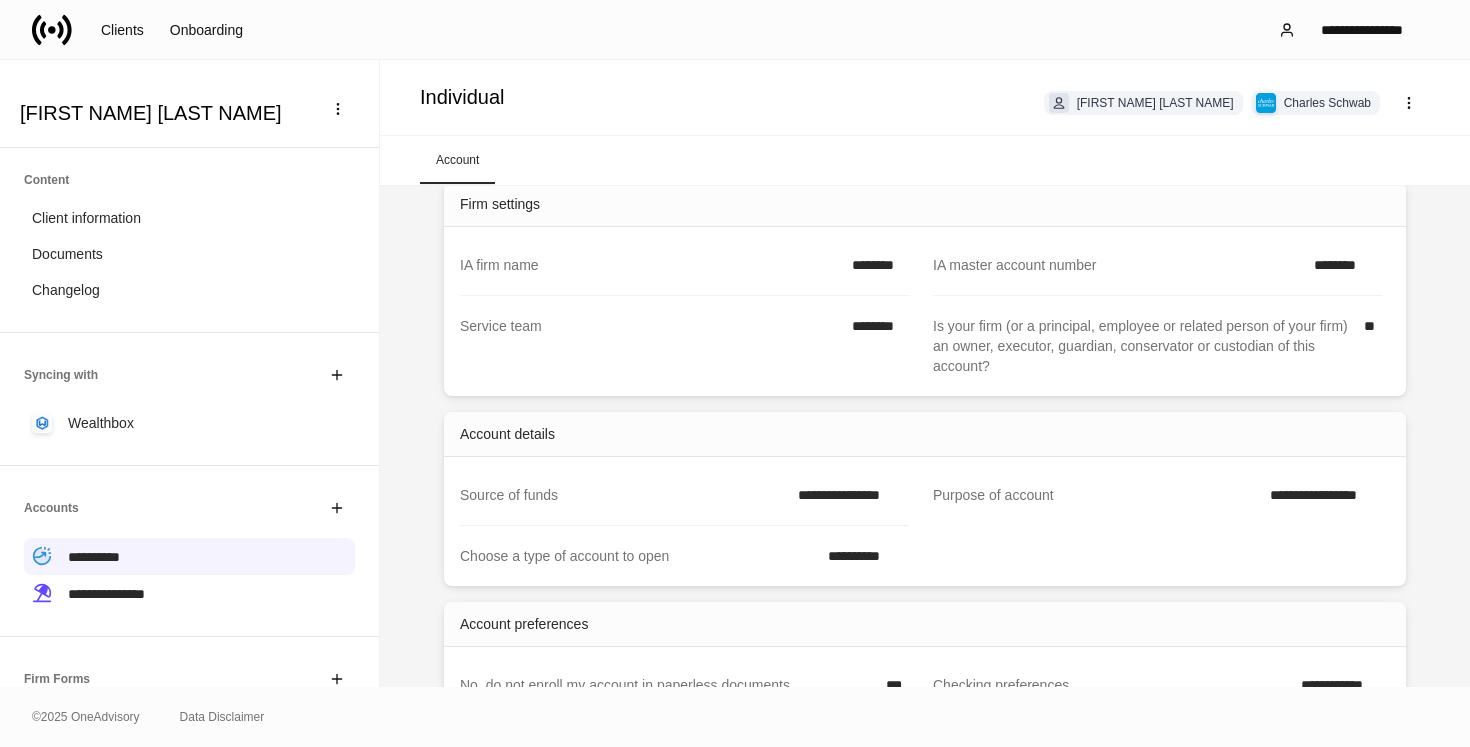scroll, scrollTop: 172, scrollLeft: 0, axis: vertical 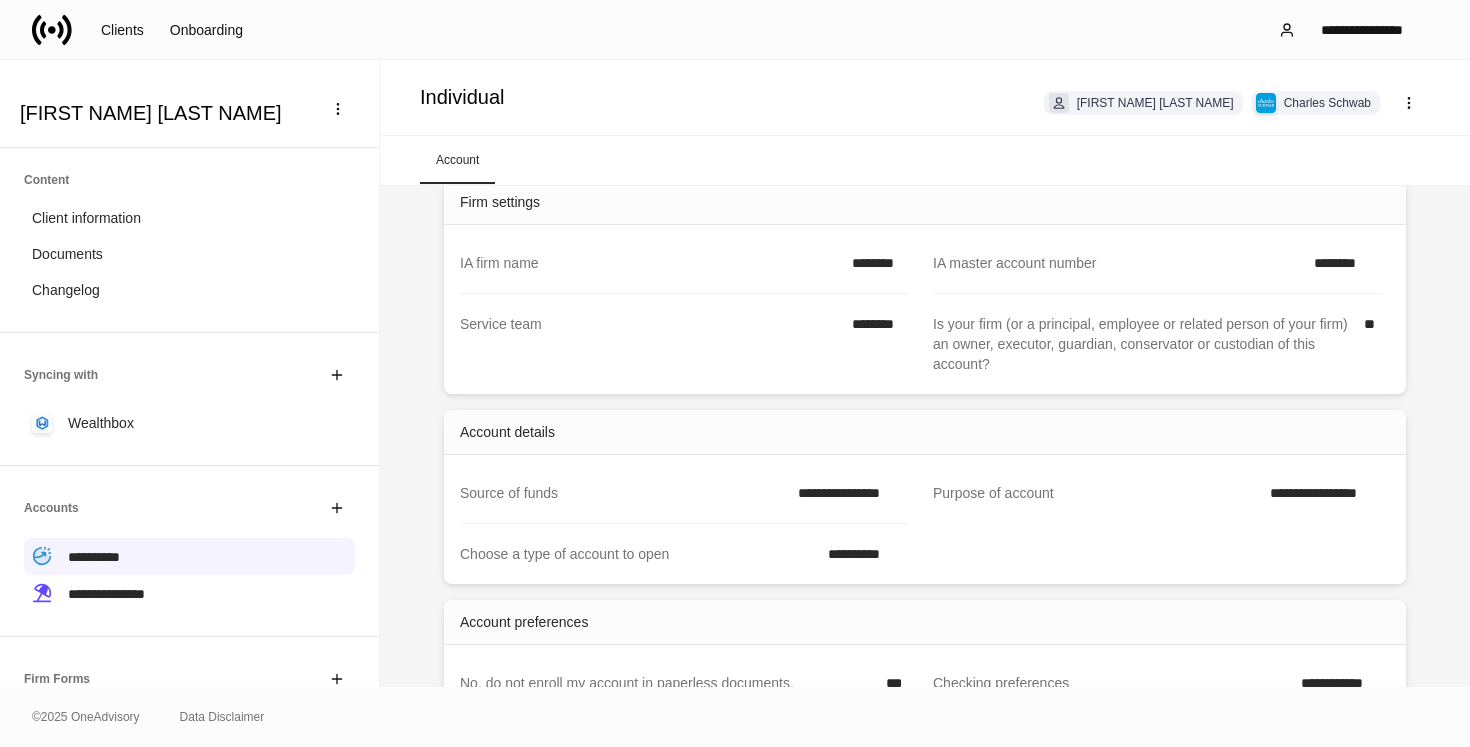 type 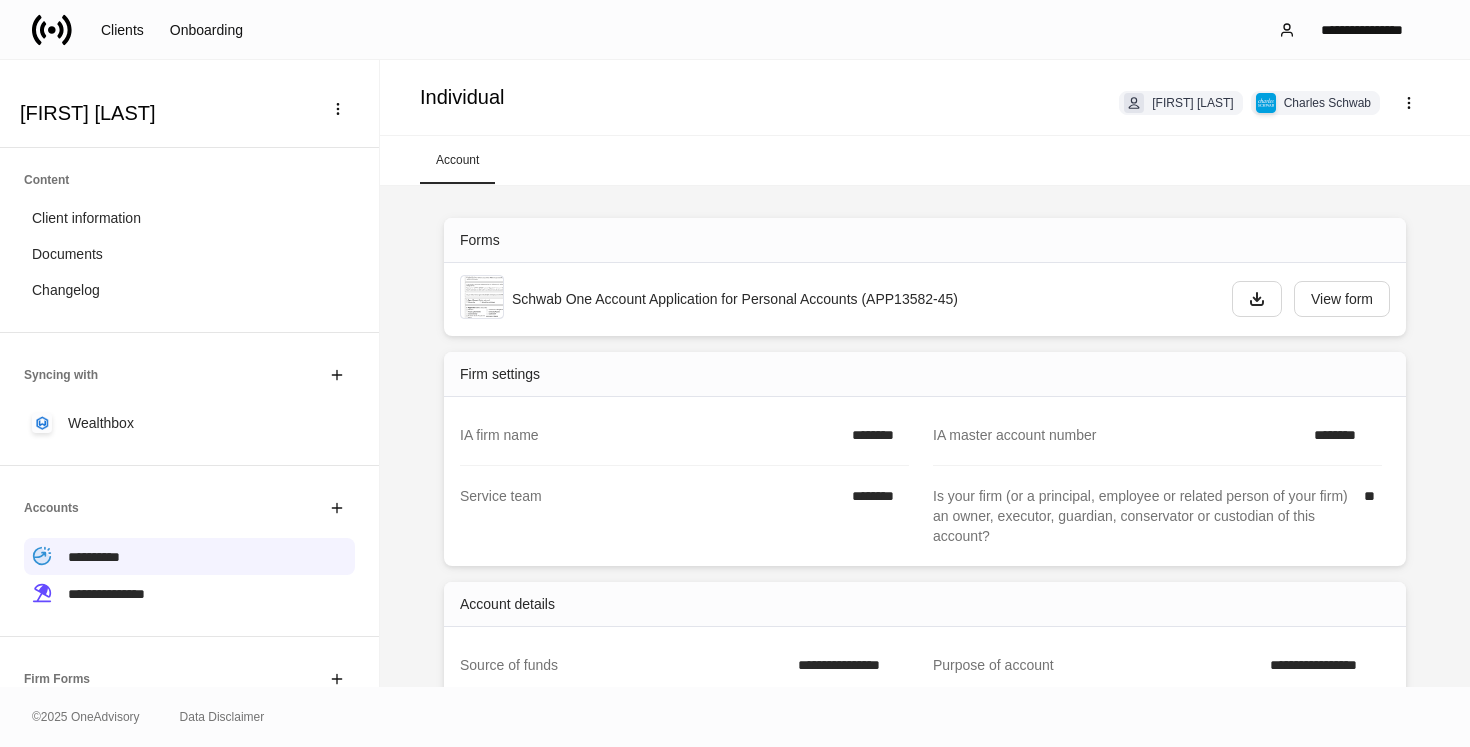 scroll, scrollTop: 0, scrollLeft: 0, axis: both 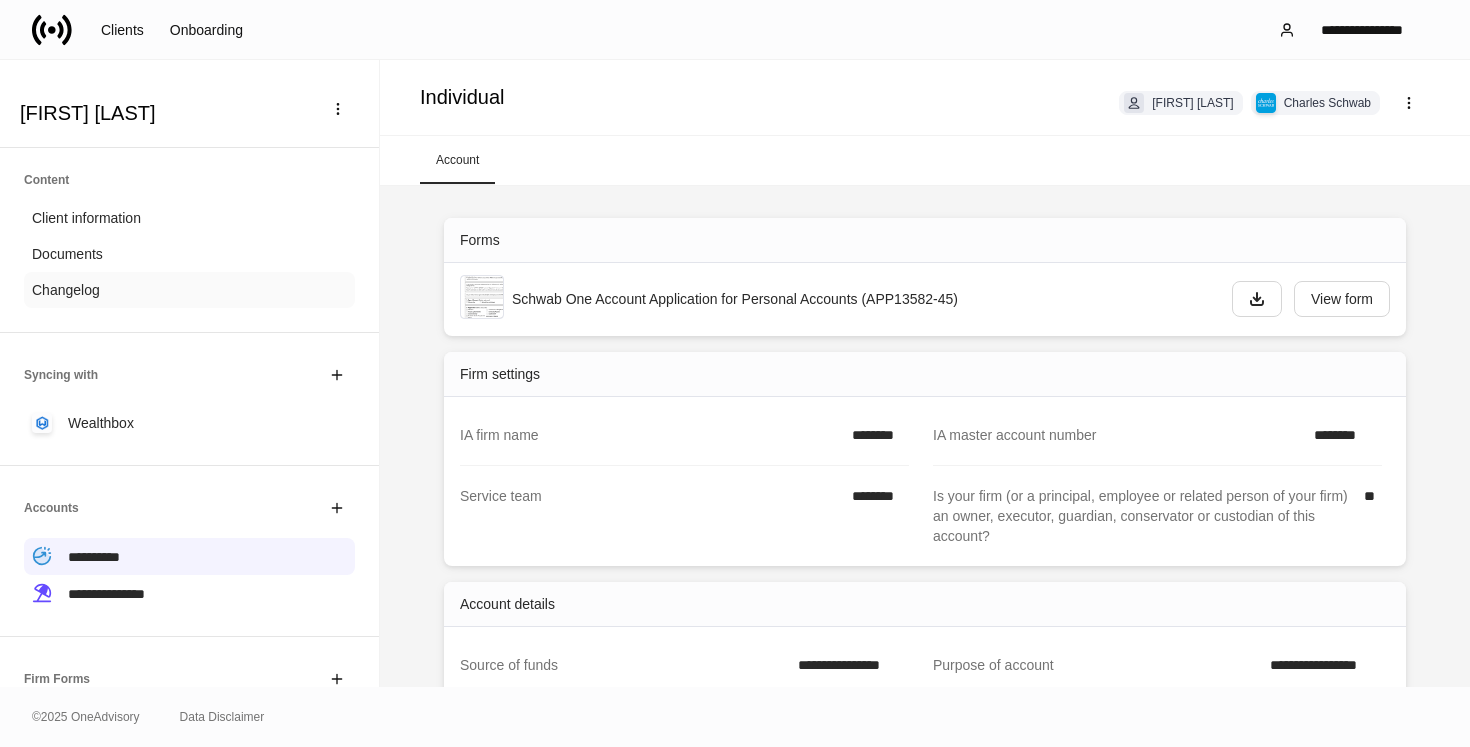 click on "Changelog" at bounding box center [189, 290] 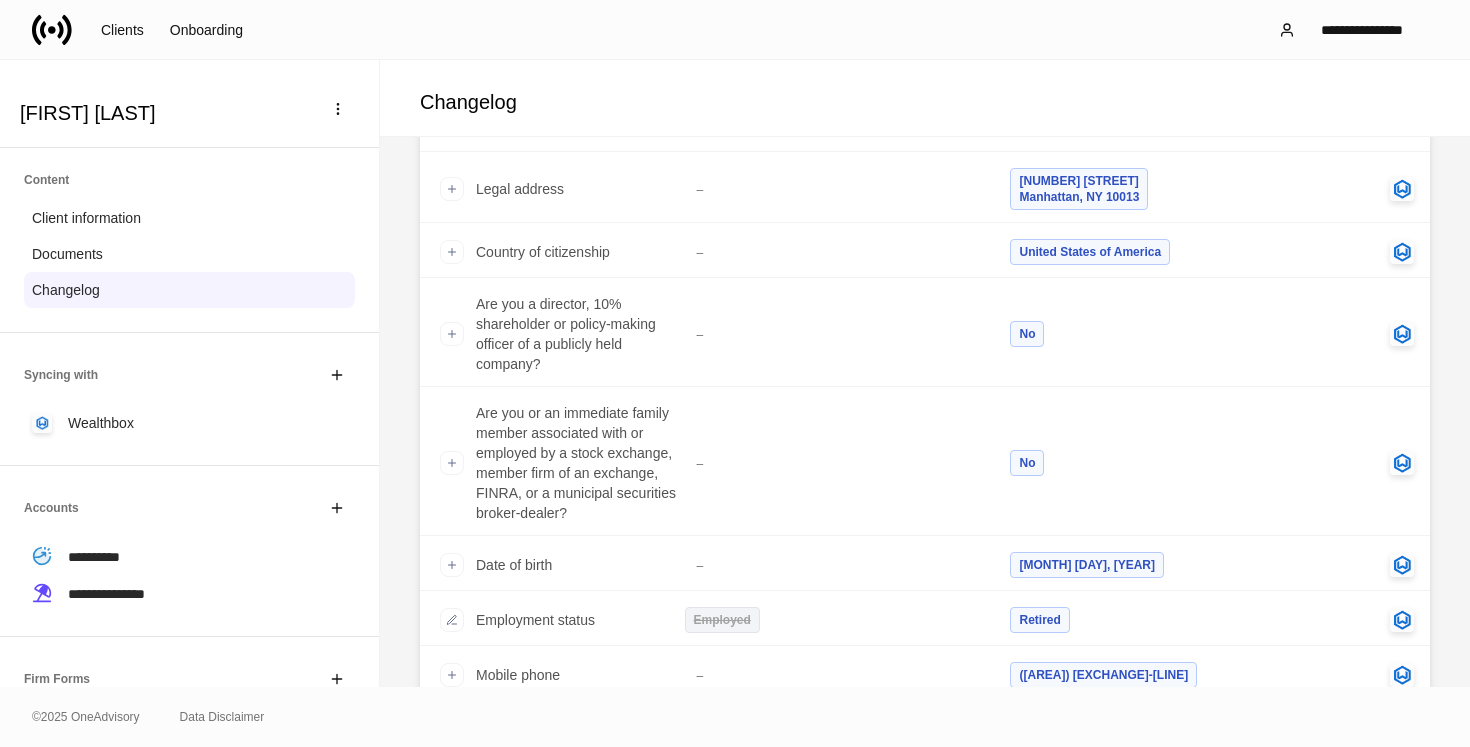 scroll, scrollTop: 0, scrollLeft: 0, axis: both 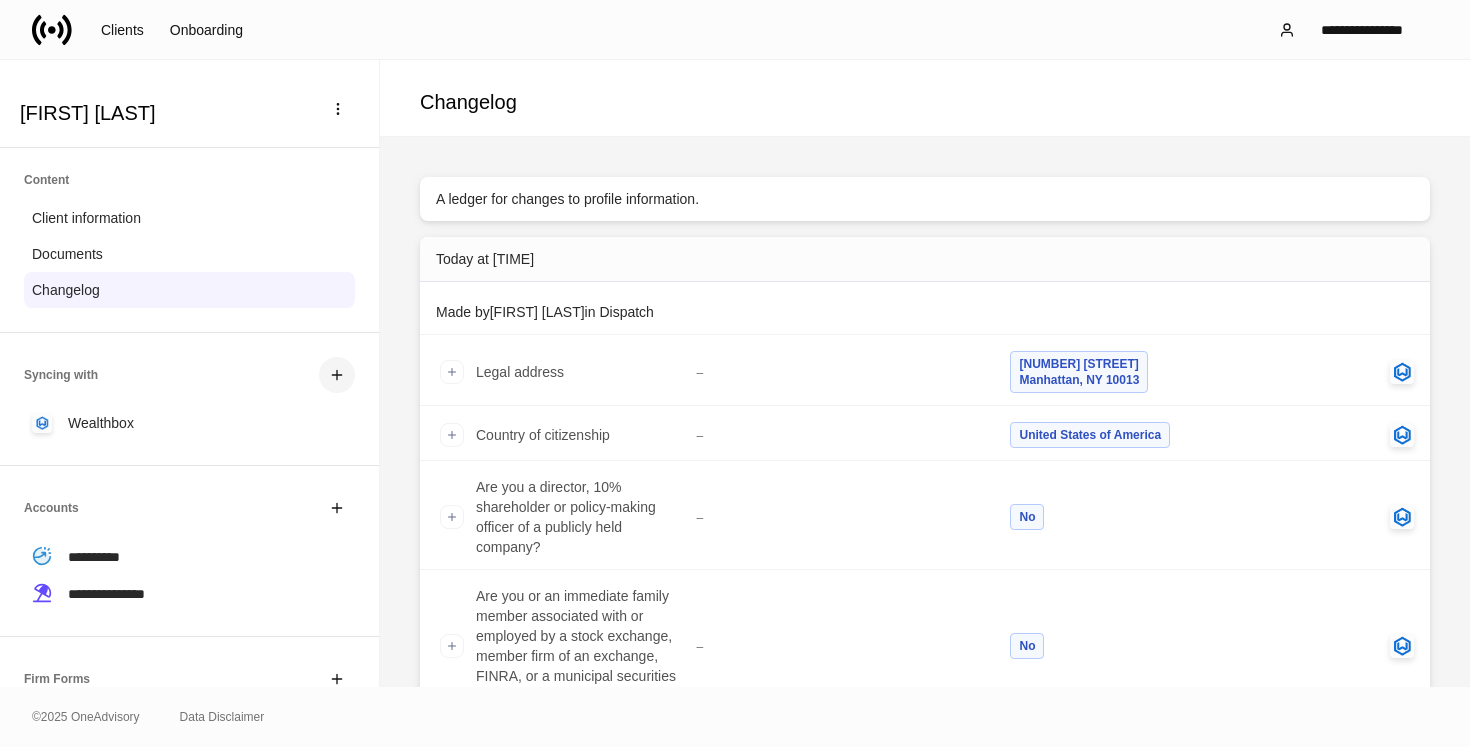 click 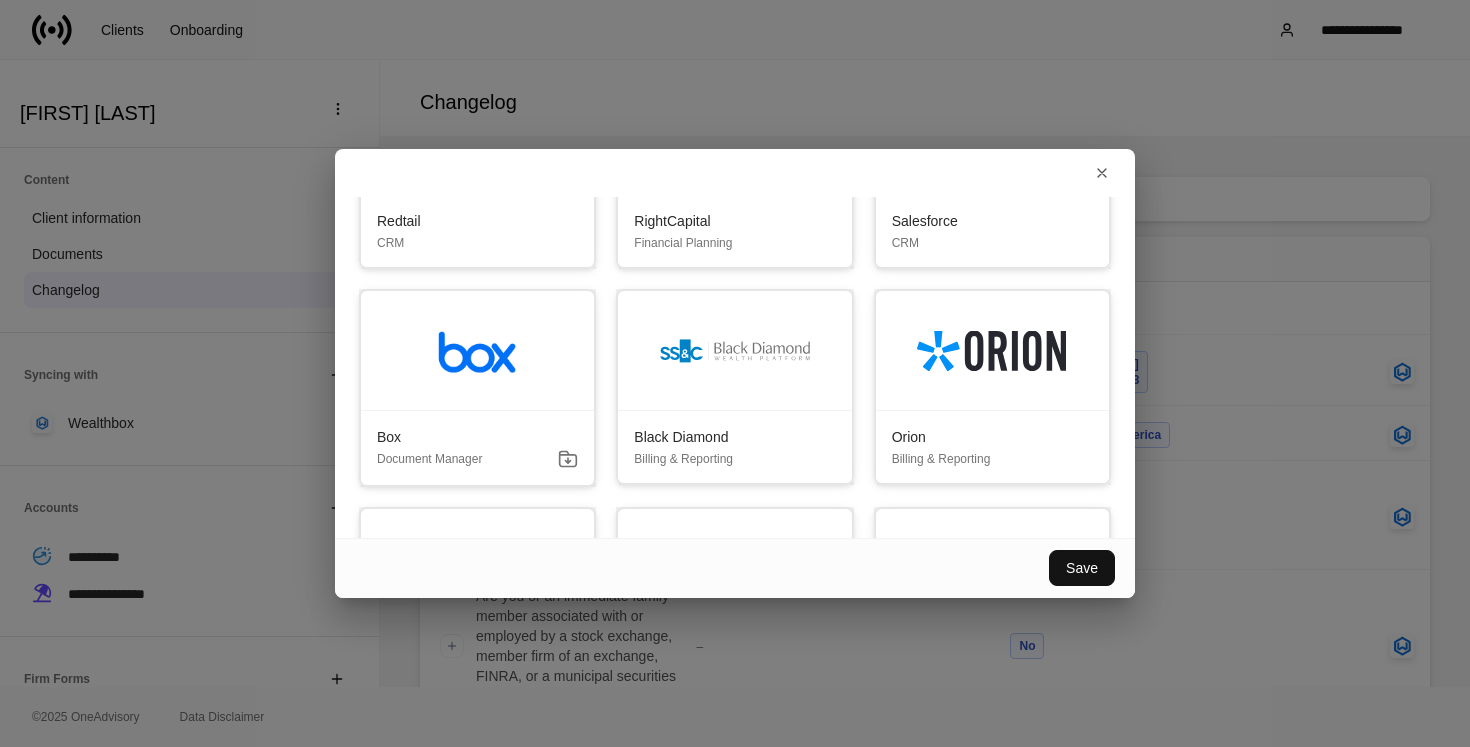 scroll, scrollTop: 443, scrollLeft: 0, axis: vertical 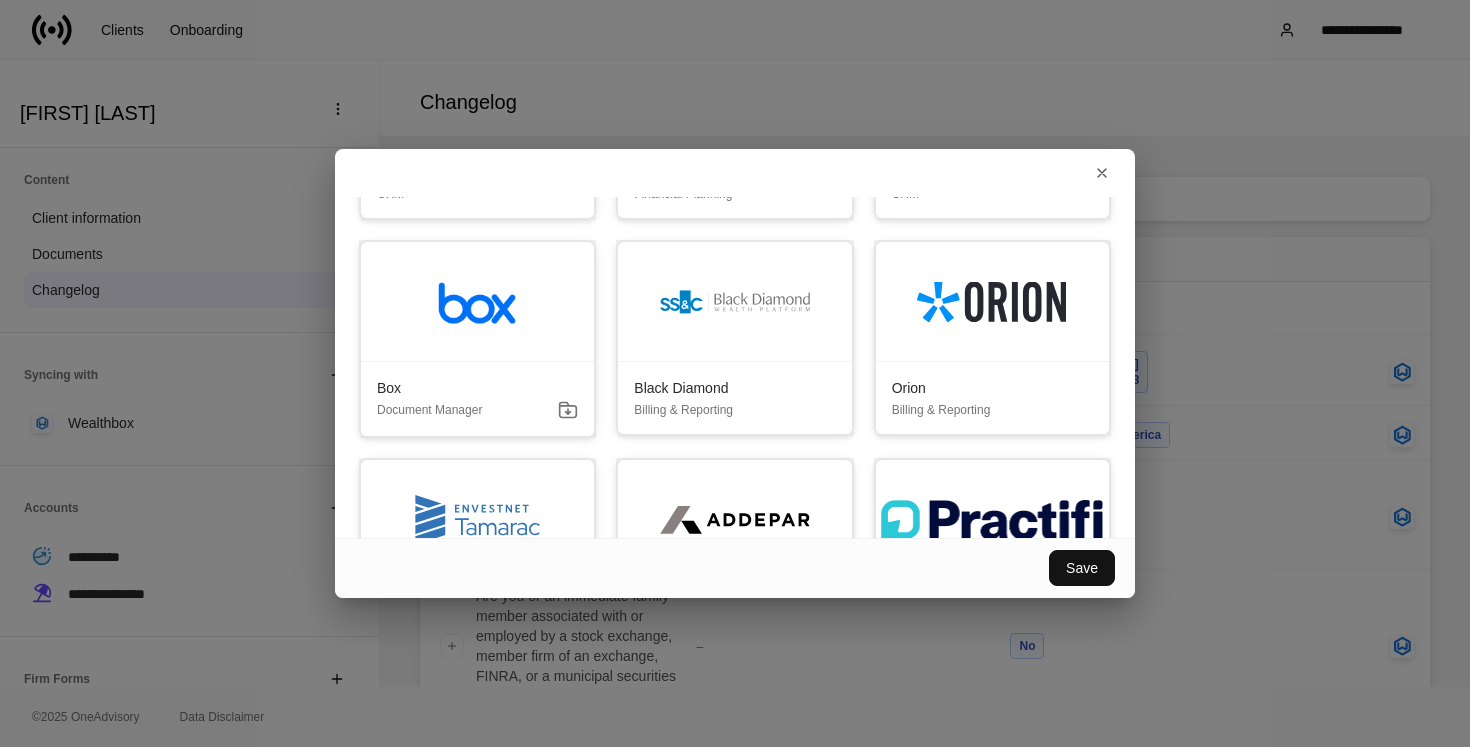 click at bounding box center (734, 302) 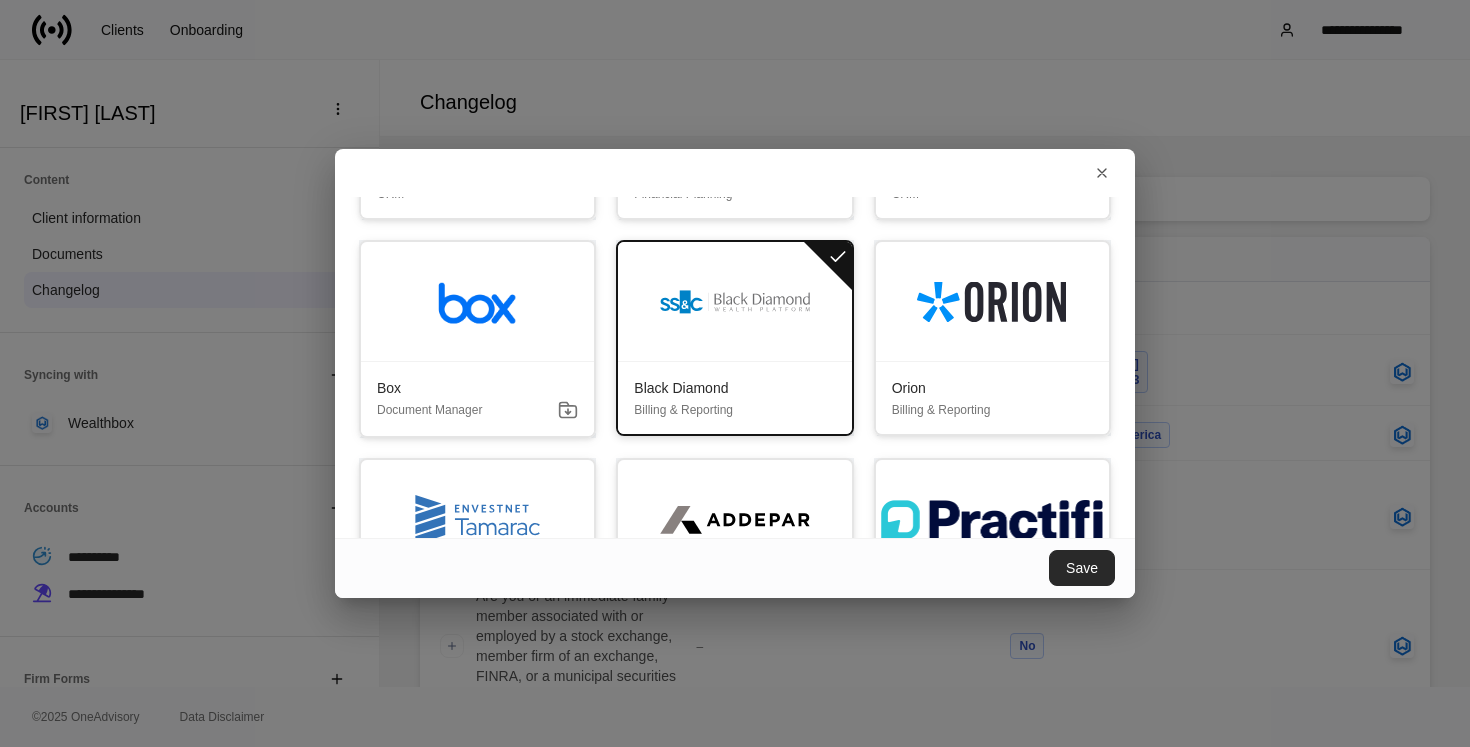 click on "Save" at bounding box center [1082, 568] 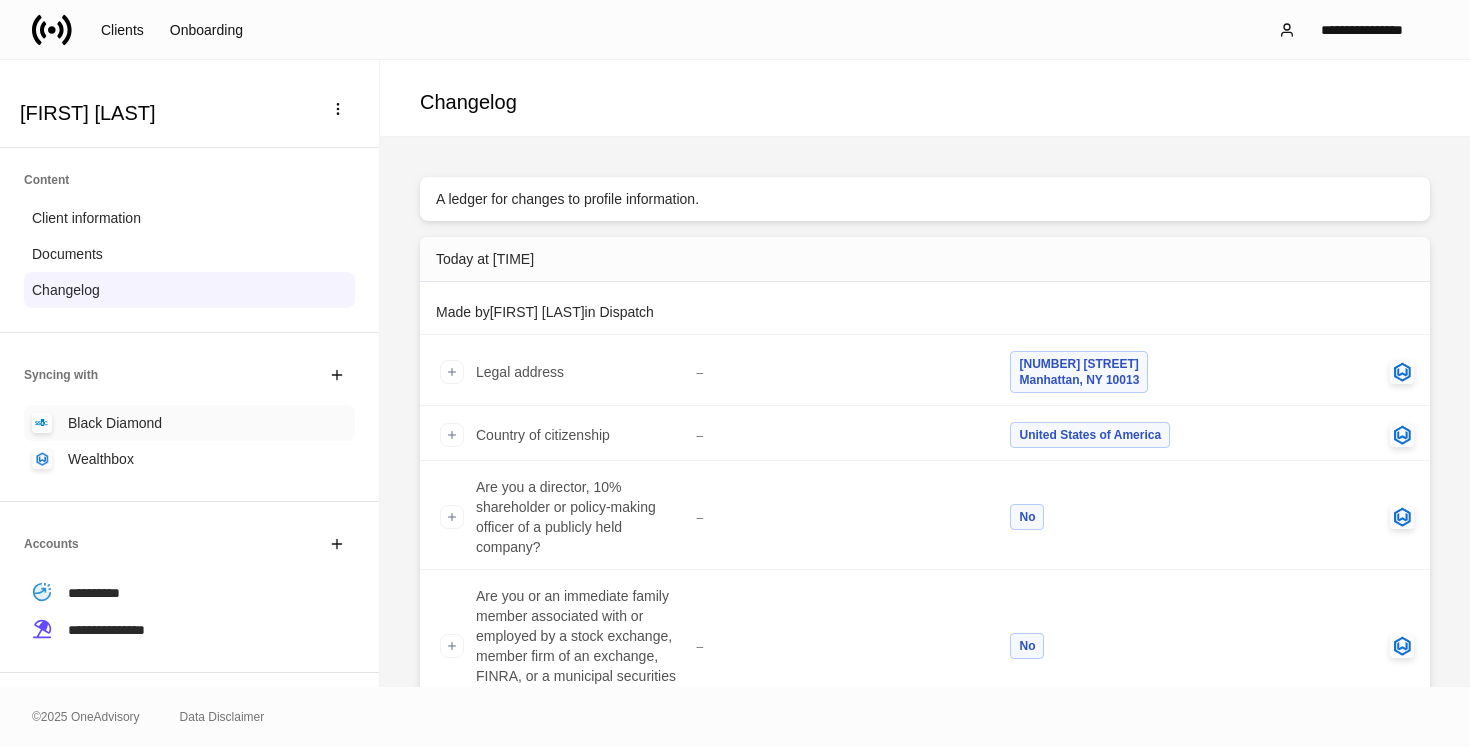 click on "Black Diamond" at bounding box center (115, 423) 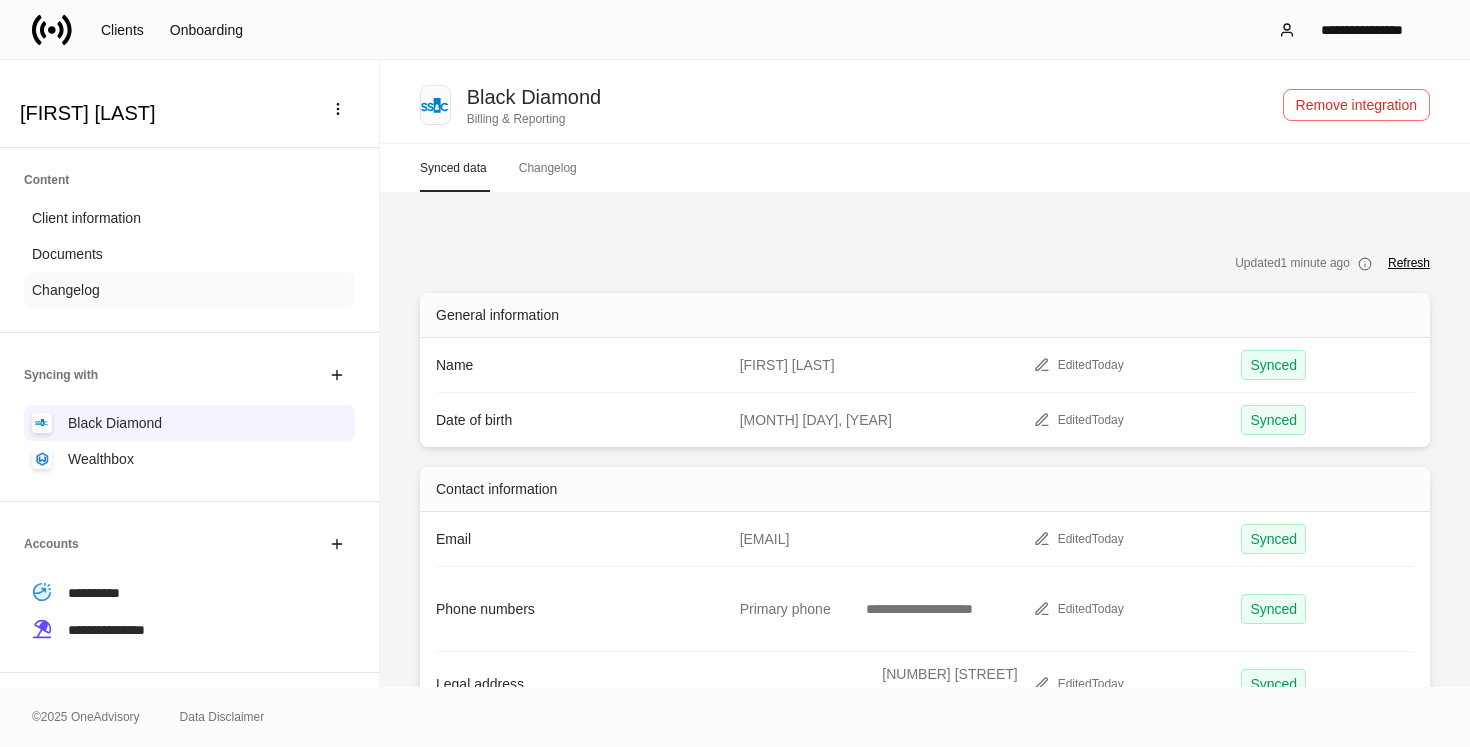 click on "Changelog" at bounding box center [189, 290] 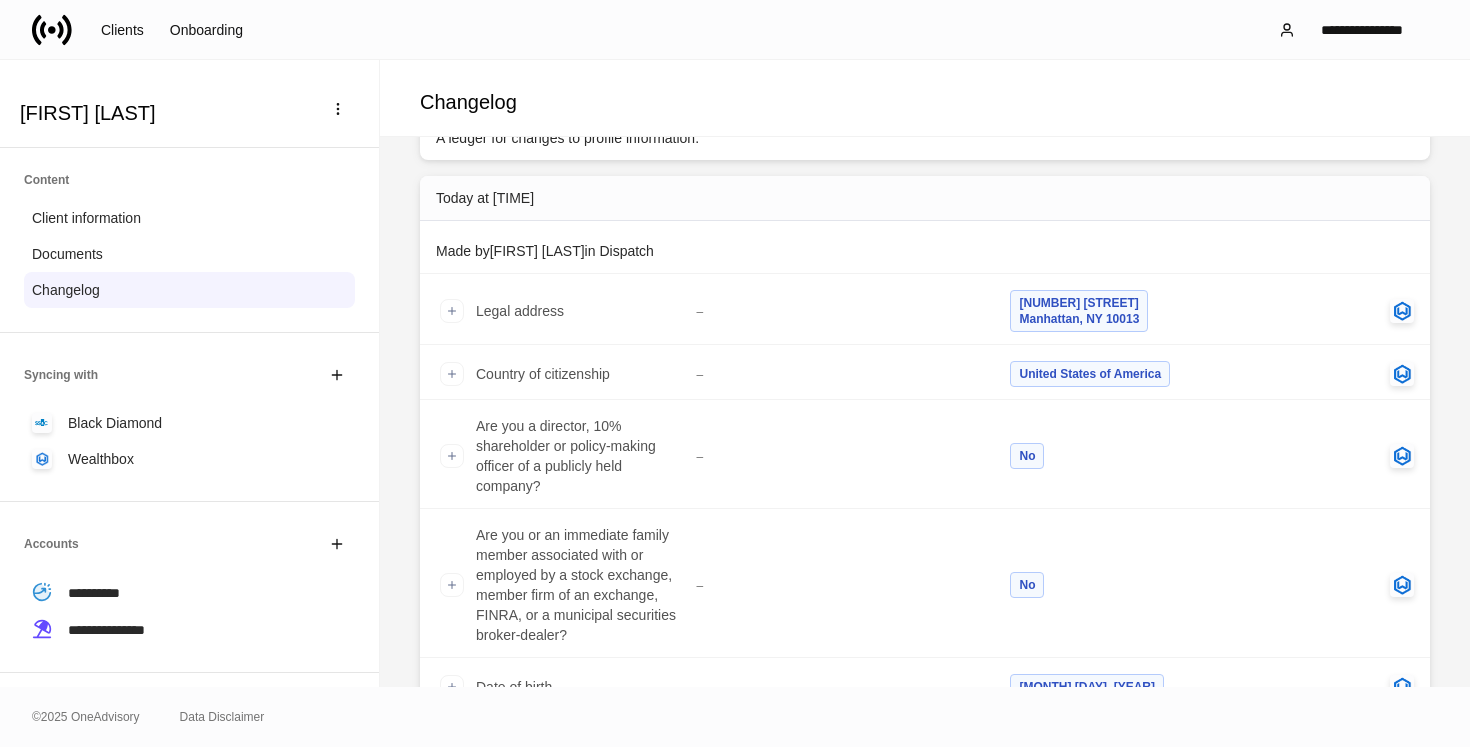 scroll, scrollTop: 76, scrollLeft: 0, axis: vertical 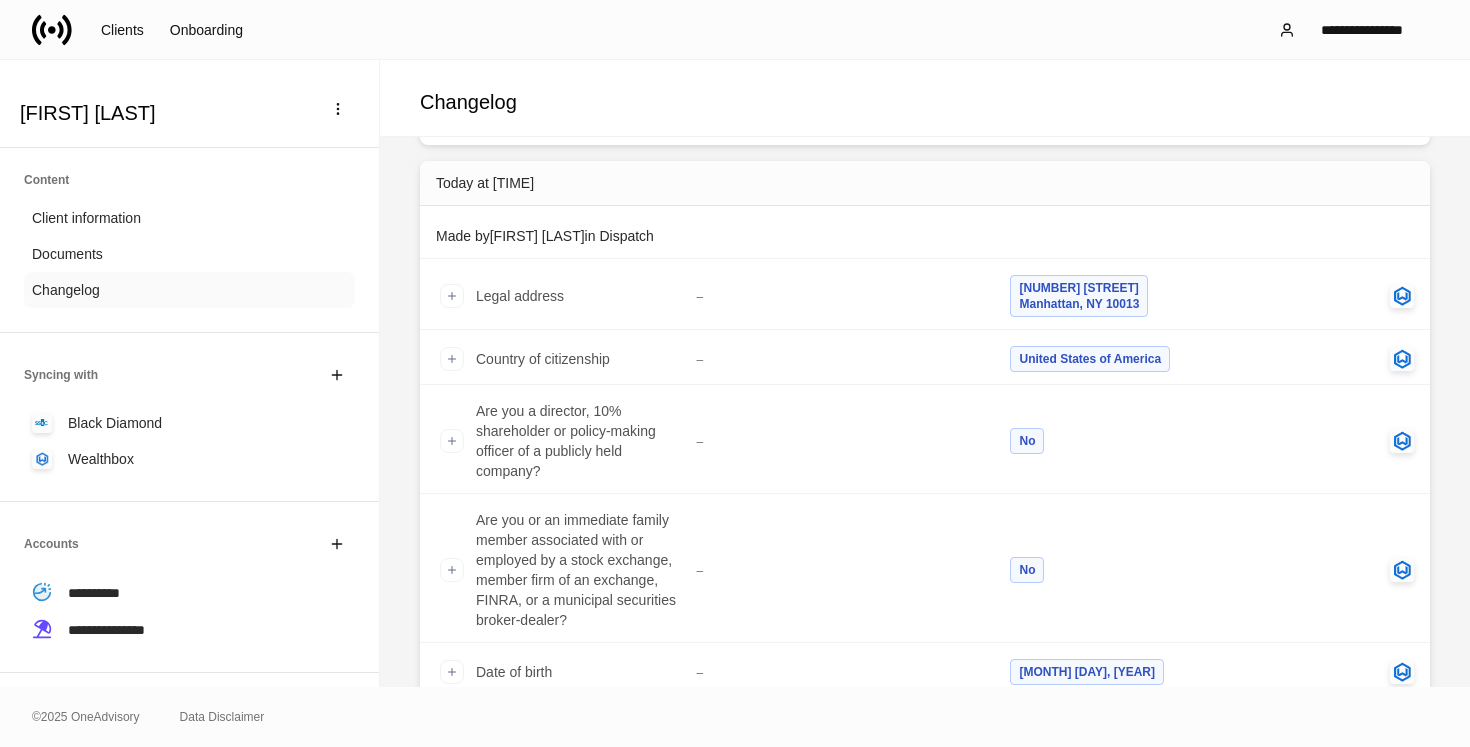 click on "Changelog" at bounding box center [189, 290] 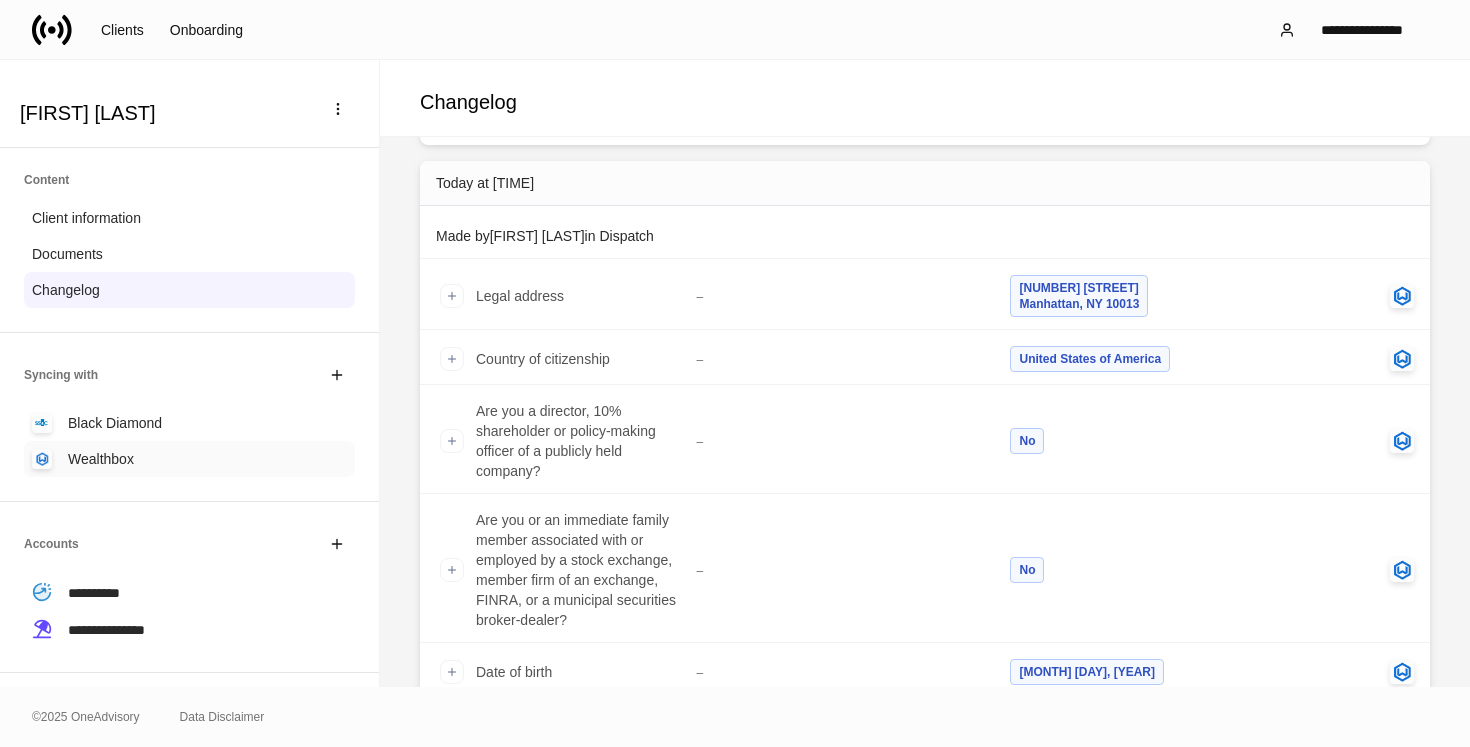 click on "Wealthbox" at bounding box center [189, 459] 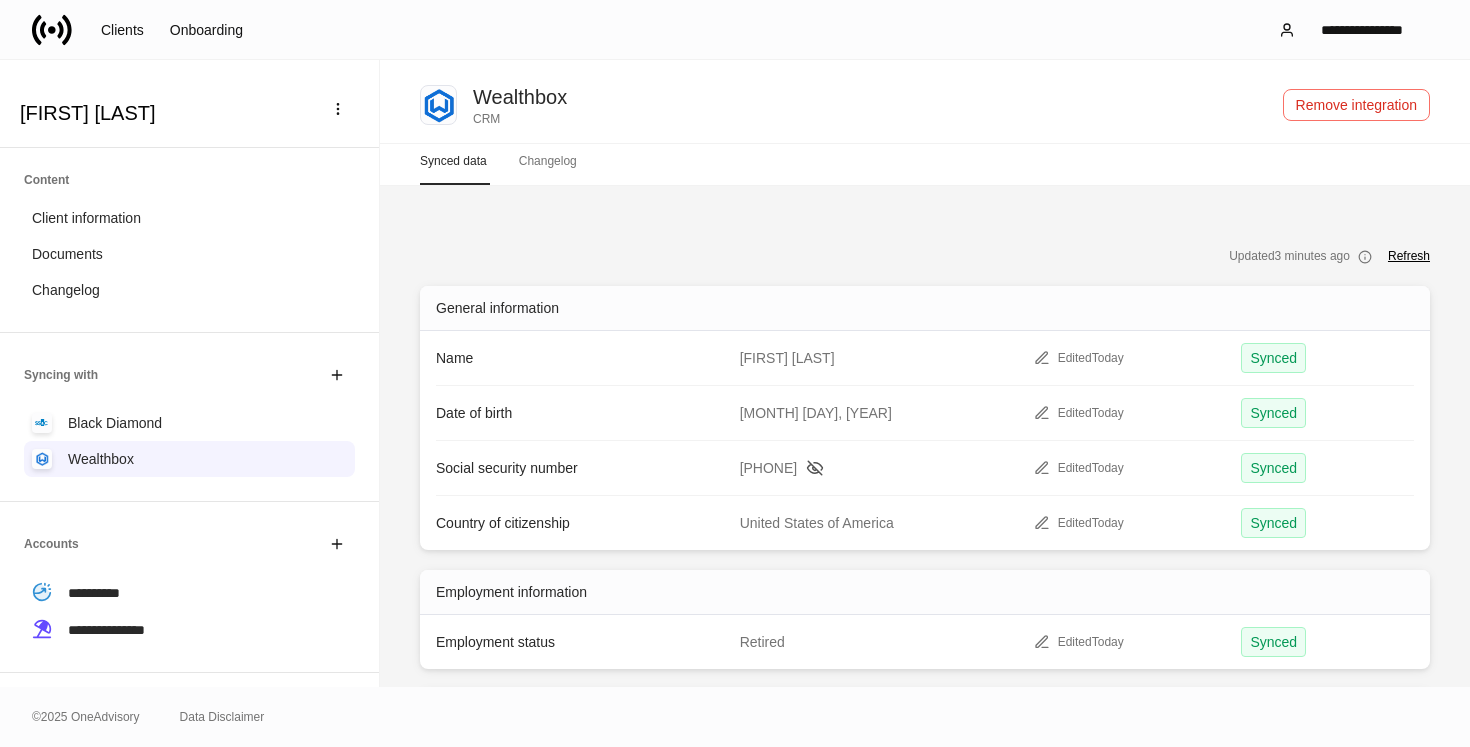 scroll, scrollTop: 0, scrollLeft: 0, axis: both 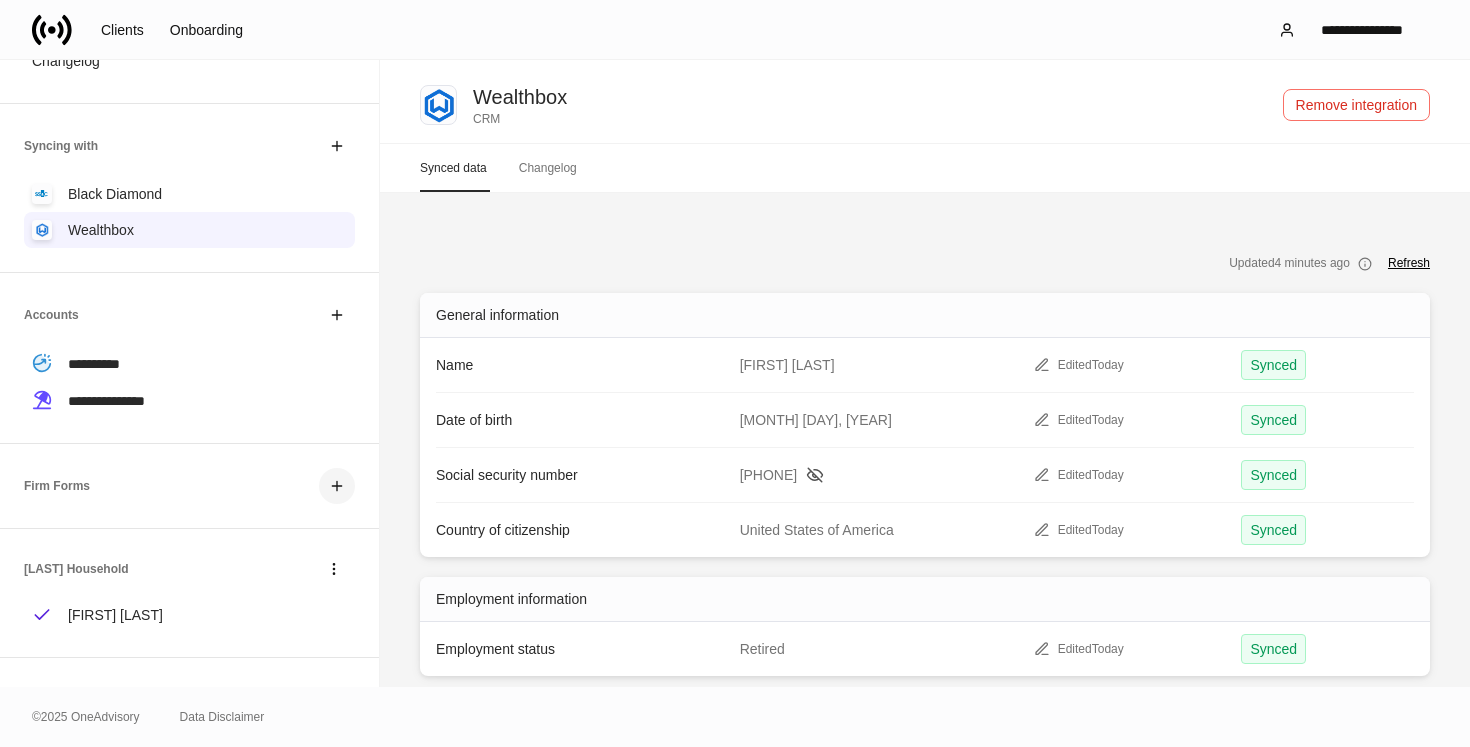 click 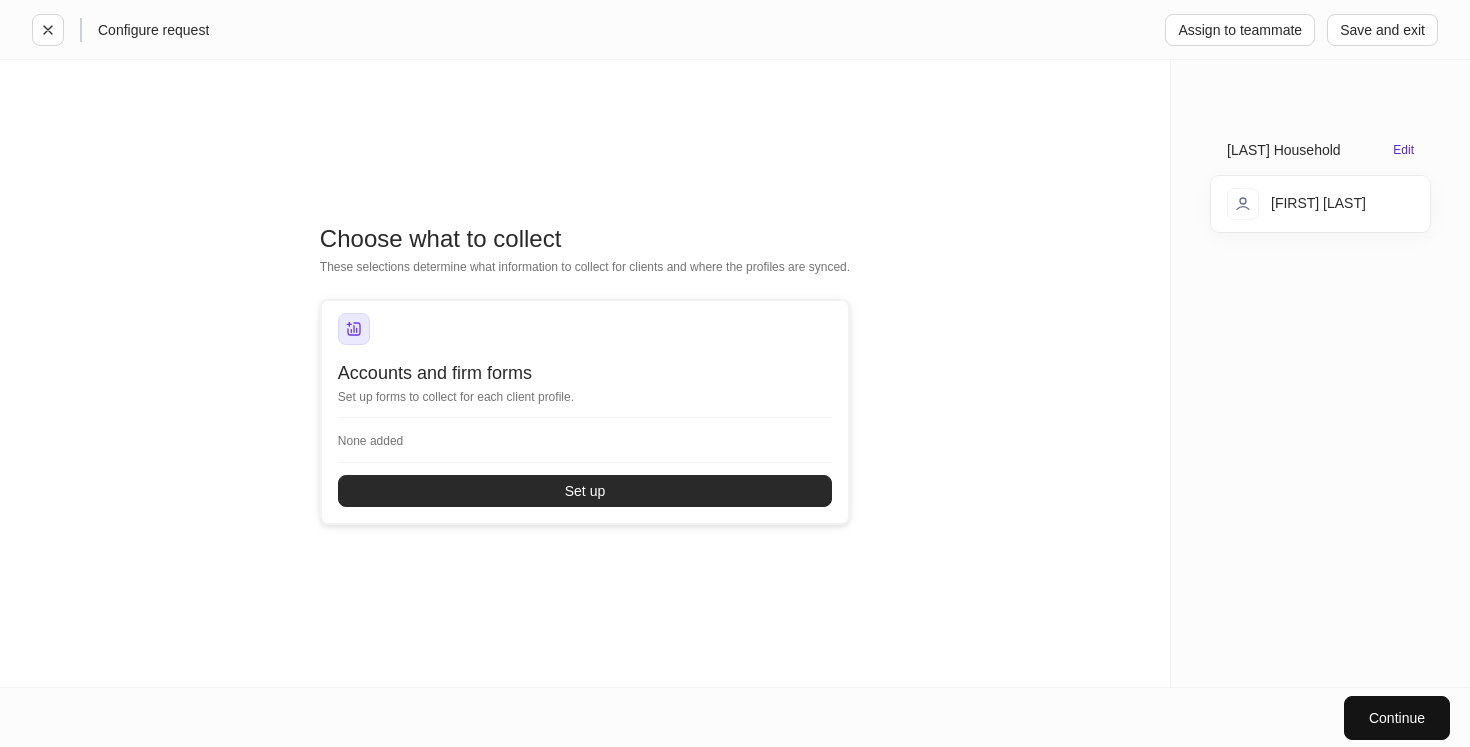 click on "Set up" at bounding box center [585, 491] 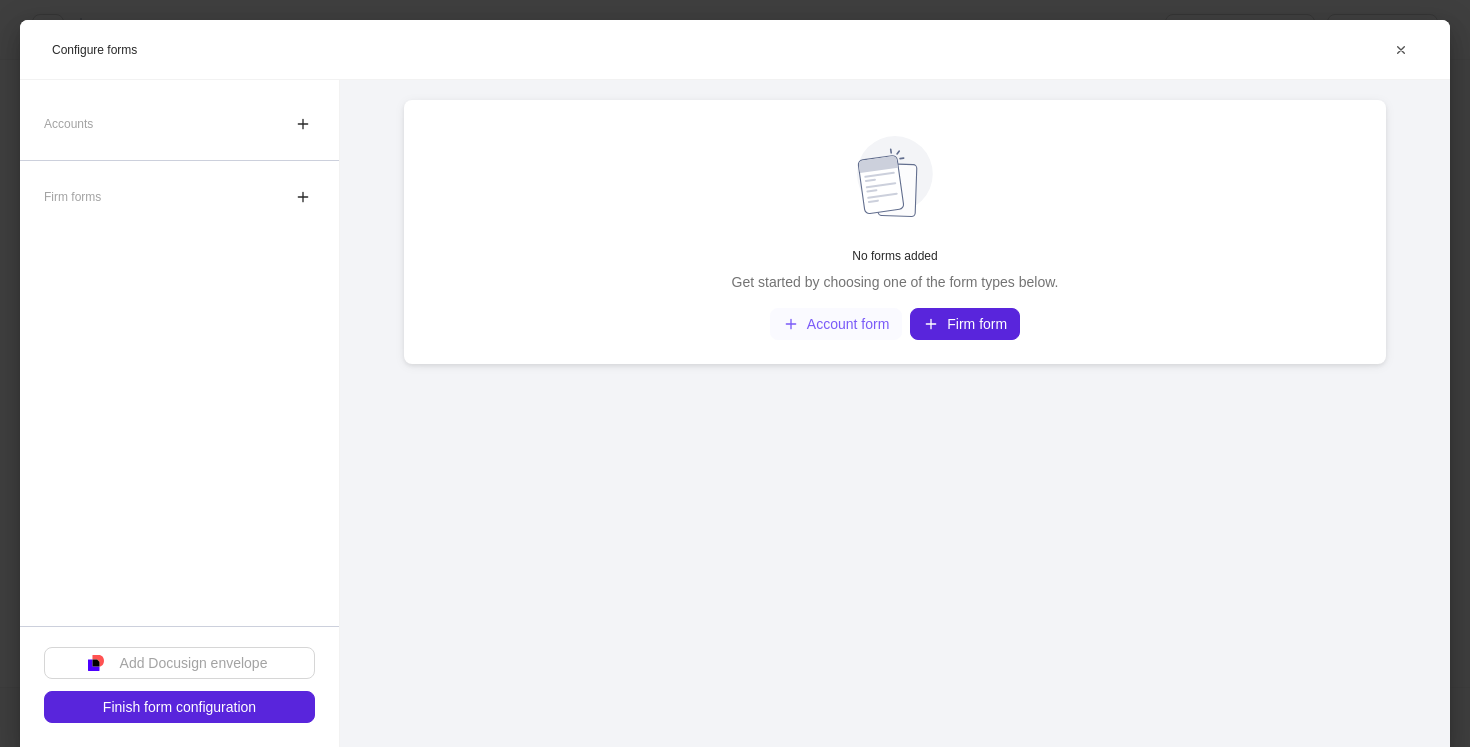 click on "Account form" at bounding box center (836, 324) 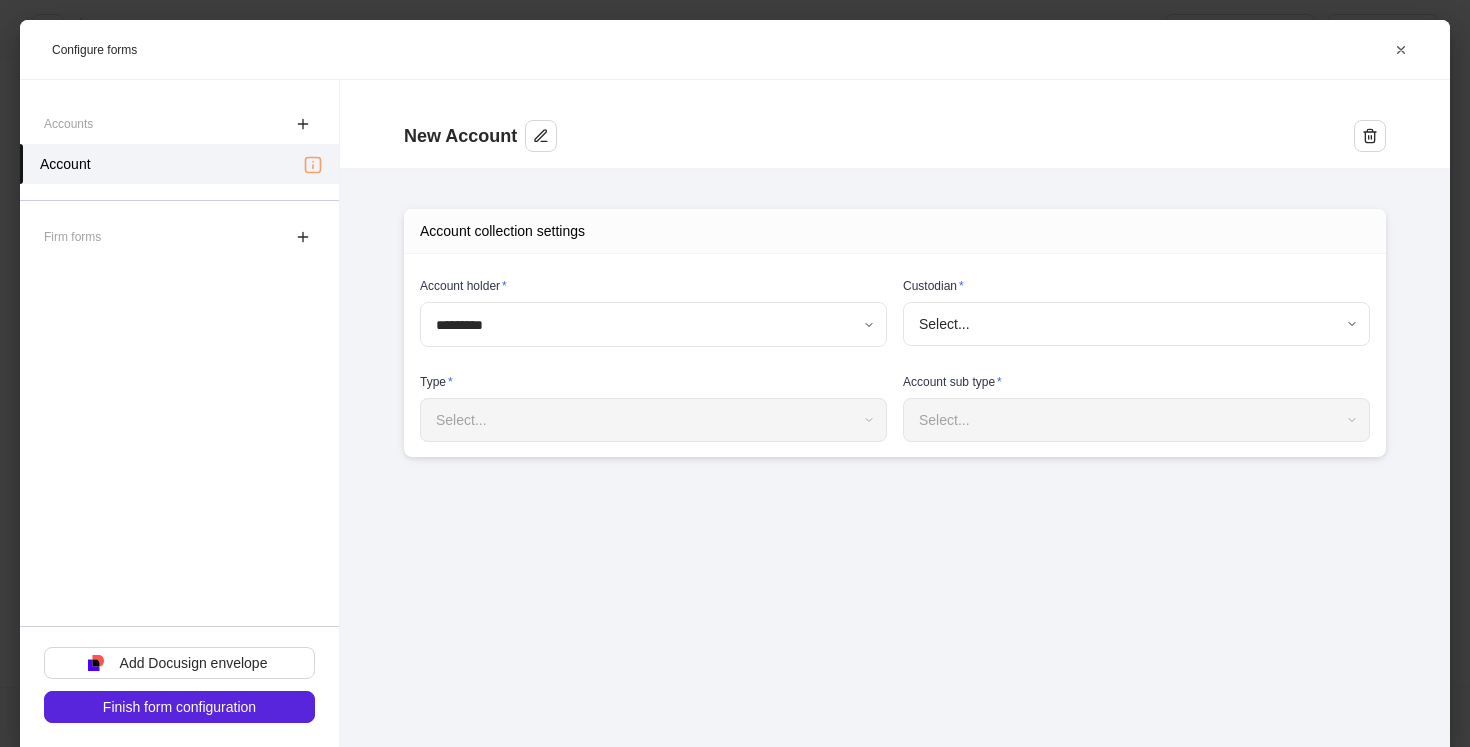 click on "**********" at bounding box center [735, 373] 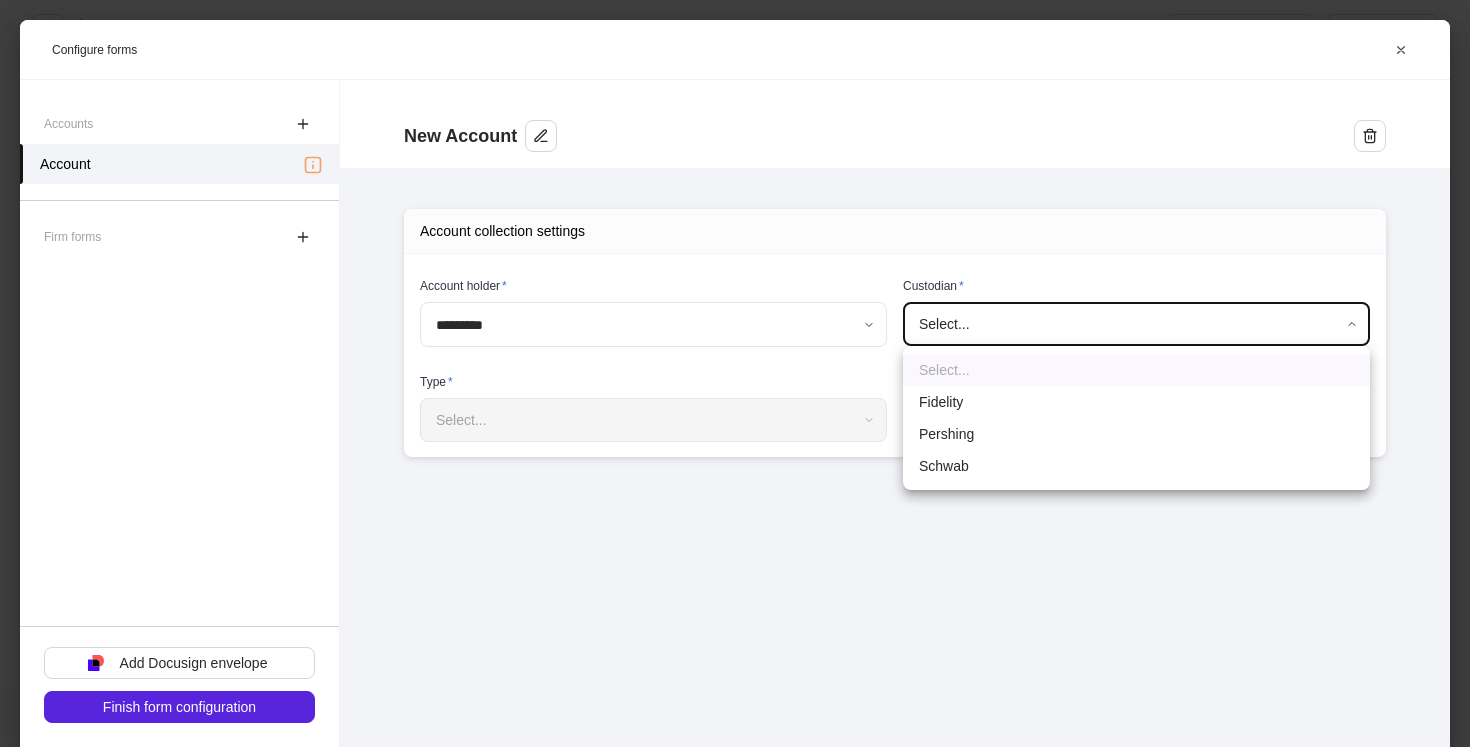 click on "Schwab" at bounding box center [1136, 466] 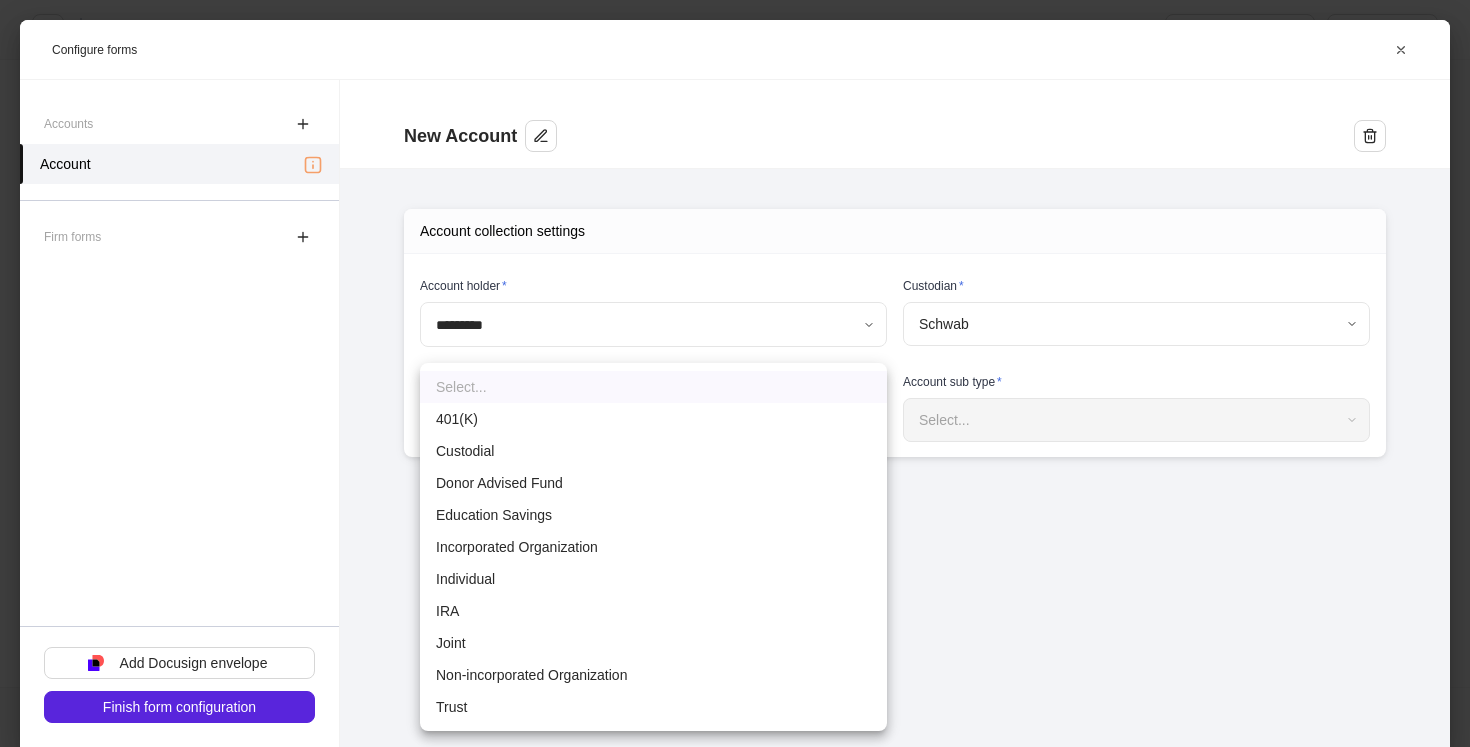 click on "**********" at bounding box center (735, 373) 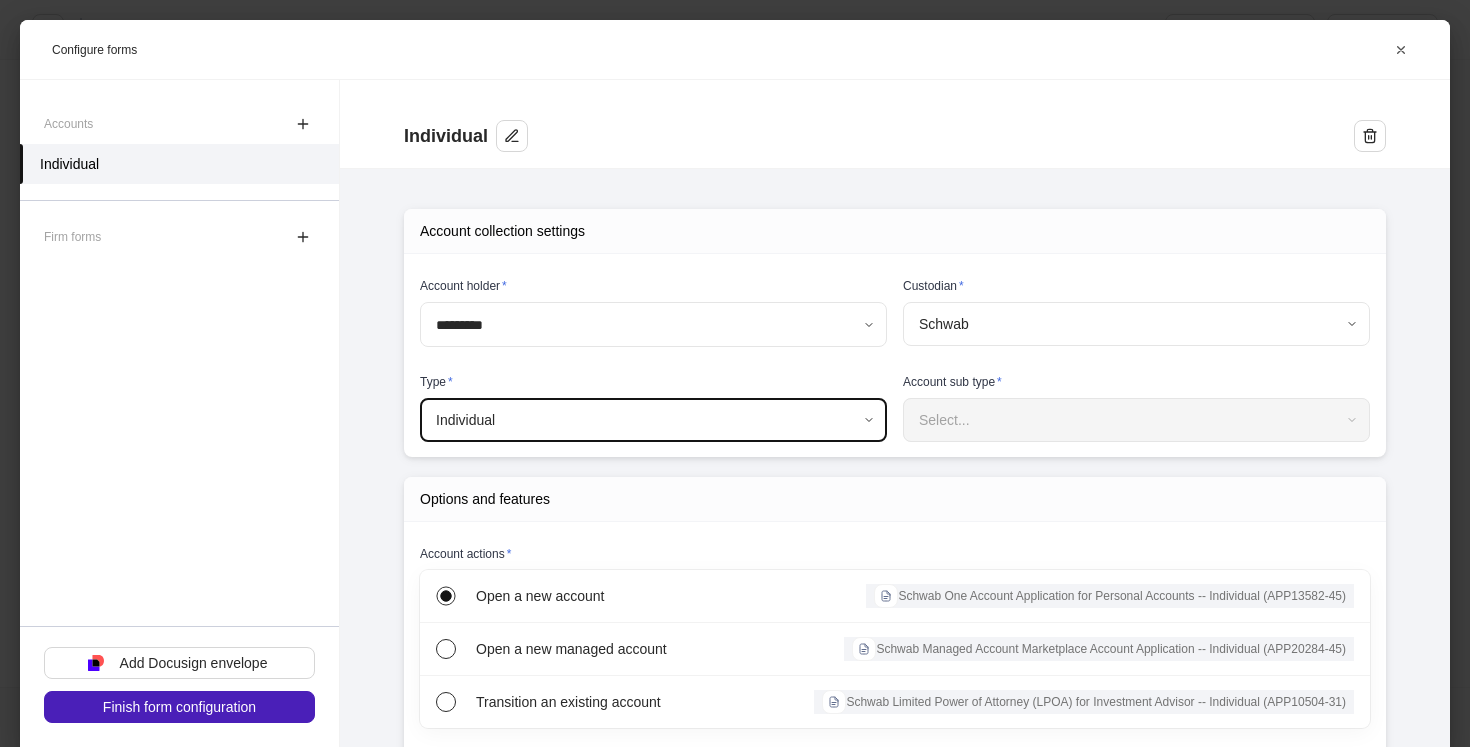 click on "Finish form configuration" at bounding box center (179, 707) 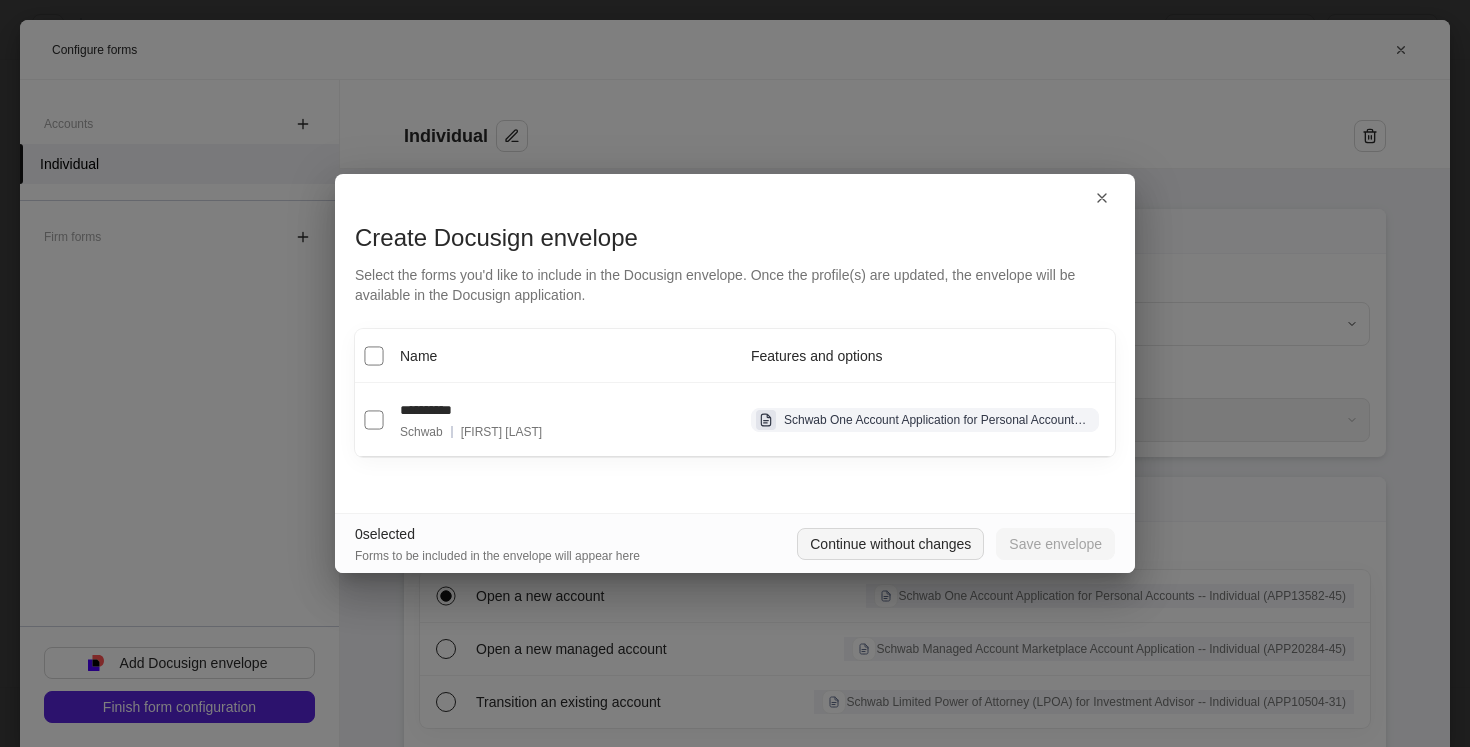 click on "Continue without changes" at bounding box center (890, 544) 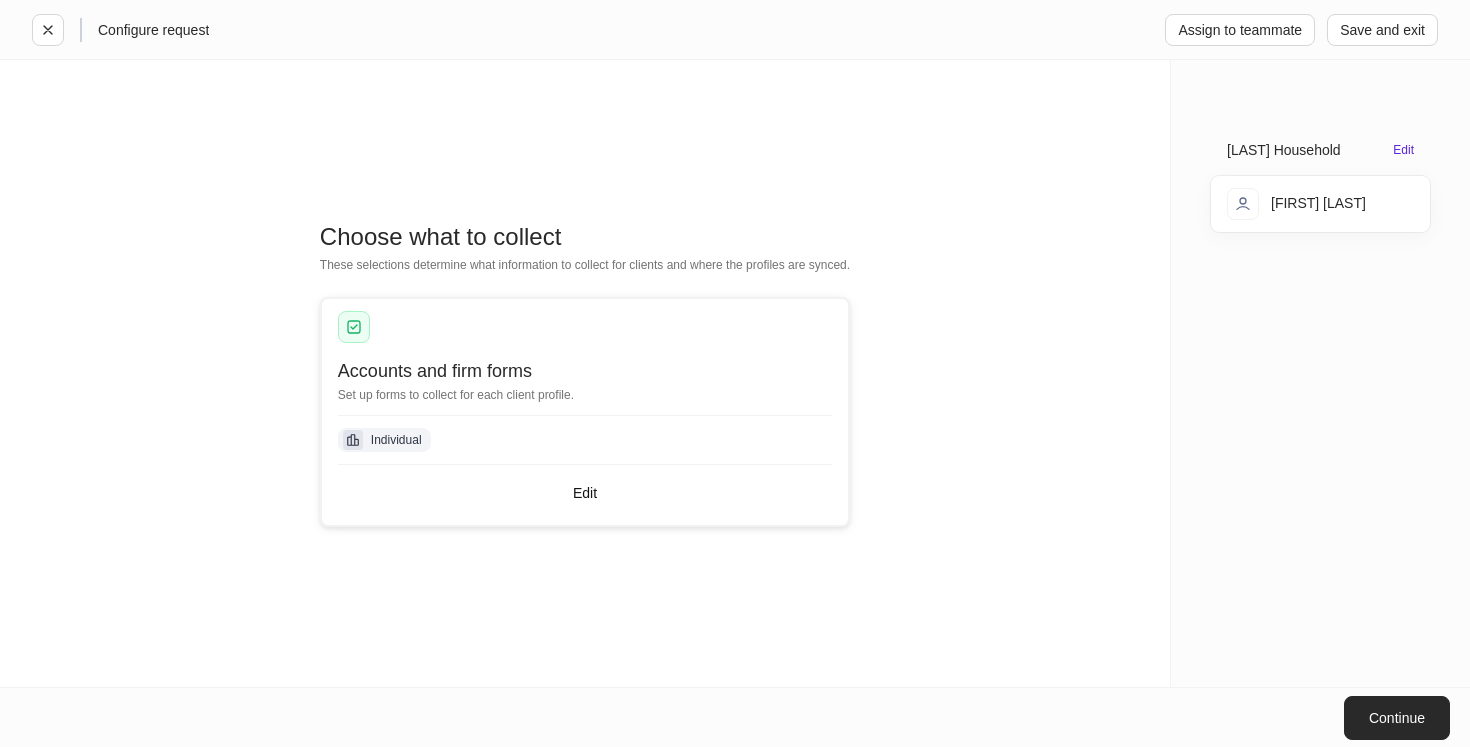 click on "Continue" at bounding box center (1397, 718) 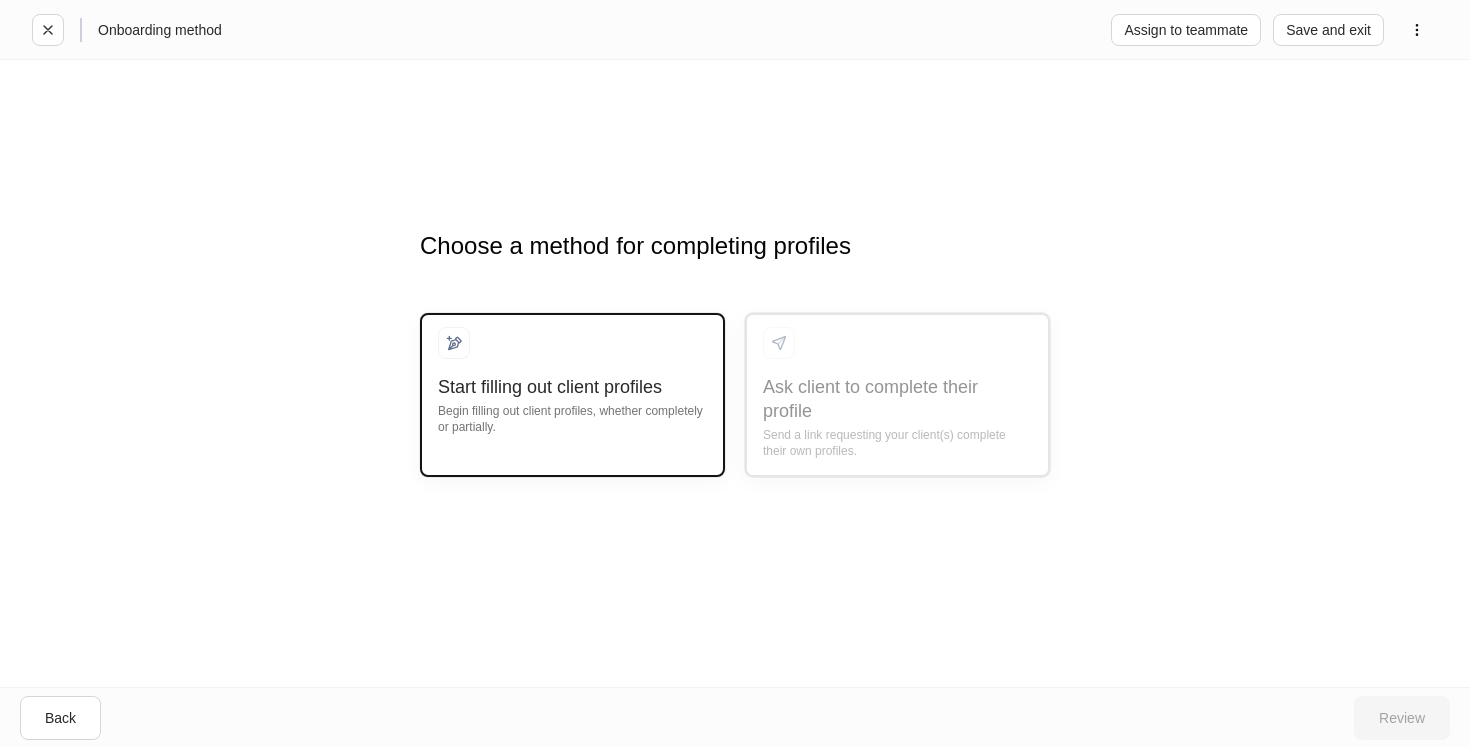 click on "Start filling out client profiles Begin filling out client profiles, whether completely or partially." at bounding box center (572, 417) 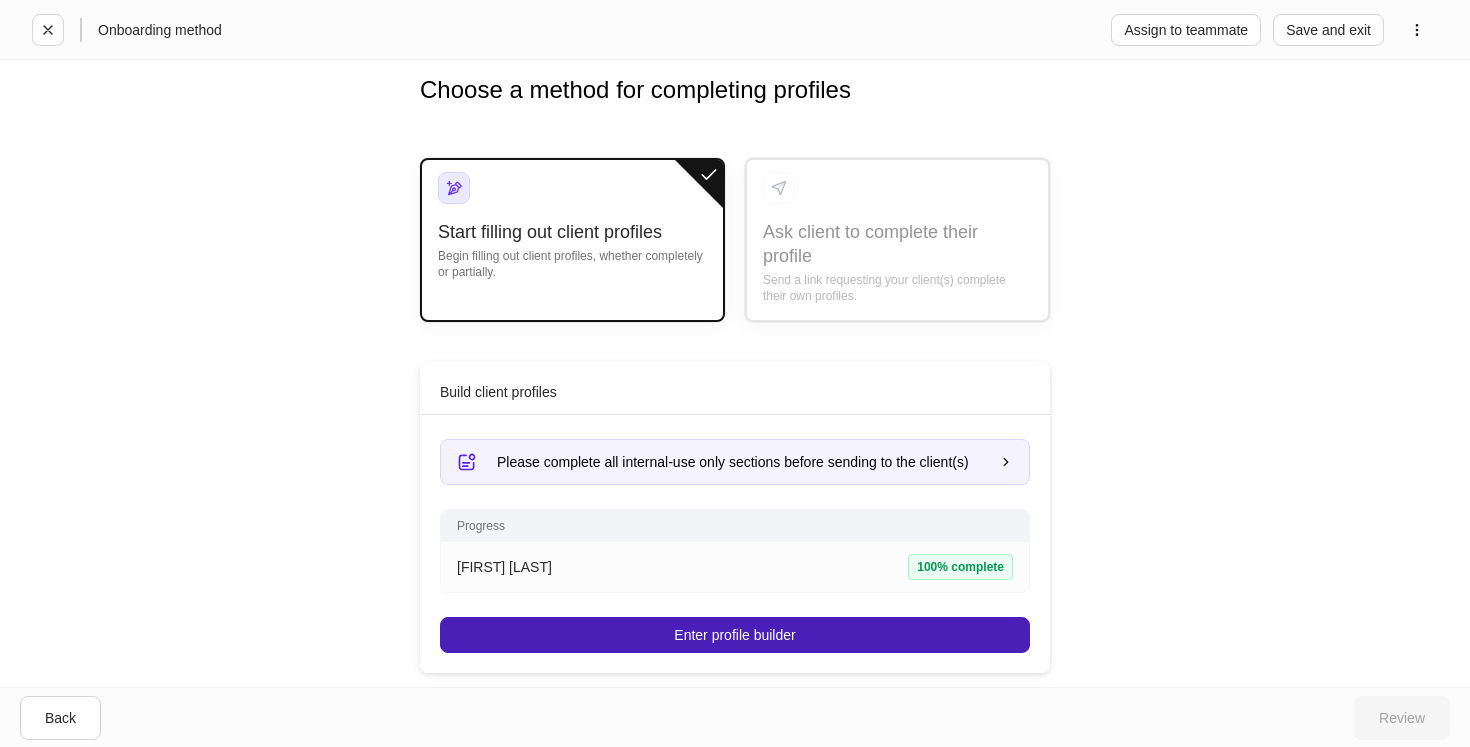 click on "Enter profile builder" at bounding box center [734, 635] 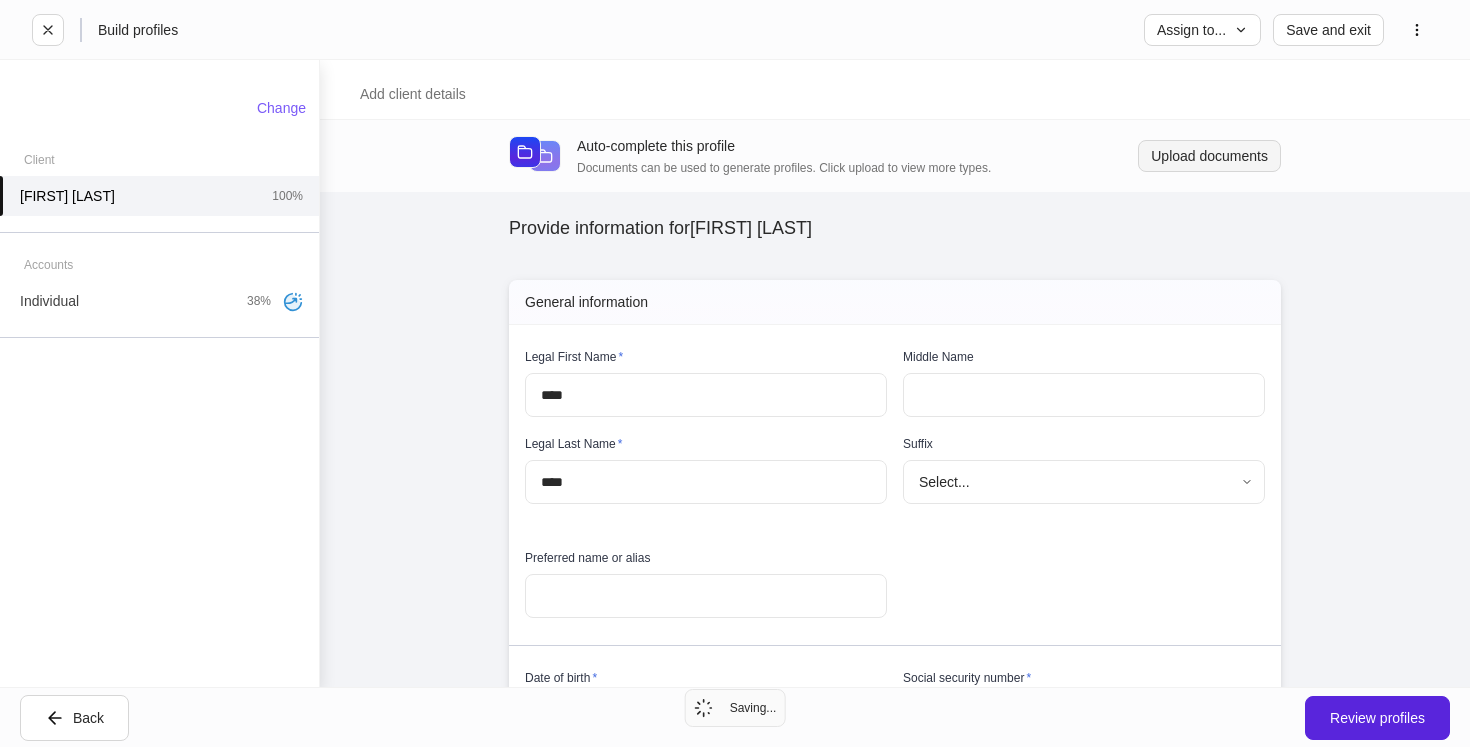 click on "Upload documents" at bounding box center [1209, 156] 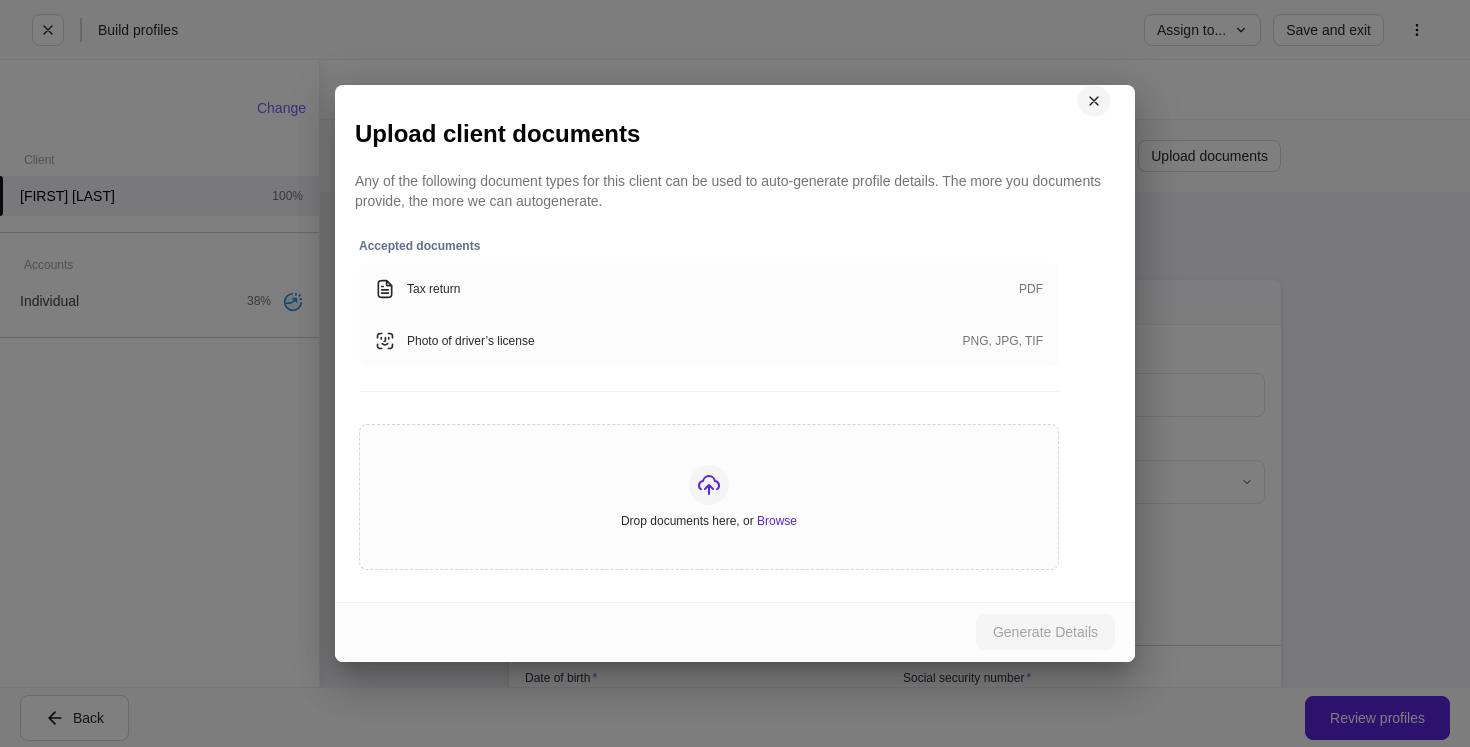 click 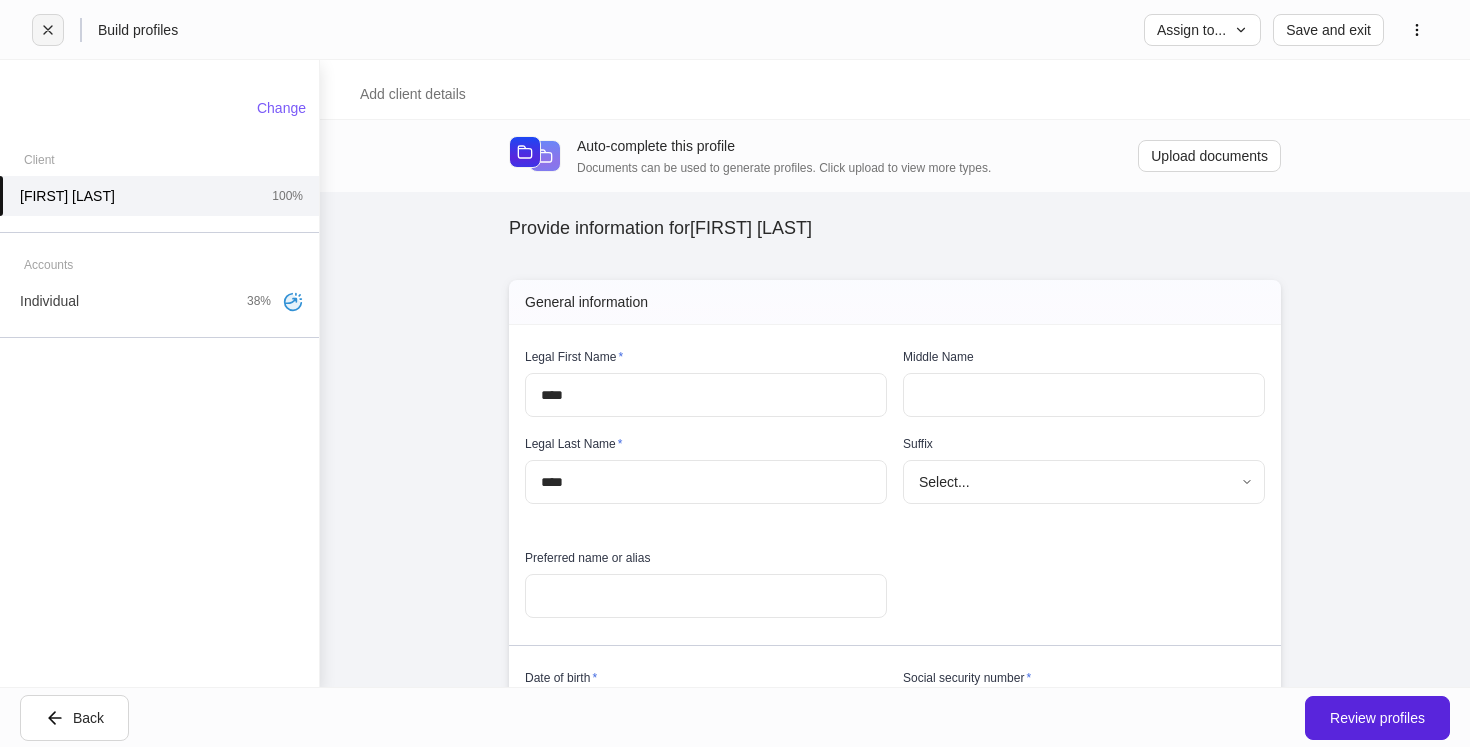 click at bounding box center [48, 30] 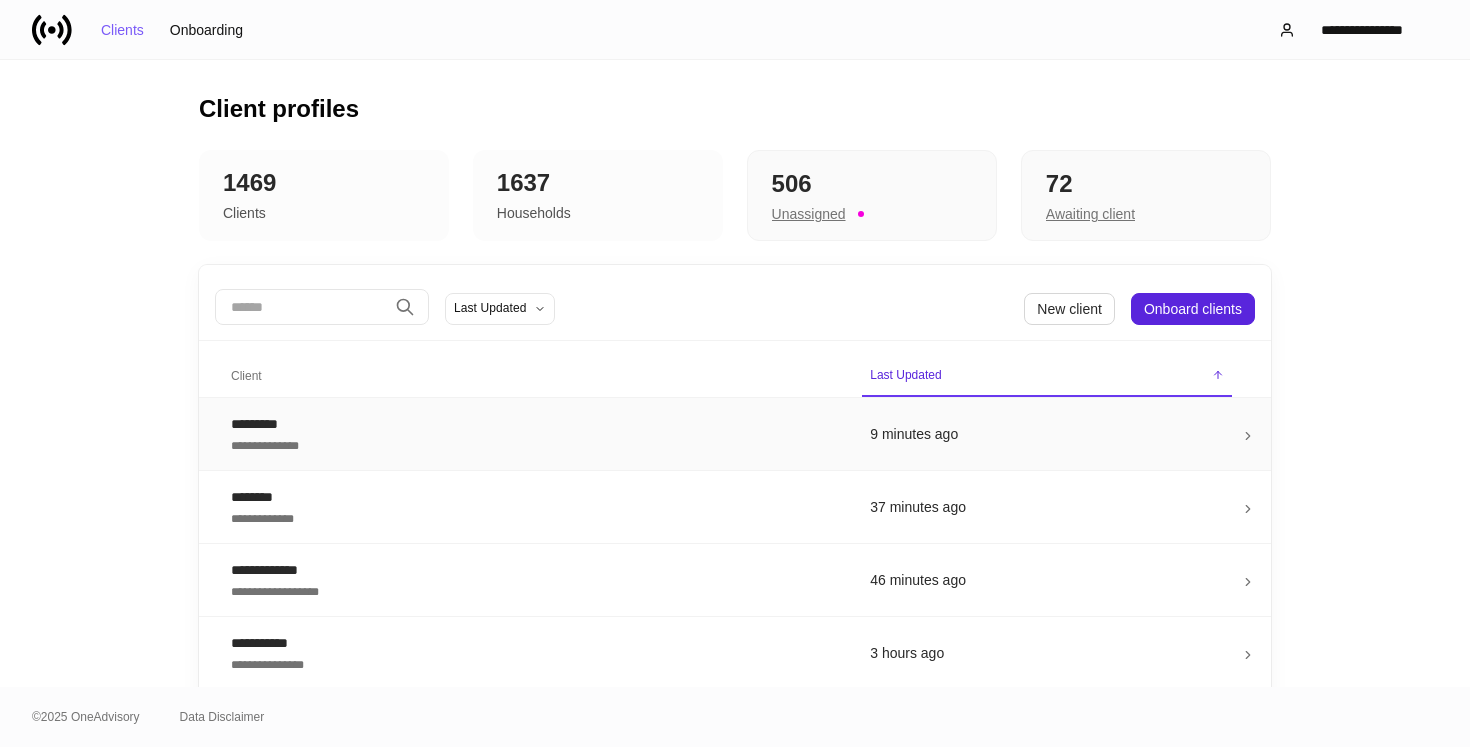 click on "**********" at bounding box center [534, 434] 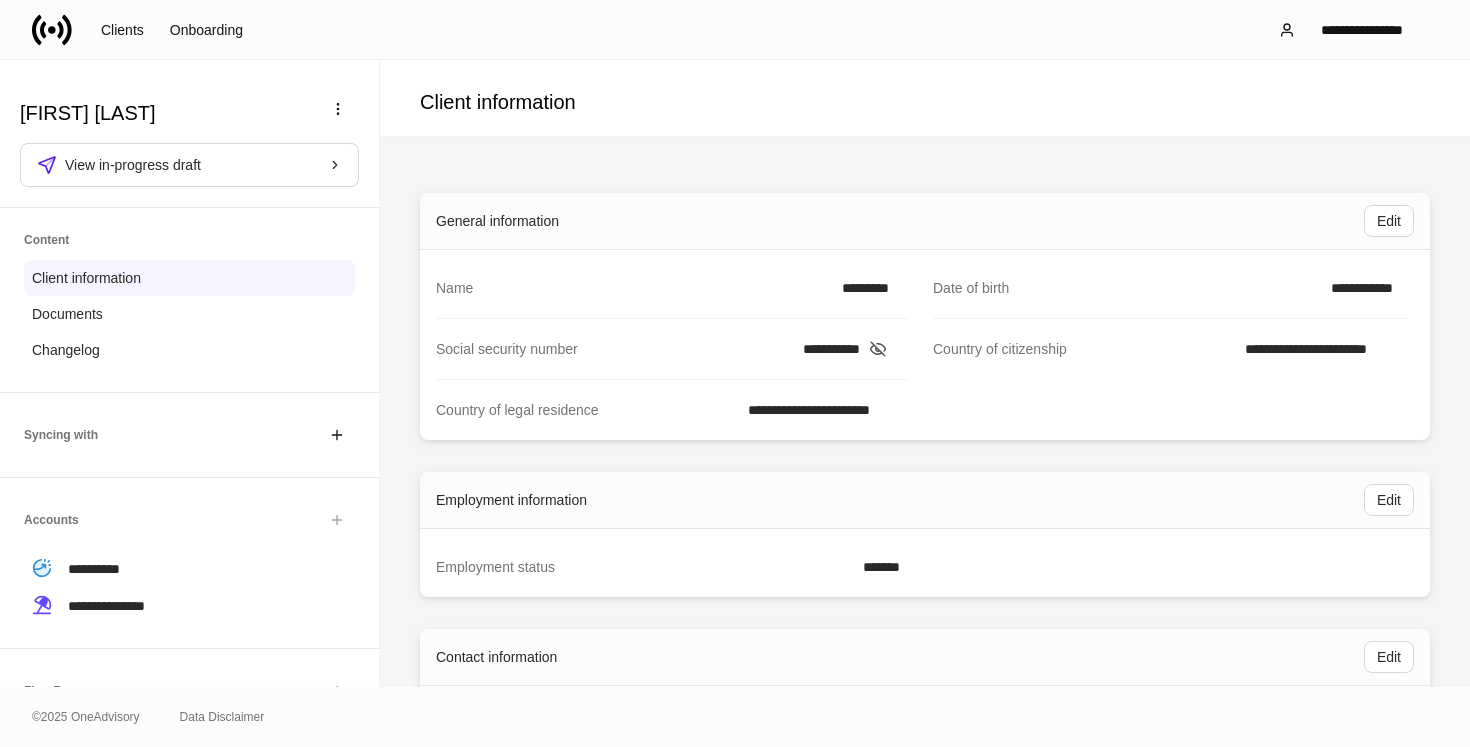 scroll, scrollTop: 205, scrollLeft: 0, axis: vertical 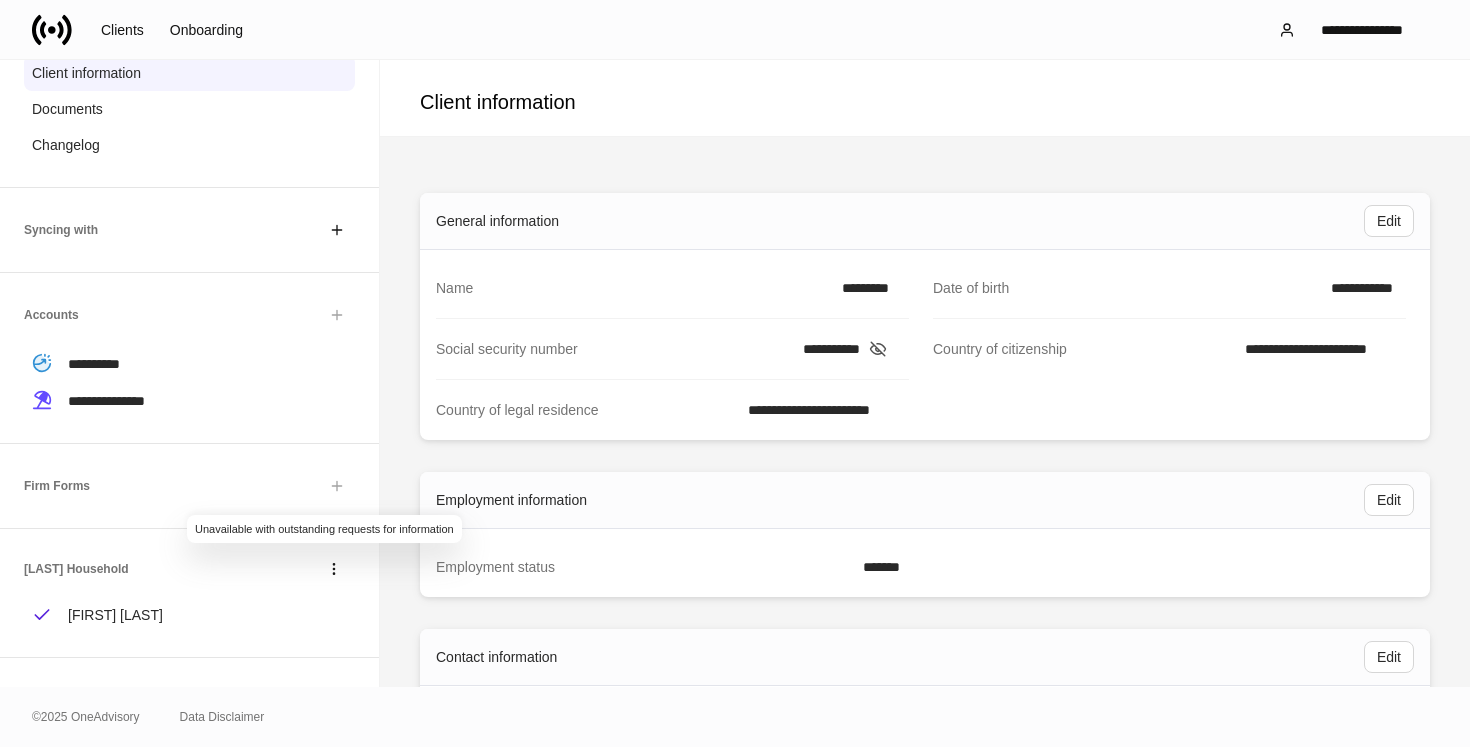 click at bounding box center (337, 486) 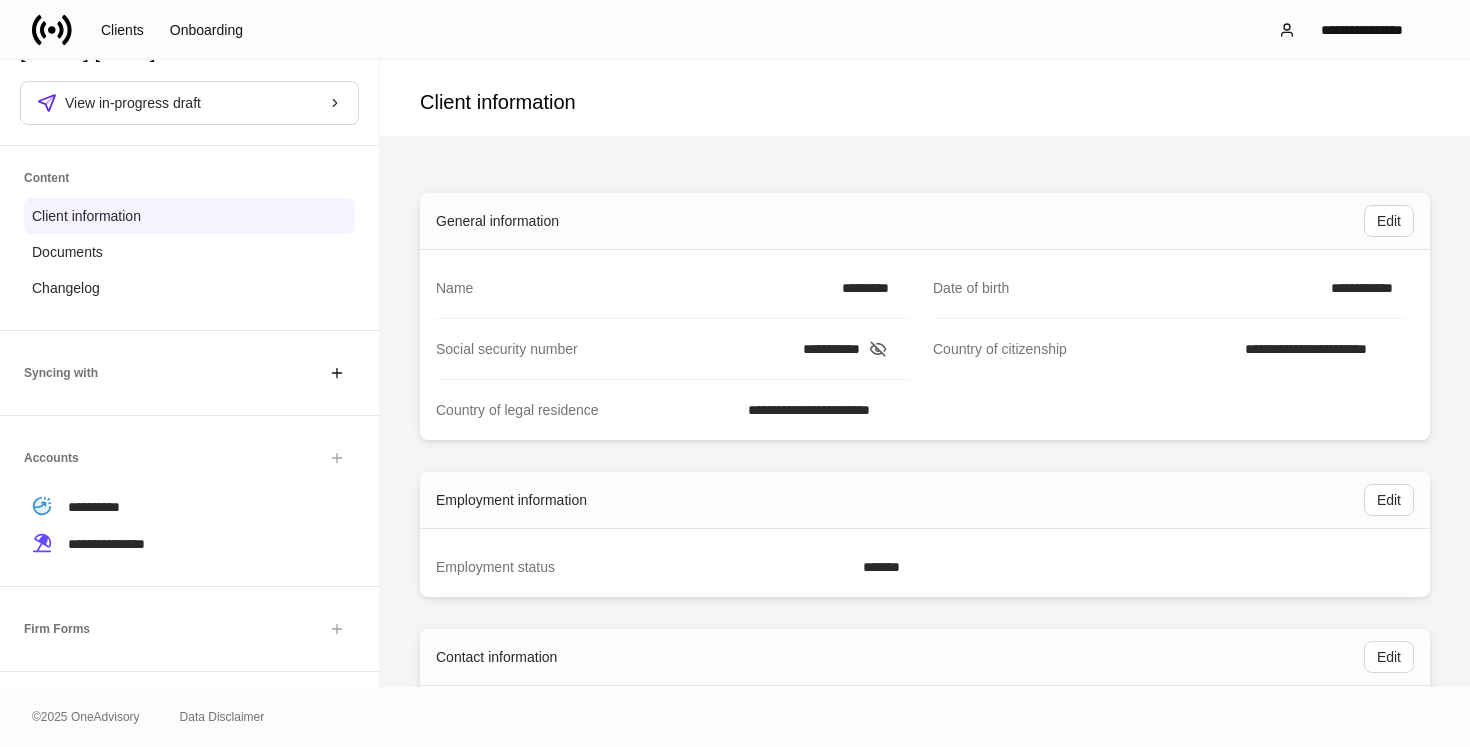 scroll, scrollTop: 0, scrollLeft: 0, axis: both 